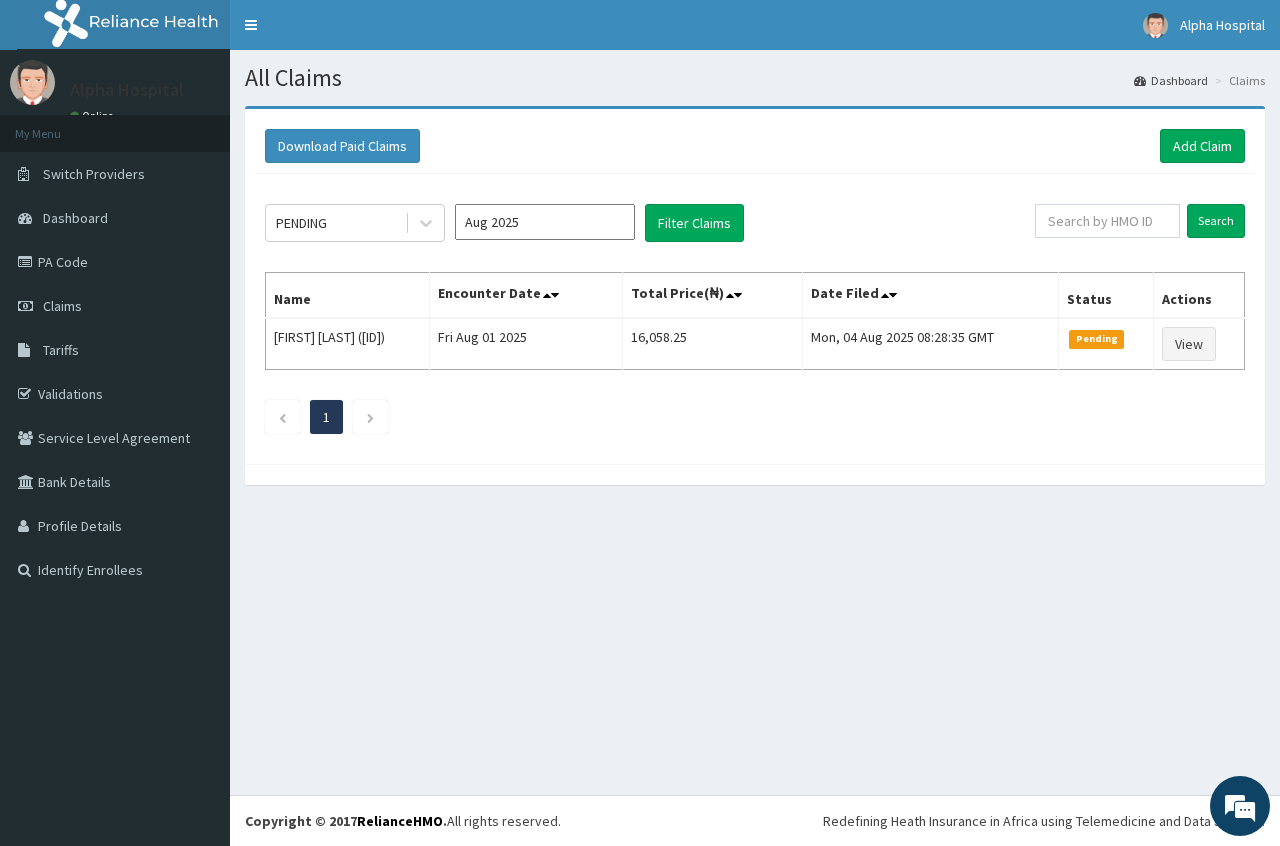 scroll, scrollTop: 0, scrollLeft: 0, axis: both 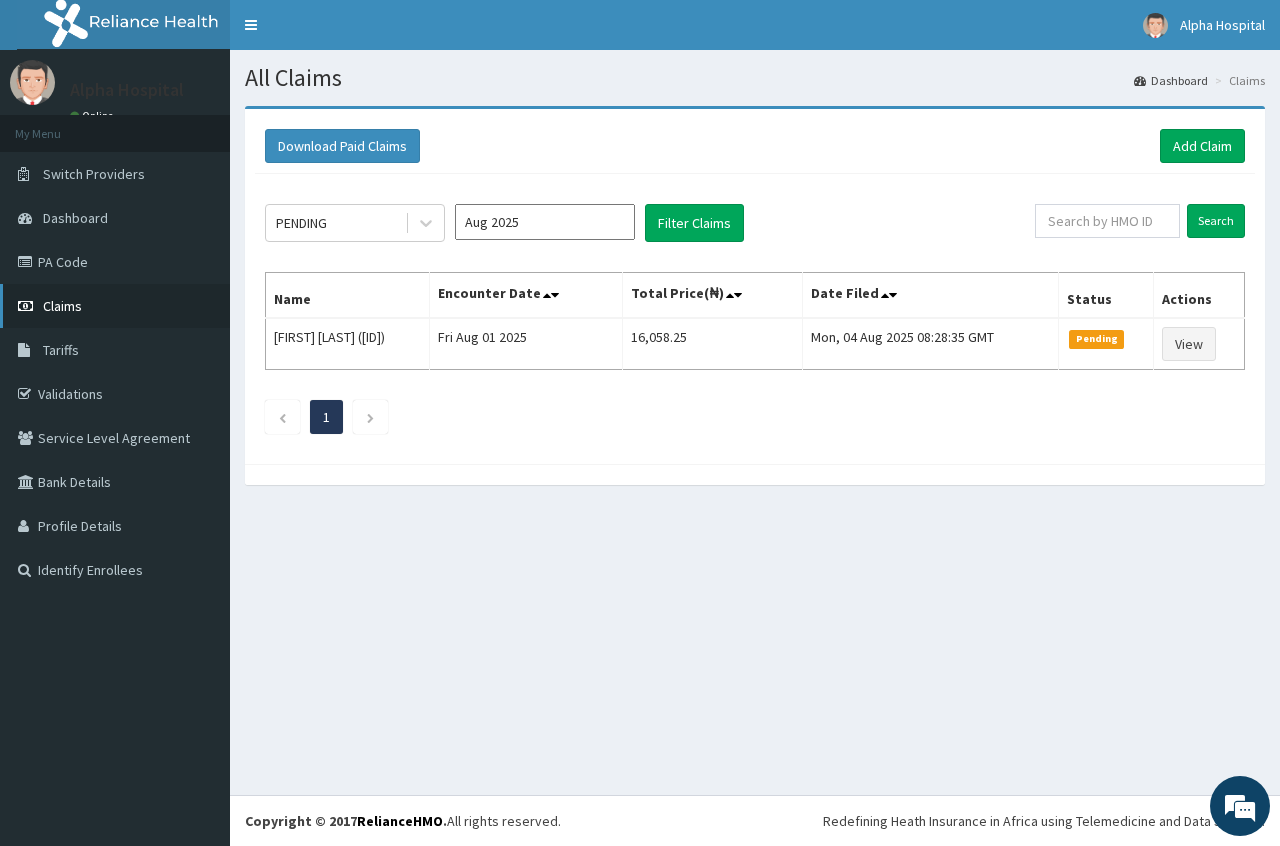 click on "Claims" at bounding box center [62, 306] 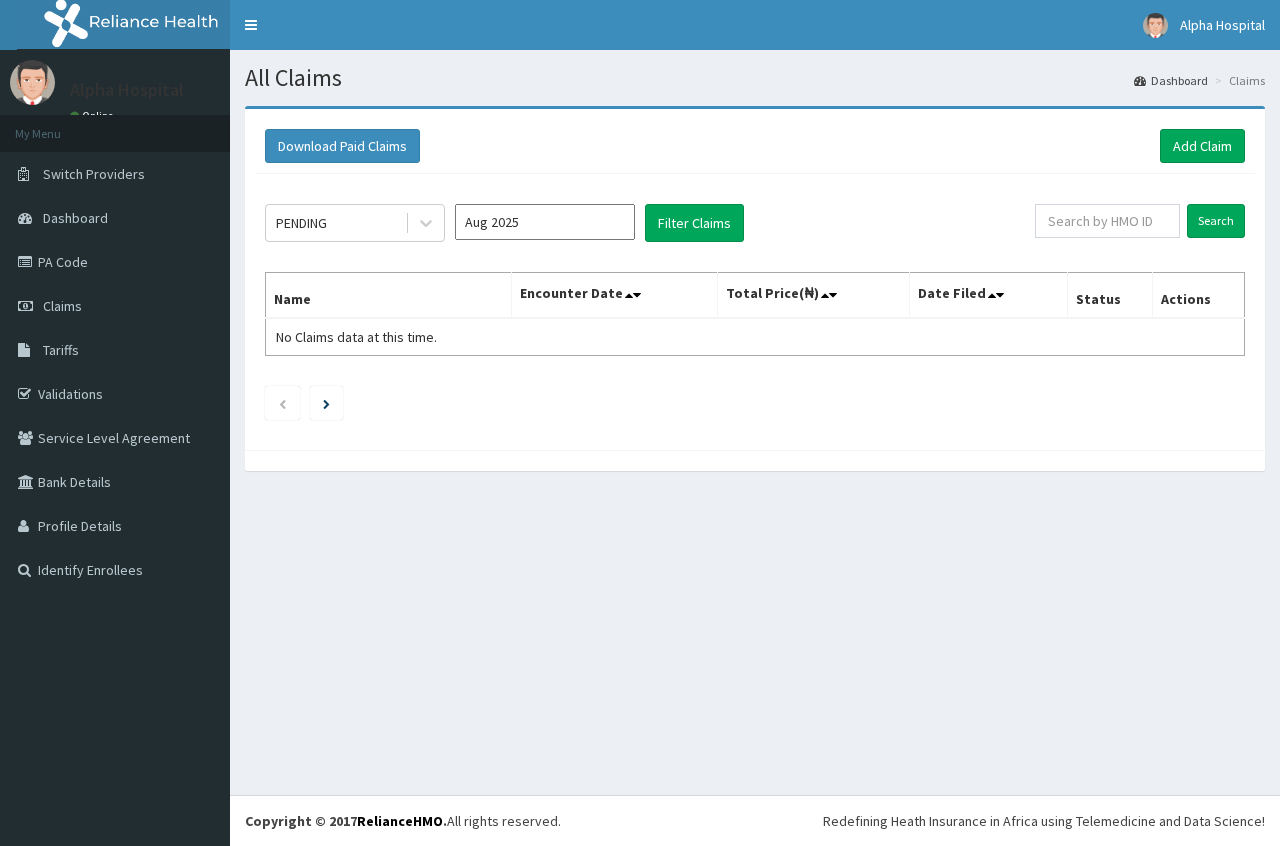 scroll, scrollTop: 0, scrollLeft: 0, axis: both 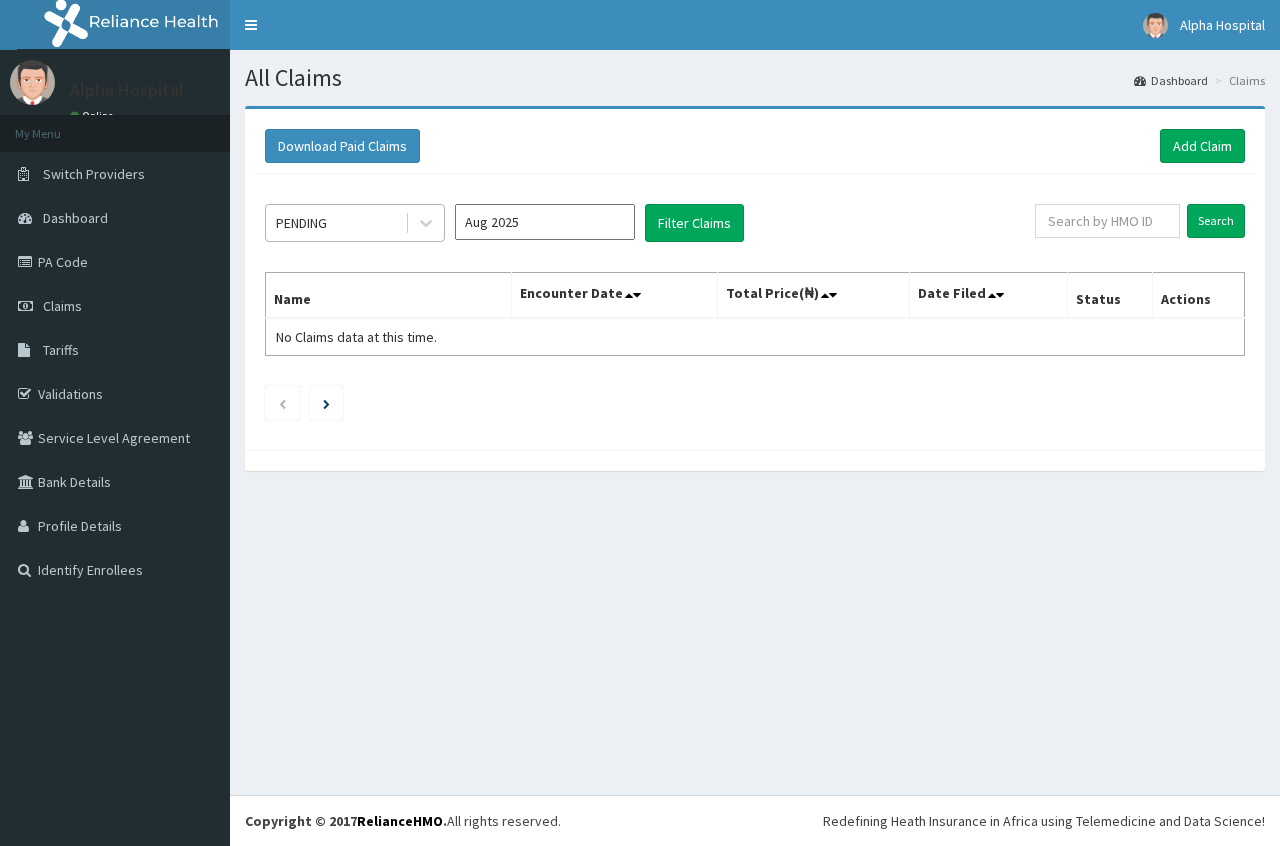 click on "PENDING" at bounding box center (301, 223) 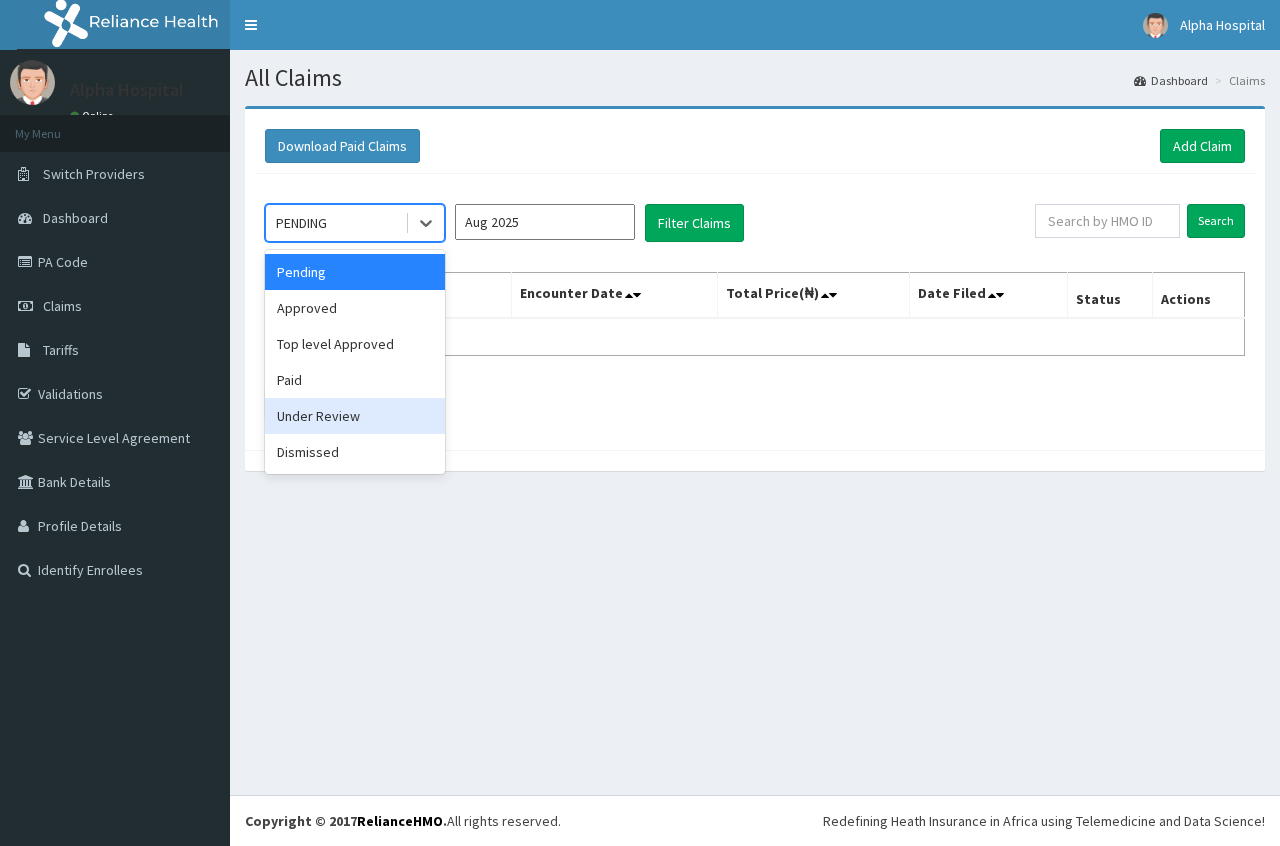 click on "Under Review" at bounding box center [355, 416] 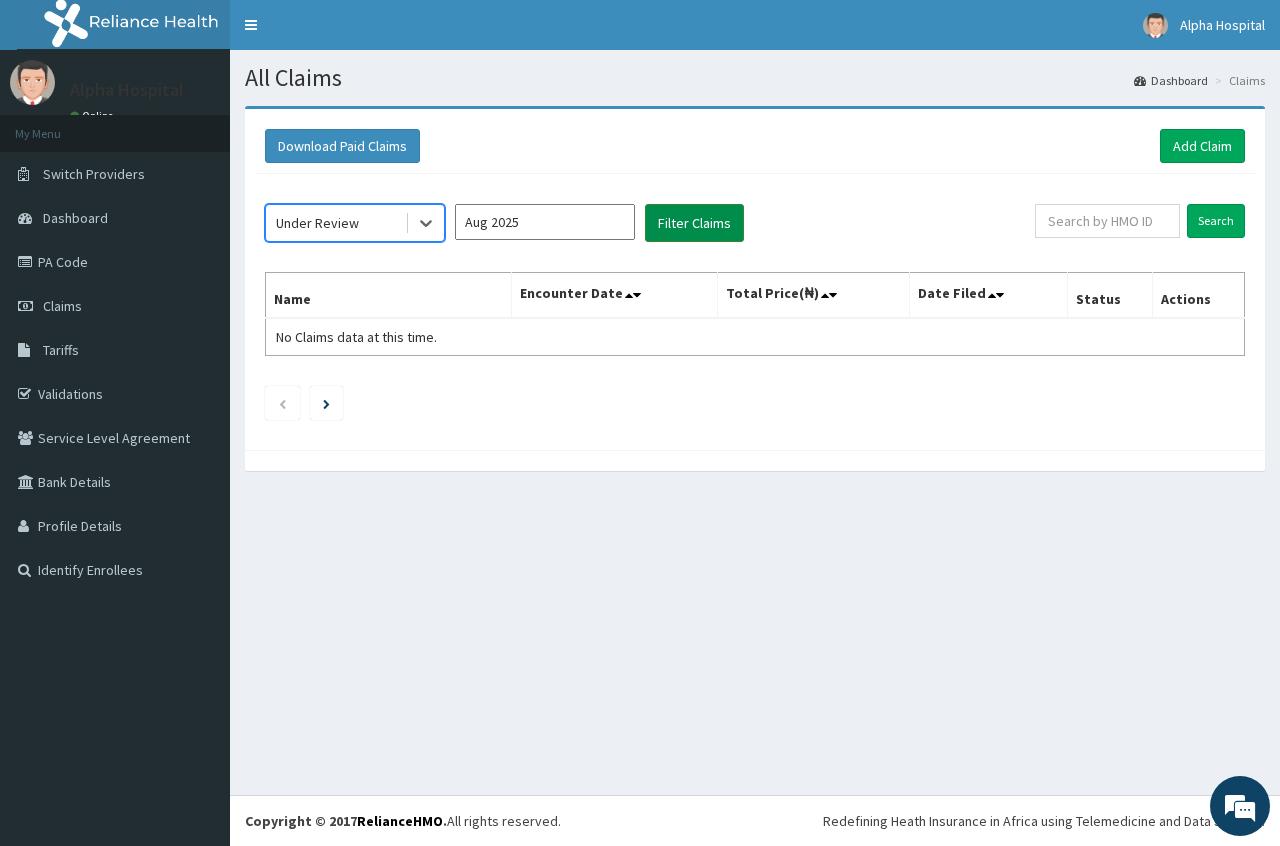 click on "Filter Claims" at bounding box center (694, 223) 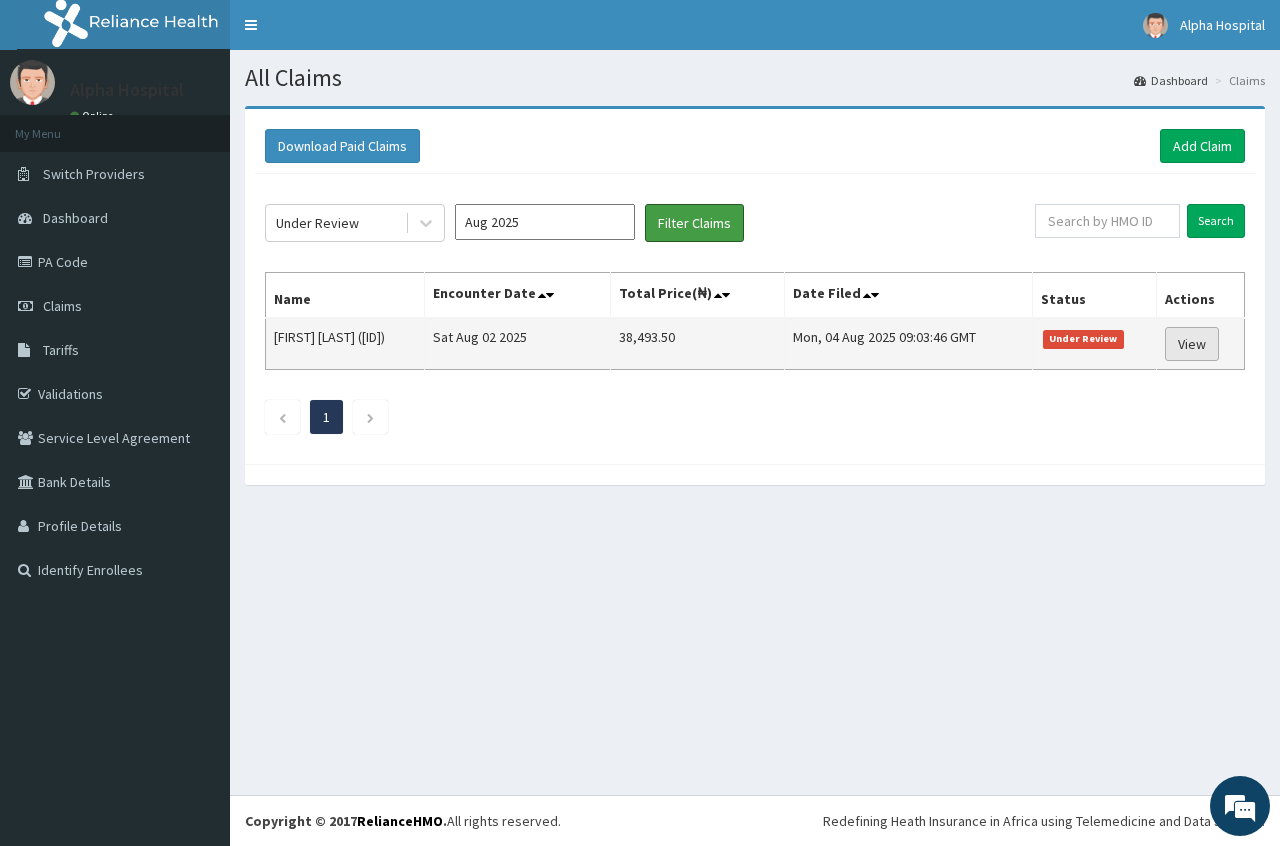 scroll, scrollTop: 0, scrollLeft: 0, axis: both 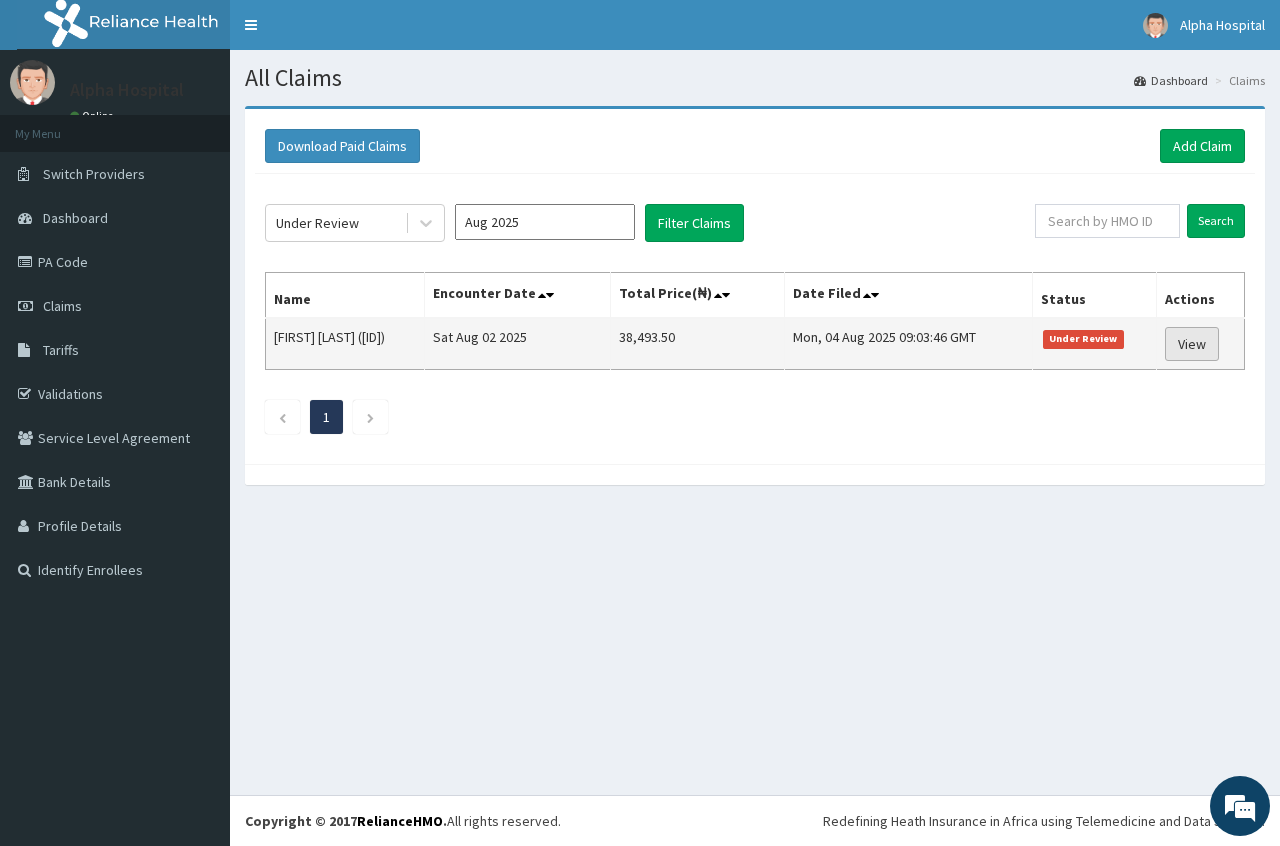 click on "View" at bounding box center (1192, 344) 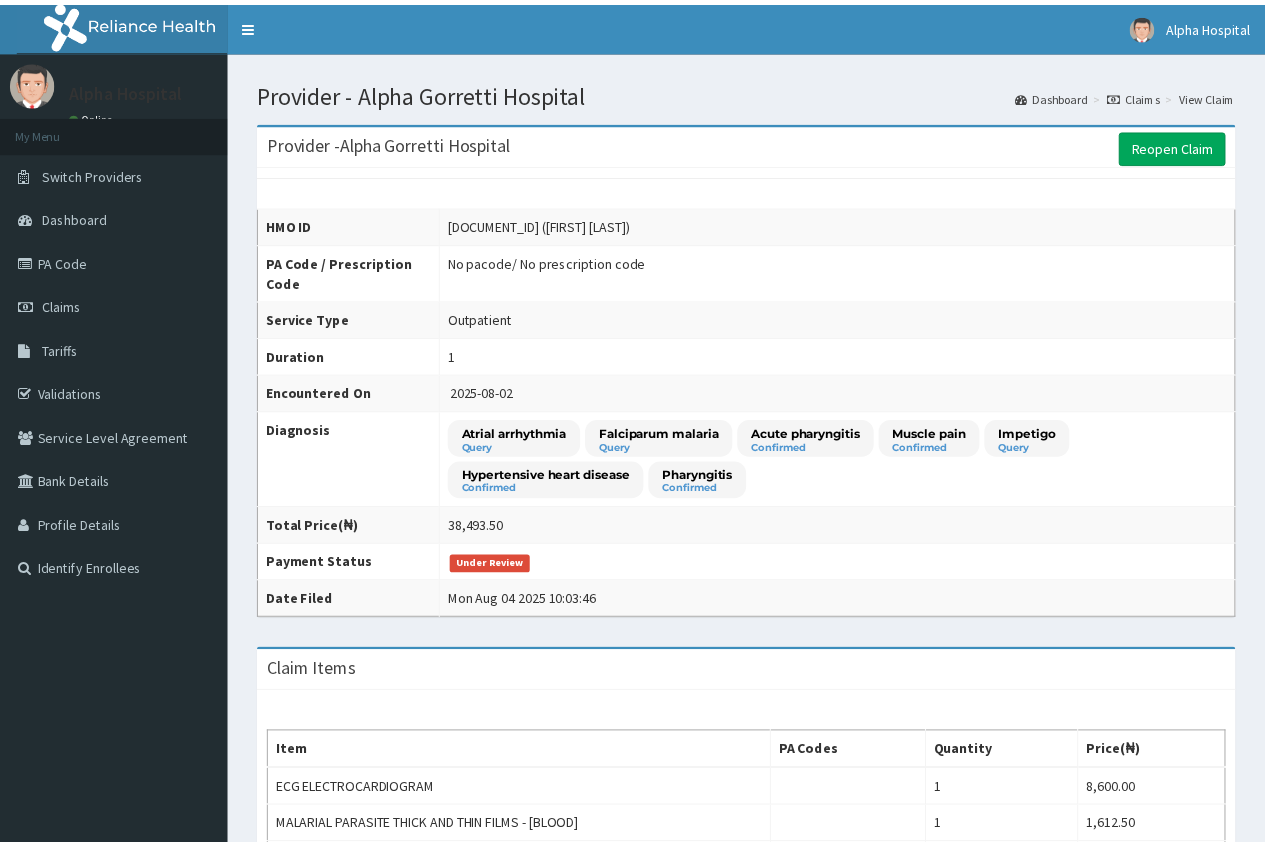 scroll, scrollTop: 0, scrollLeft: 0, axis: both 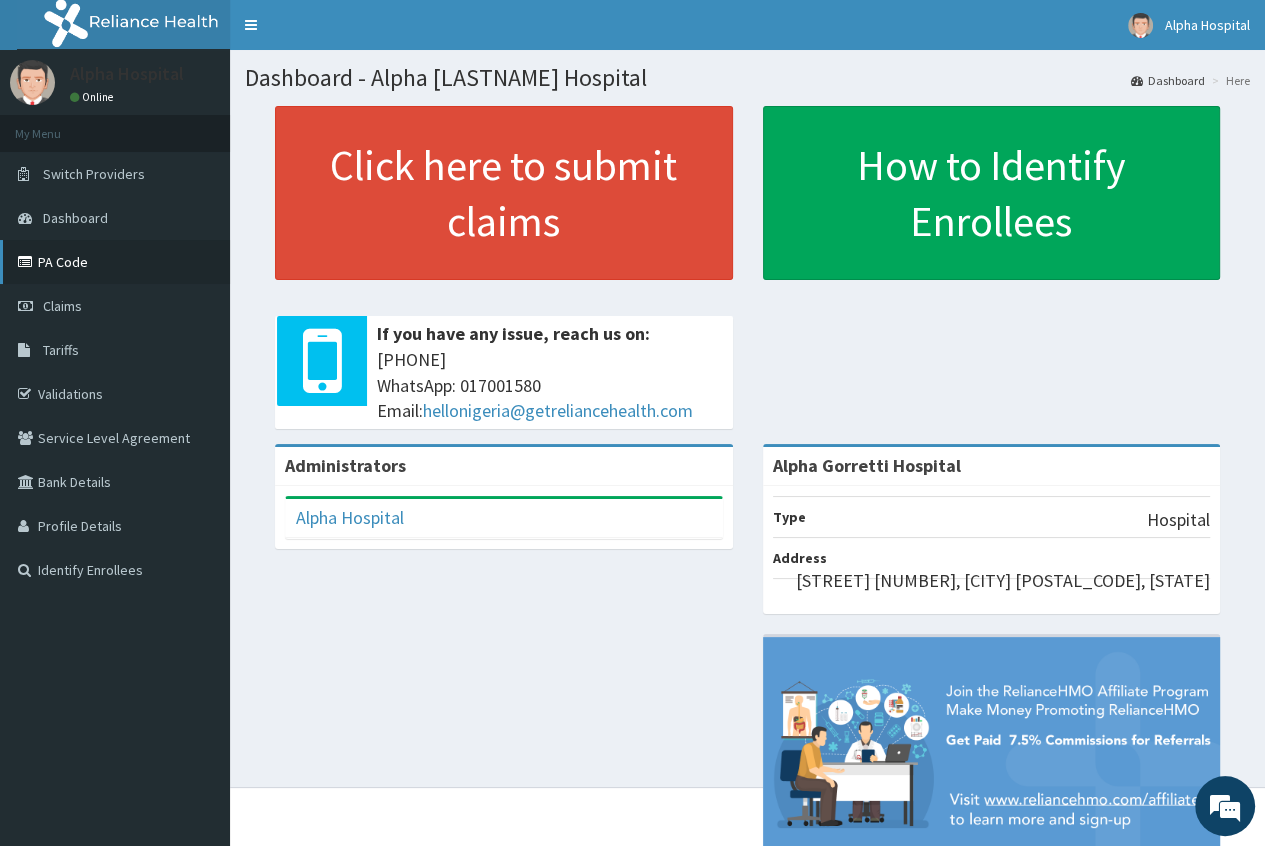 click on "PA Code" at bounding box center (115, 262) 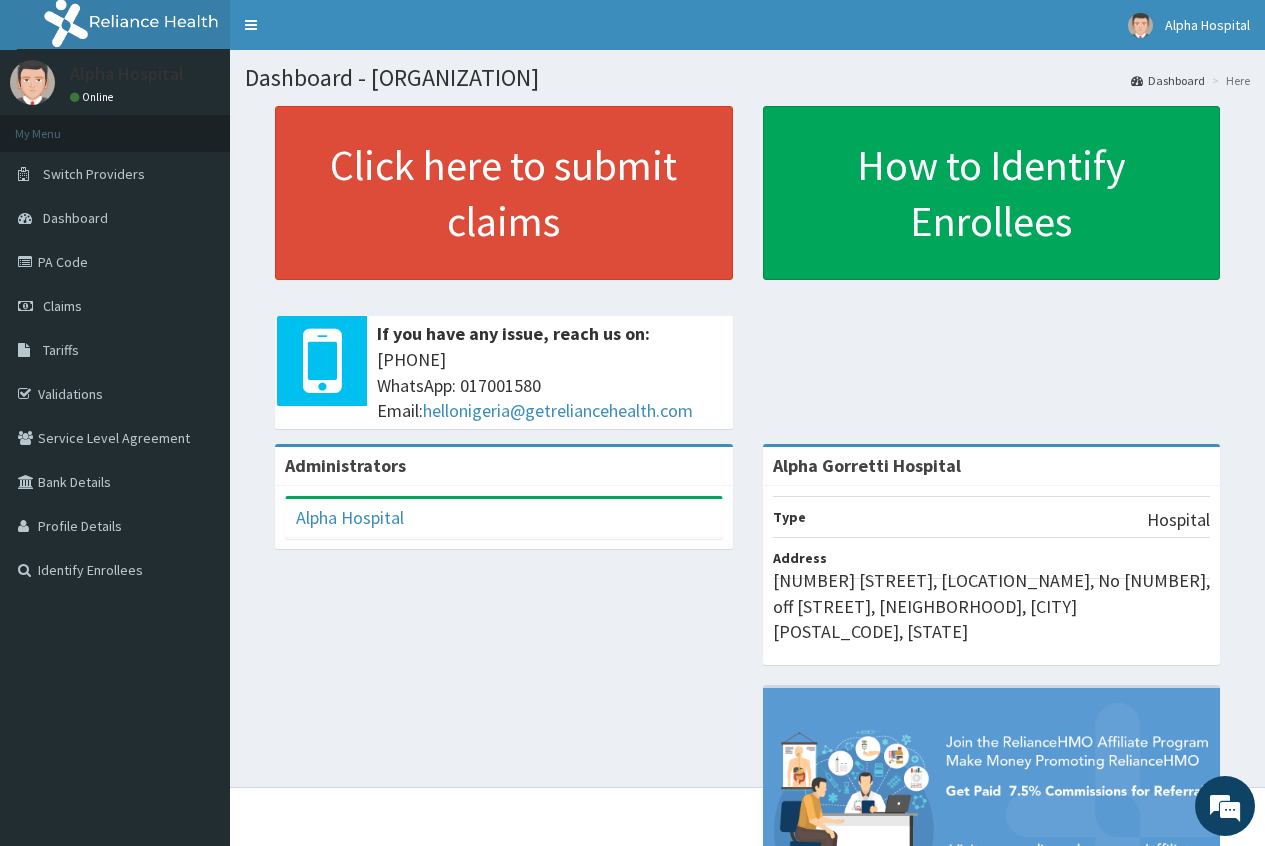 scroll, scrollTop: 0, scrollLeft: 0, axis: both 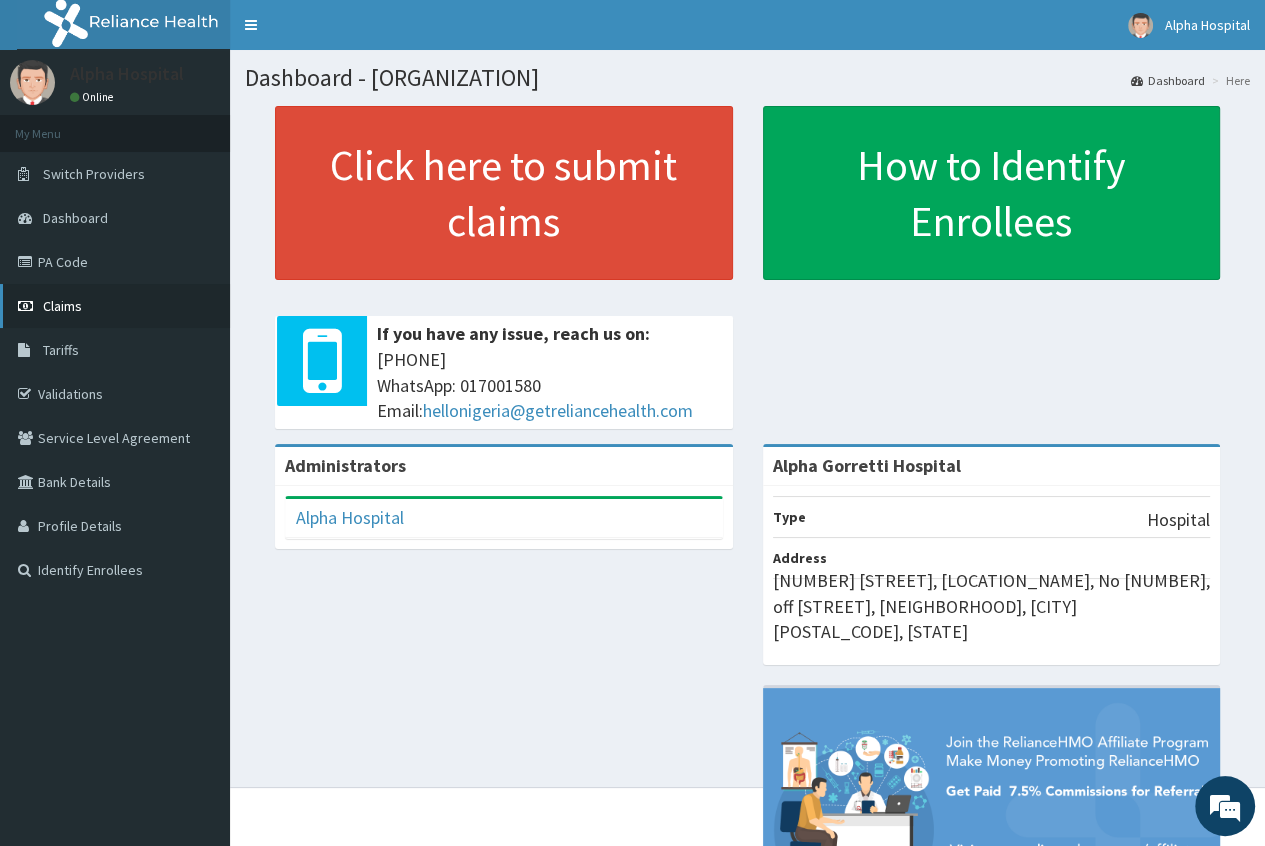 click on "Claims" at bounding box center [62, 306] 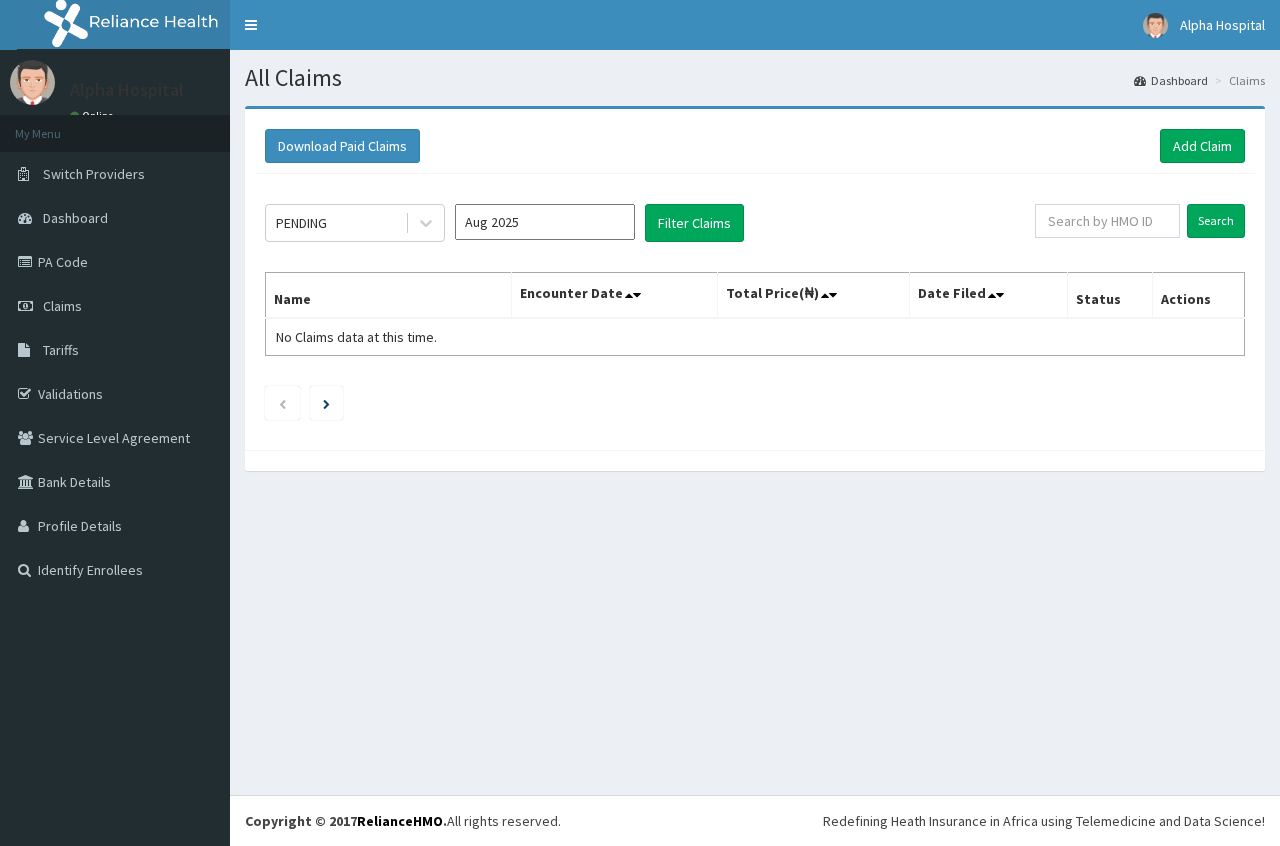 scroll, scrollTop: 0, scrollLeft: 0, axis: both 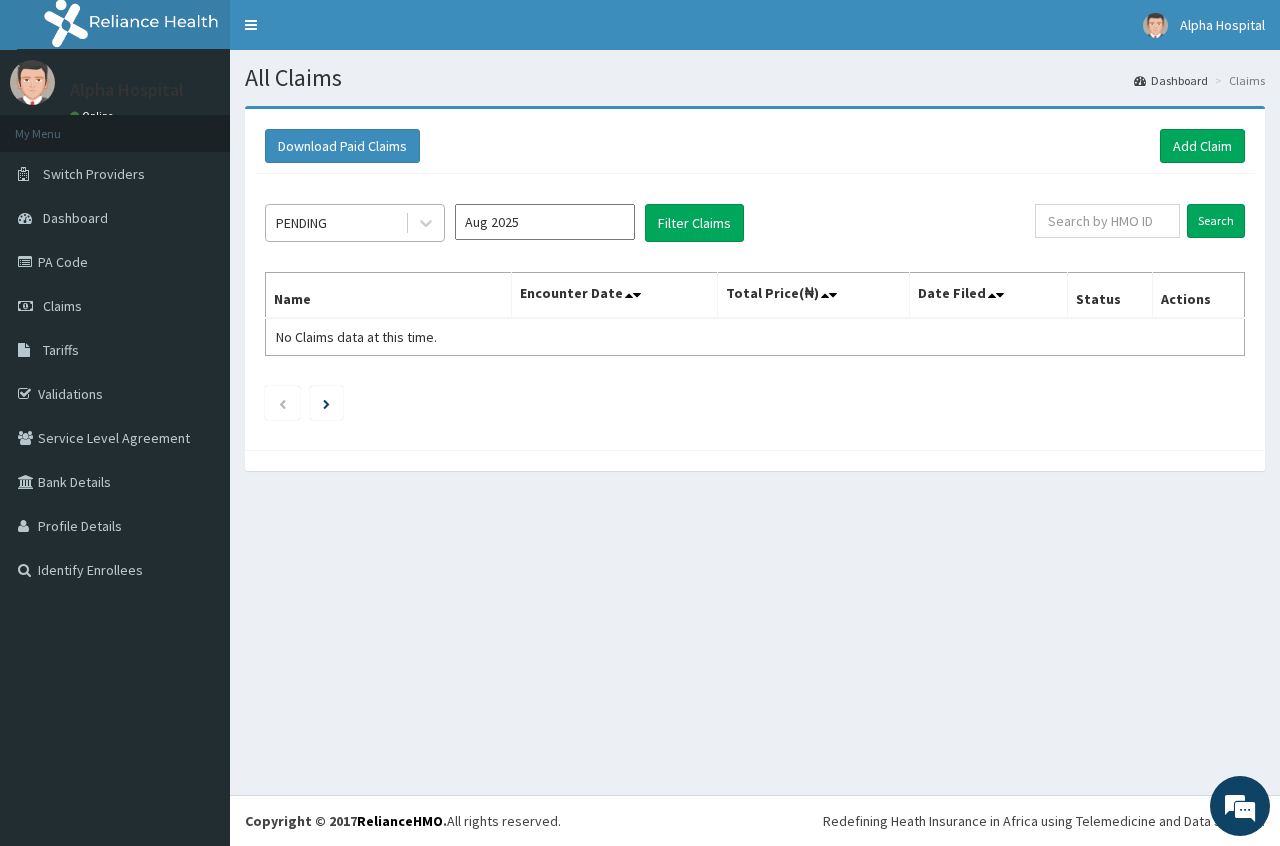 click on "PENDING" at bounding box center [335, 223] 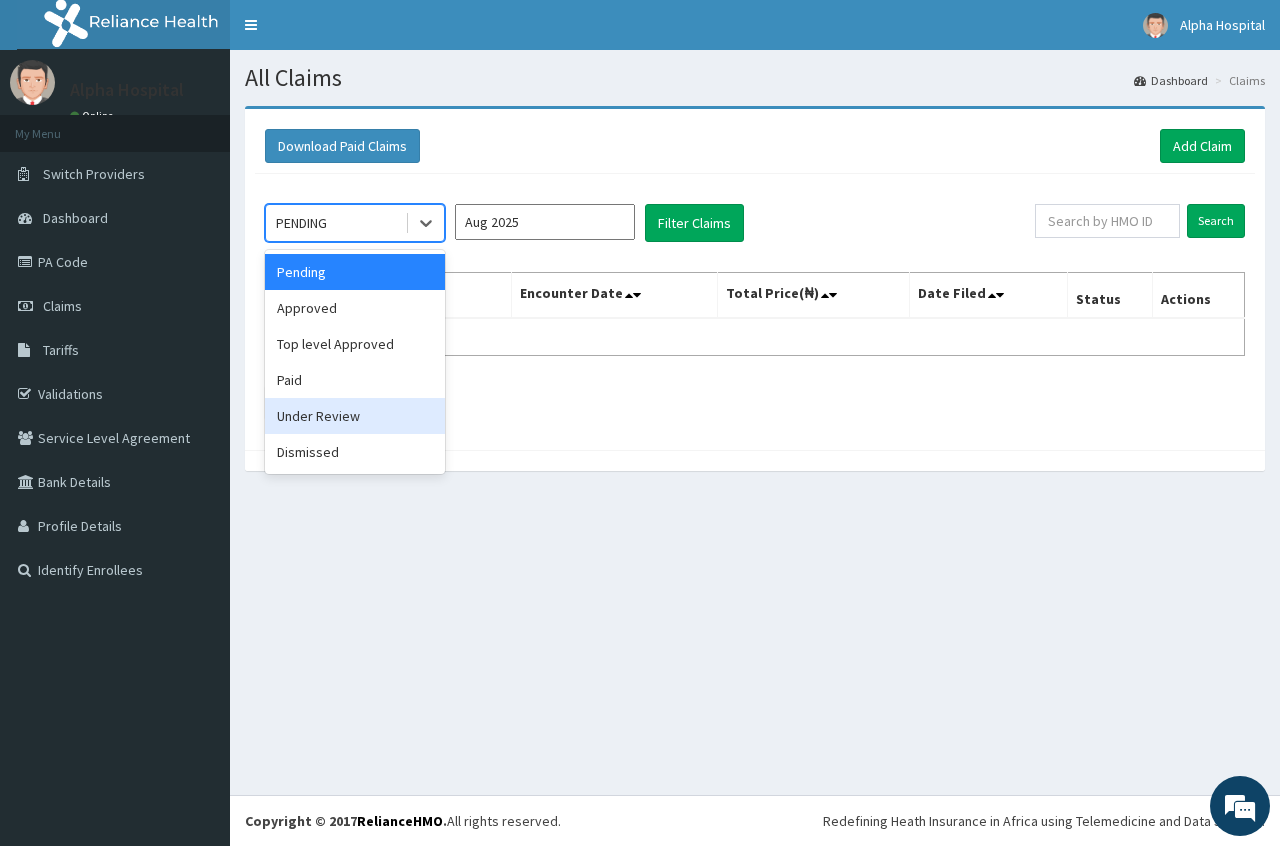 click on "Under Review" at bounding box center [355, 416] 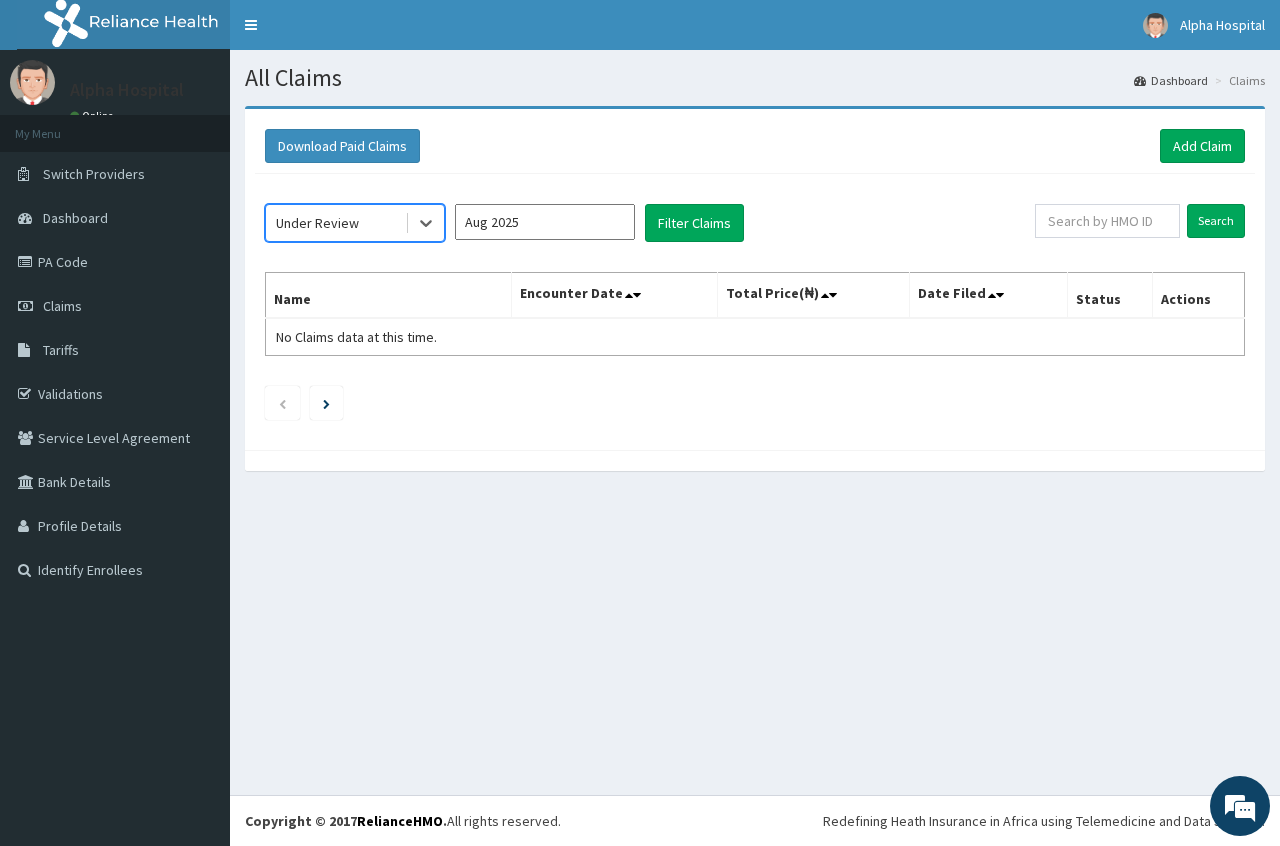 scroll, scrollTop: 0, scrollLeft: 0, axis: both 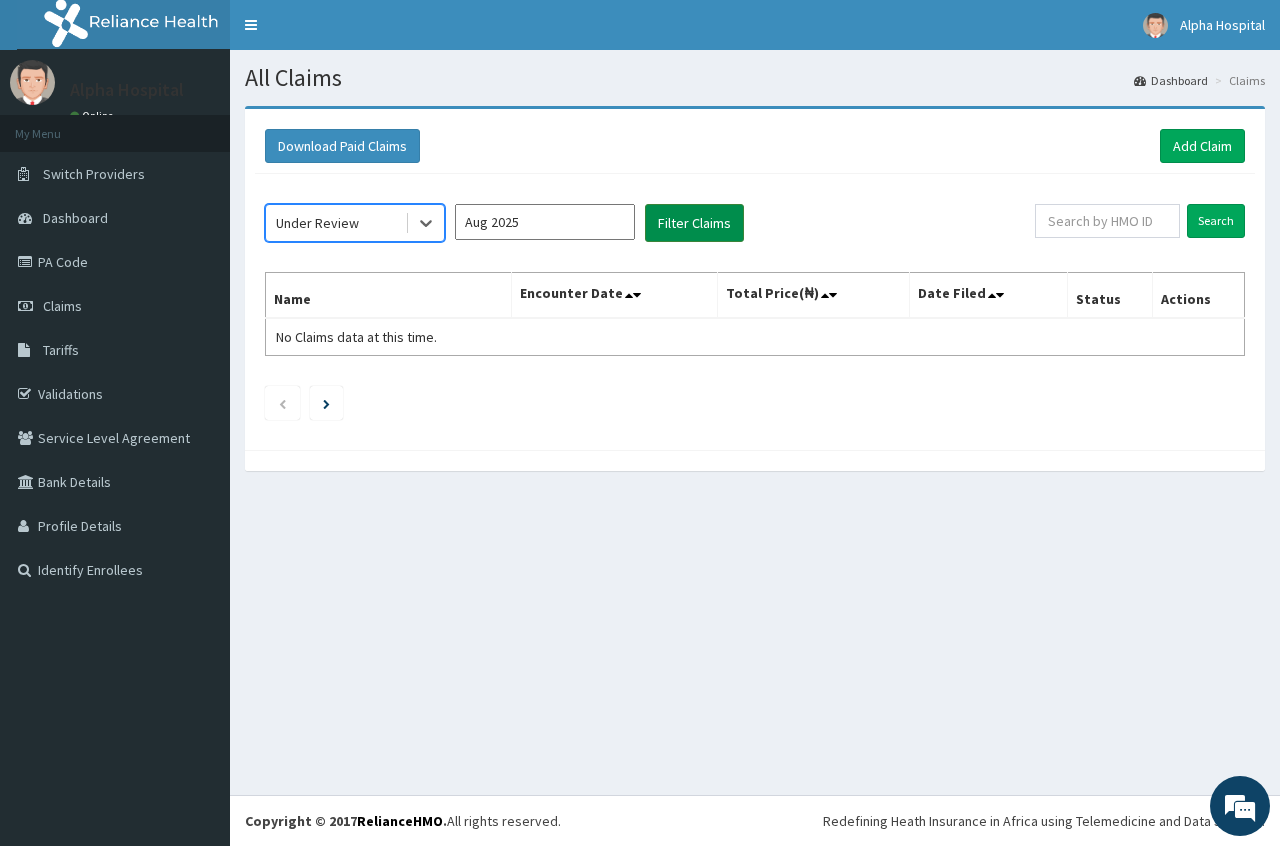 click on "Filter Claims" at bounding box center [694, 223] 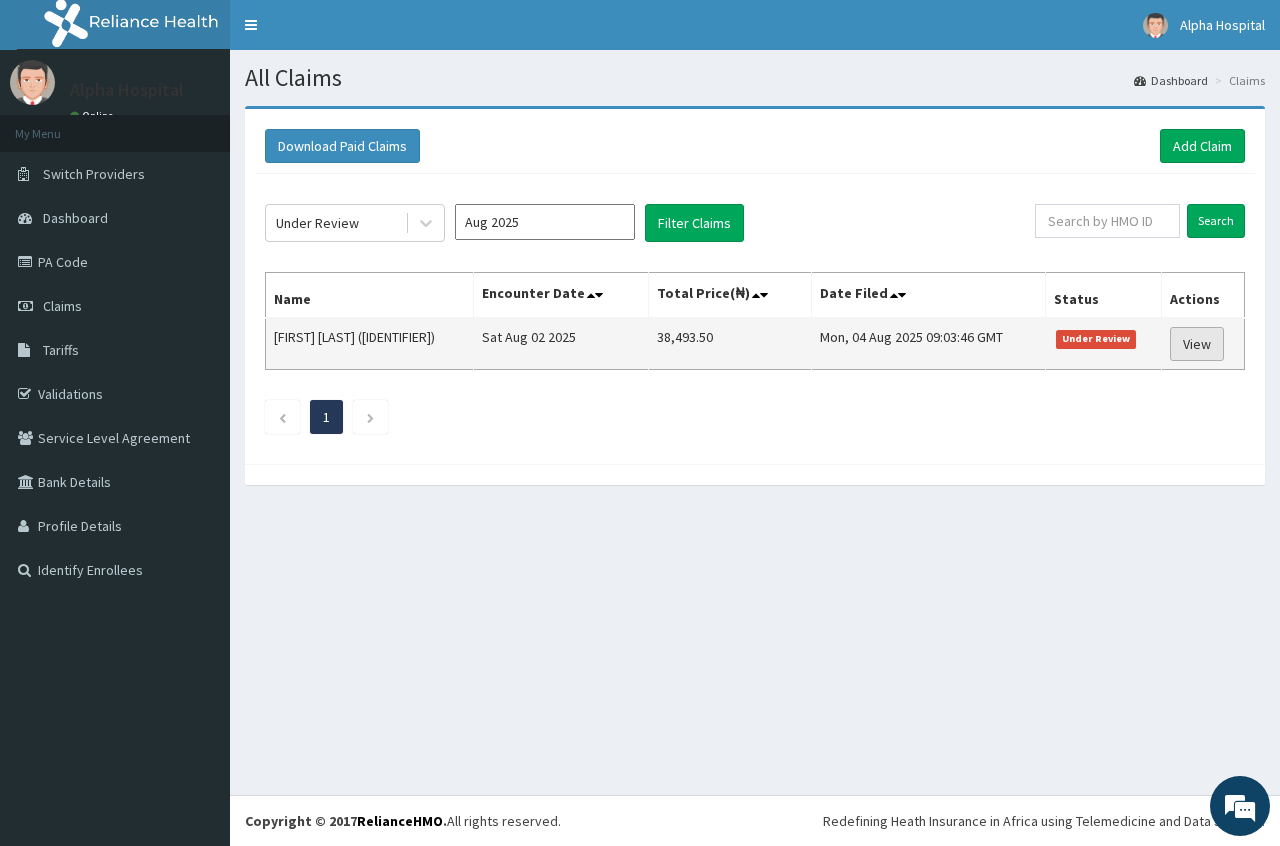 click on "View" at bounding box center (1197, 344) 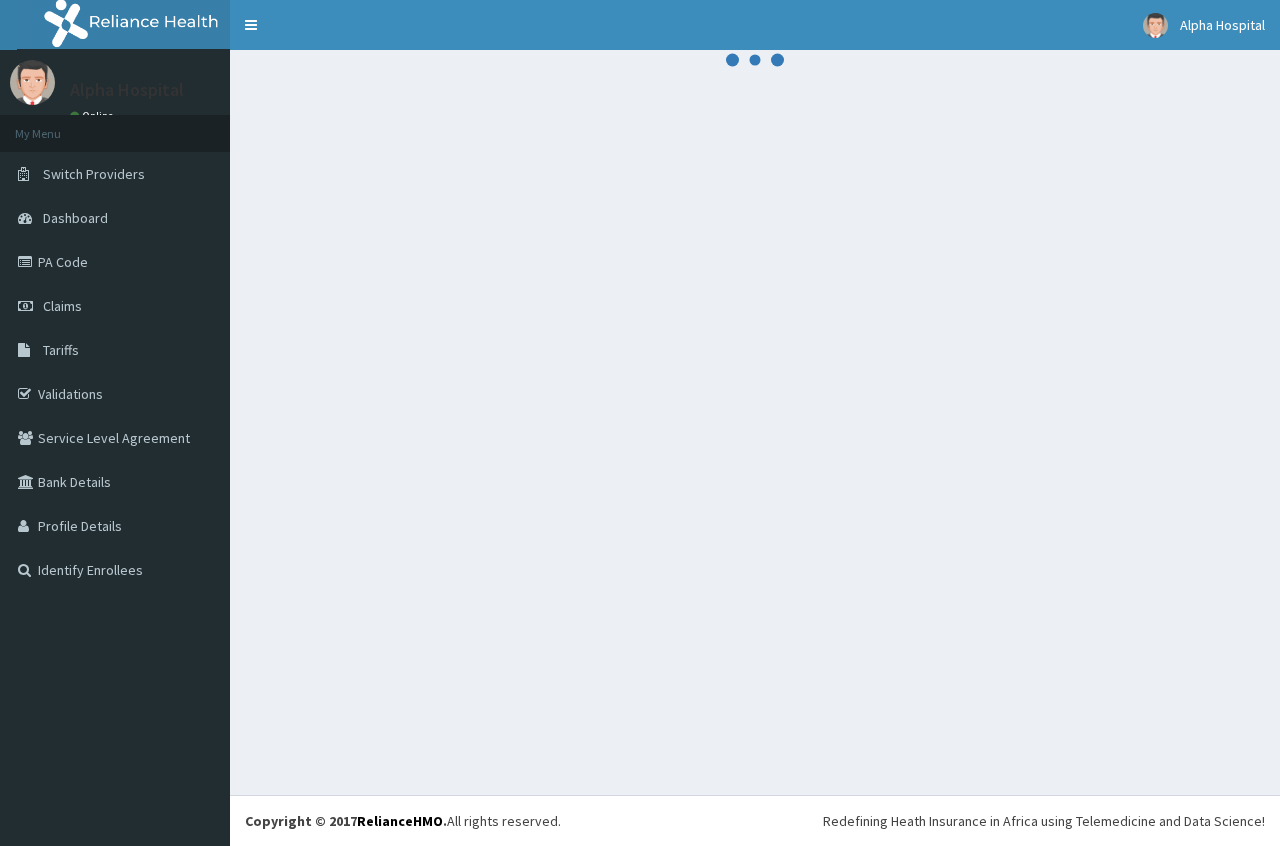 scroll, scrollTop: 0, scrollLeft: 0, axis: both 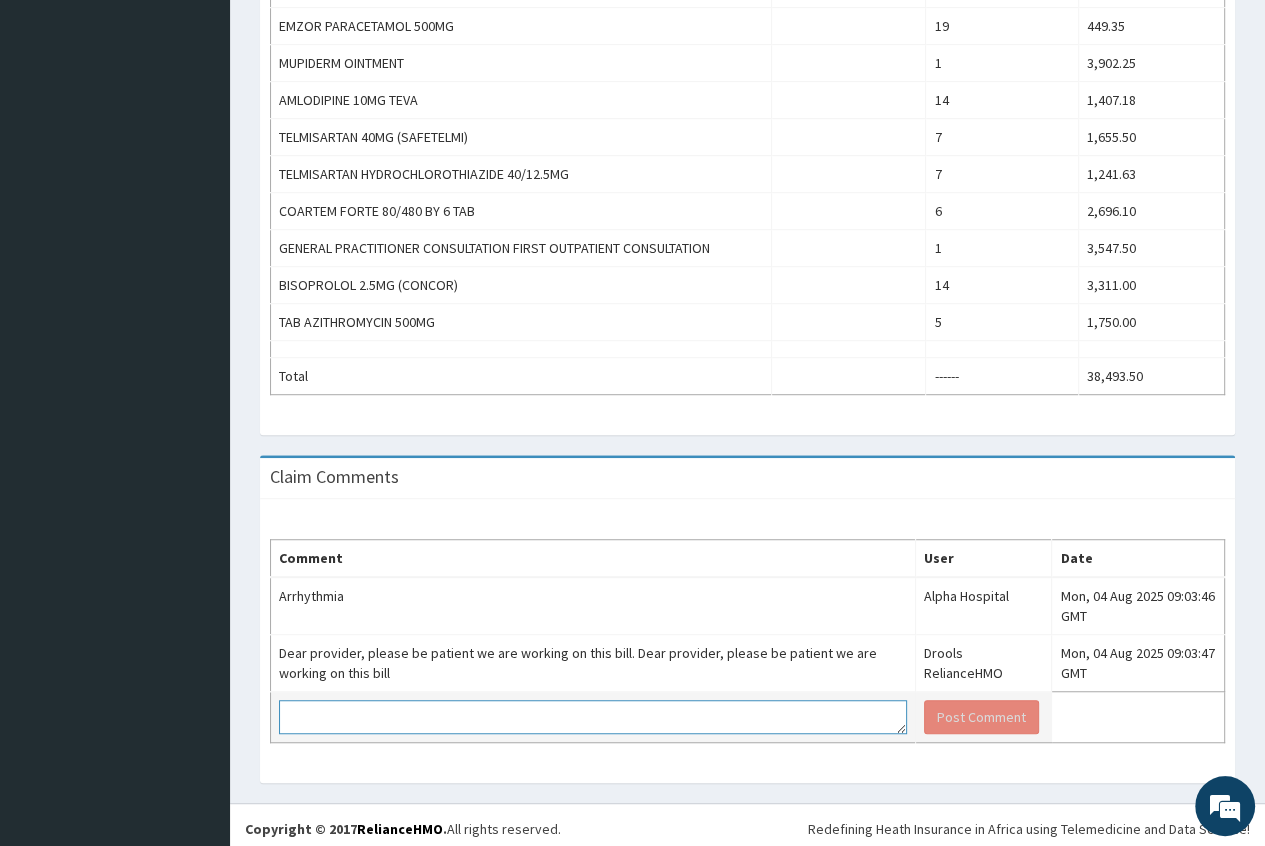 click at bounding box center [593, 717] 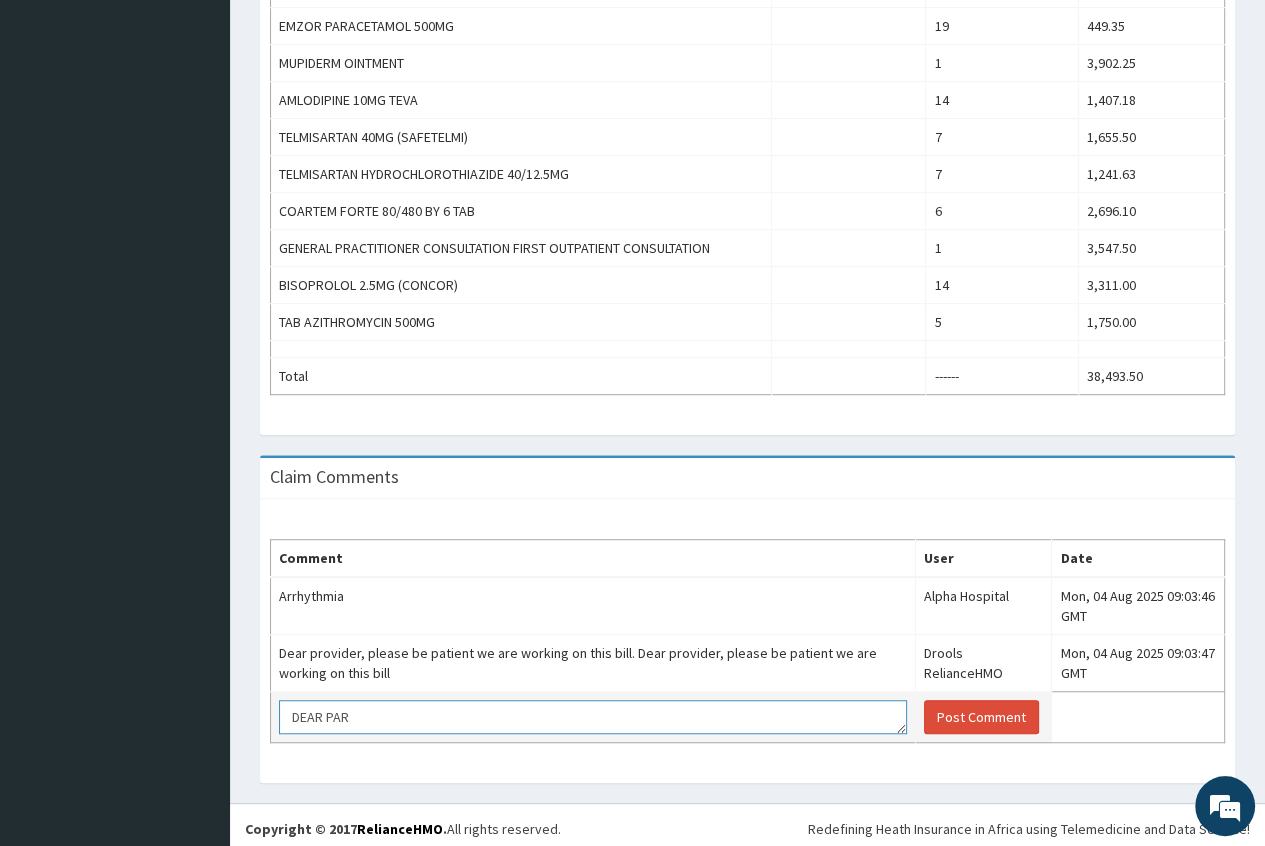 scroll, scrollTop: 0, scrollLeft: 0, axis: both 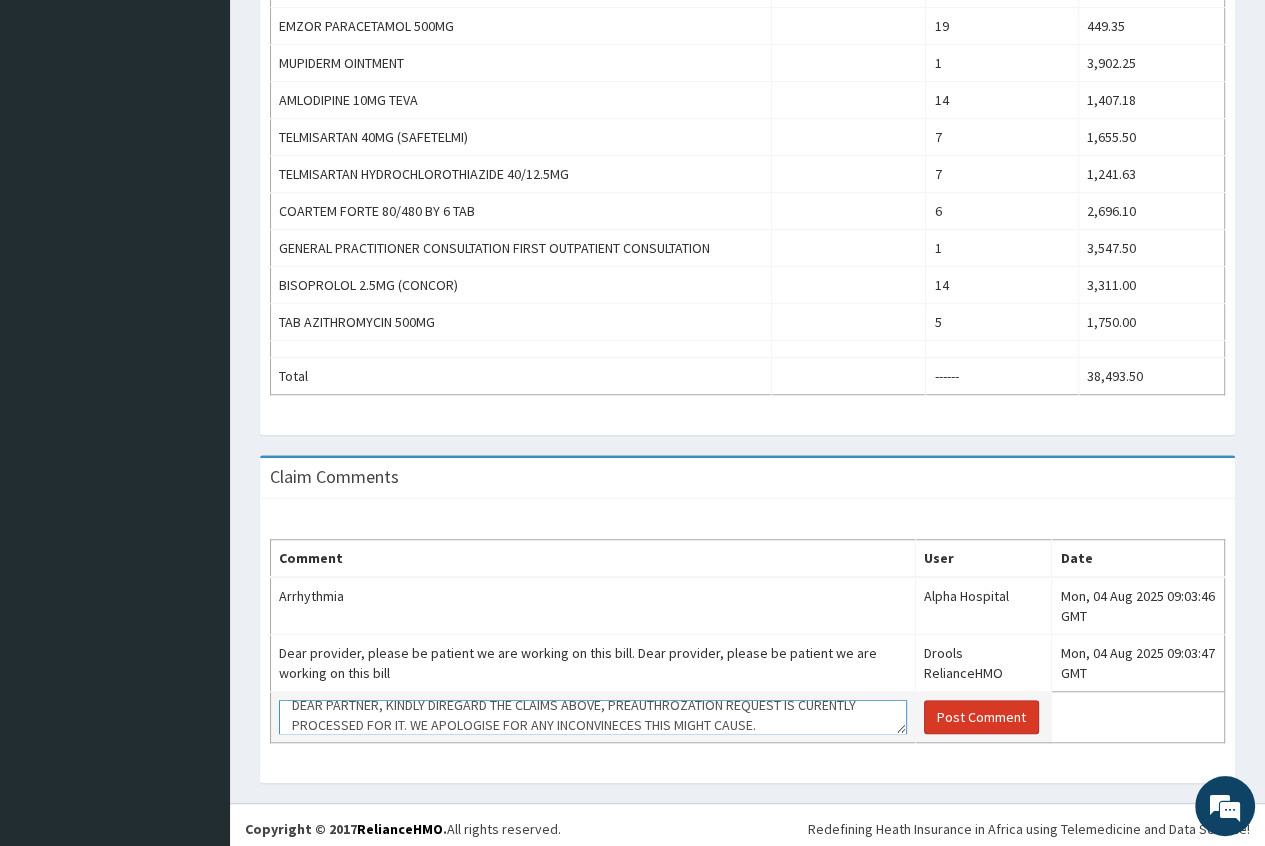 type on "DEAR PARTNER, KINDLY DIREGARD THE CLAIMS ABOVE, PREAUTHROZATION REQUEST IS CURENTLY PROCESSED FOR IT. WE APOLOGISE FOR ANY INCONVINECES THIS MIGHT CAUSE." 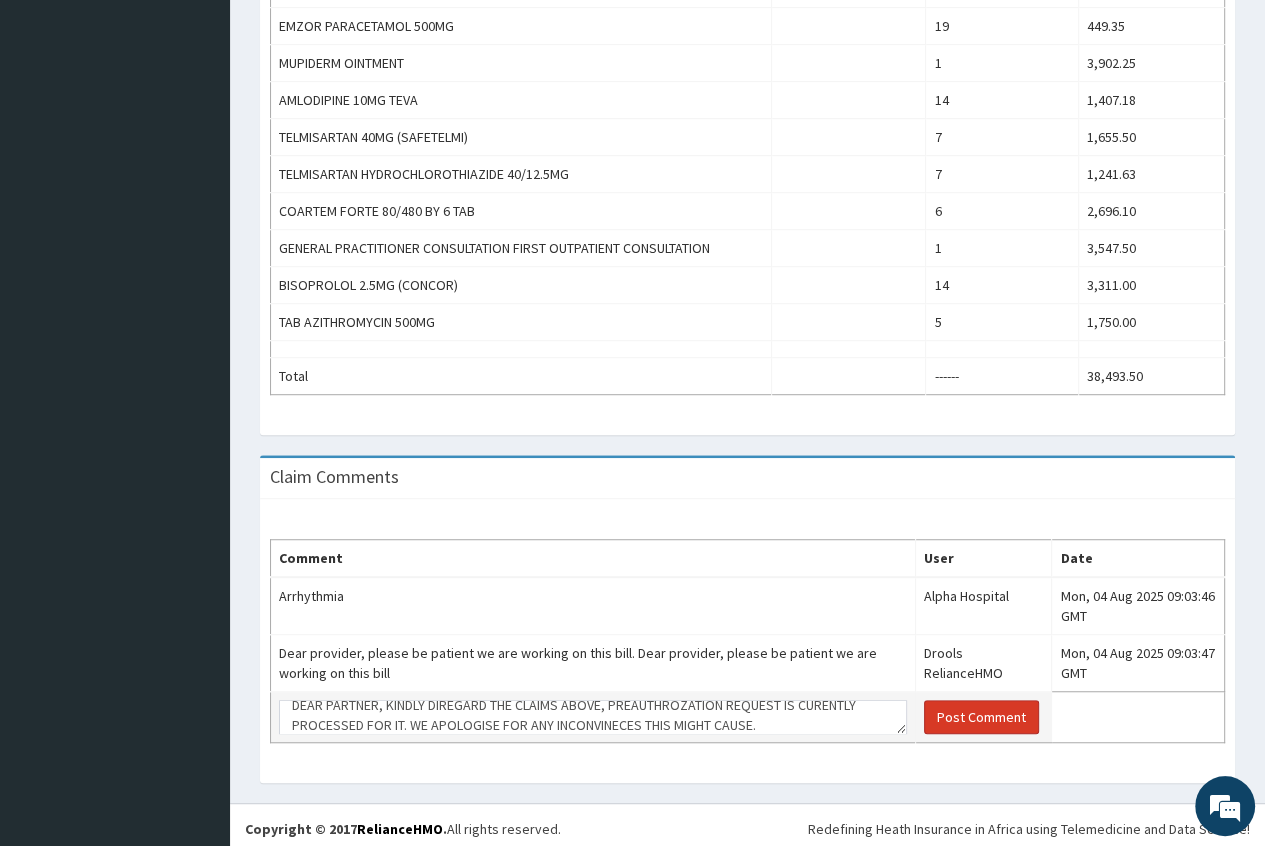 type 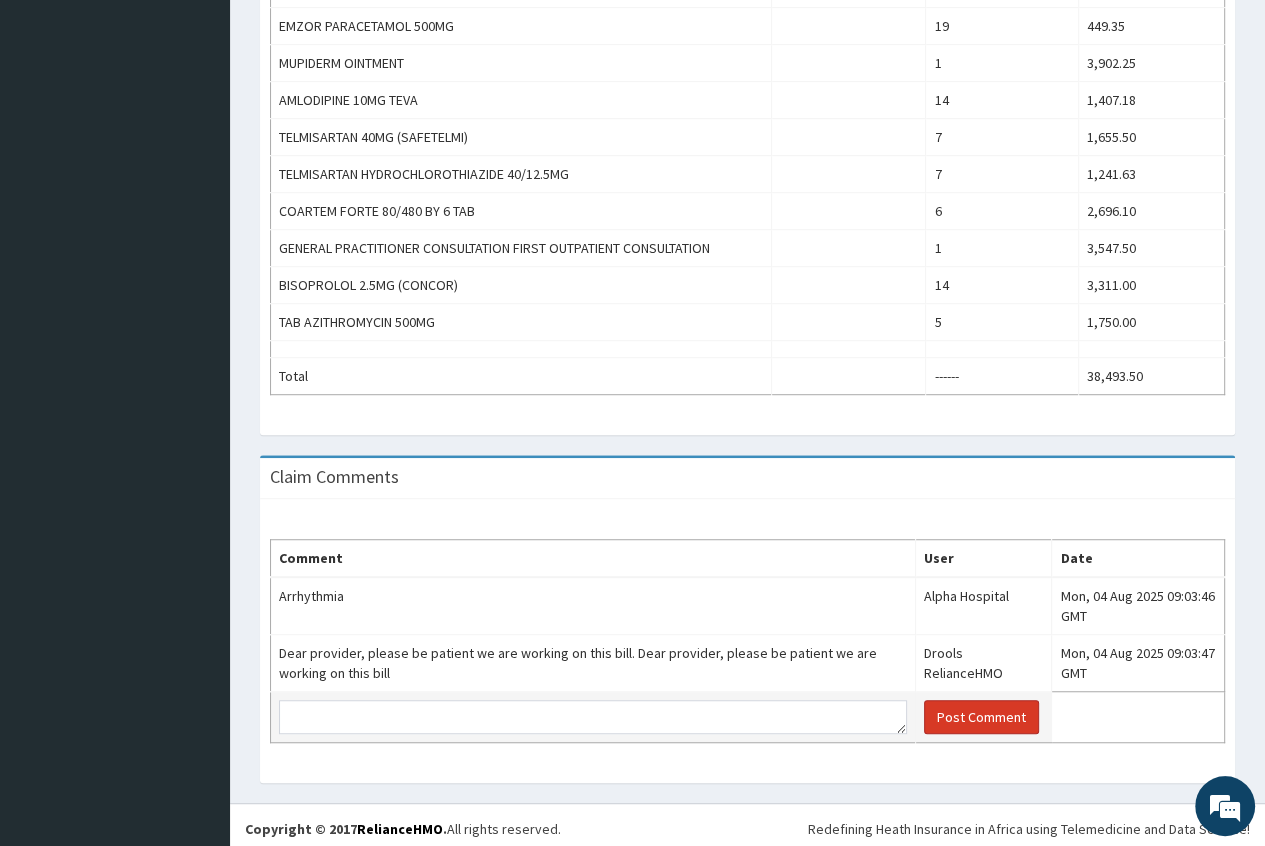 scroll, scrollTop: 0, scrollLeft: 0, axis: both 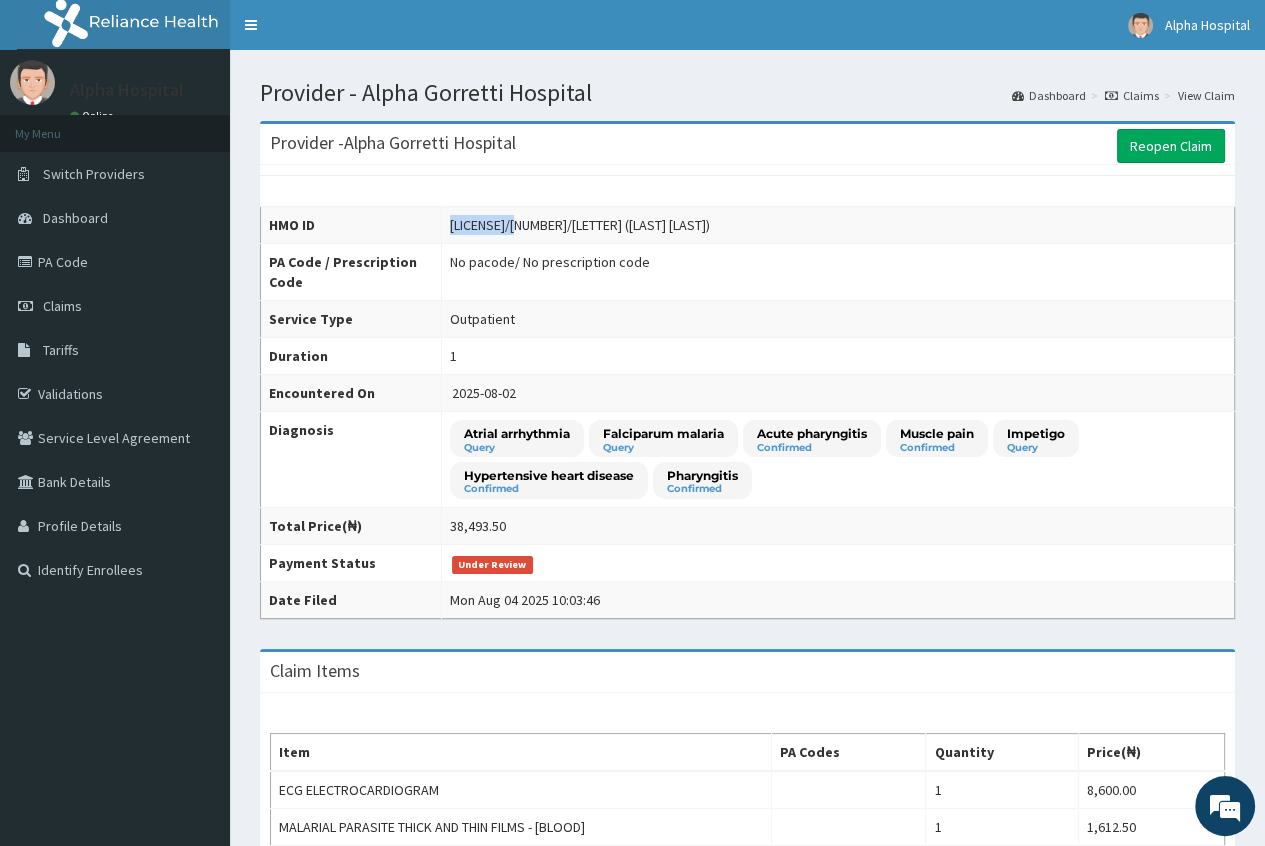 drag, startPoint x: 515, startPoint y: 227, endPoint x: 436, endPoint y: 217, distance: 79.630394 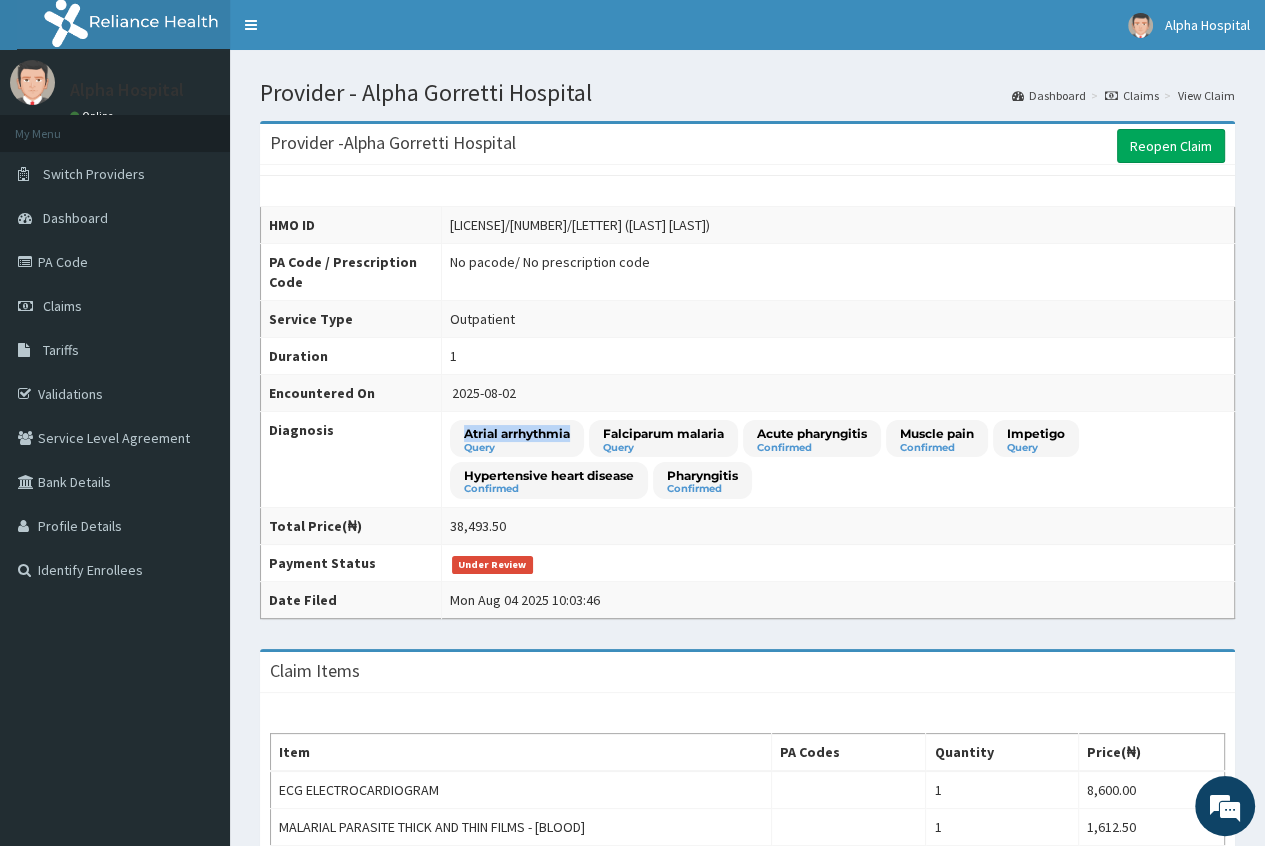 drag, startPoint x: 559, startPoint y: 431, endPoint x: 426, endPoint y: 422, distance: 133.30417 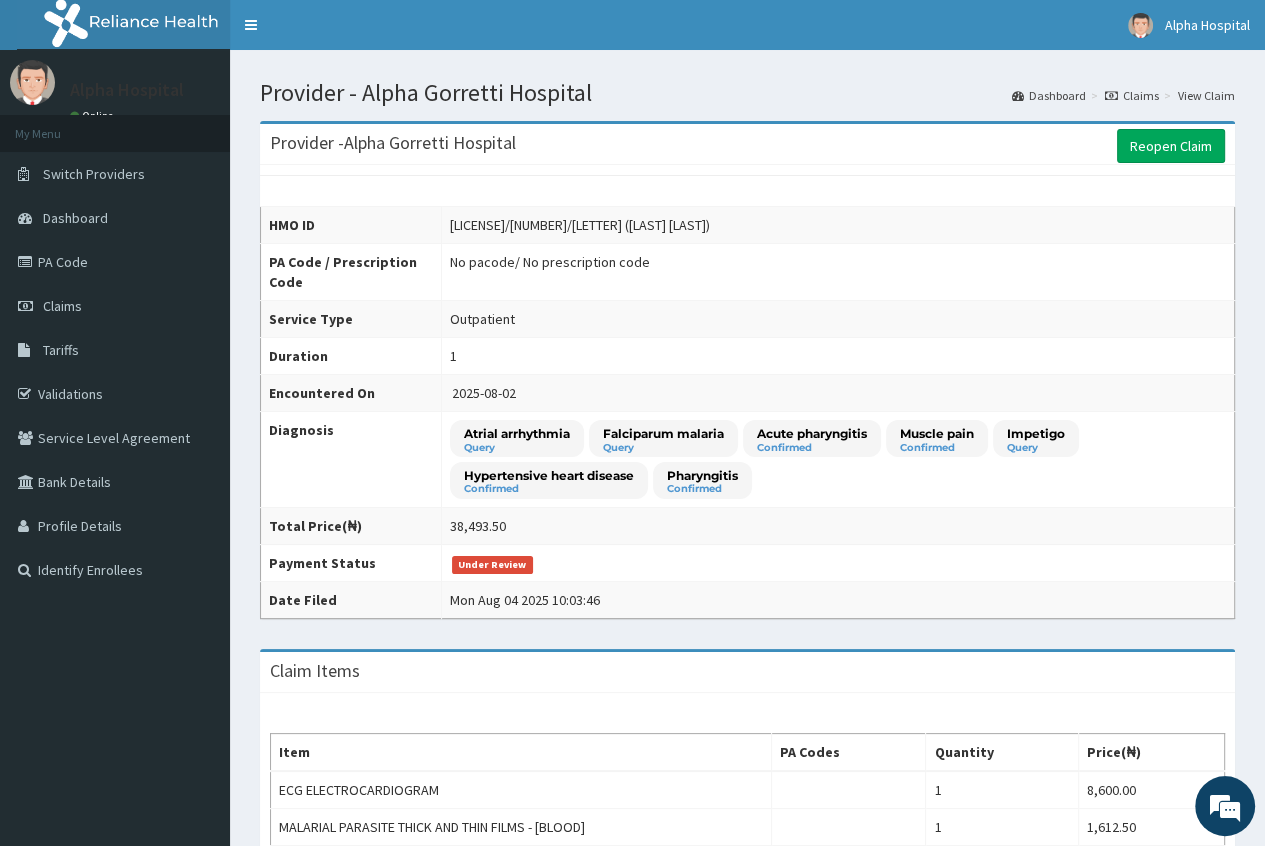 click on "Atrial arrhythmia" at bounding box center (517, 433) 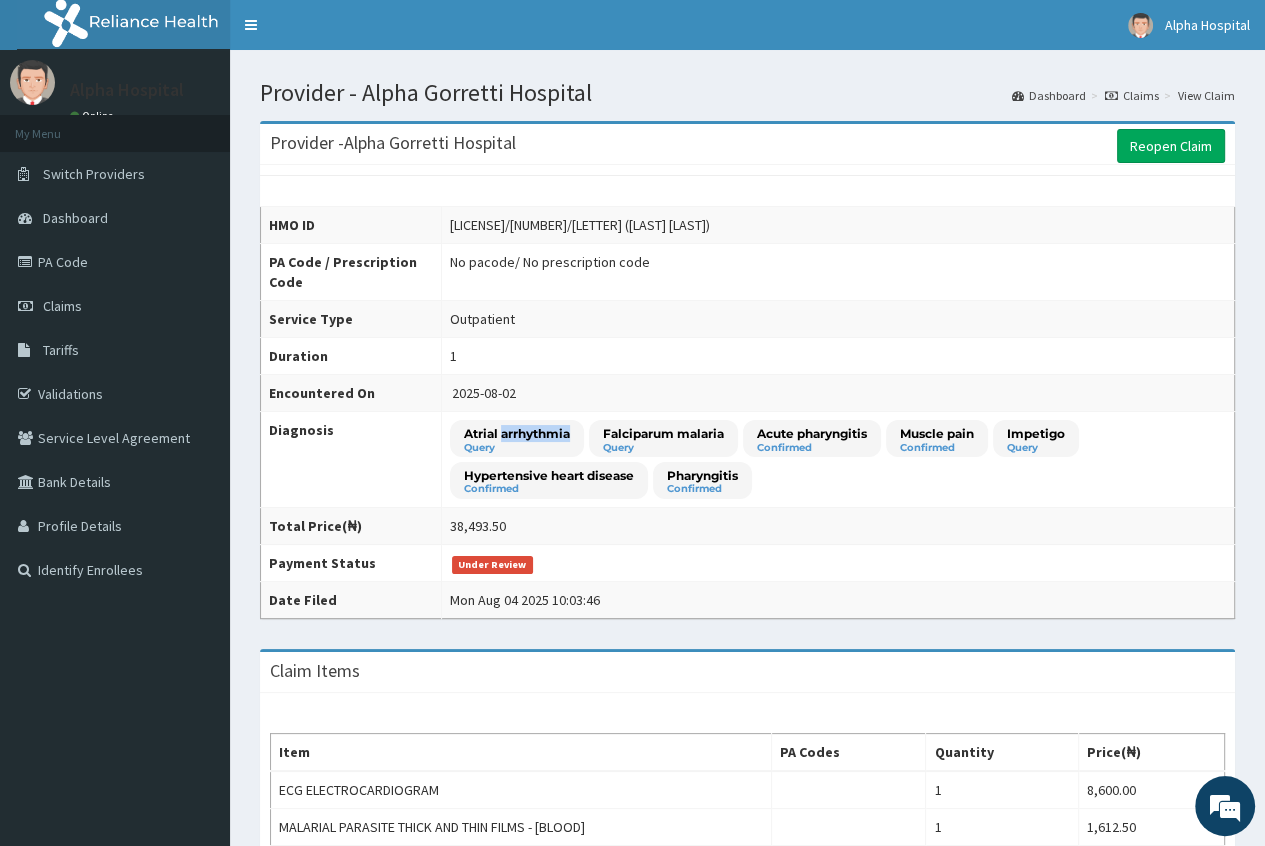 click on "Atrial arrhythmia" at bounding box center [517, 433] 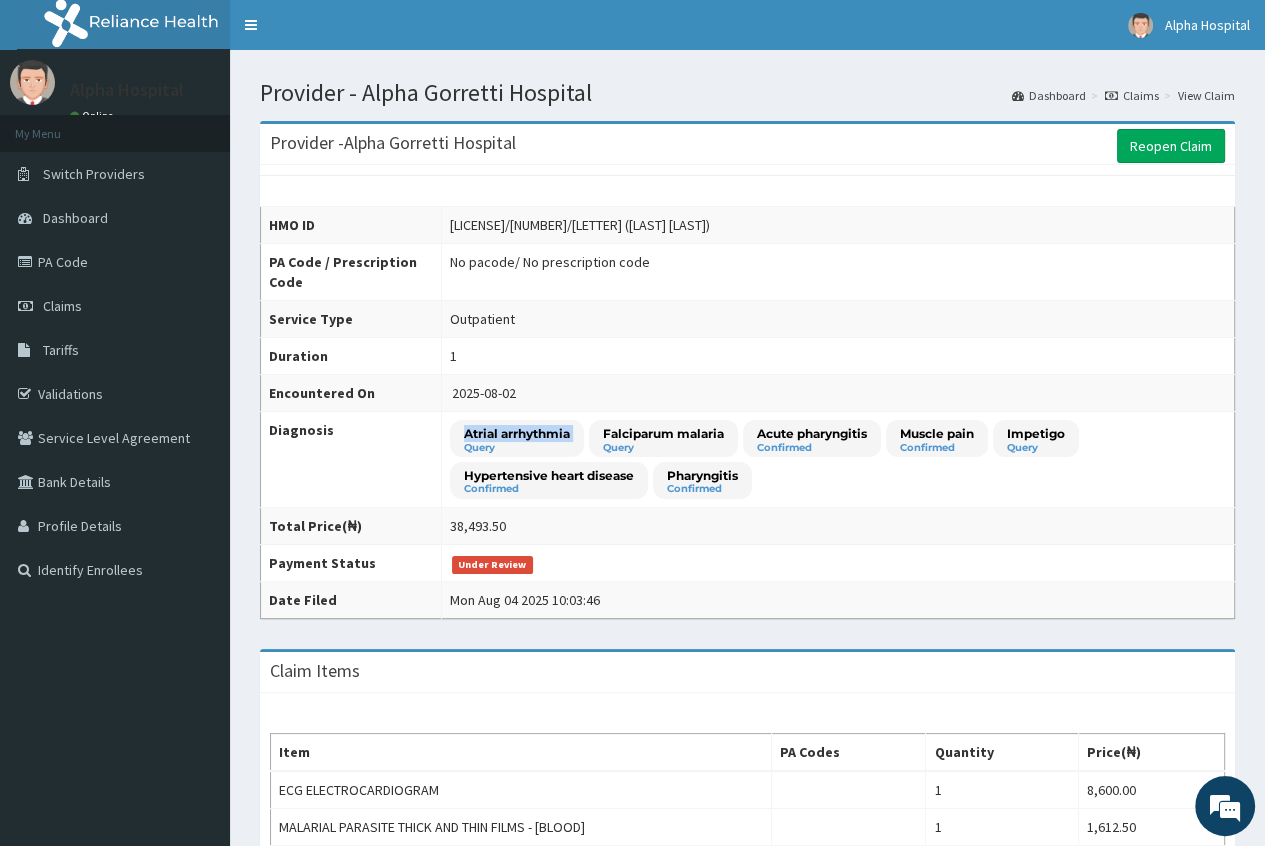 click on "Atrial arrhythmia" at bounding box center [517, 433] 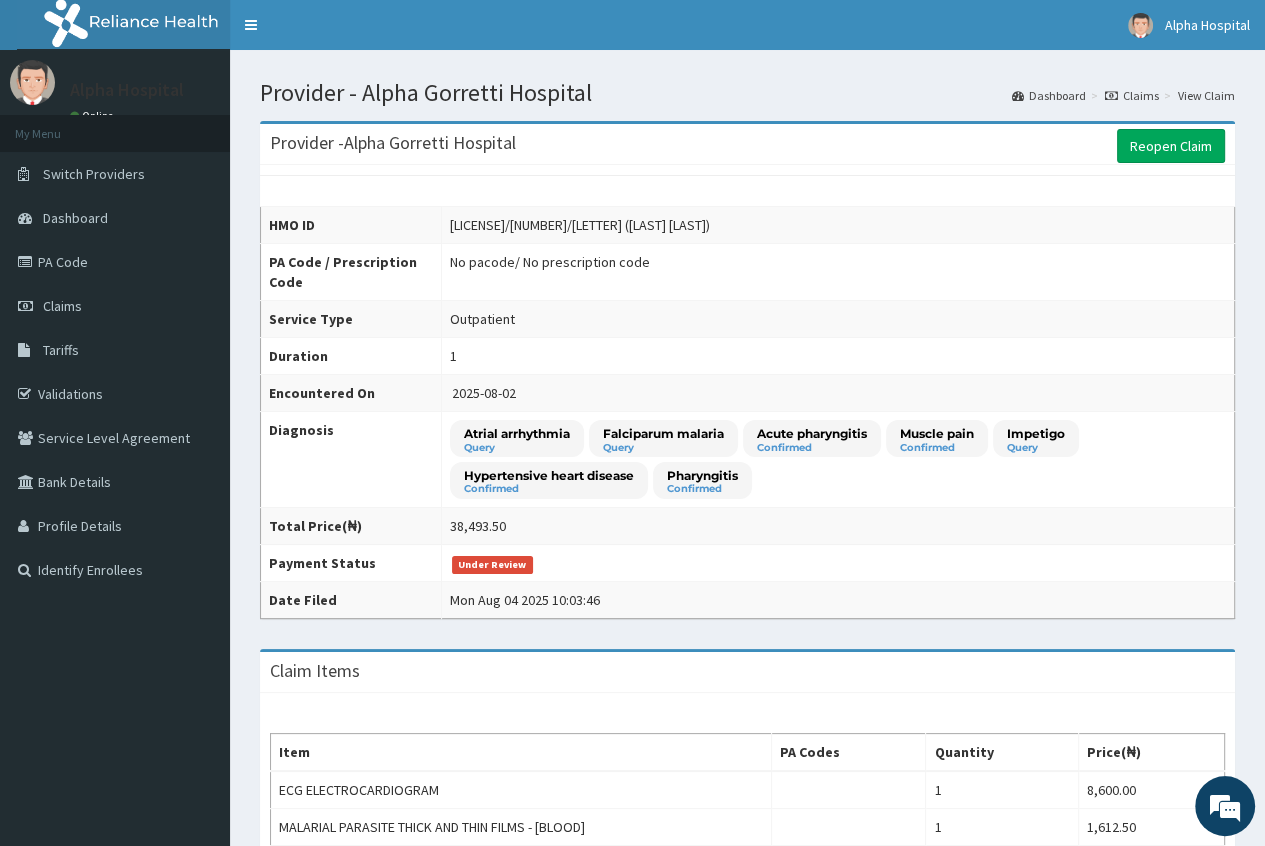 click on "Atrial arrhythmia Query Falciparum malaria Query Acute pharyngitis Confirmed Muscle pain Confirmed Impetigo Query Hypertensive heart disease Confirmed Pharyngitis Confirmed" at bounding box center [838, 460] 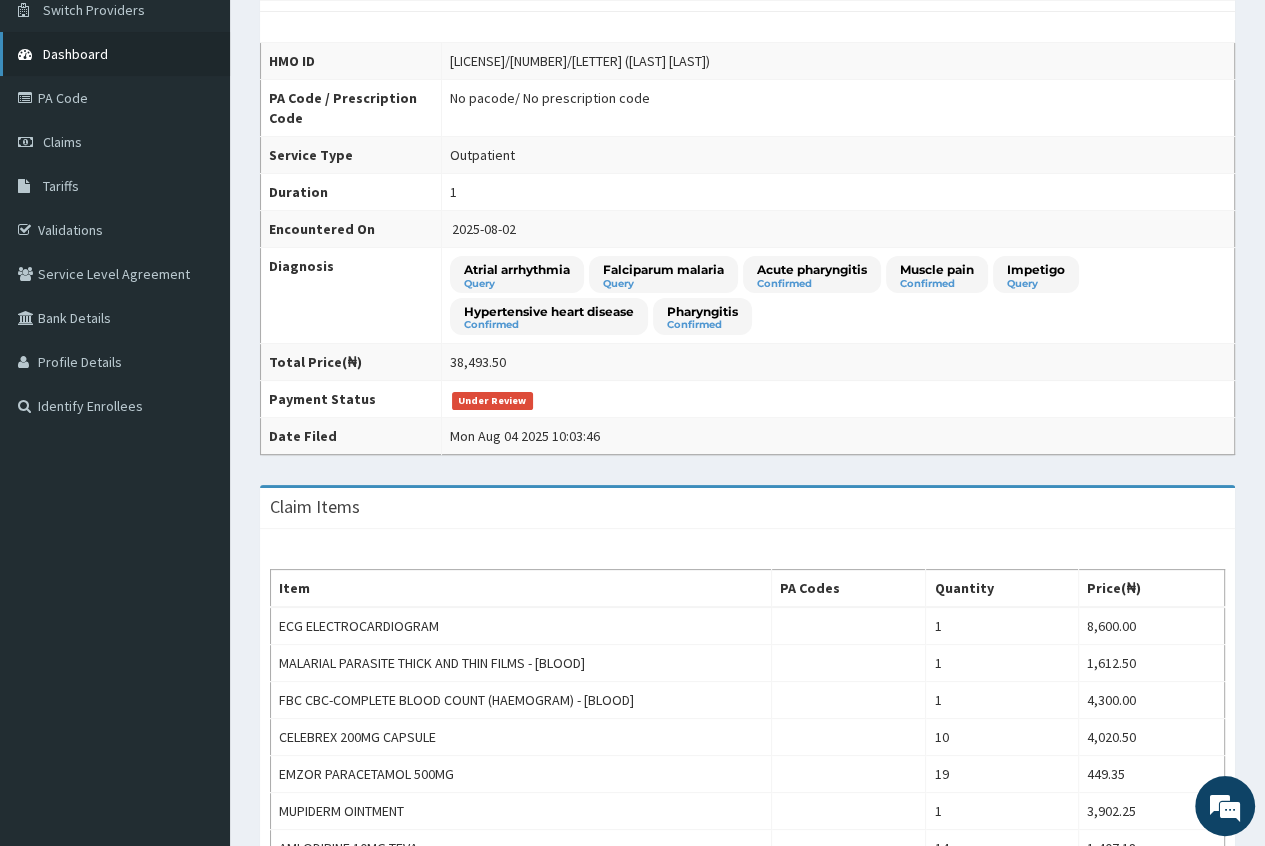 scroll, scrollTop: 0, scrollLeft: 0, axis: both 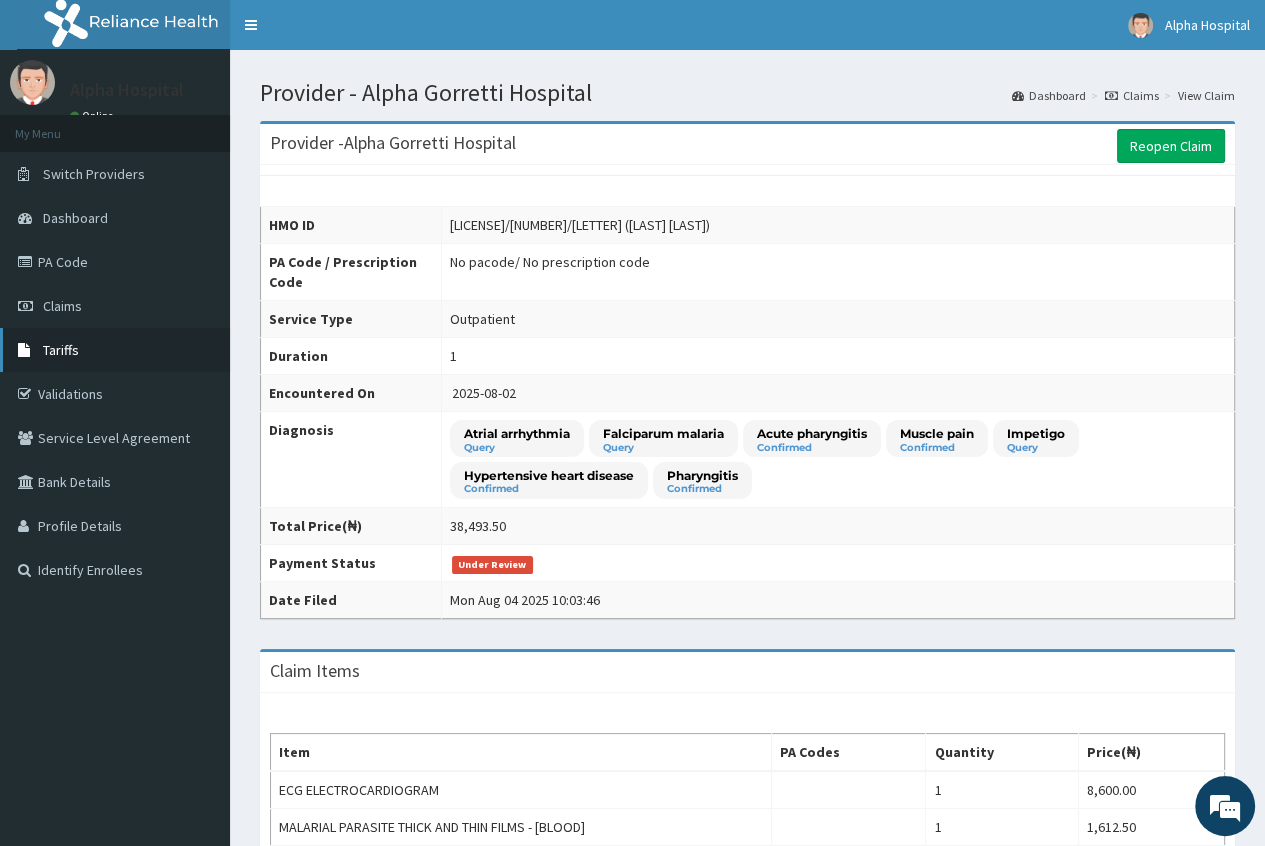 click on "Tariffs" at bounding box center [61, 350] 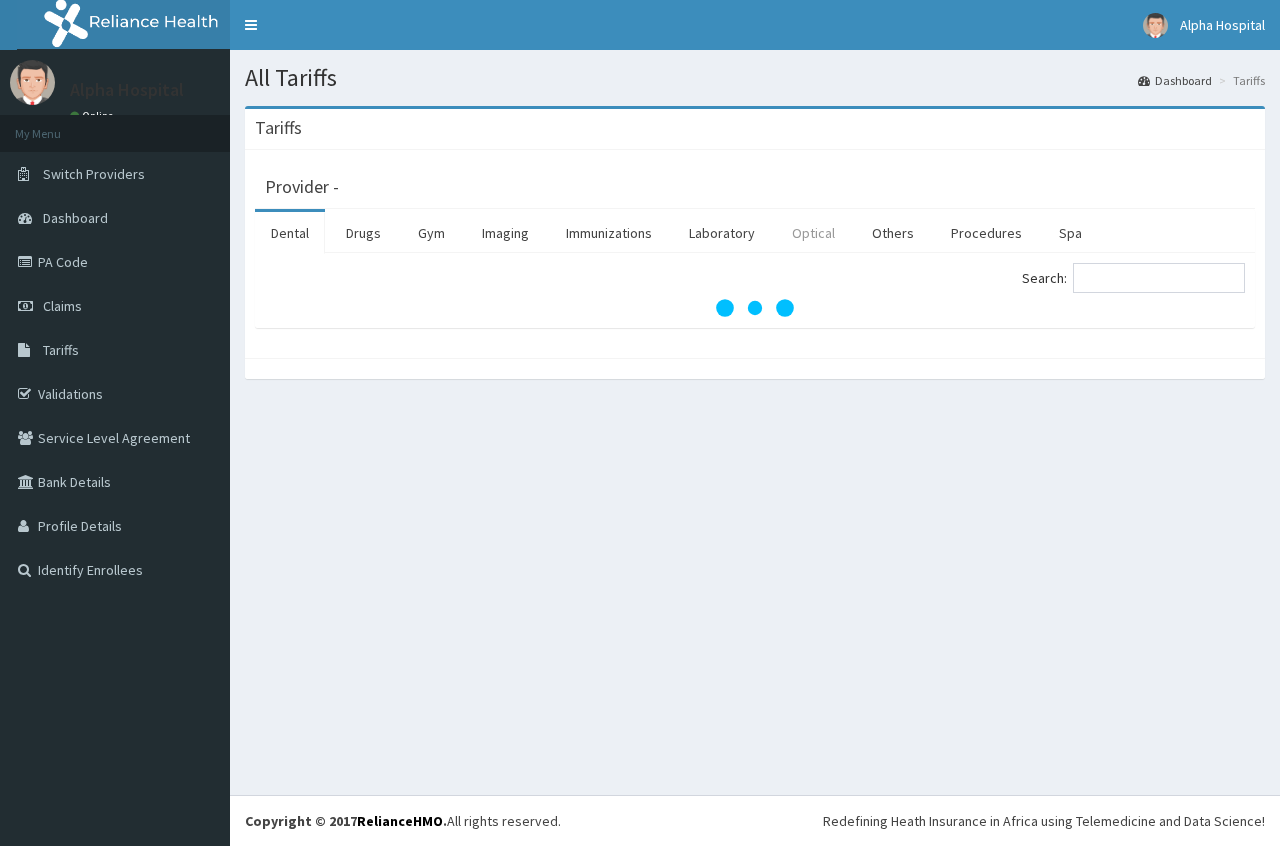 scroll, scrollTop: 0, scrollLeft: 0, axis: both 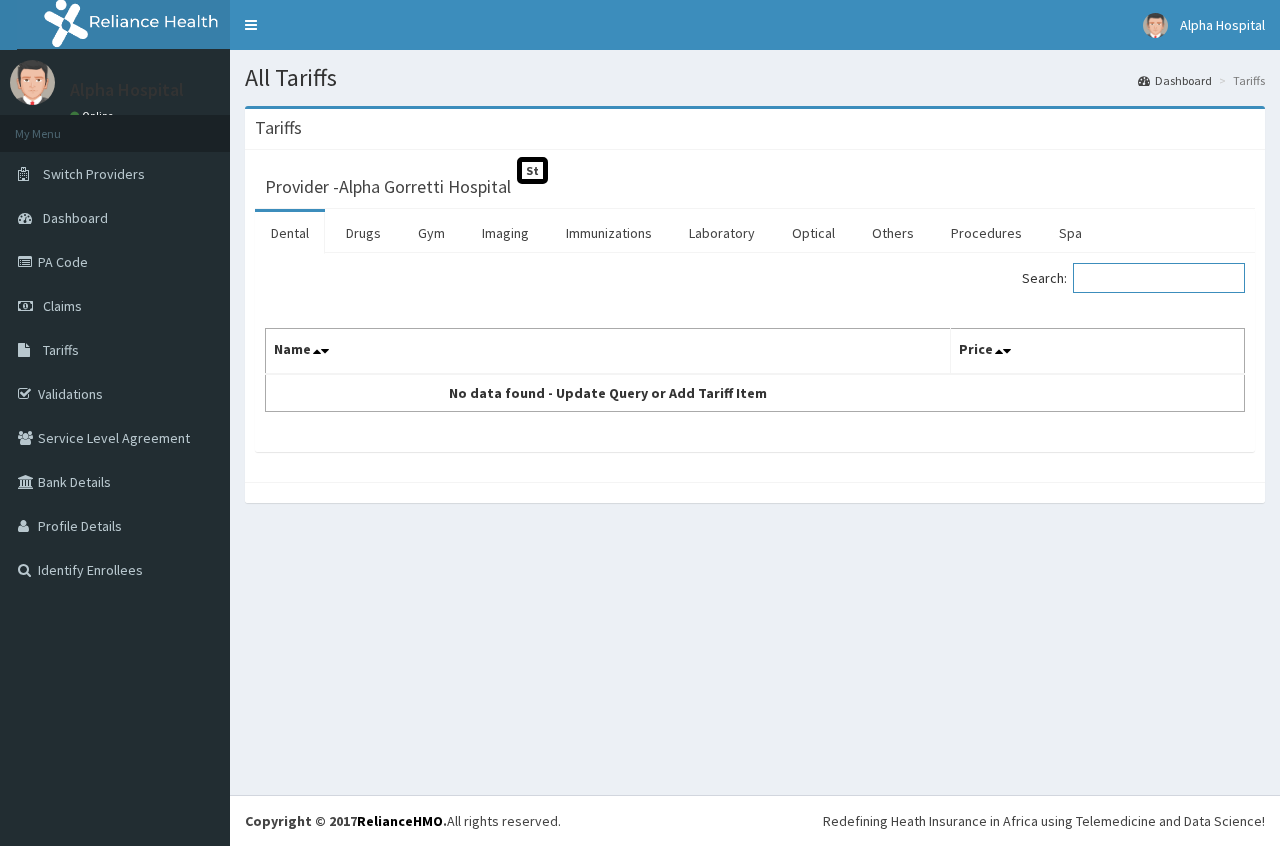 click on "Search:" at bounding box center (1159, 278) 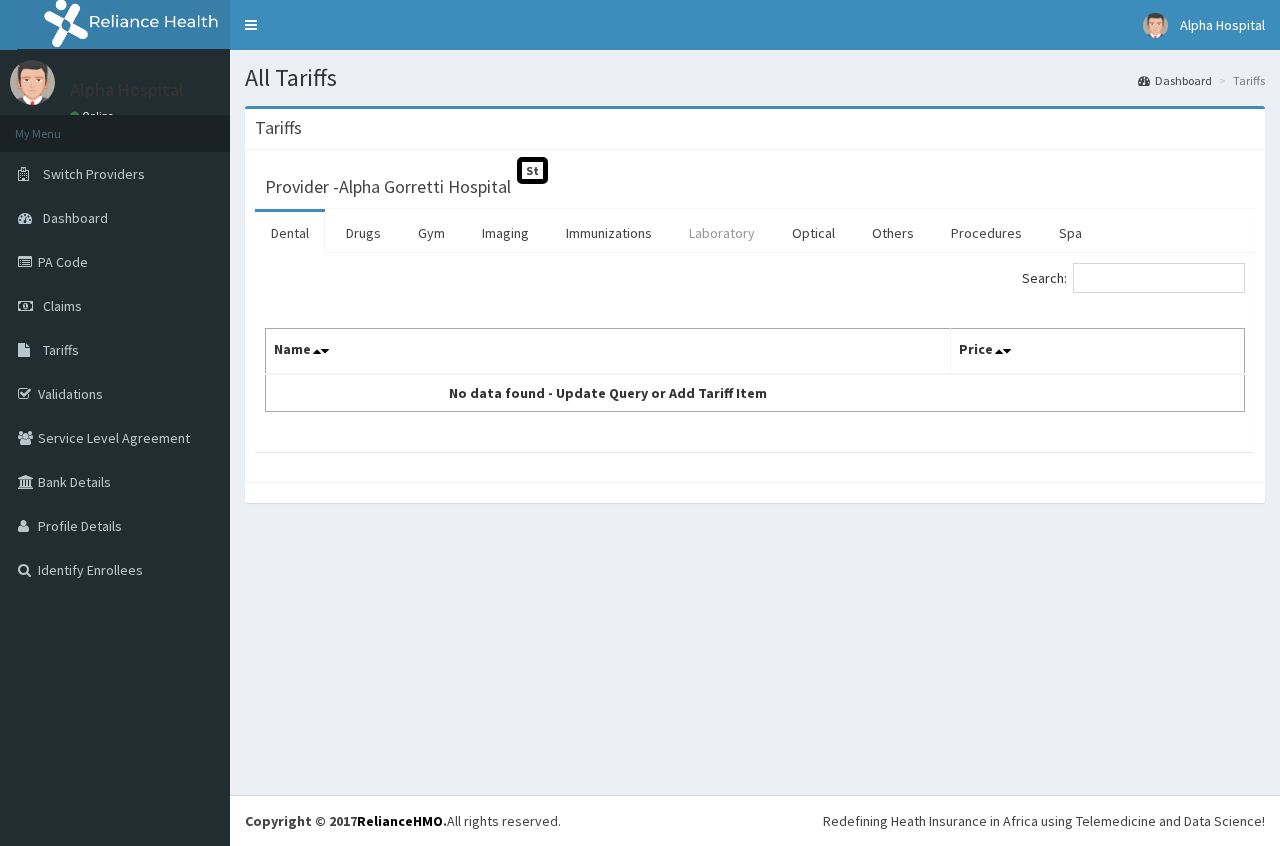 drag, startPoint x: 696, startPoint y: 236, endPoint x: 775, endPoint y: 242, distance: 79.22752 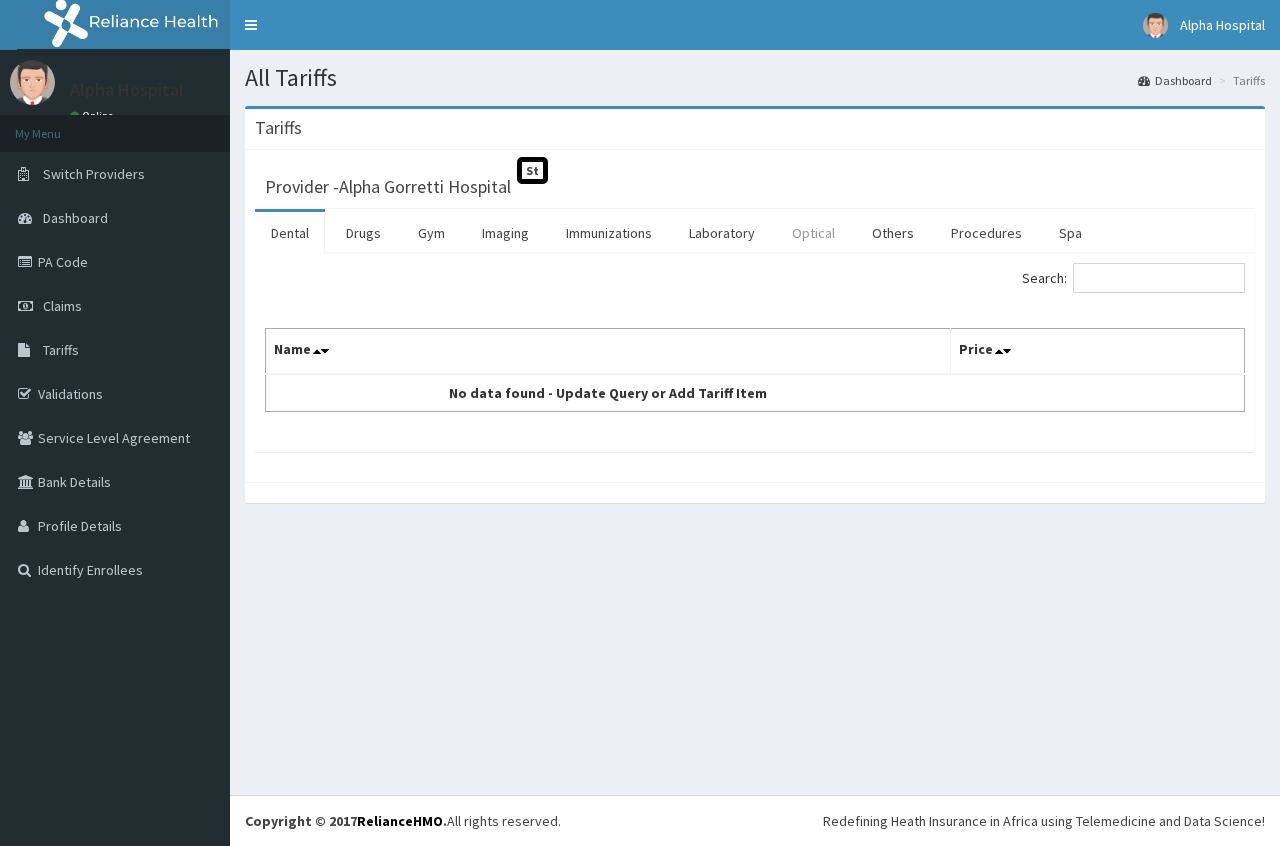 click on "Laboratory" at bounding box center [722, 233] 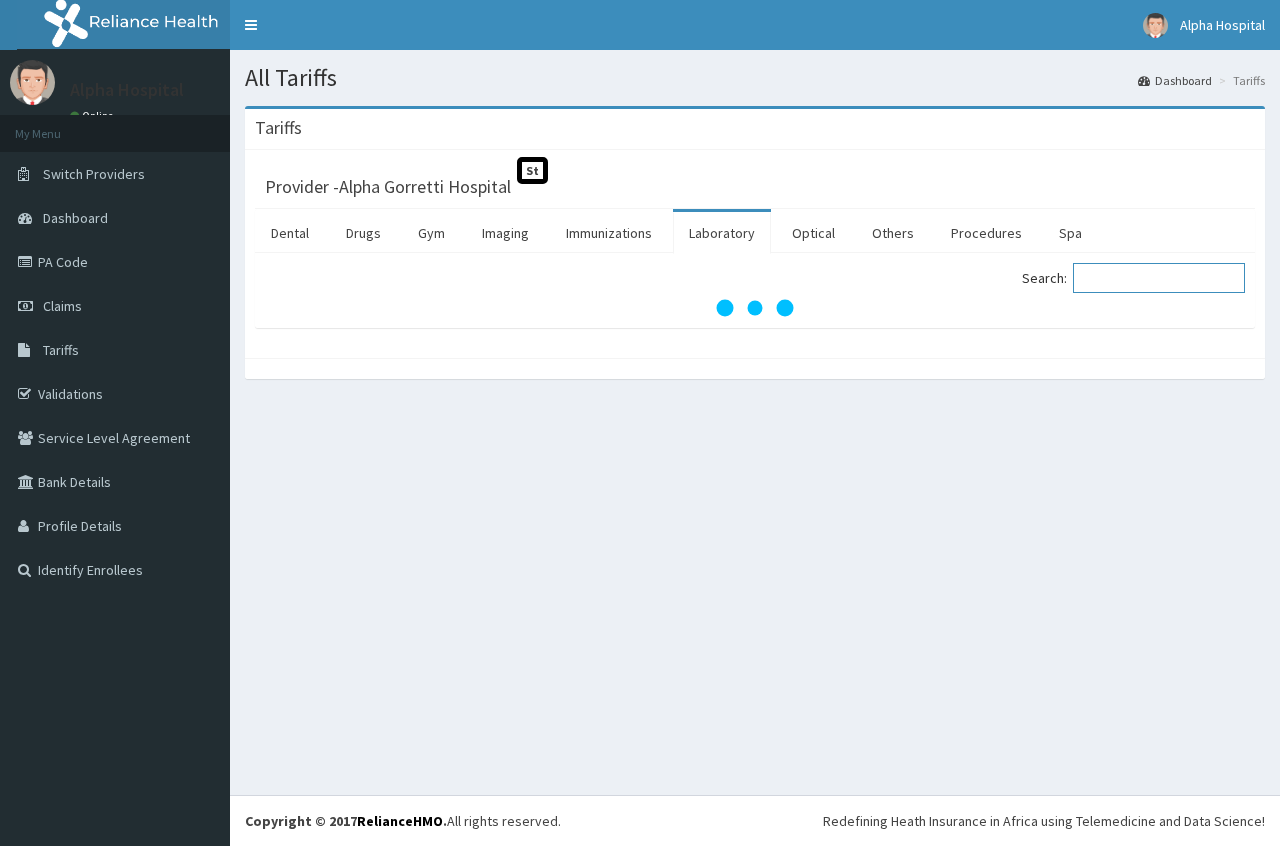 click on "Search:" at bounding box center (1159, 278) 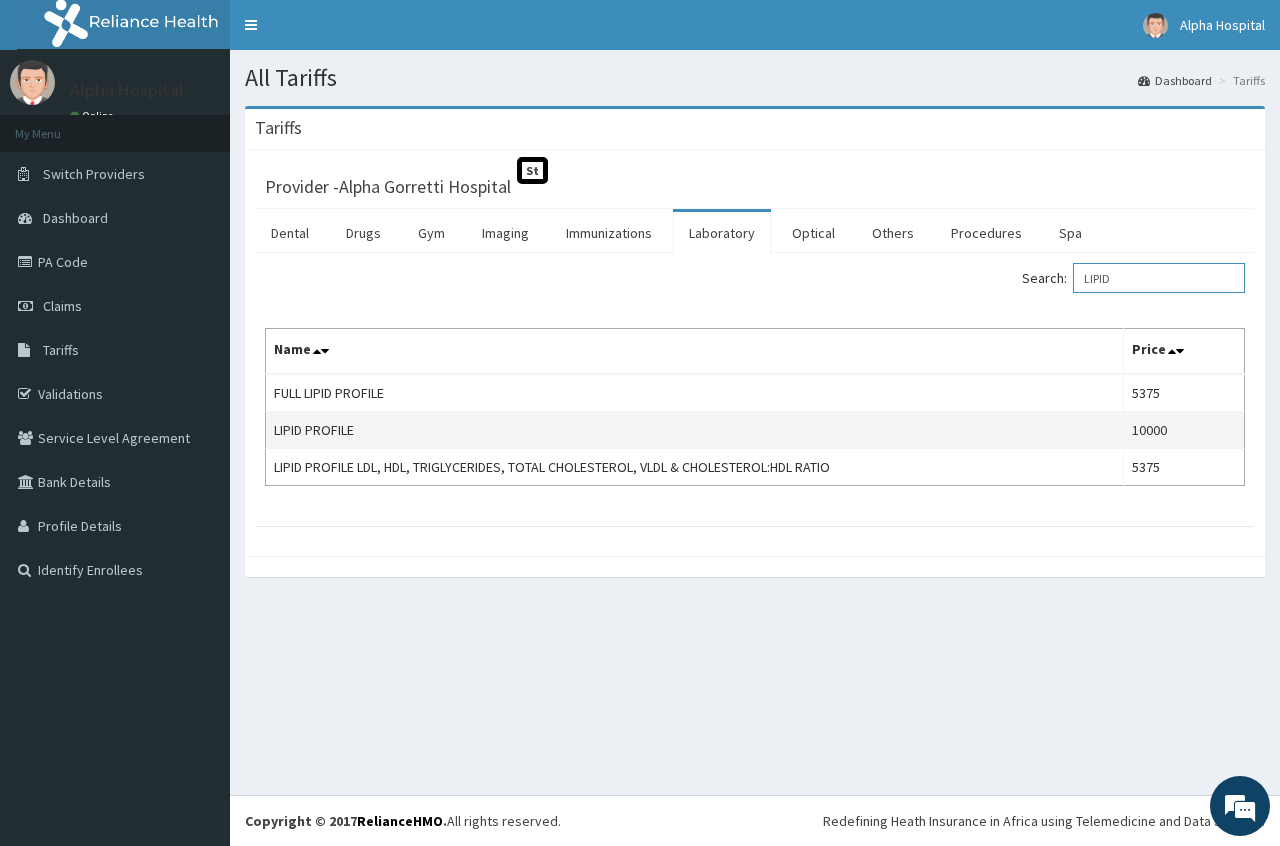 type on "LIPID" 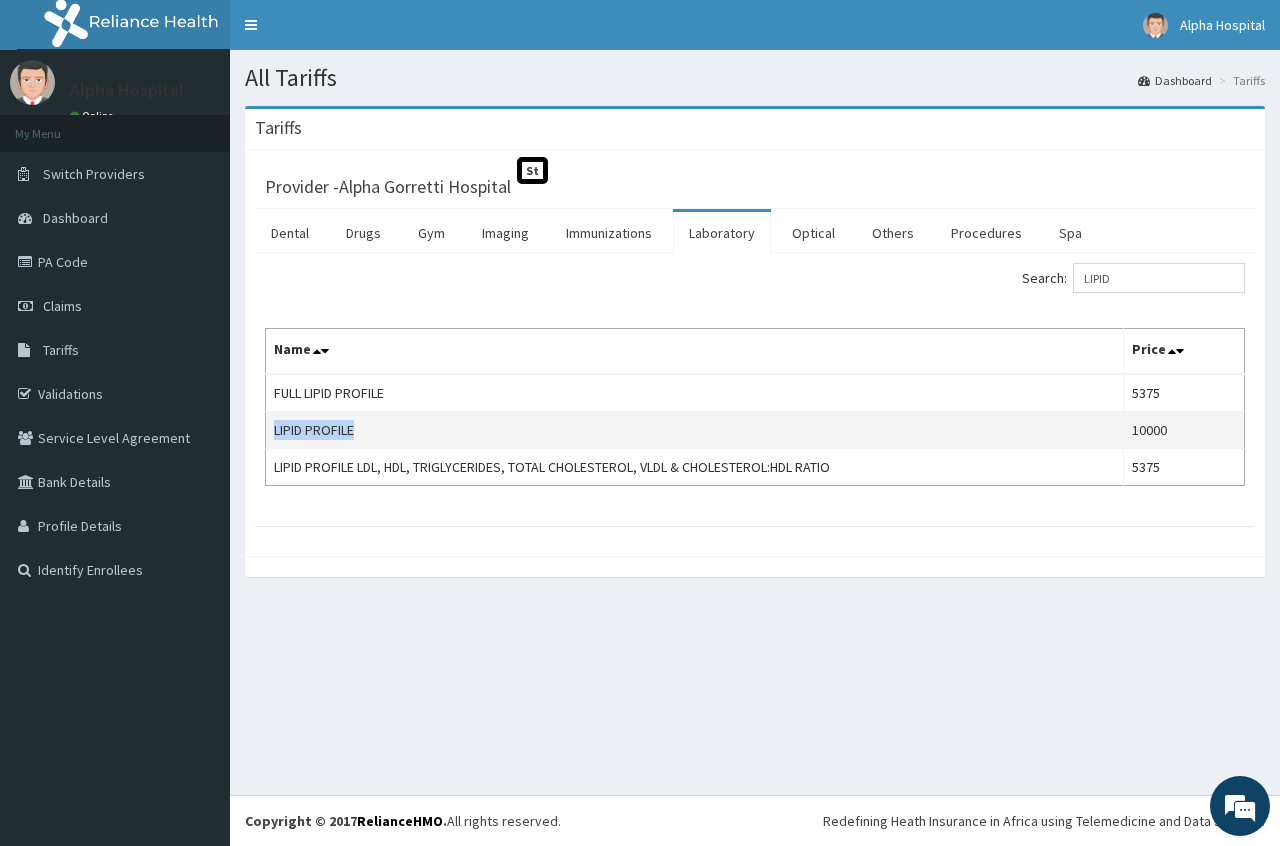 drag, startPoint x: 363, startPoint y: 428, endPoint x: 266, endPoint y: 427, distance: 97.00516 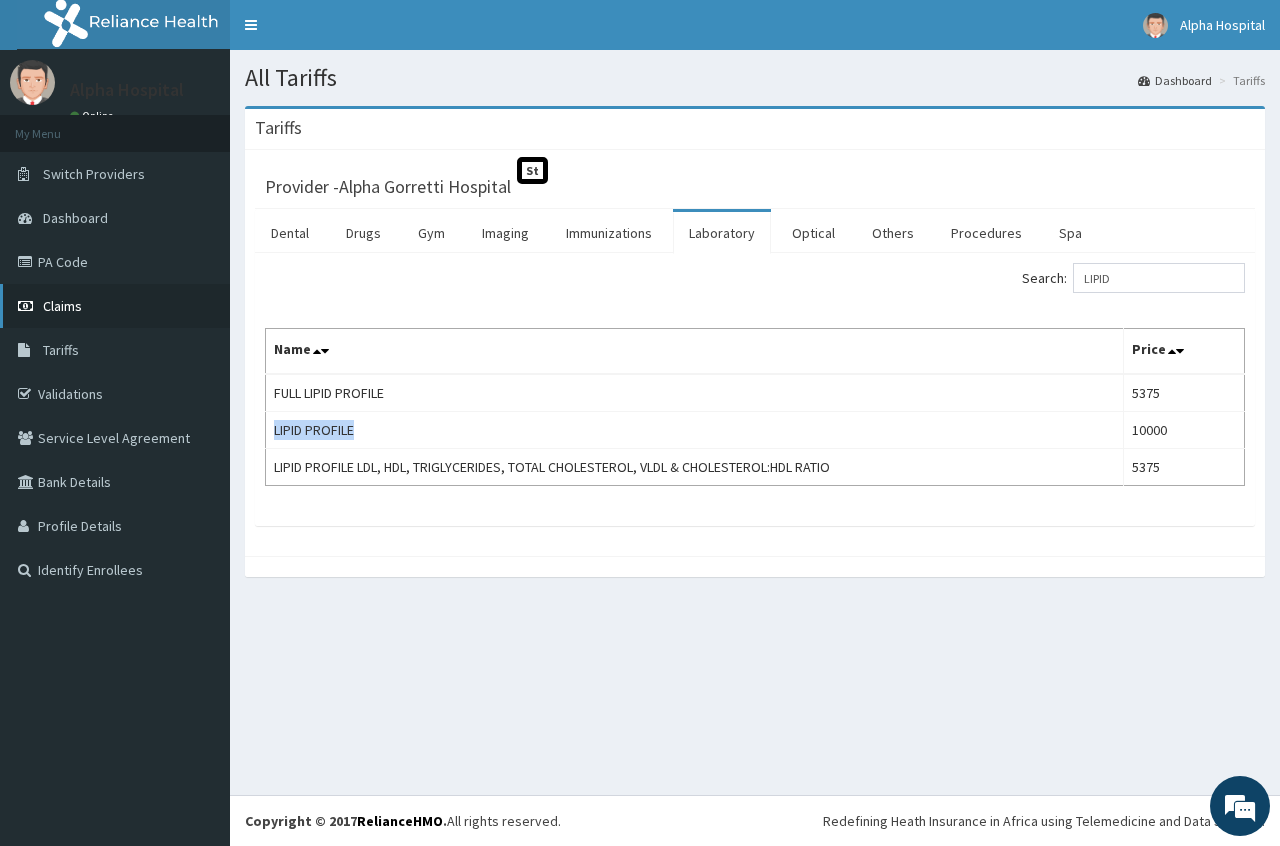 click on "Claims" at bounding box center (62, 306) 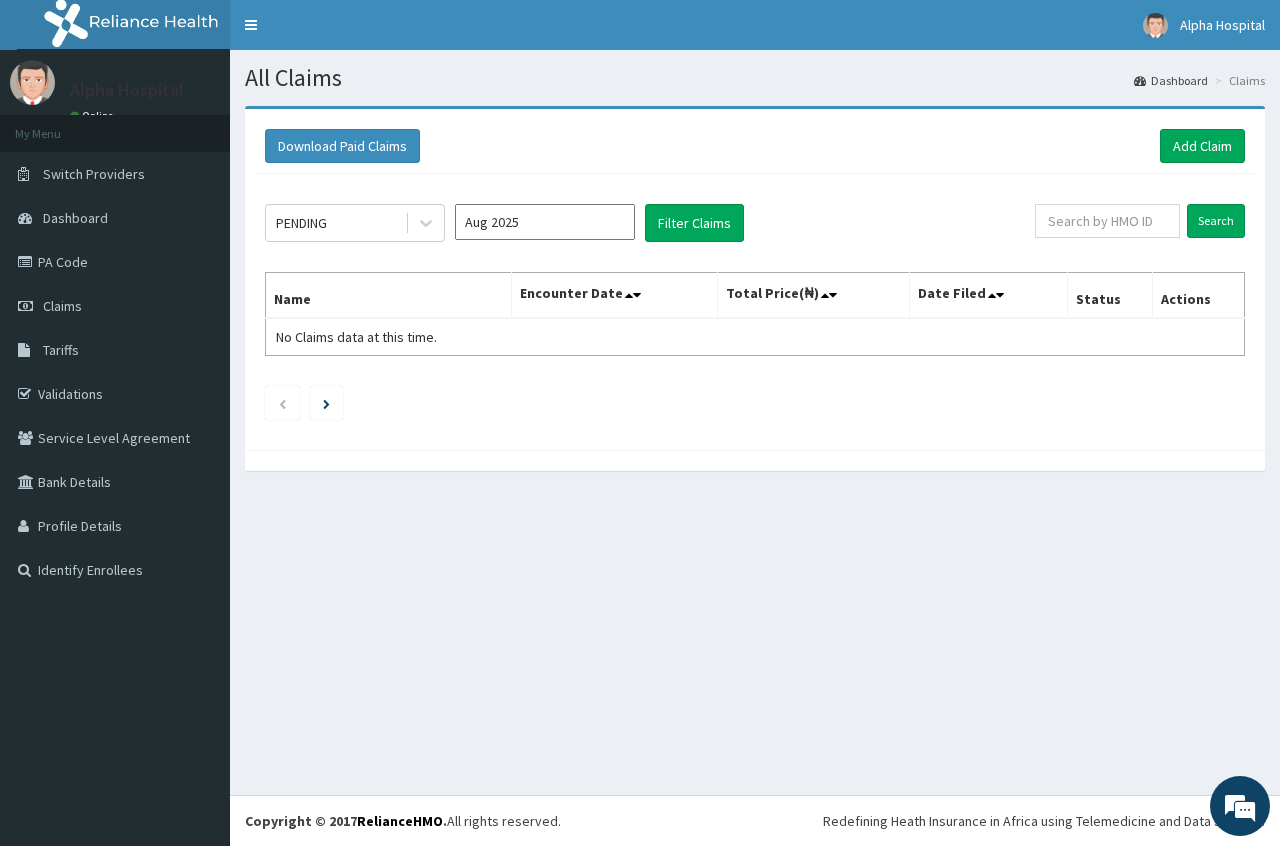 scroll, scrollTop: 0, scrollLeft: 0, axis: both 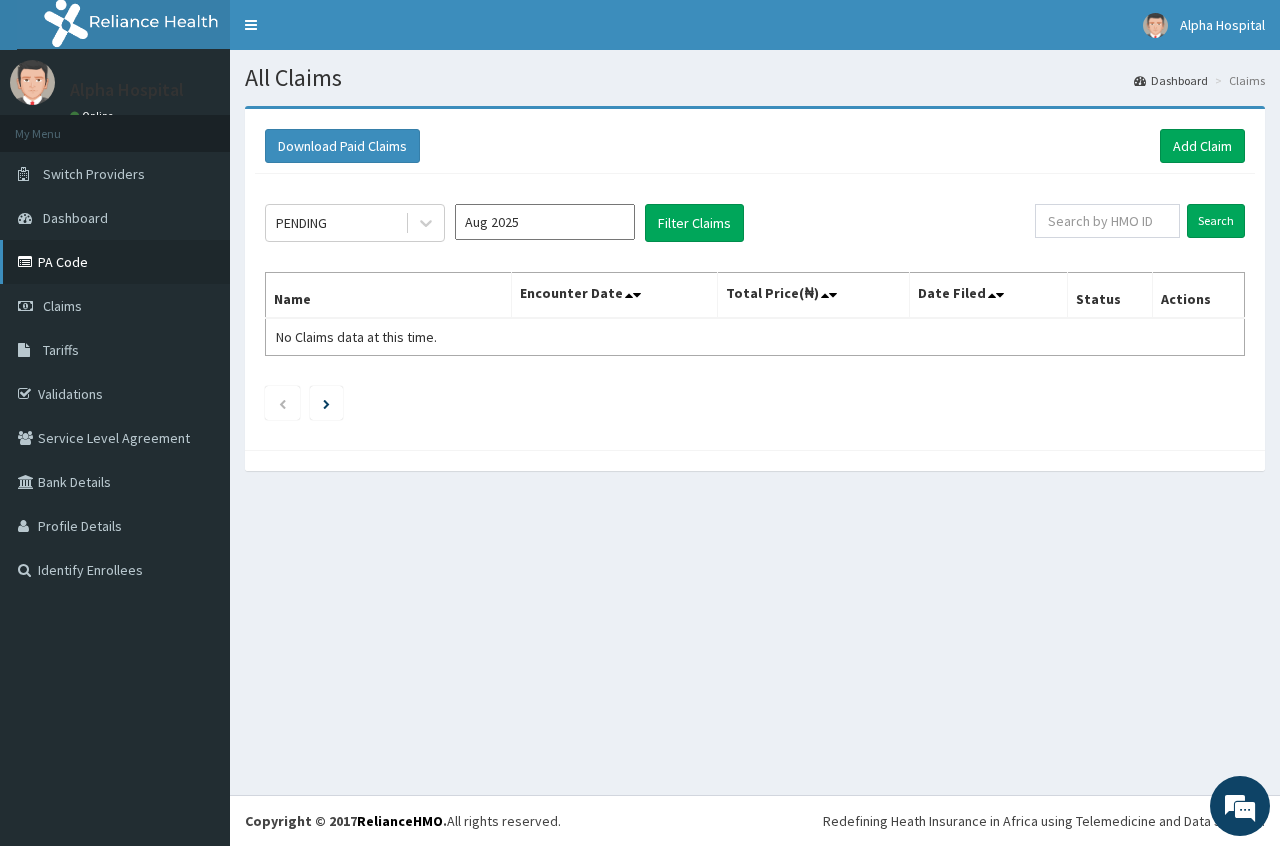 click on "PA Code" at bounding box center (115, 262) 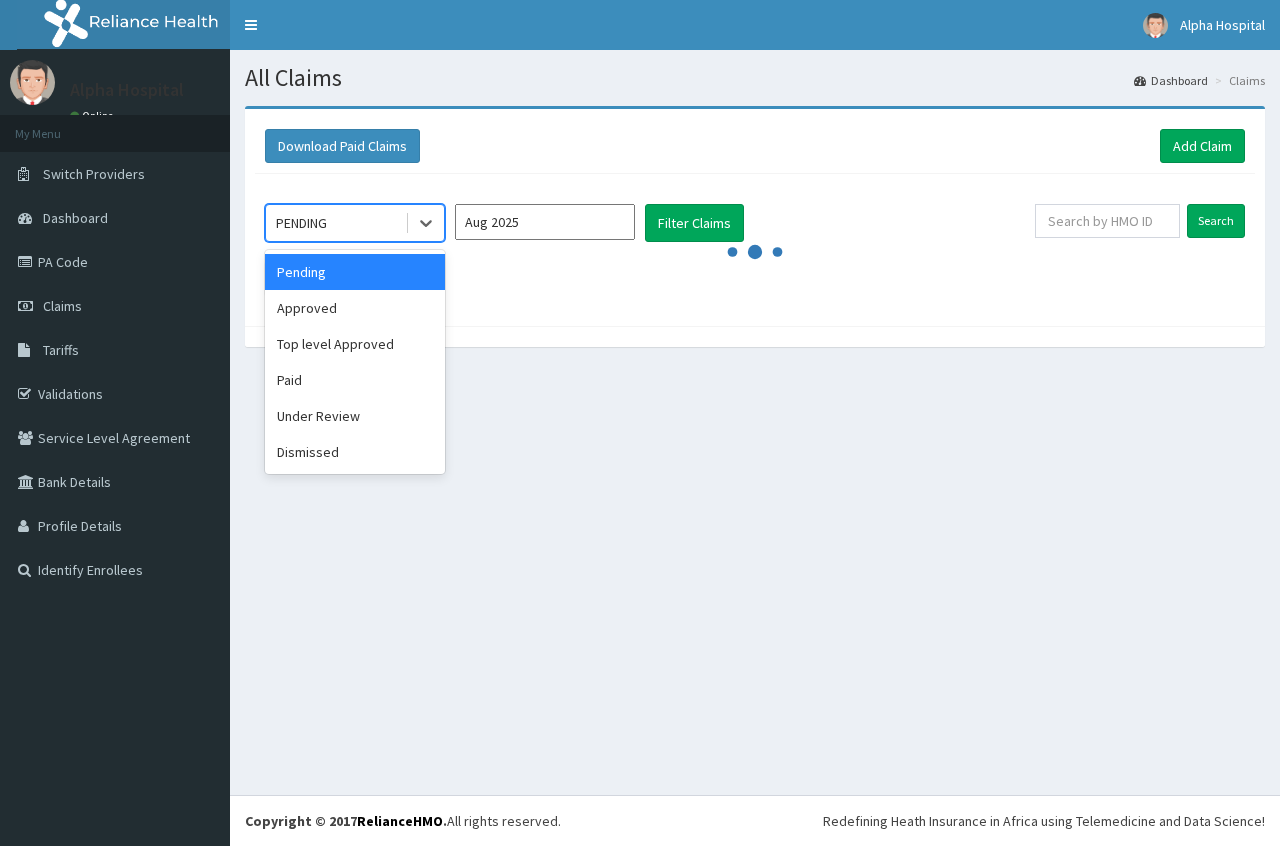 click on "PENDING" at bounding box center (335, 223) 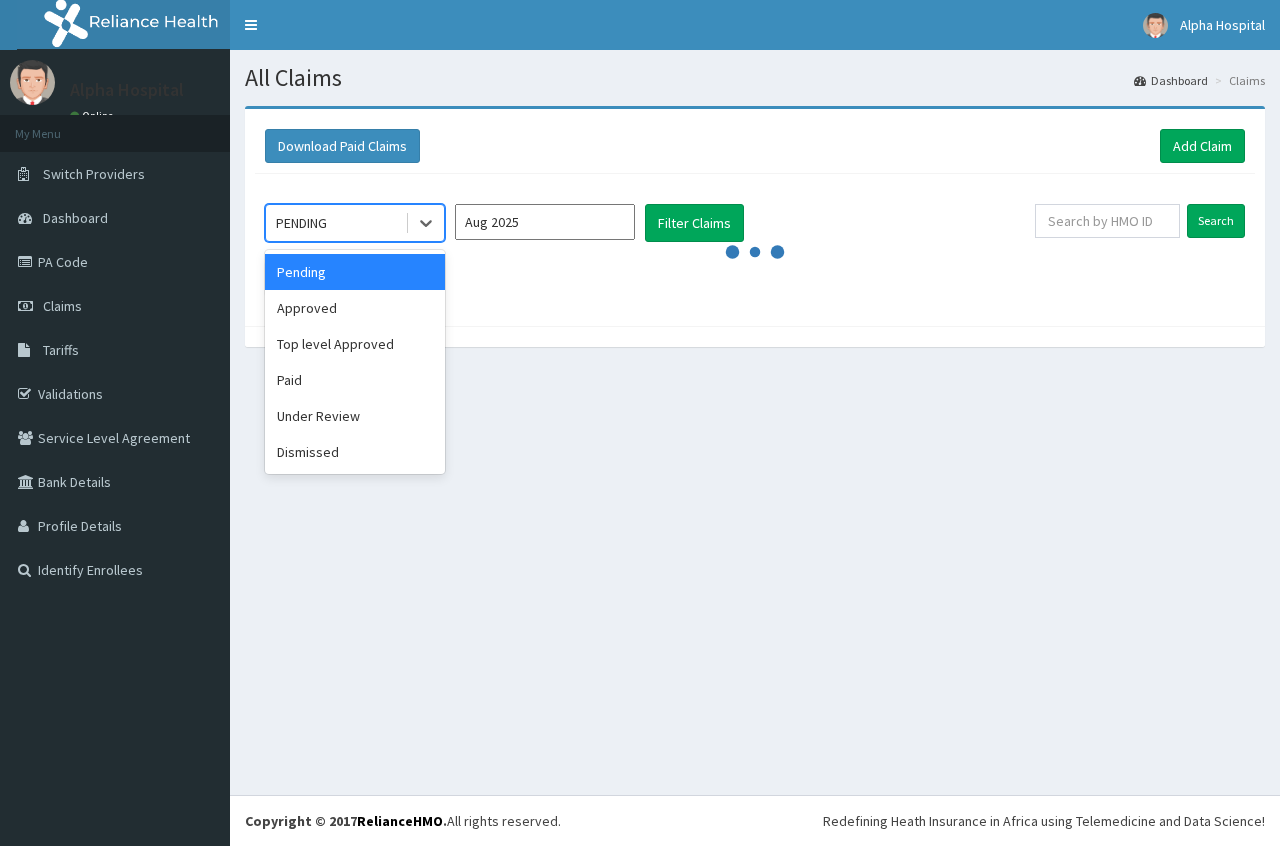scroll, scrollTop: 0, scrollLeft: 0, axis: both 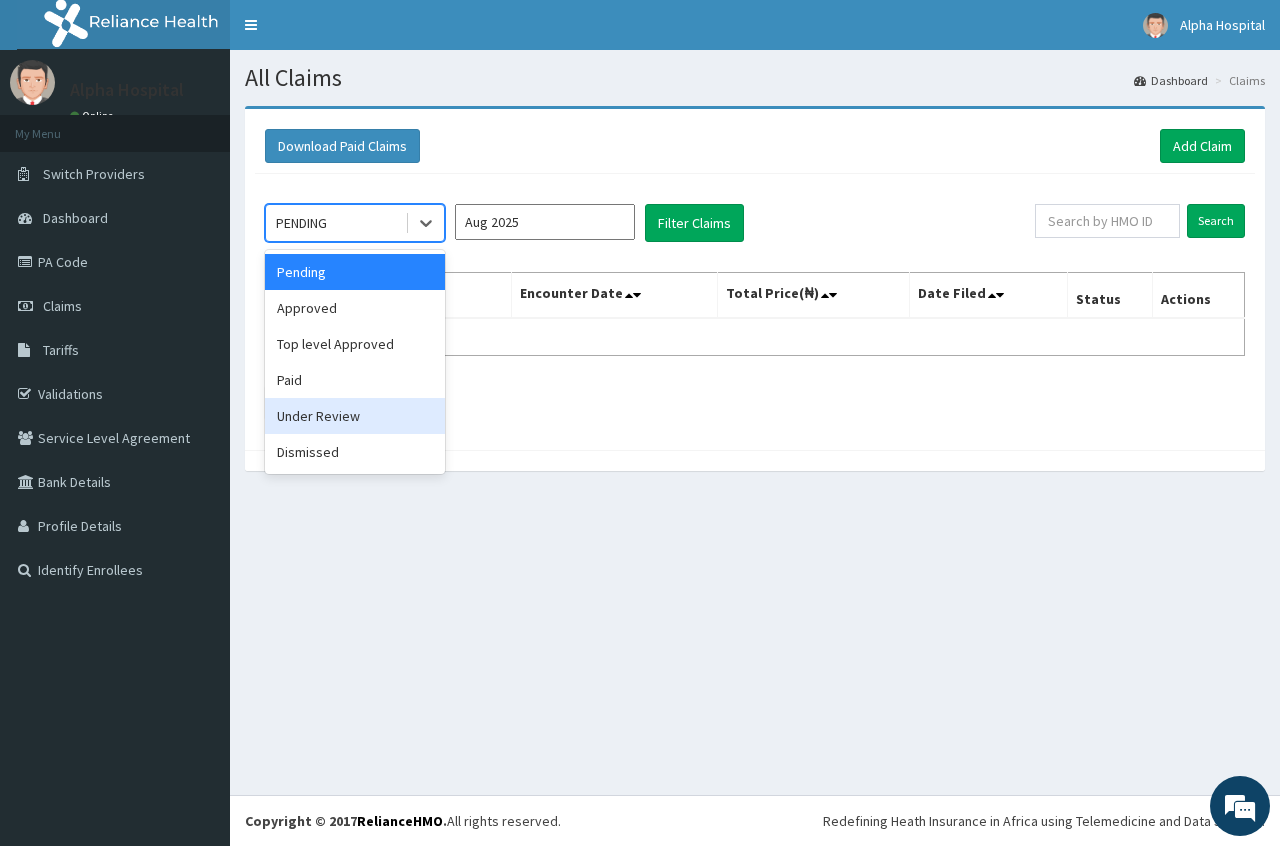 click on "Under Review" at bounding box center [355, 416] 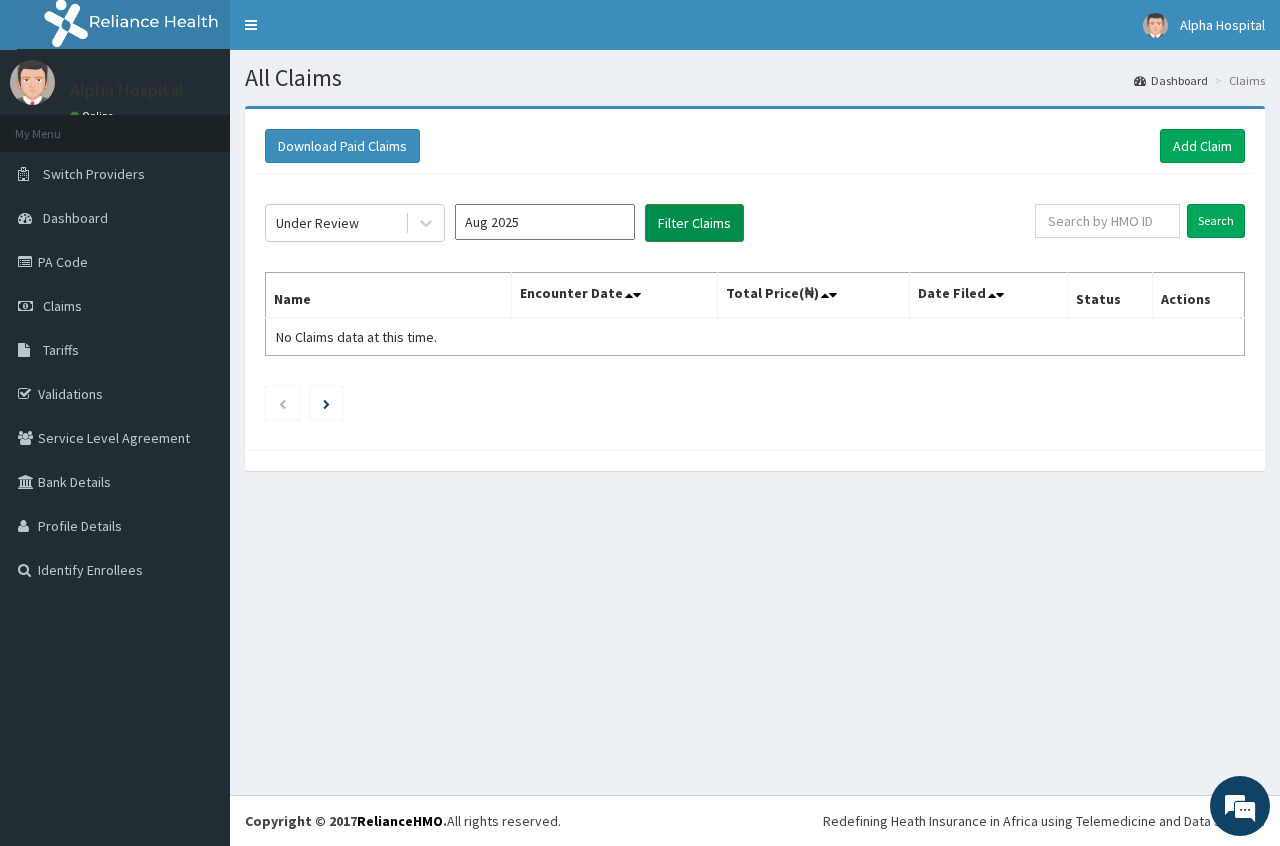 click on "Filter Claims" at bounding box center [694, 223] 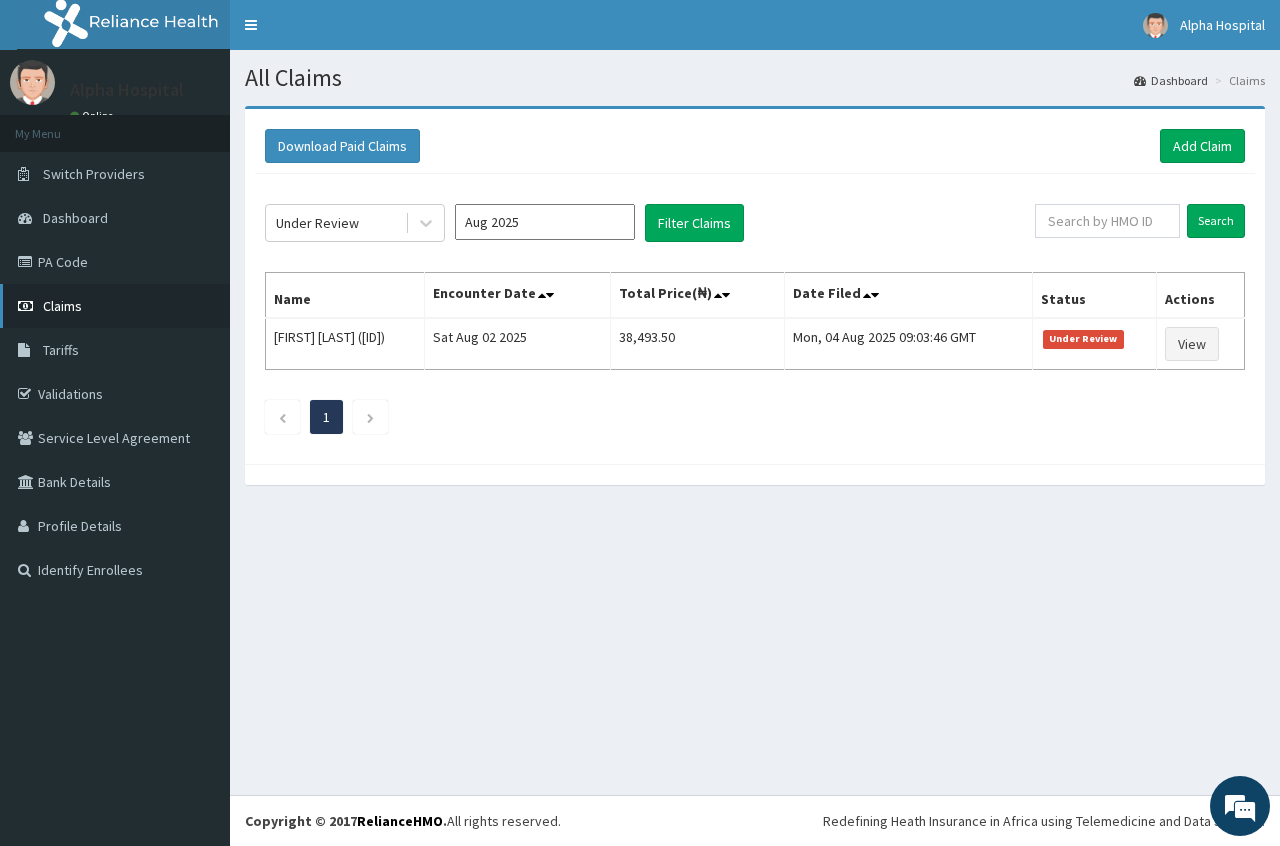 click on "Claims" at bounding box center (62, 306) 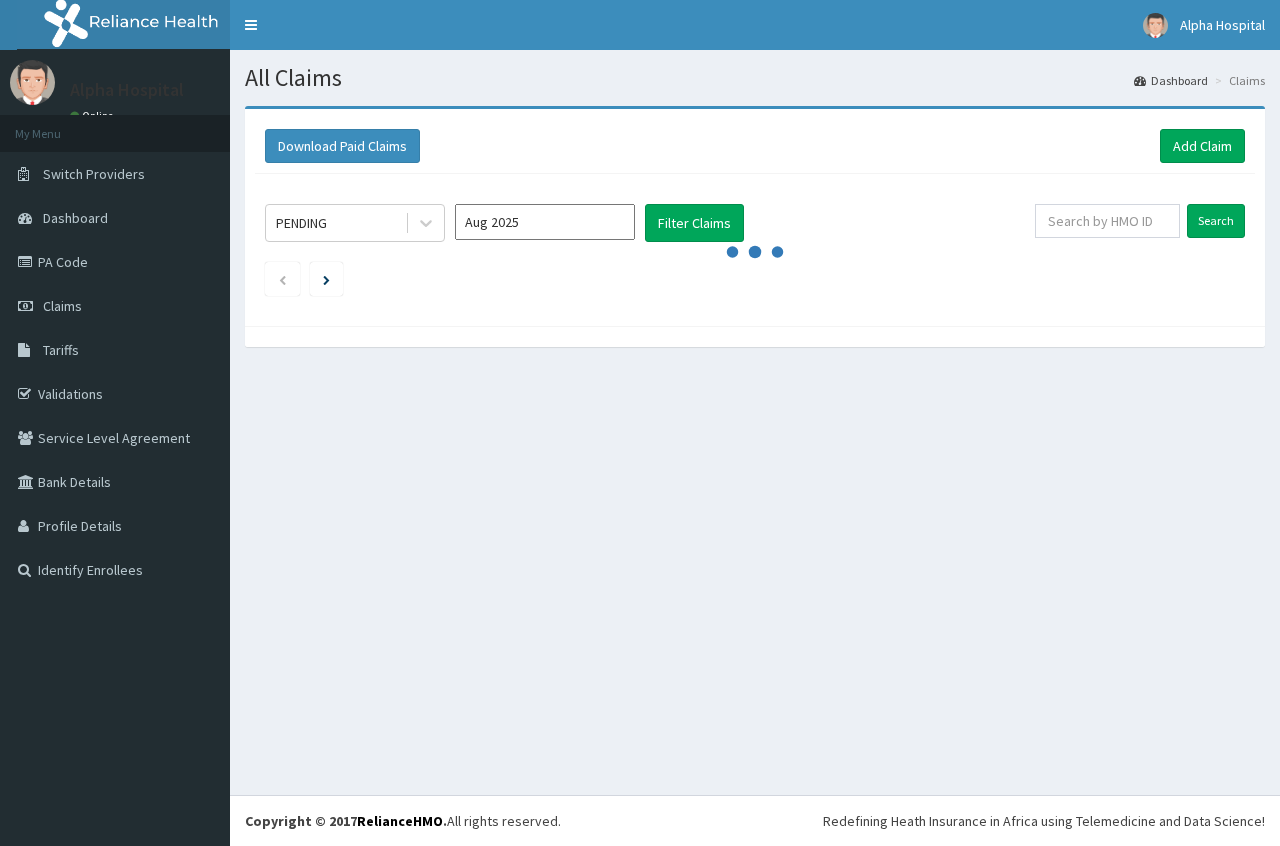 scroll, scrollTop: 0, scrollLeft: 0, axis: both 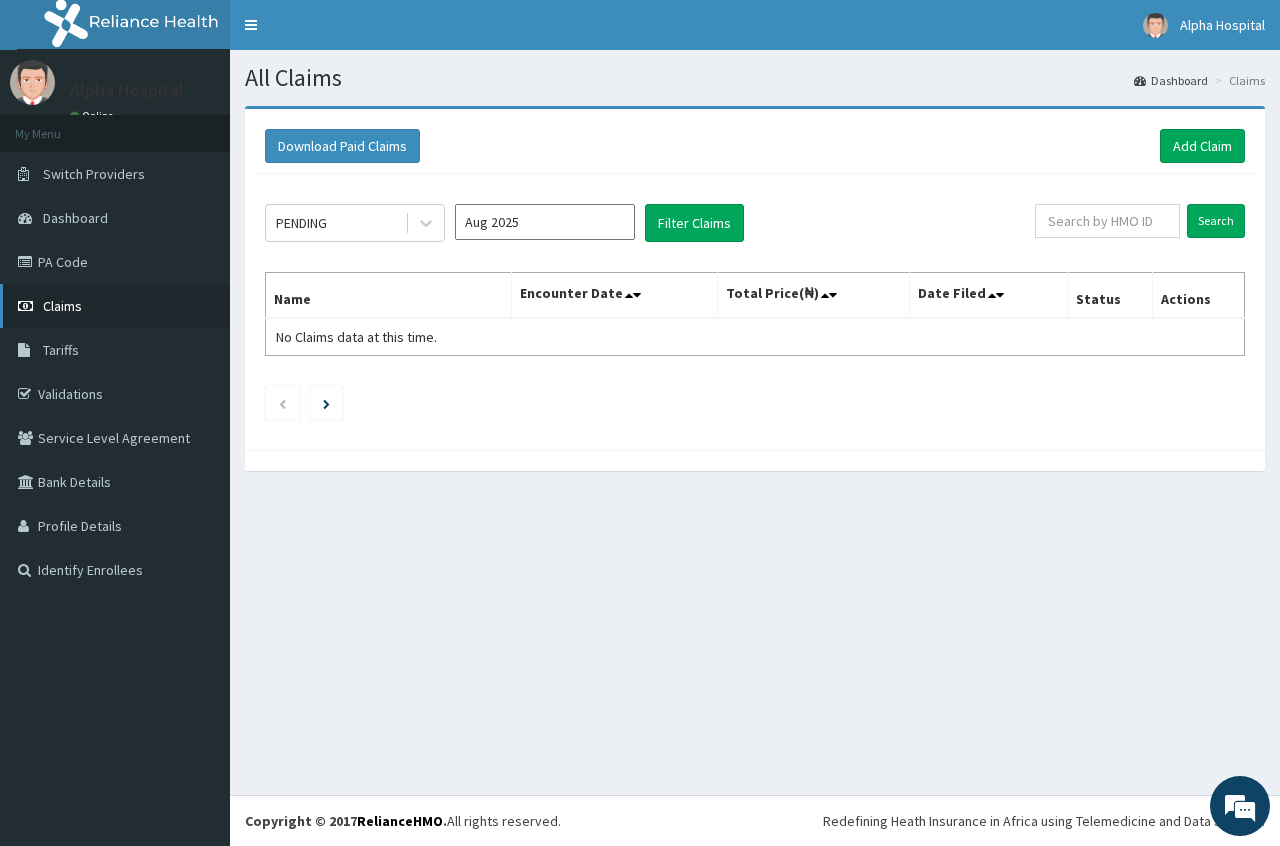 click on "Claims" at bounding box center [115, 306] 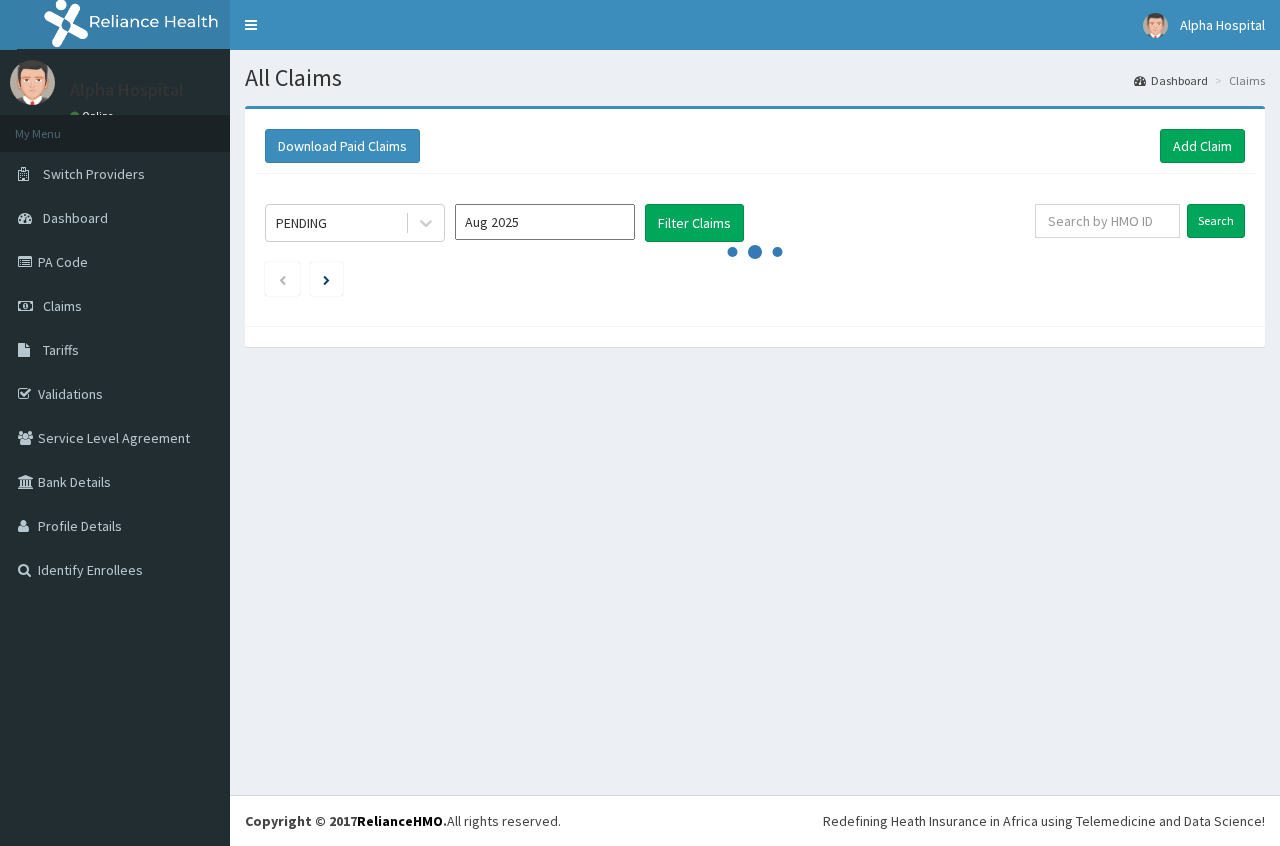 scroll, scrollTop: 0, scrollLeft: 0, axis: both 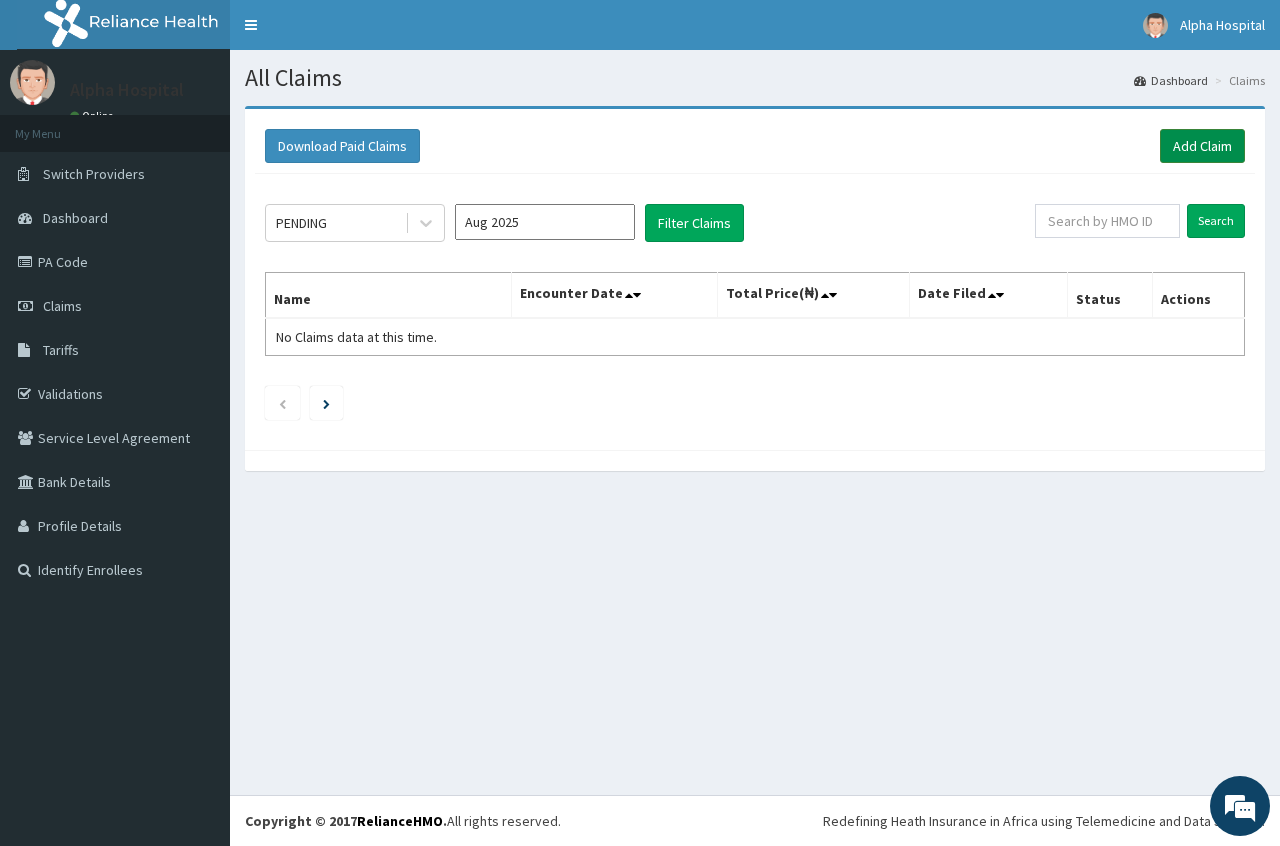 click on "Add Claim" at bounding box center [1202, 146] 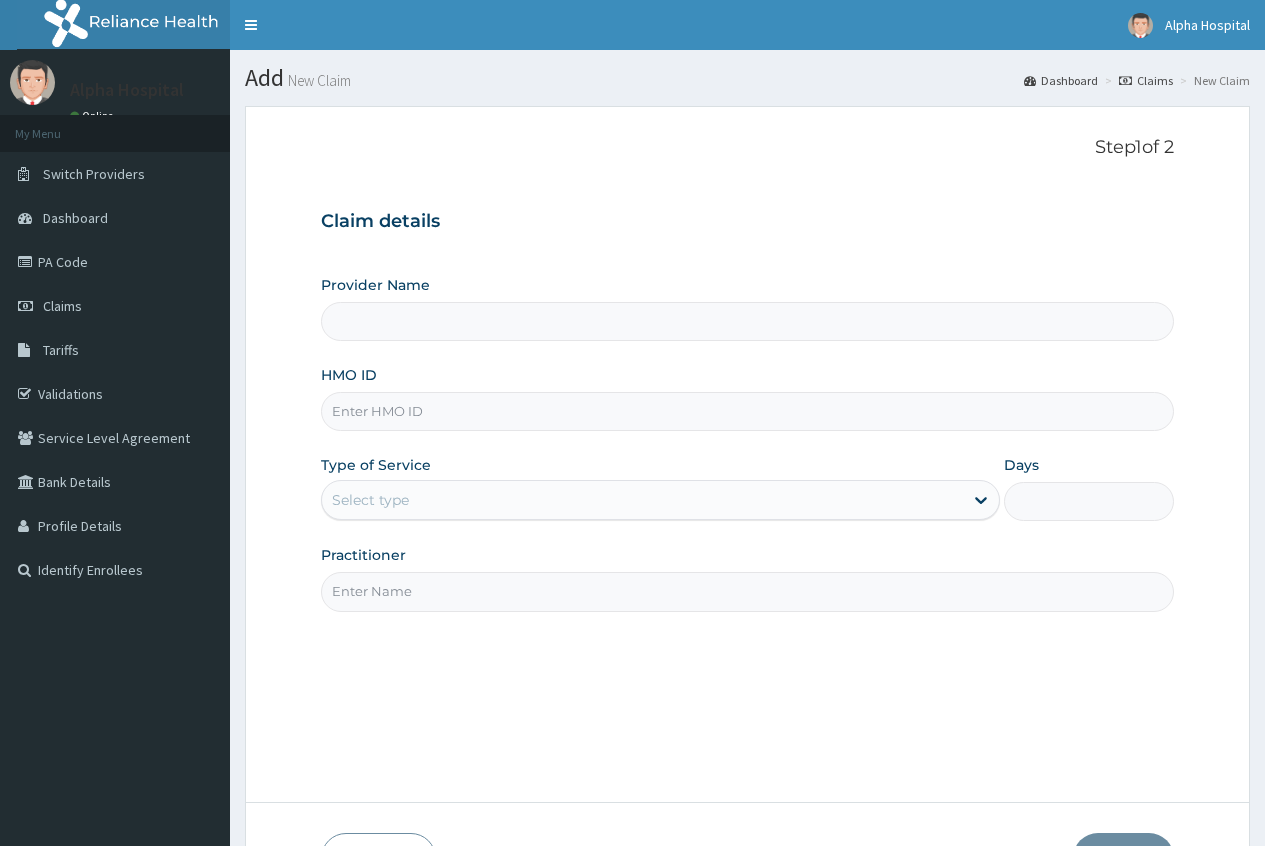 scroll, scrollTop: 0, scrollLeft: 0, axis: both 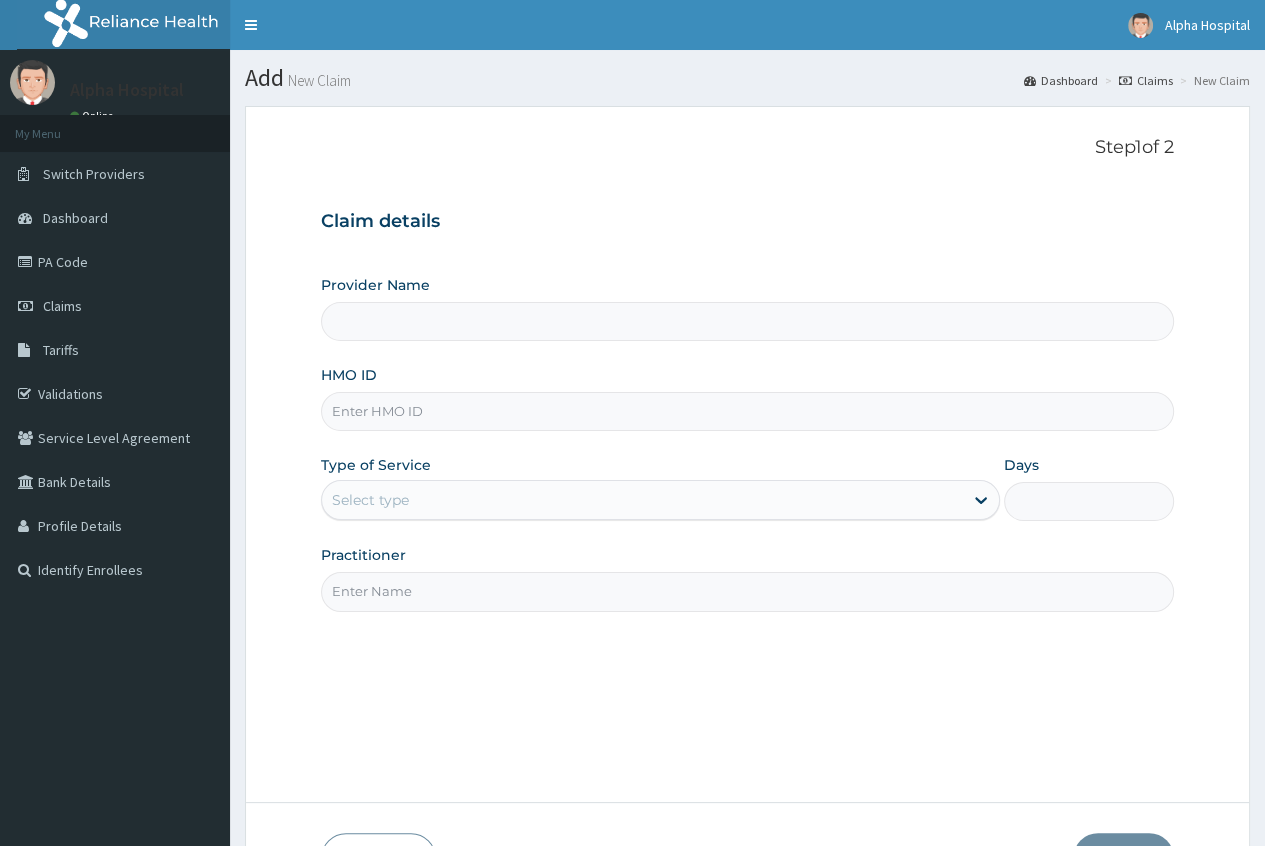 type on "Alpha Gorretti Hospital" 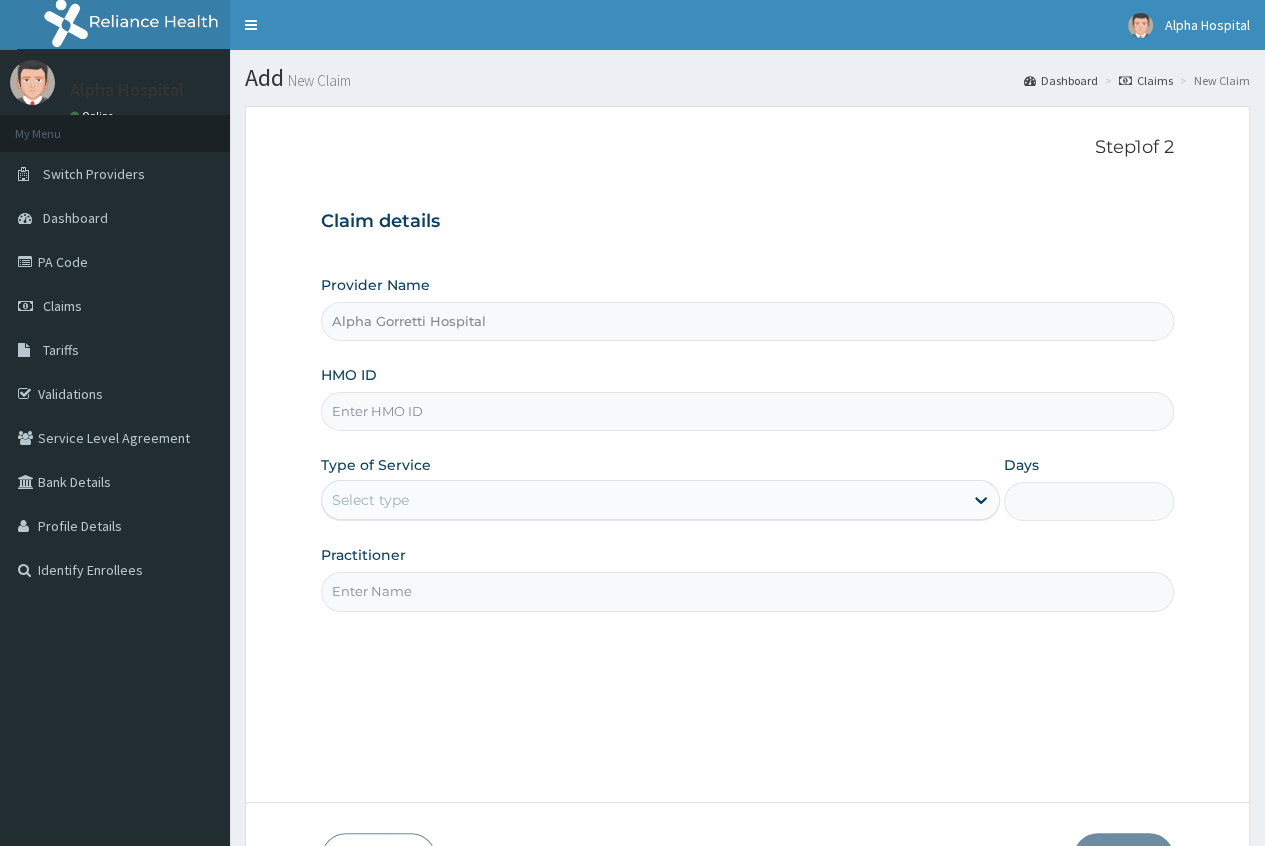click on "Alpha Gorretti Hospital" at bounding box center (747, 321) 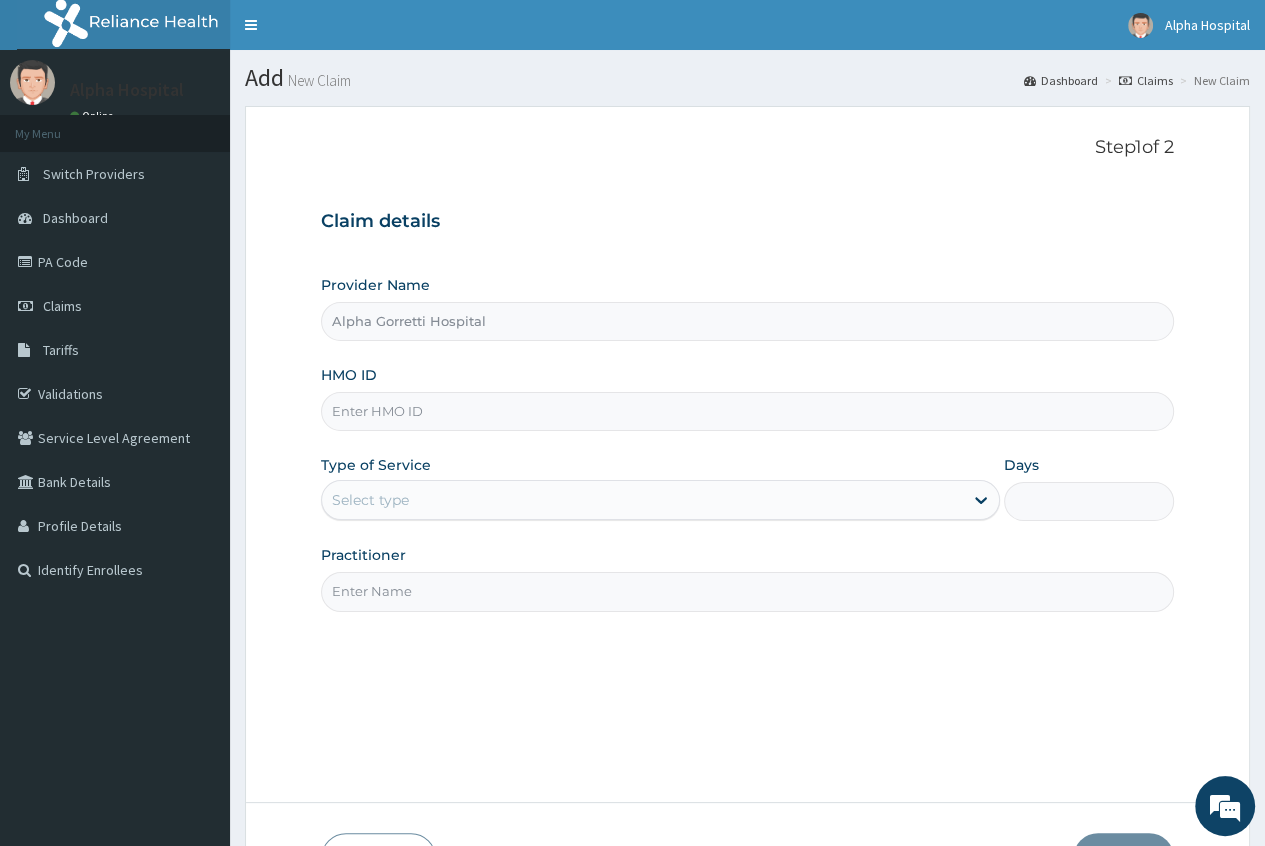 paste on "AEN/10216/B" 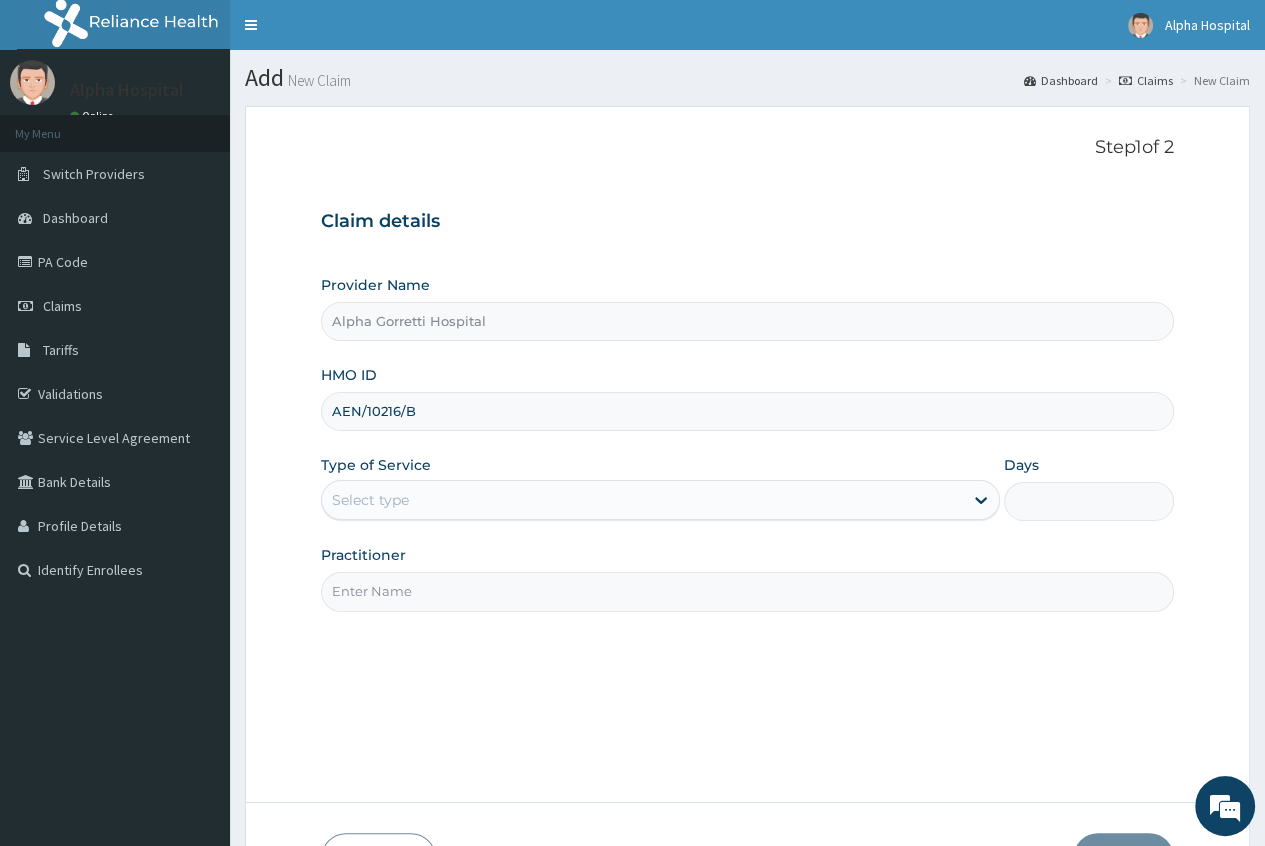 type on "AEN/10216/B" 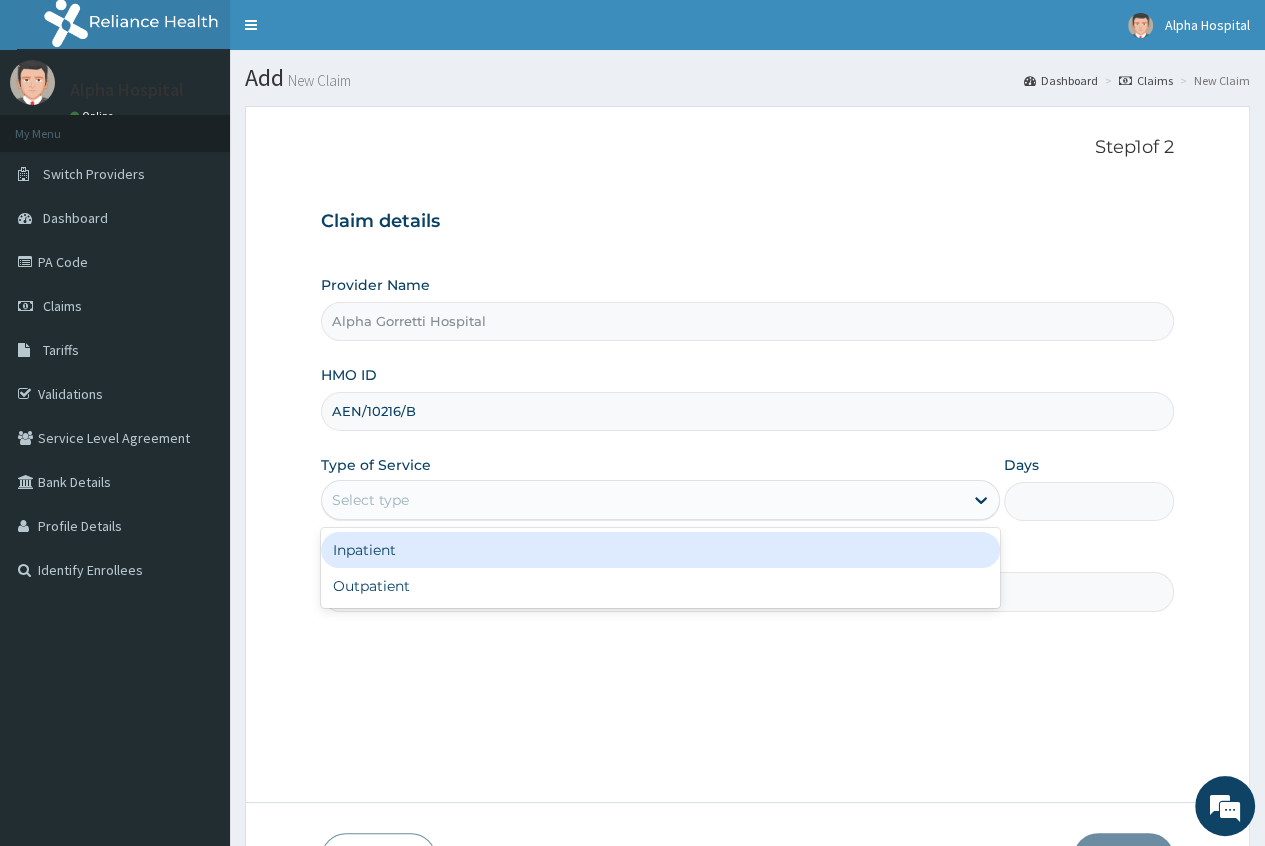 click on "Select type" at bounding box center (370, 500) 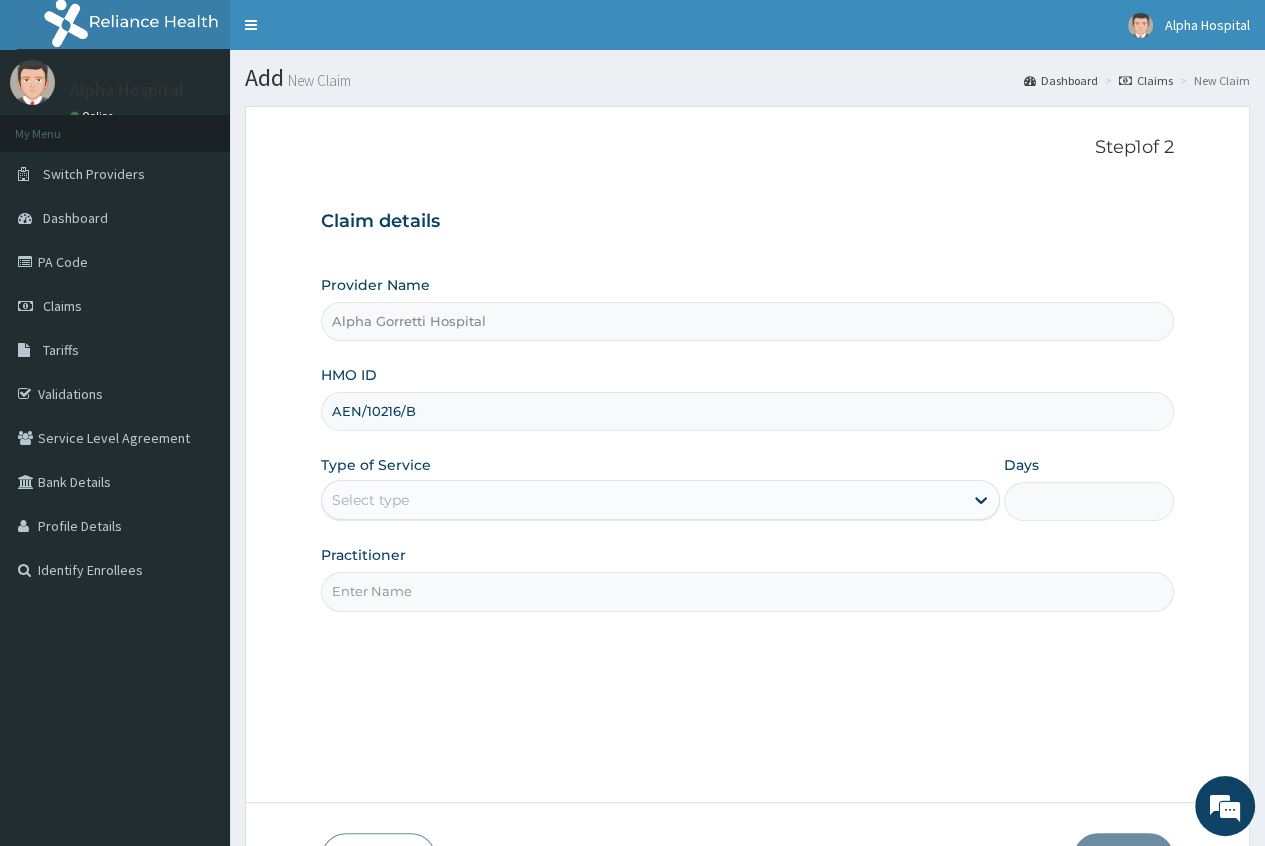 click on "Practitioner" at bounding box center [747, 591] 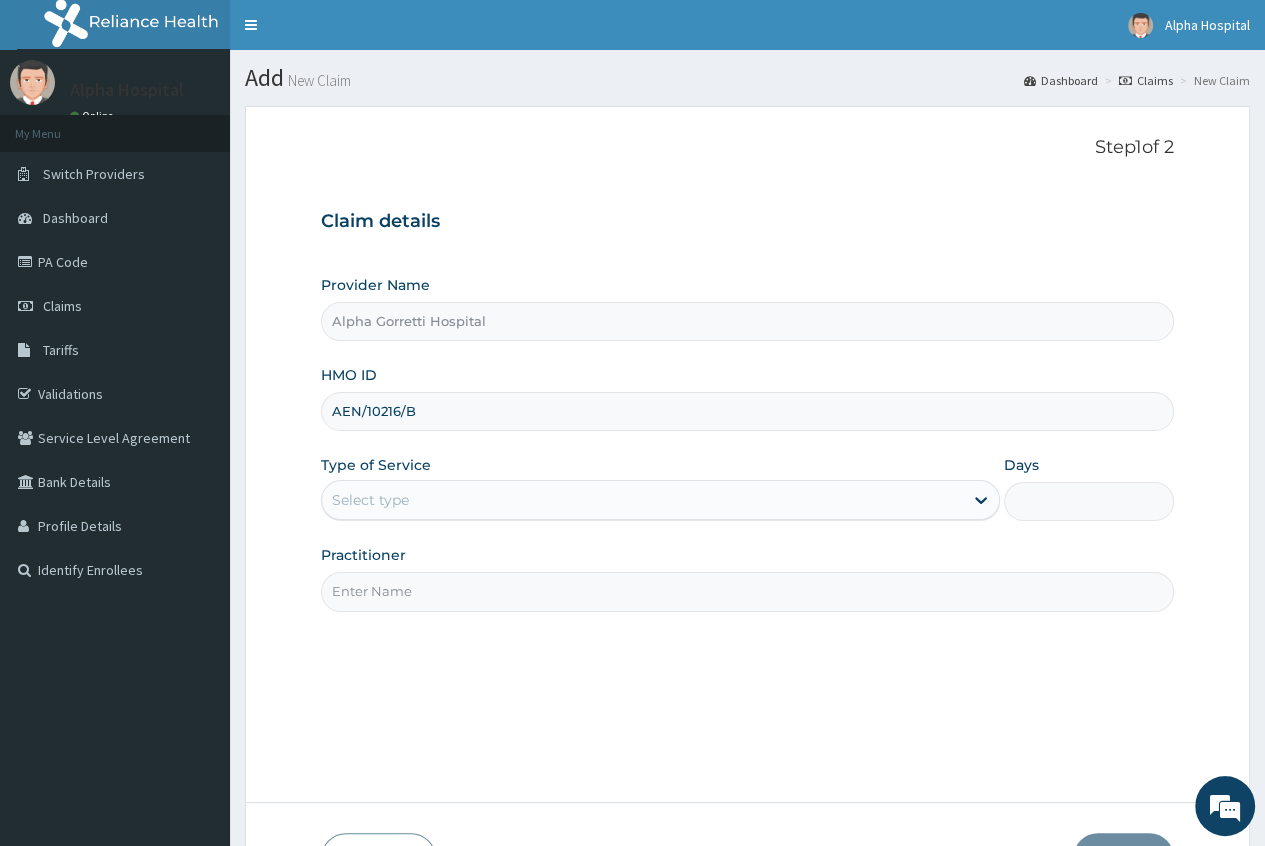click on "Step  1  of 2 Claim details Provider Name Alpha Gorretti Hospital HMO ID AEN/10216/B Type of Service Select type Days Practitioner" at bounding box center [747, 454] 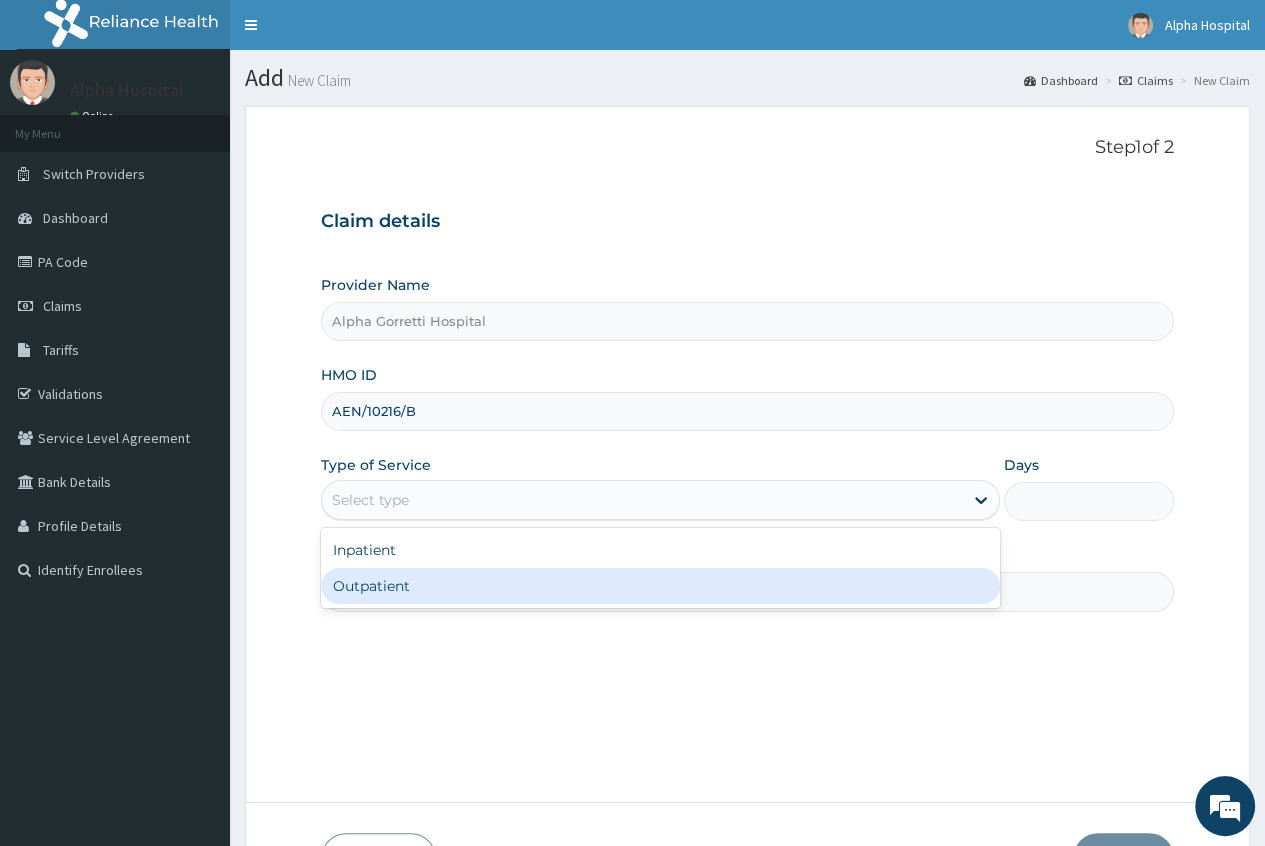 click on "Outpatient" at bounding box center [660, 586] 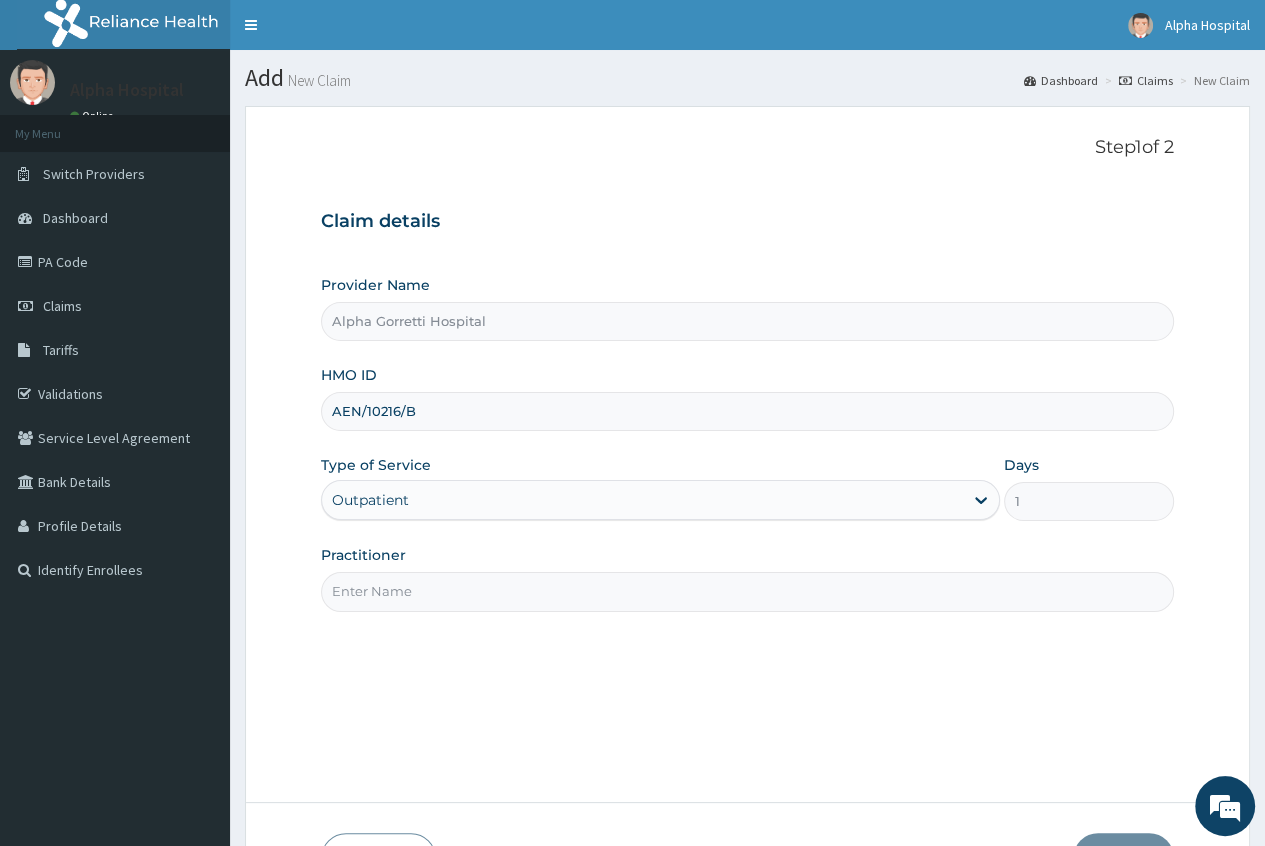 scroll, scrollTop: 0, scrollLeft: 0, axis: both 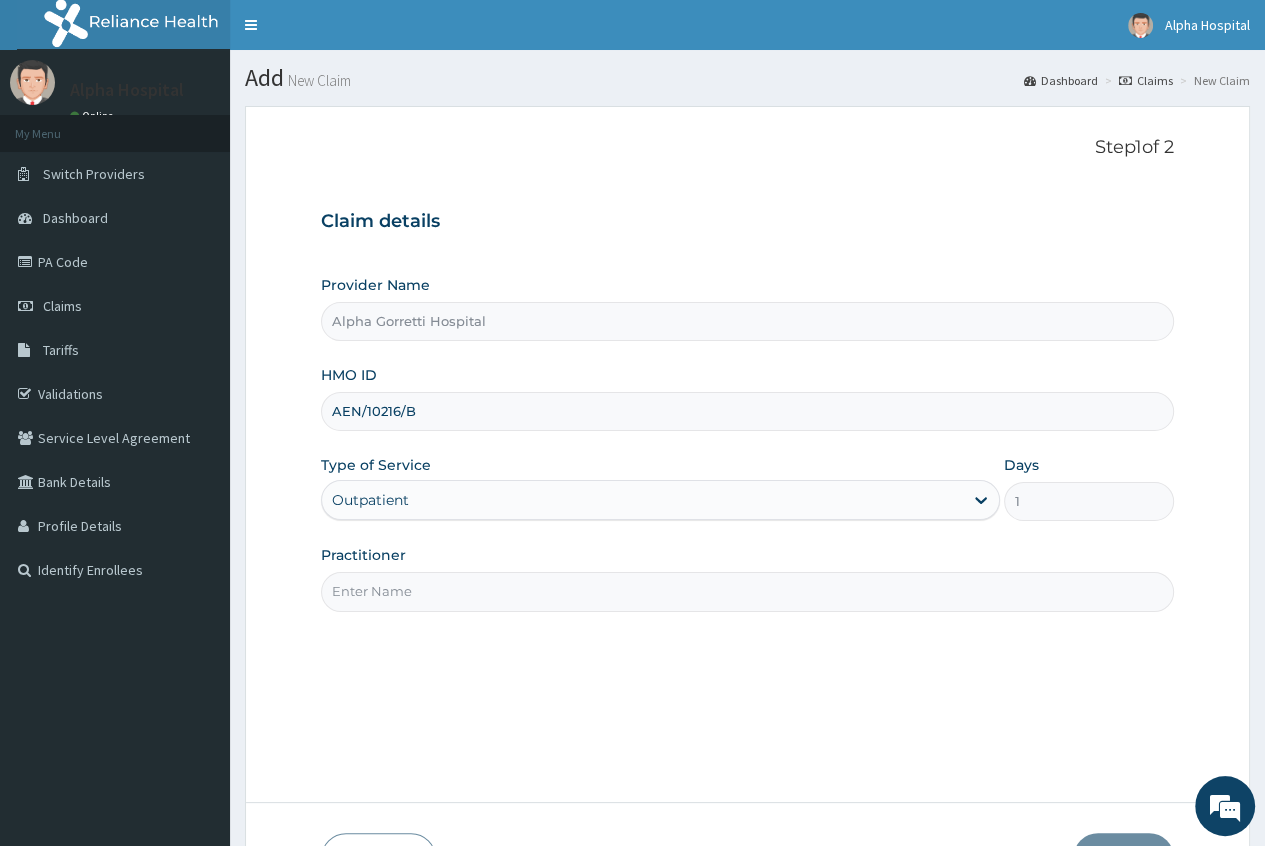 click on "Practitioner" at bounding box center (747, 591) 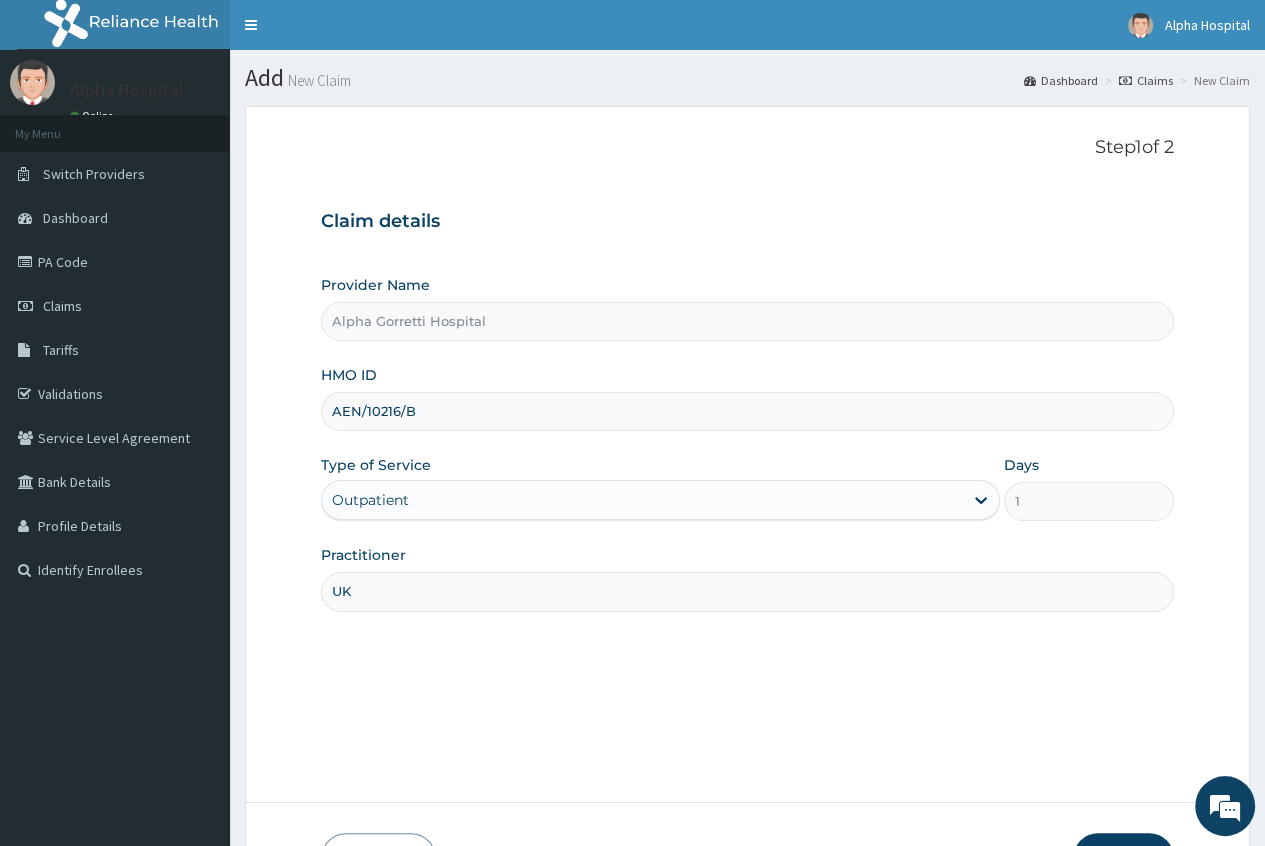 type on "U" 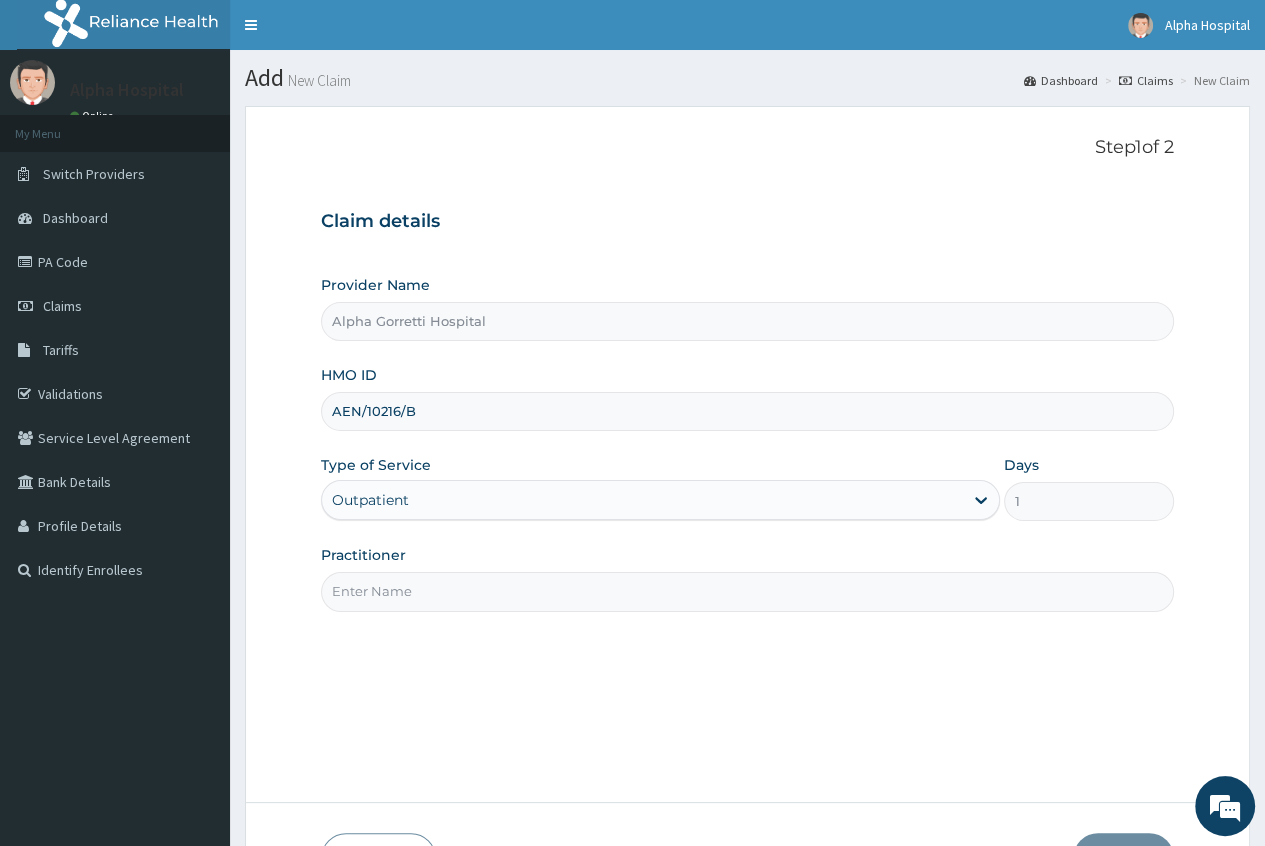click on "Practitioner" at bounding box center (747, 591) 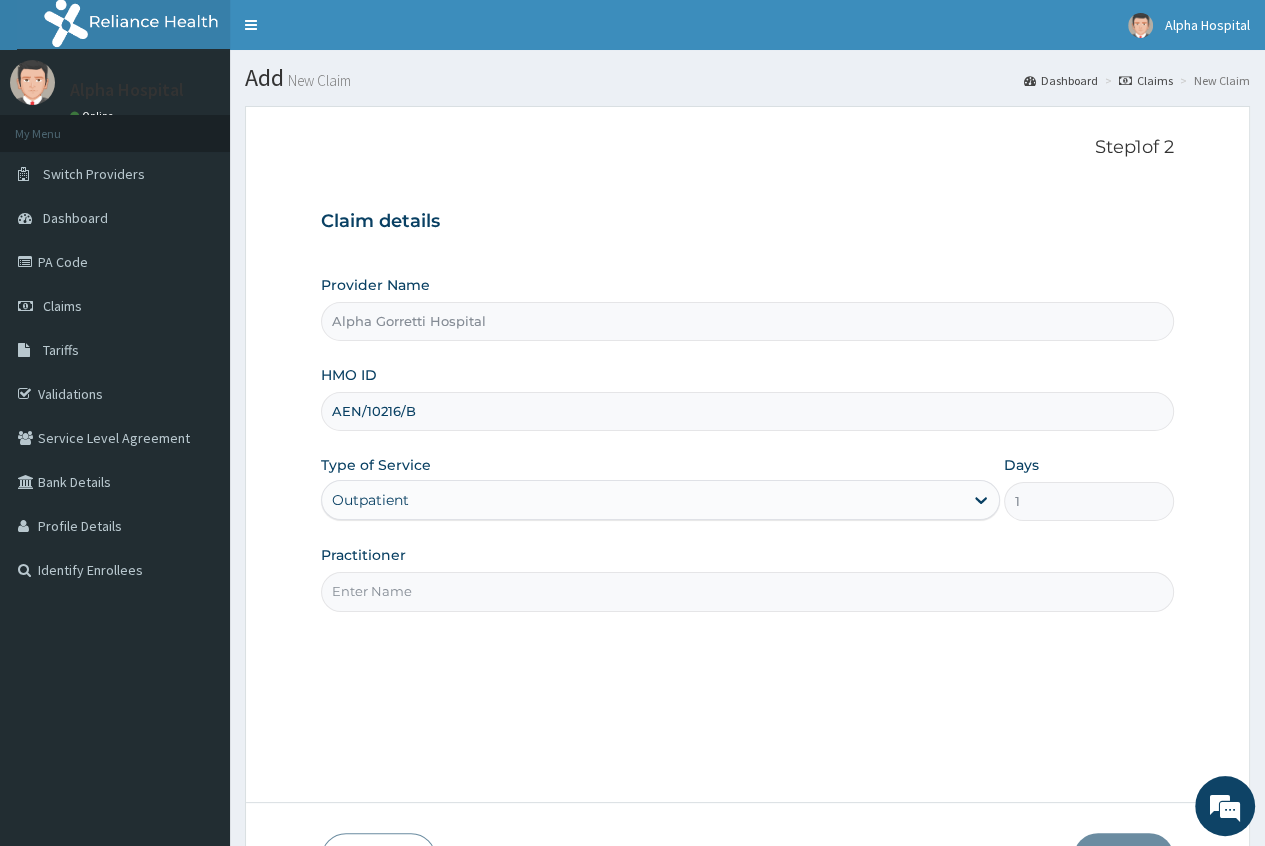 type on "DR UWKU ADAOBI" 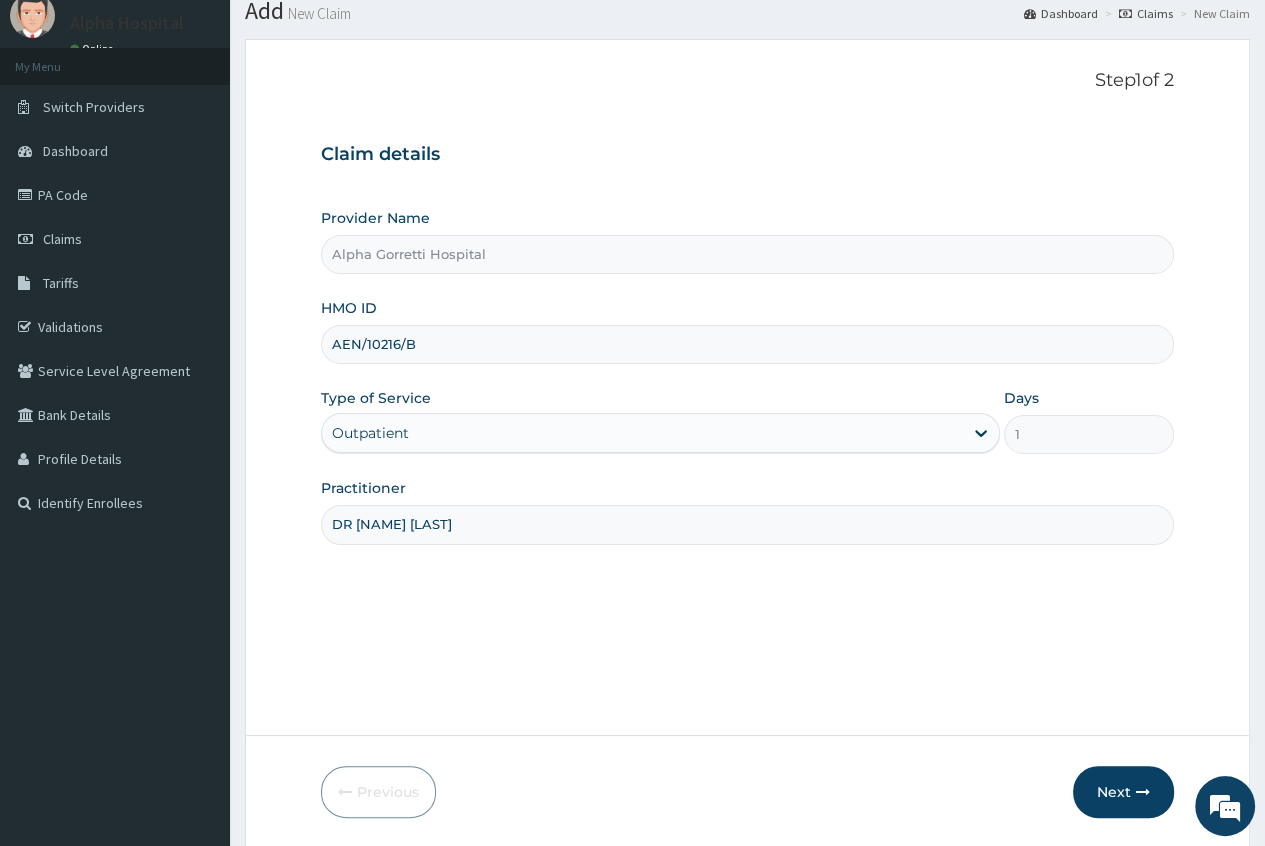 scroll, scrollTop: 135, scrollLeft: 0, axis: vertical 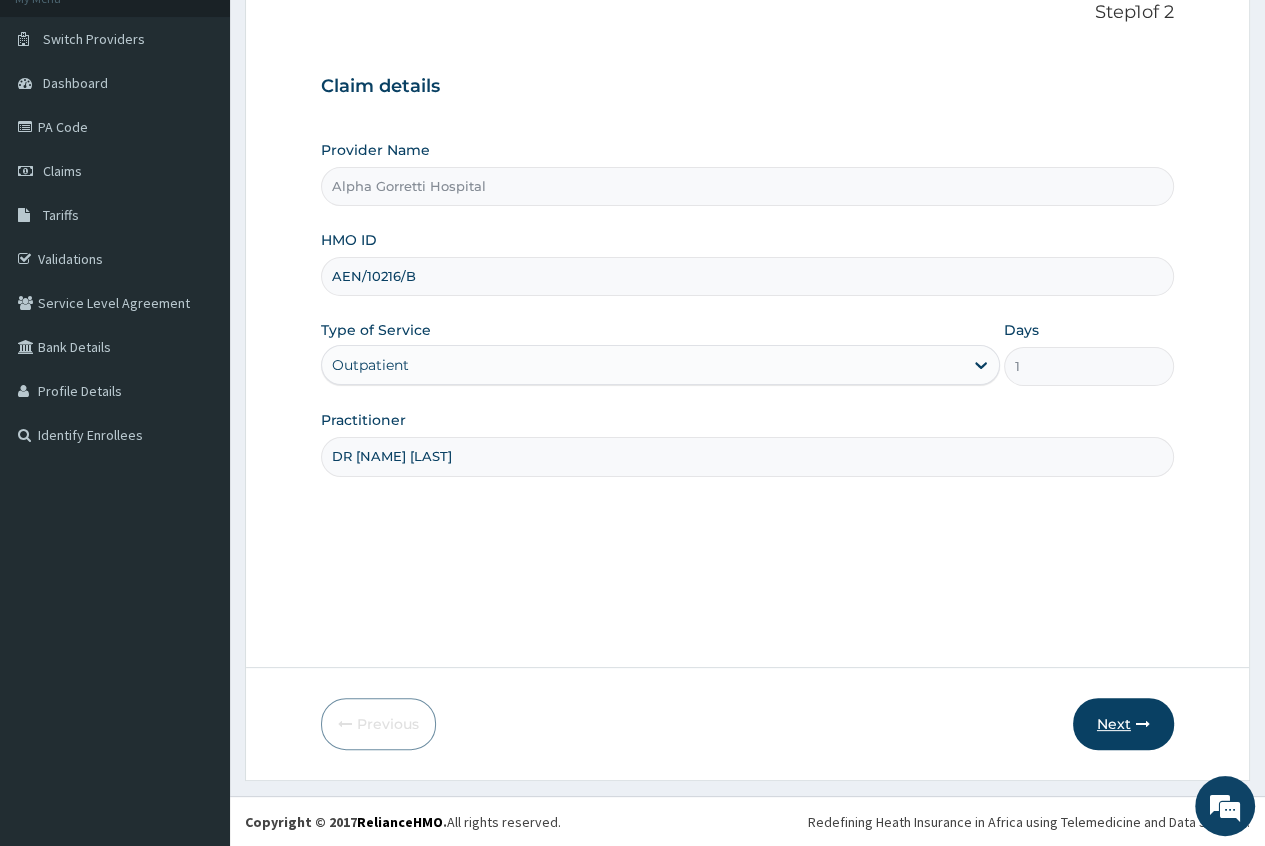 click at bounding box center [1143, 724] 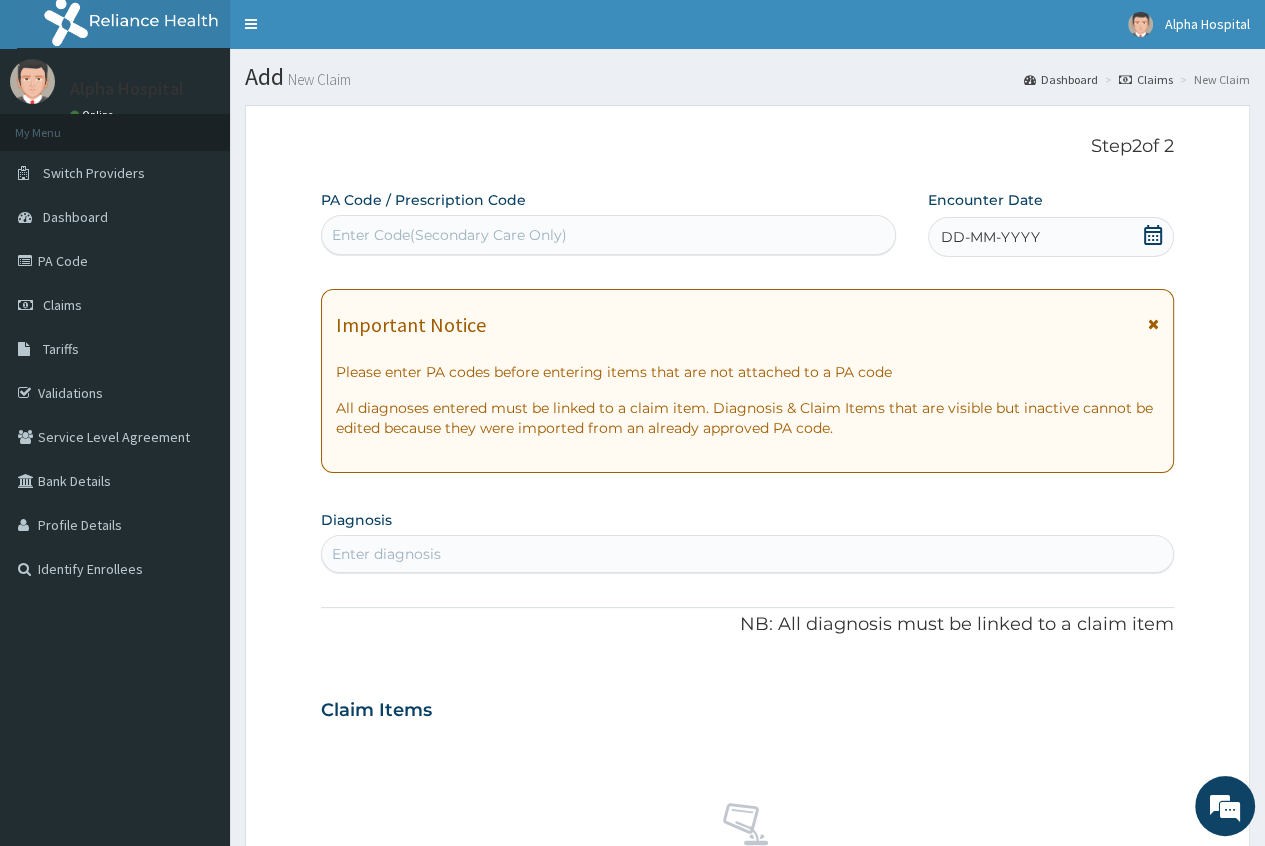 scroll, scrollTop: 0, scrollLeft: 0, axis: both 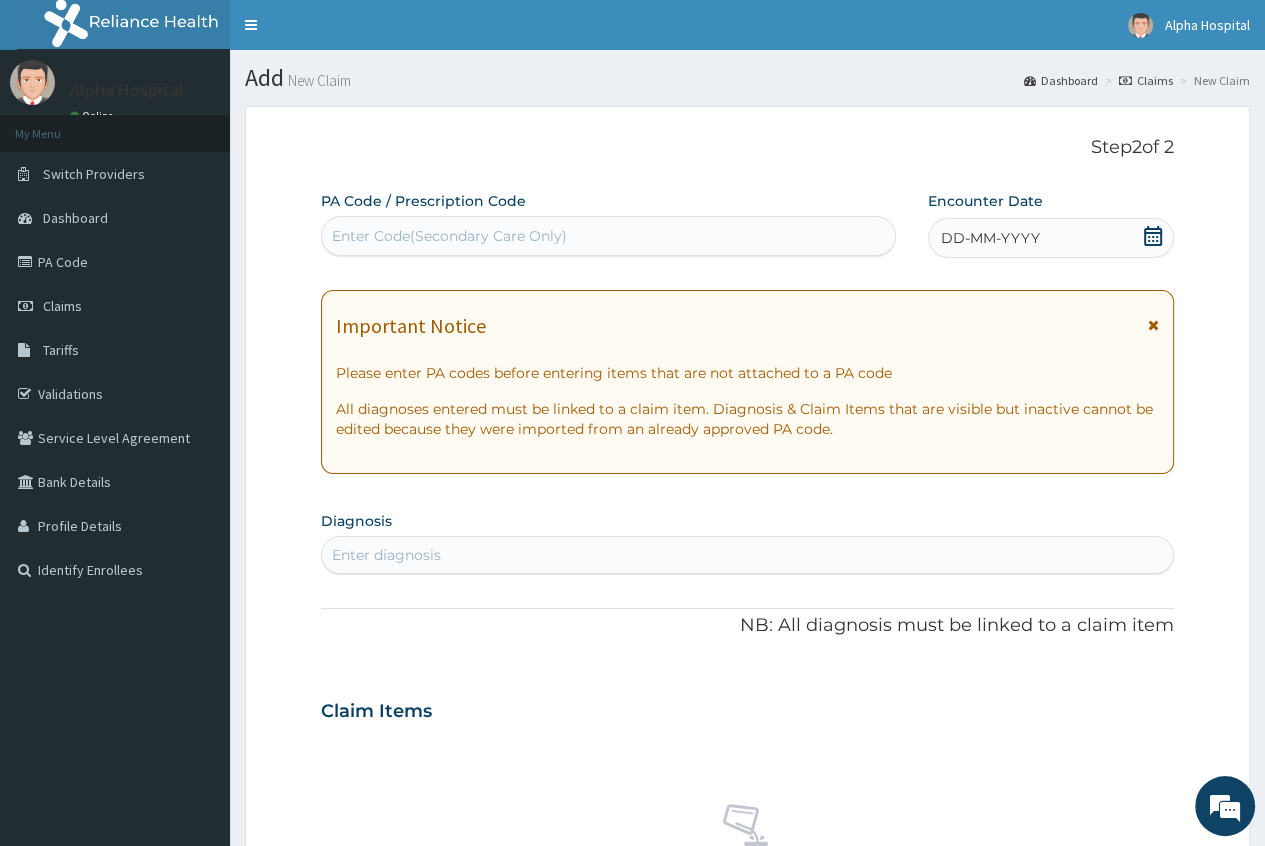 click 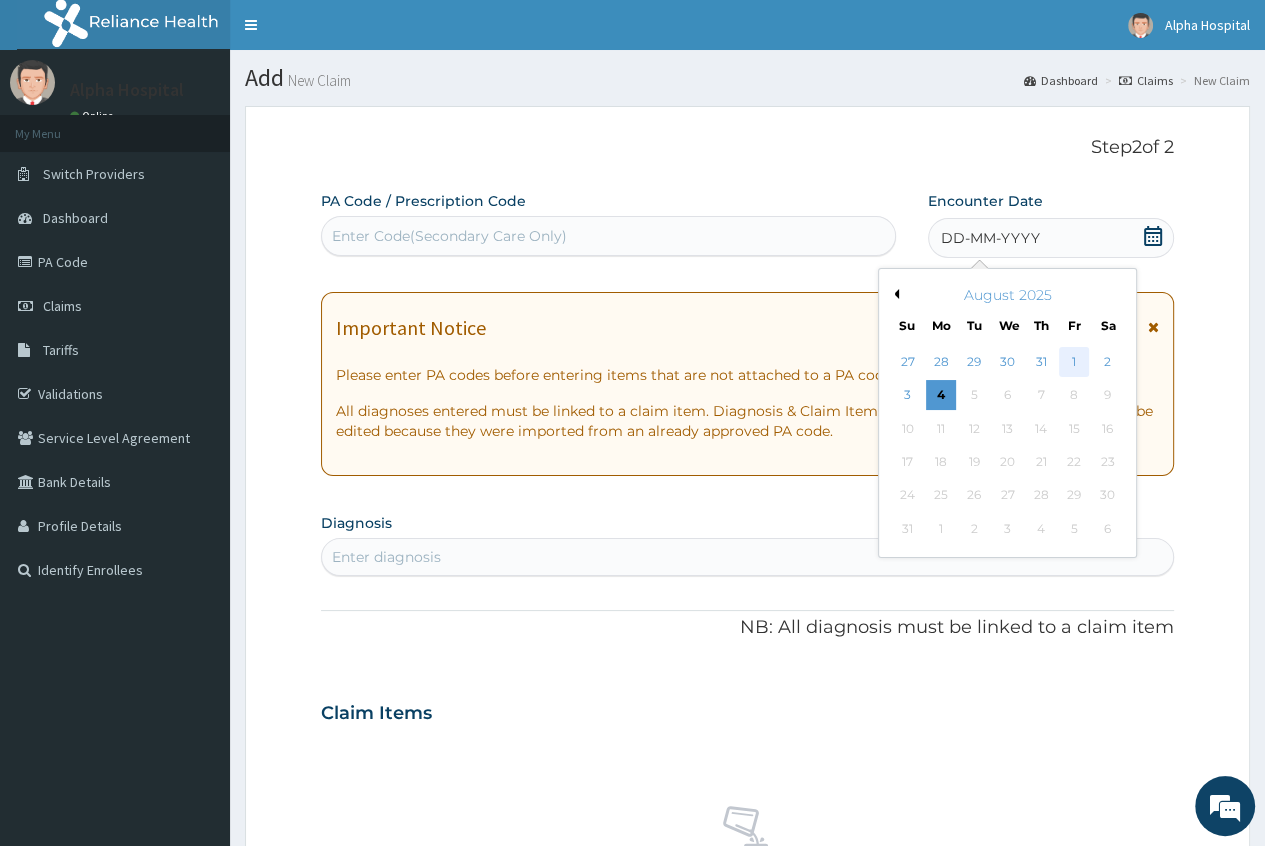 click on "1" at bounding box center (1074, 362) 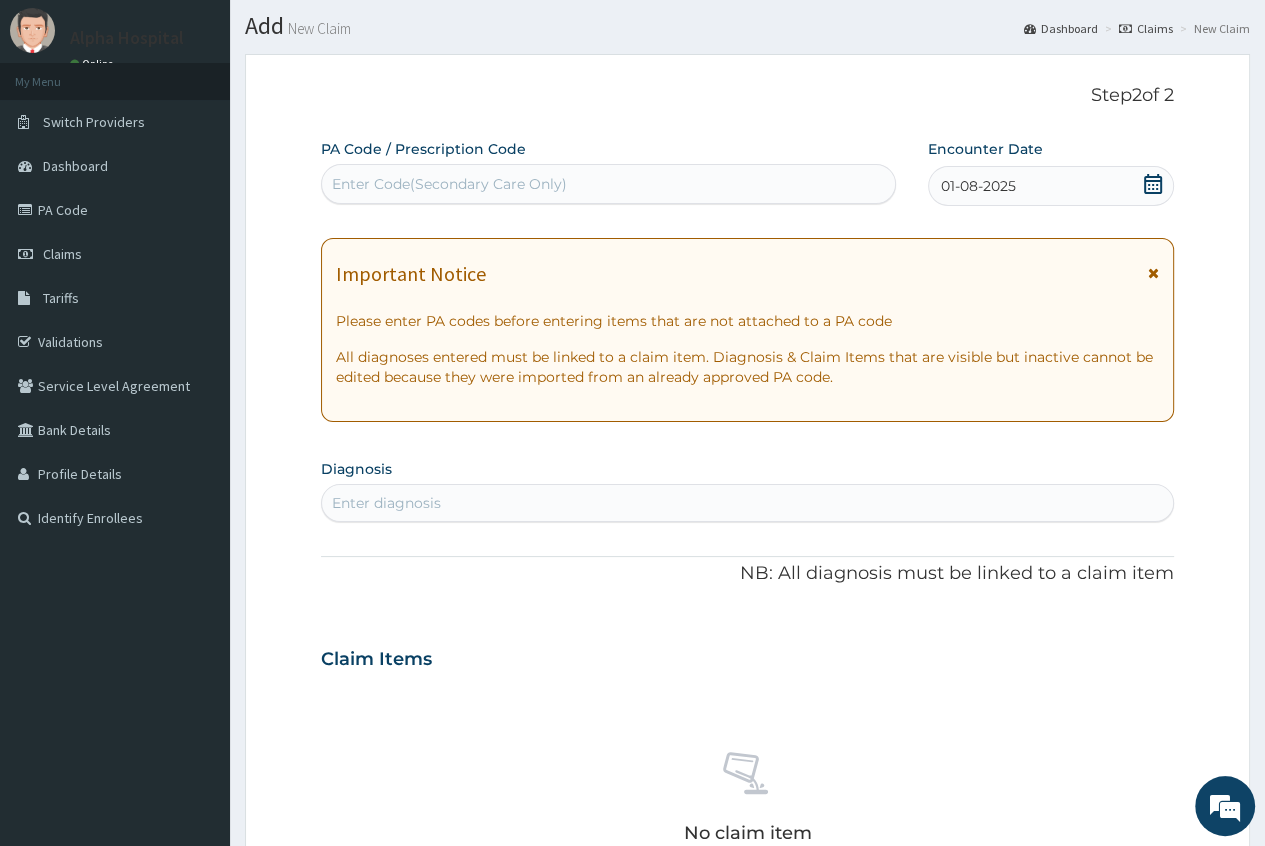 scroll, scrollTop: 100, scrollLeft: 0, axis: vertical 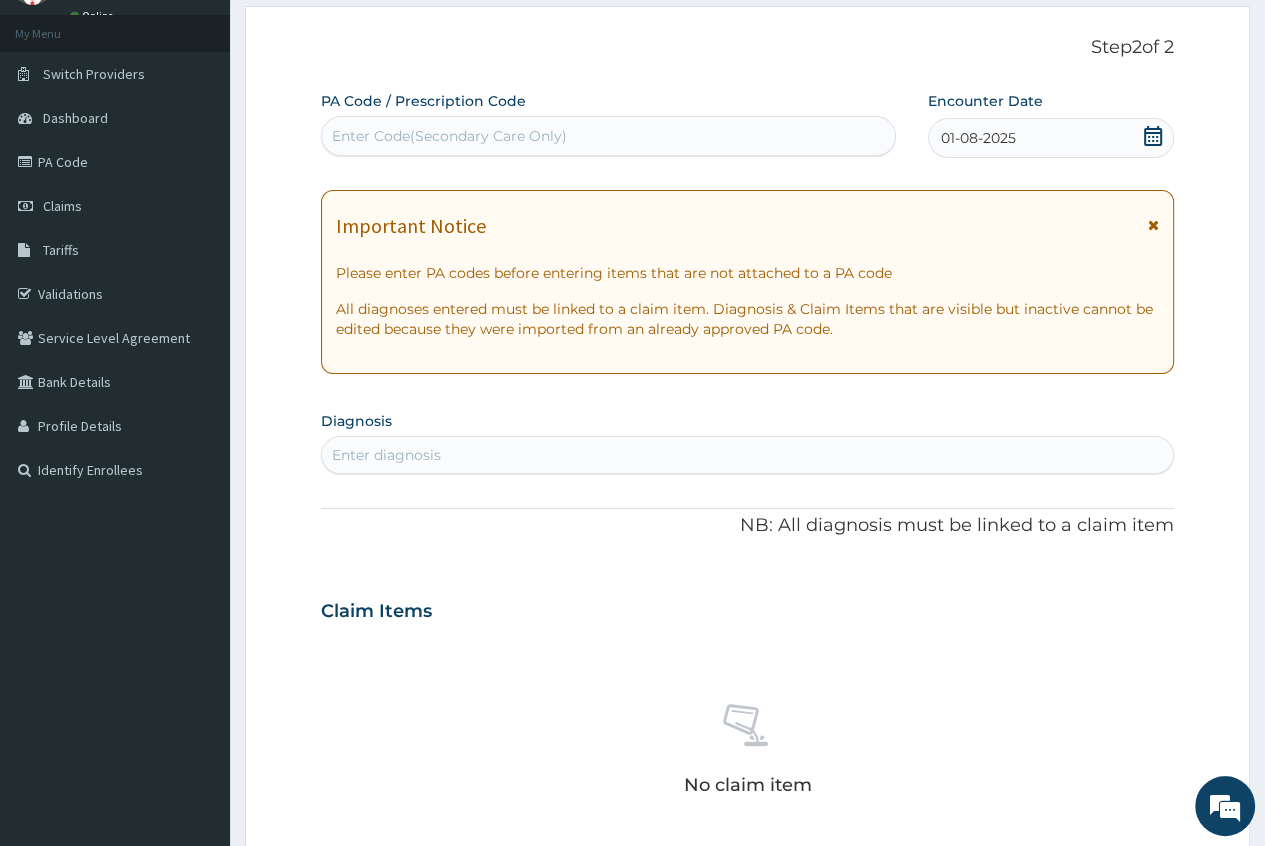 click on "Enter diagnosis" at bounding box center (747, 455) 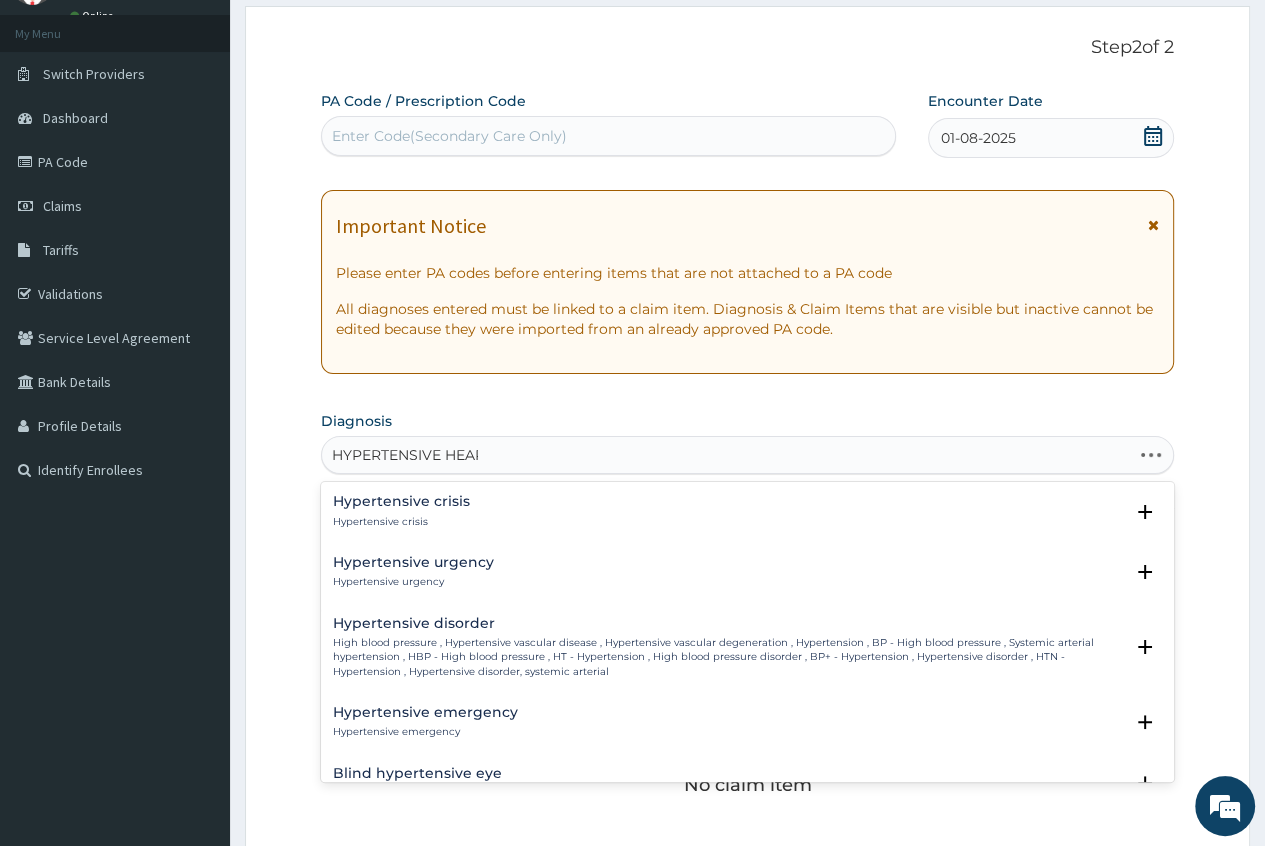 type on "HYPERTENSIVE HEART" 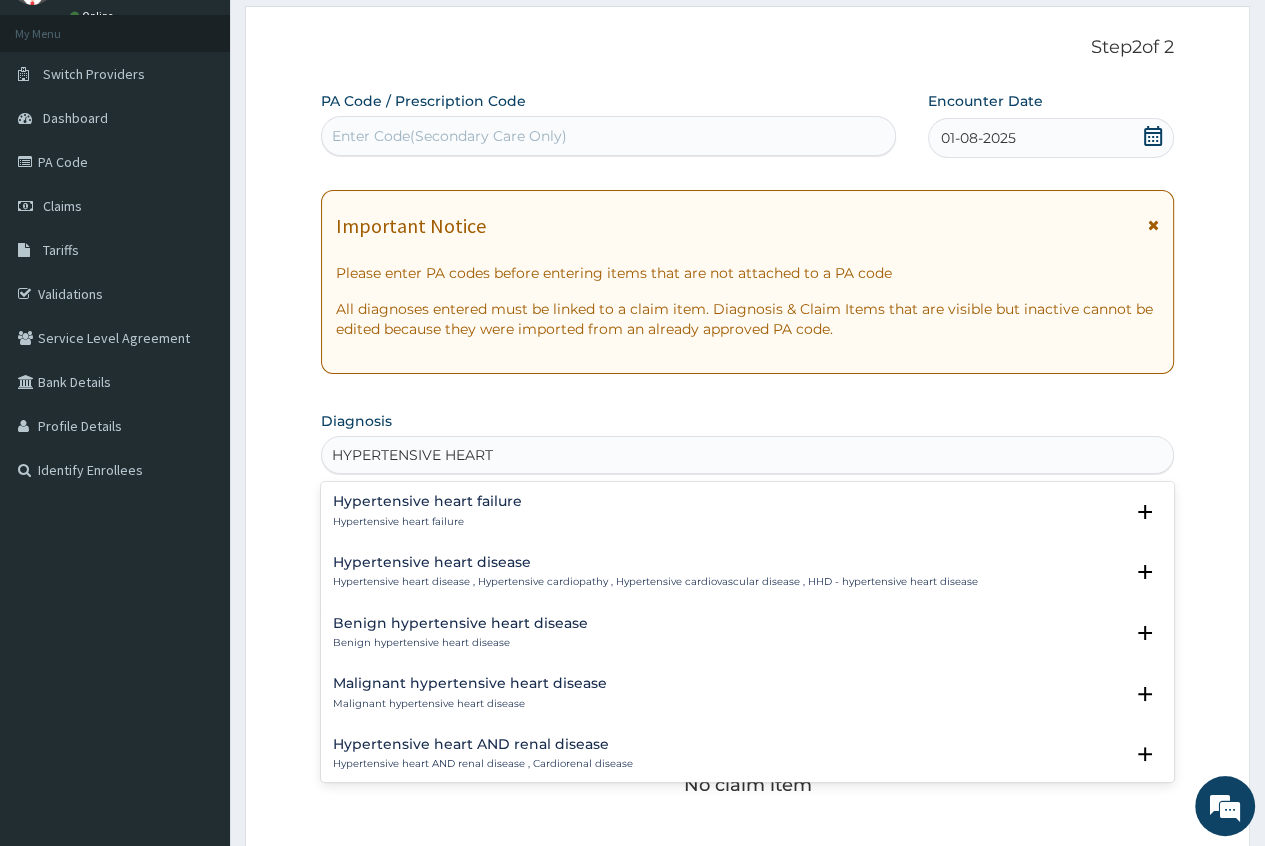 click on "Hypertensive heart disease" at bounding box center [655, 562] 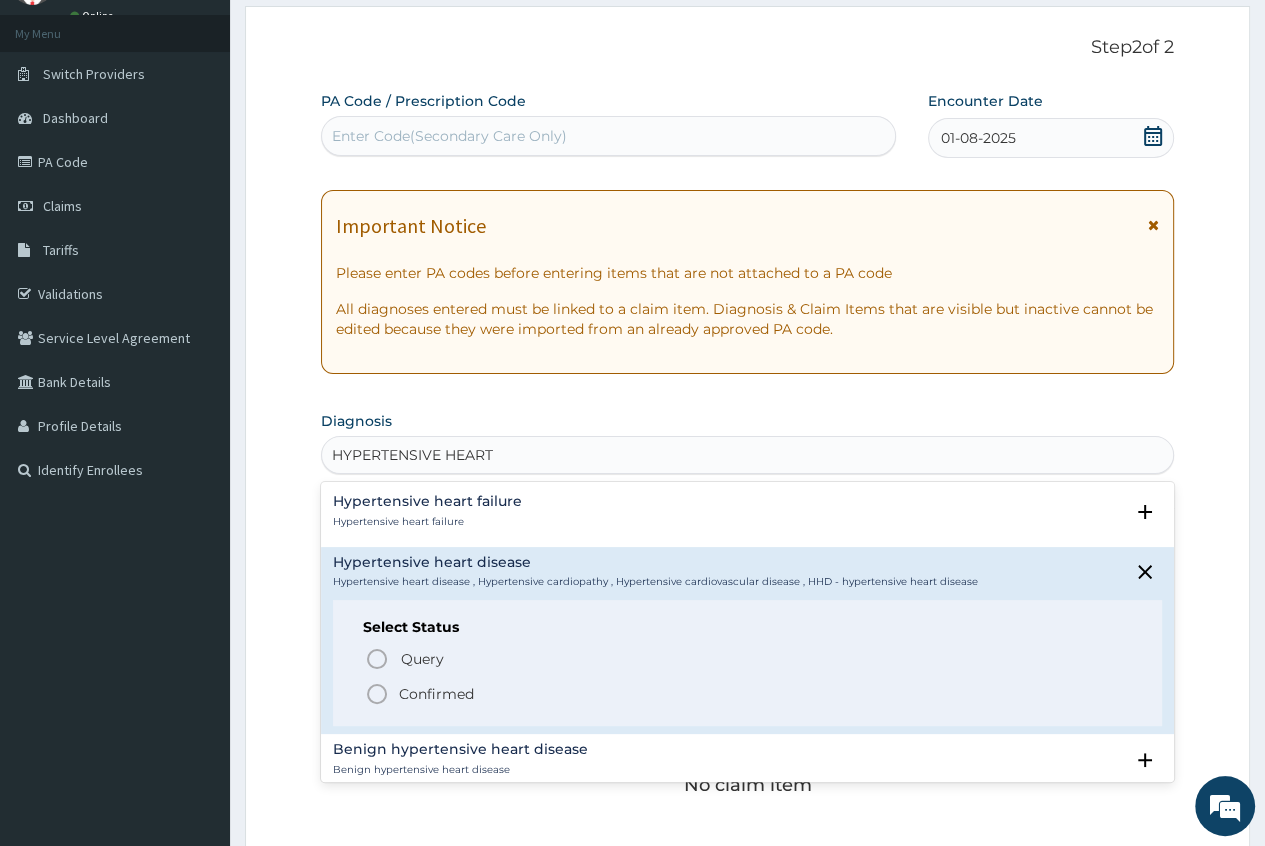 click on "Confirmed" at bounding box center (436, 694) 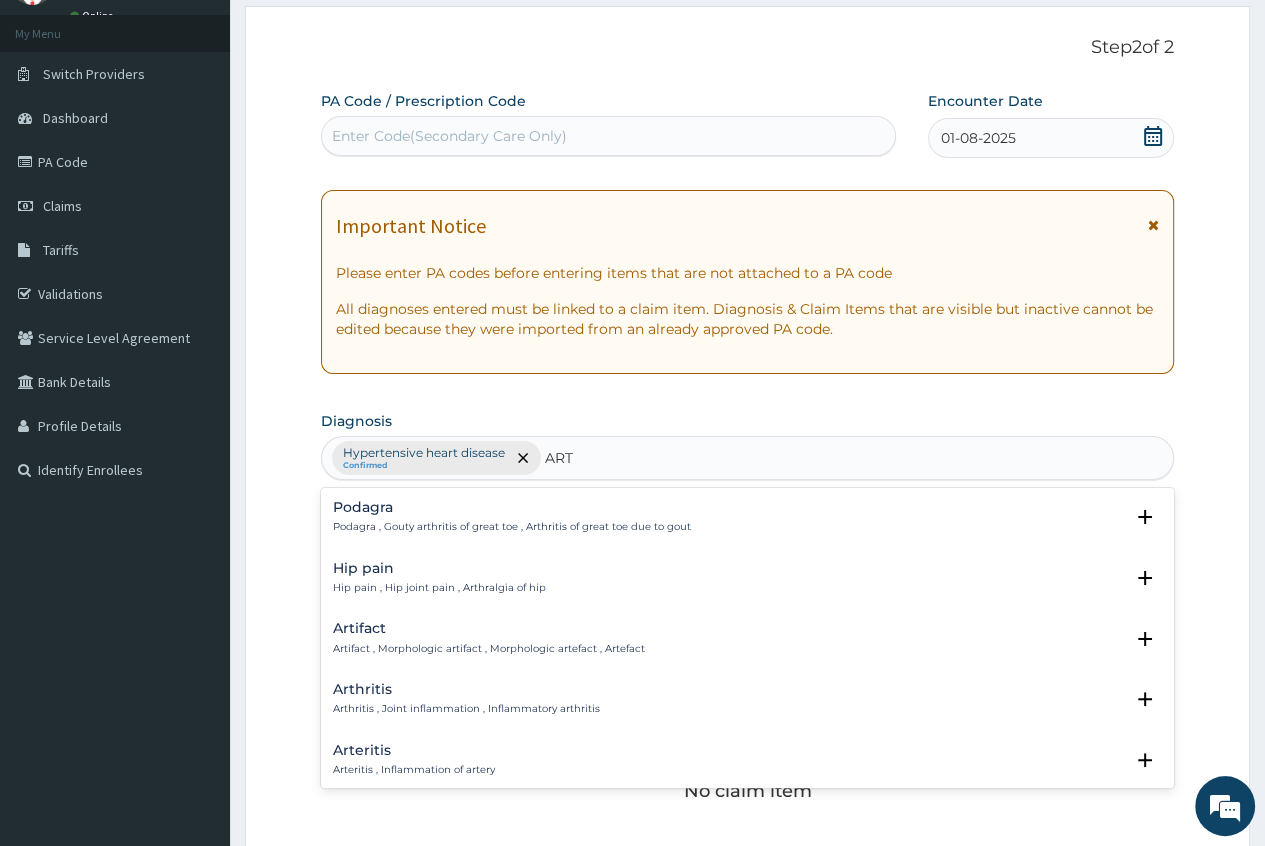 type on "ART" 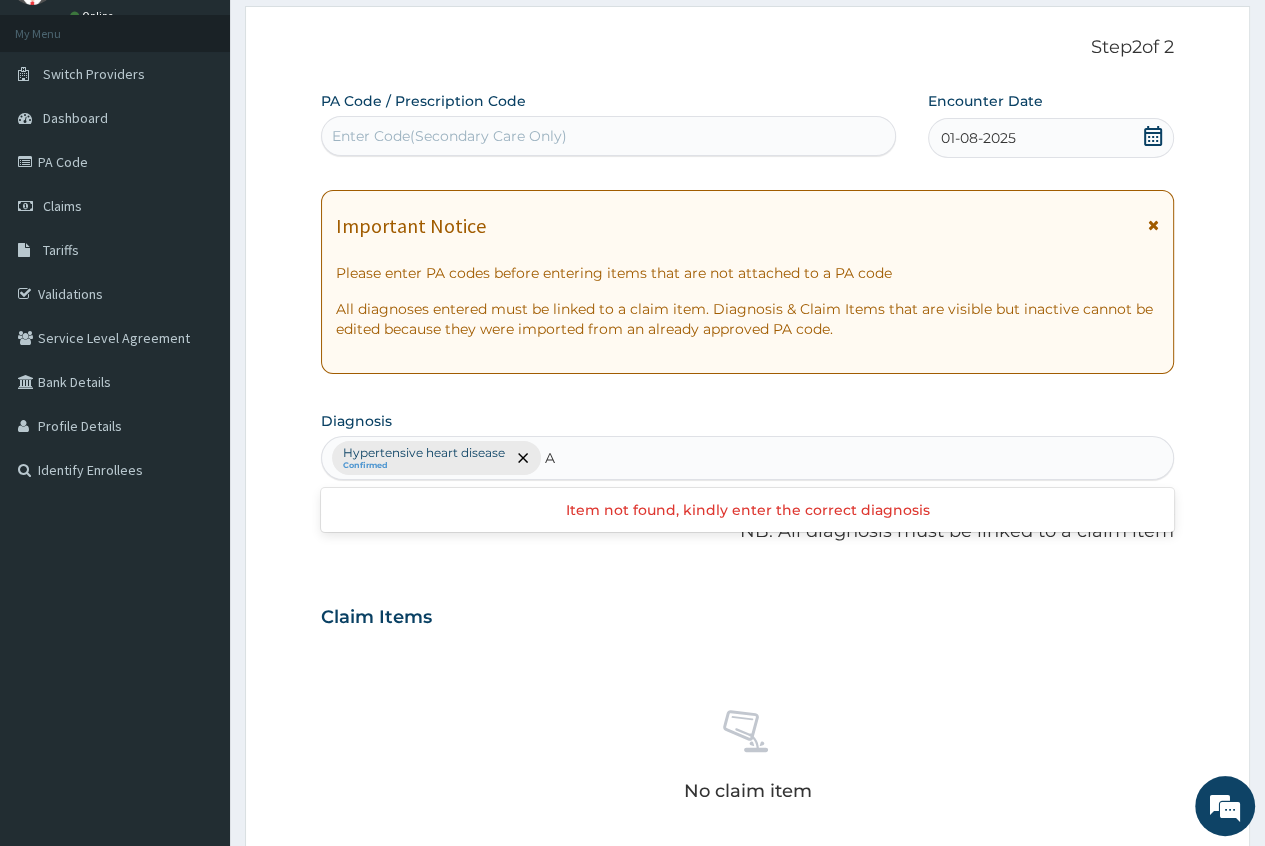 type on "A" 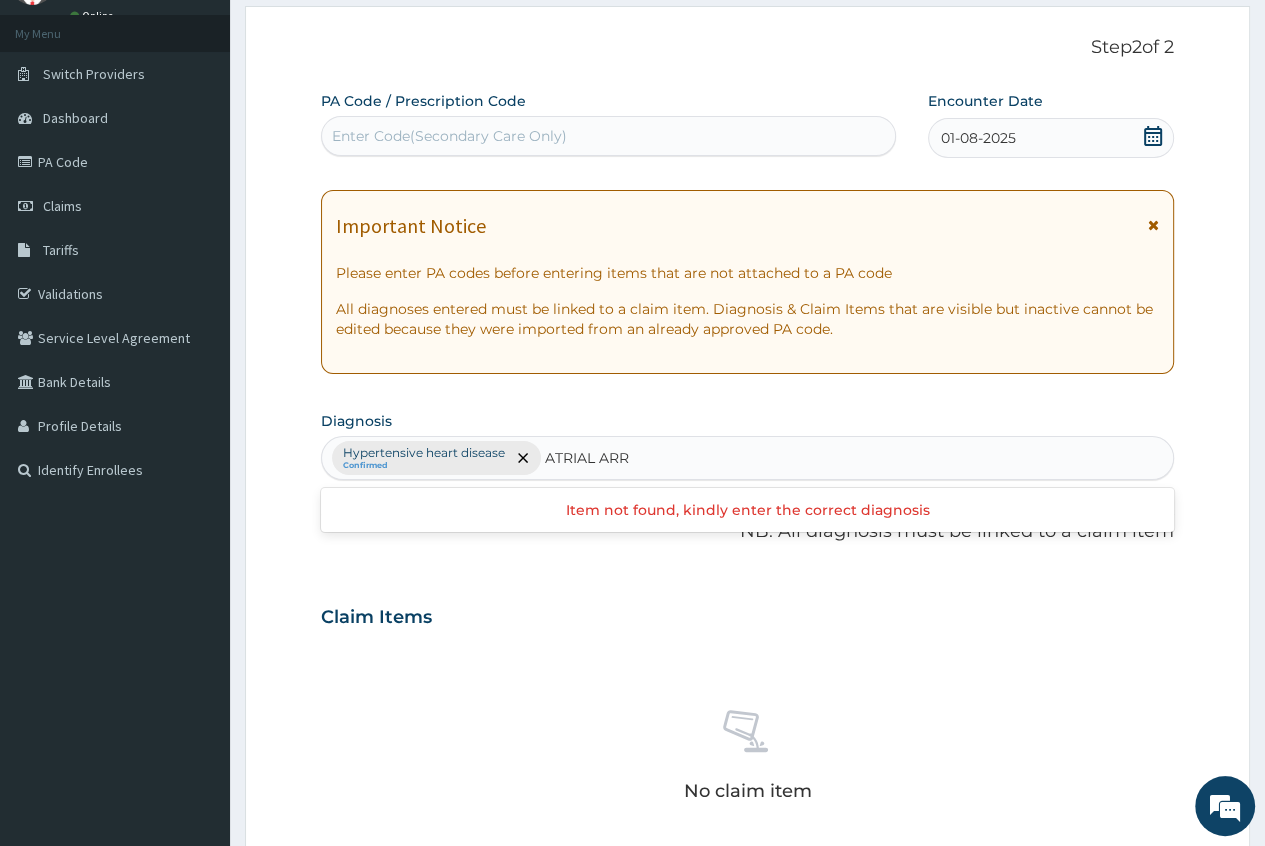 type on "ATRIAL AR" 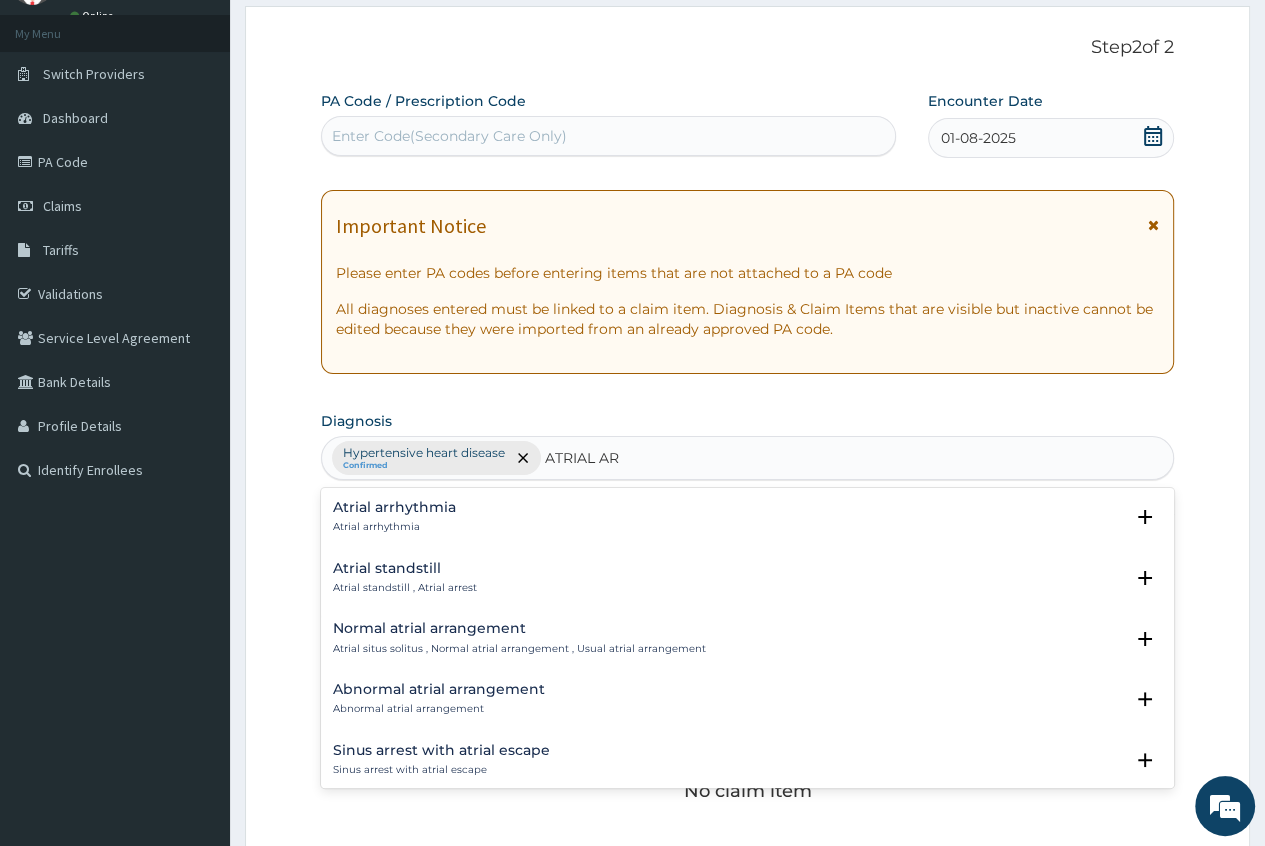 click on "Atrial arrhythmia" at bounding box center (394, 507) 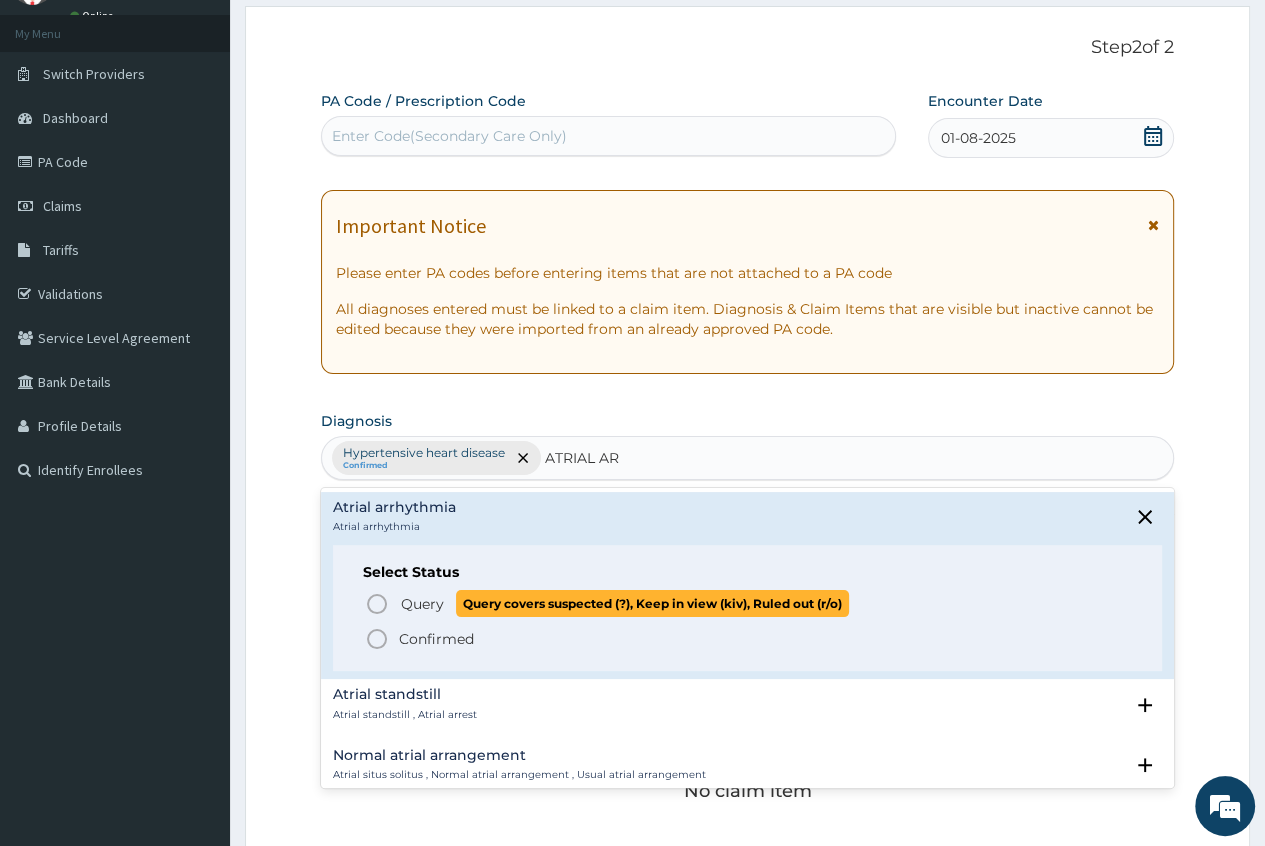 click on "Query" at bounding box center [422, 604] 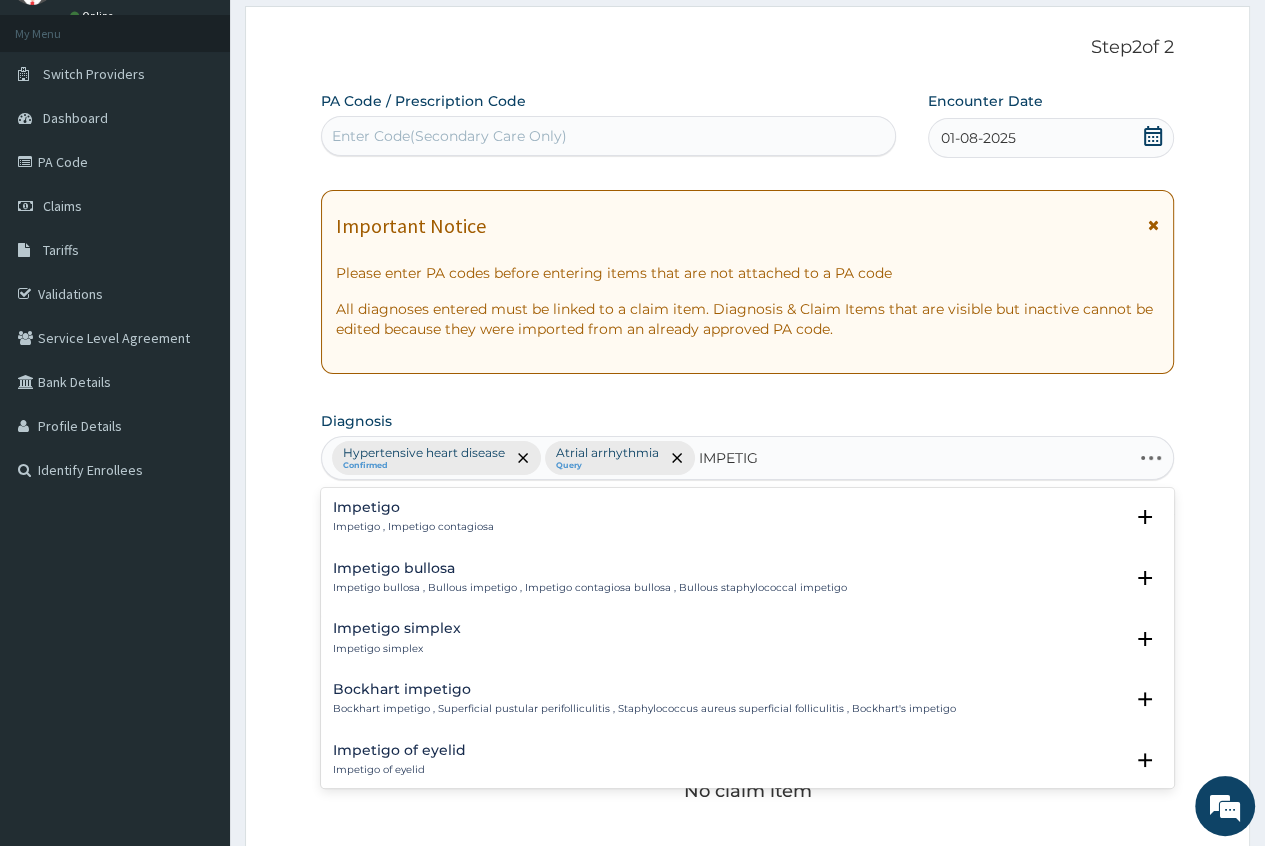 type on "IMPETIGO" 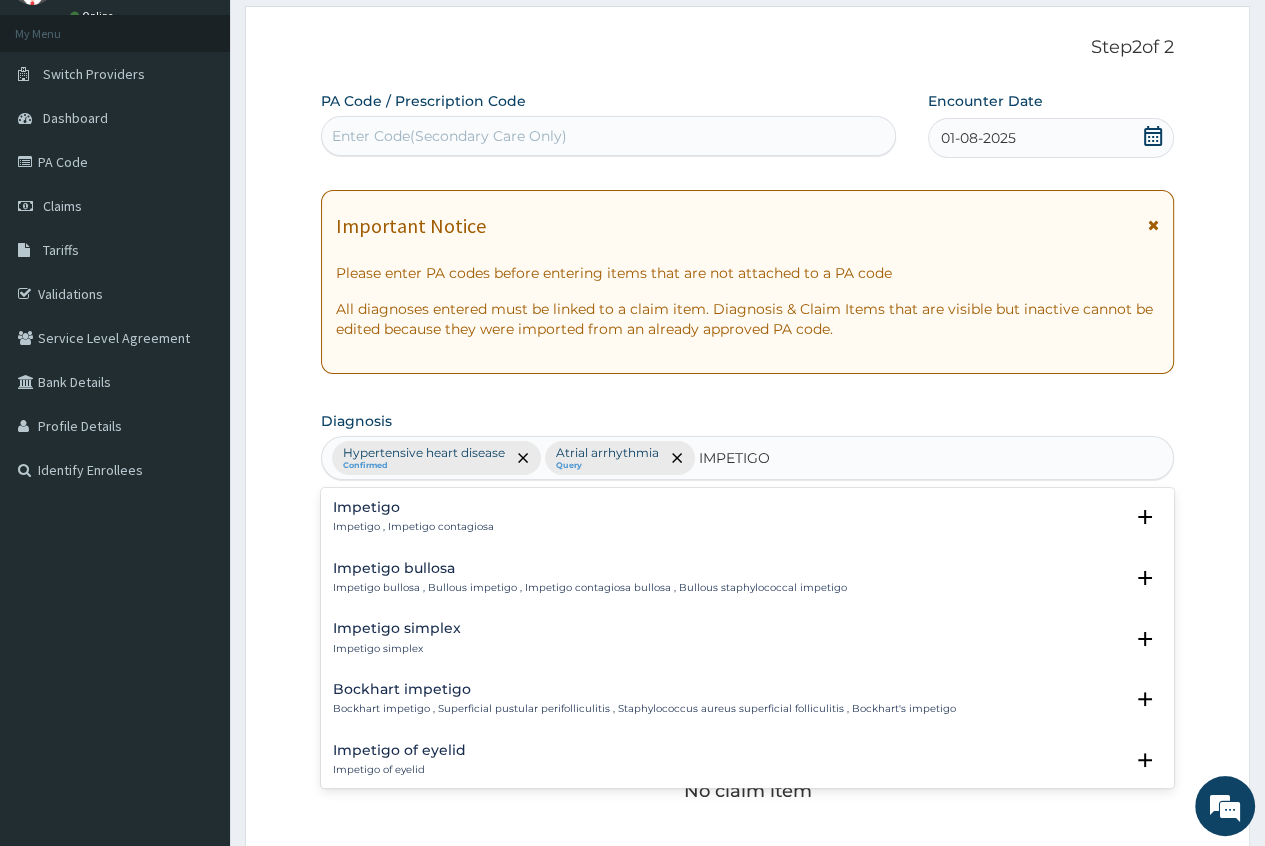 click on "Impetigo , Impetigo contagiosa" at bounding box center [413, 527] 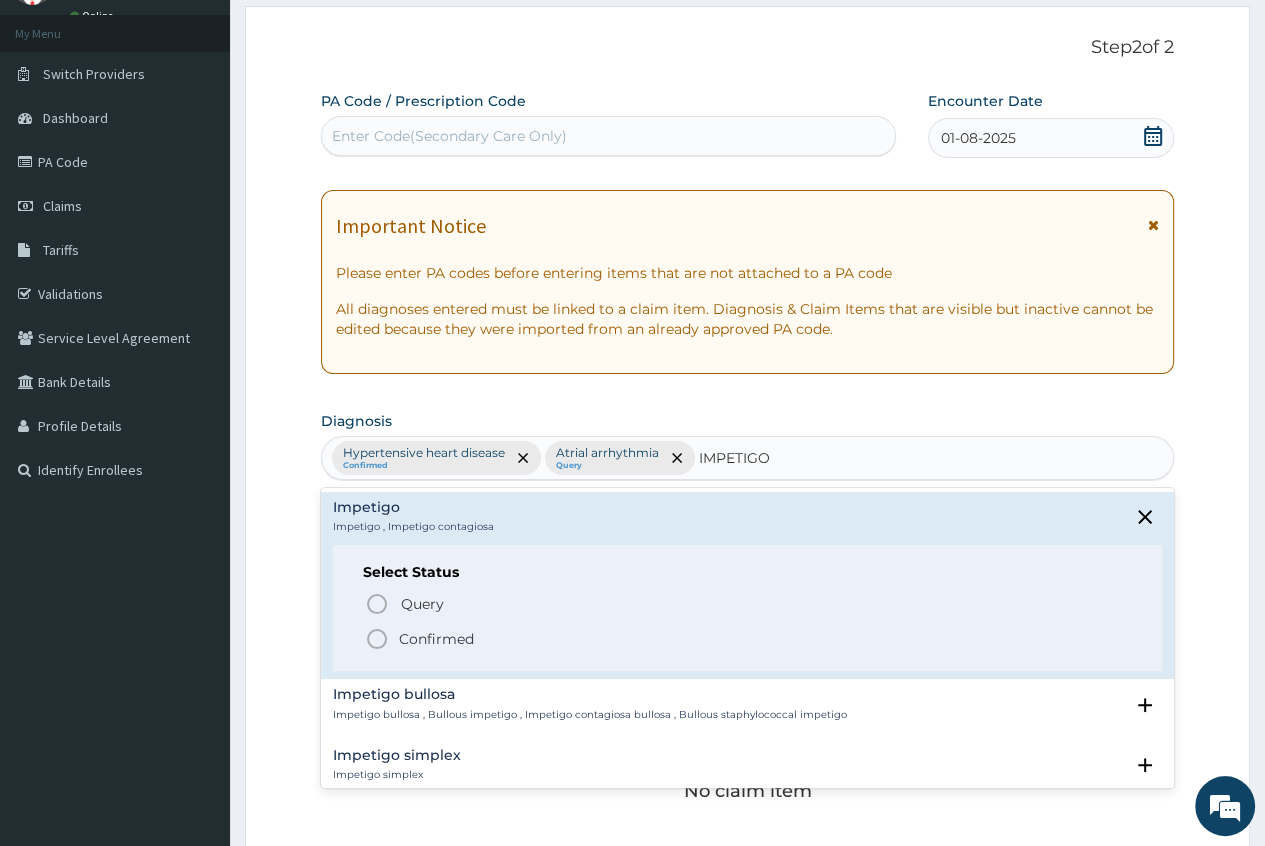 click on "Confirmed" at bounding box center (436, 639) 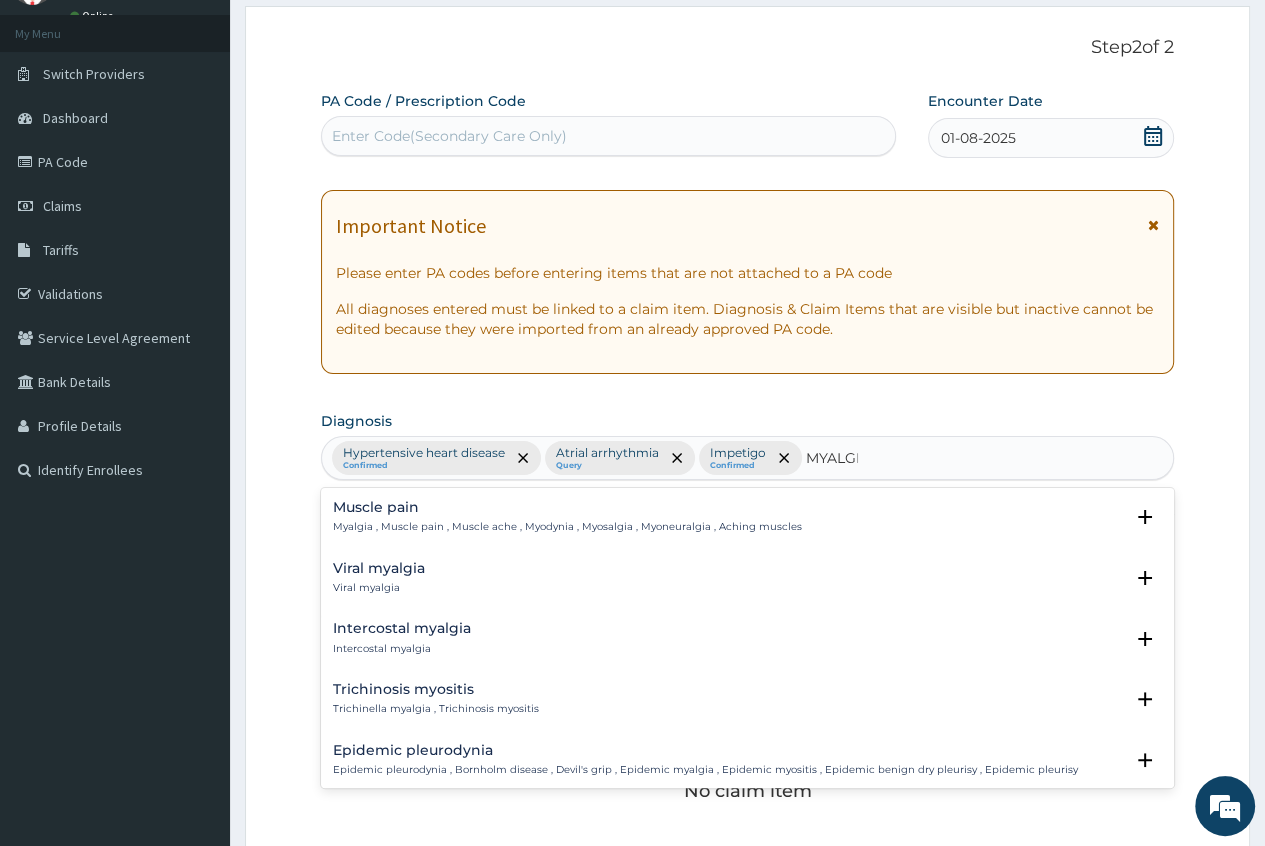 type on "MYALGIA" 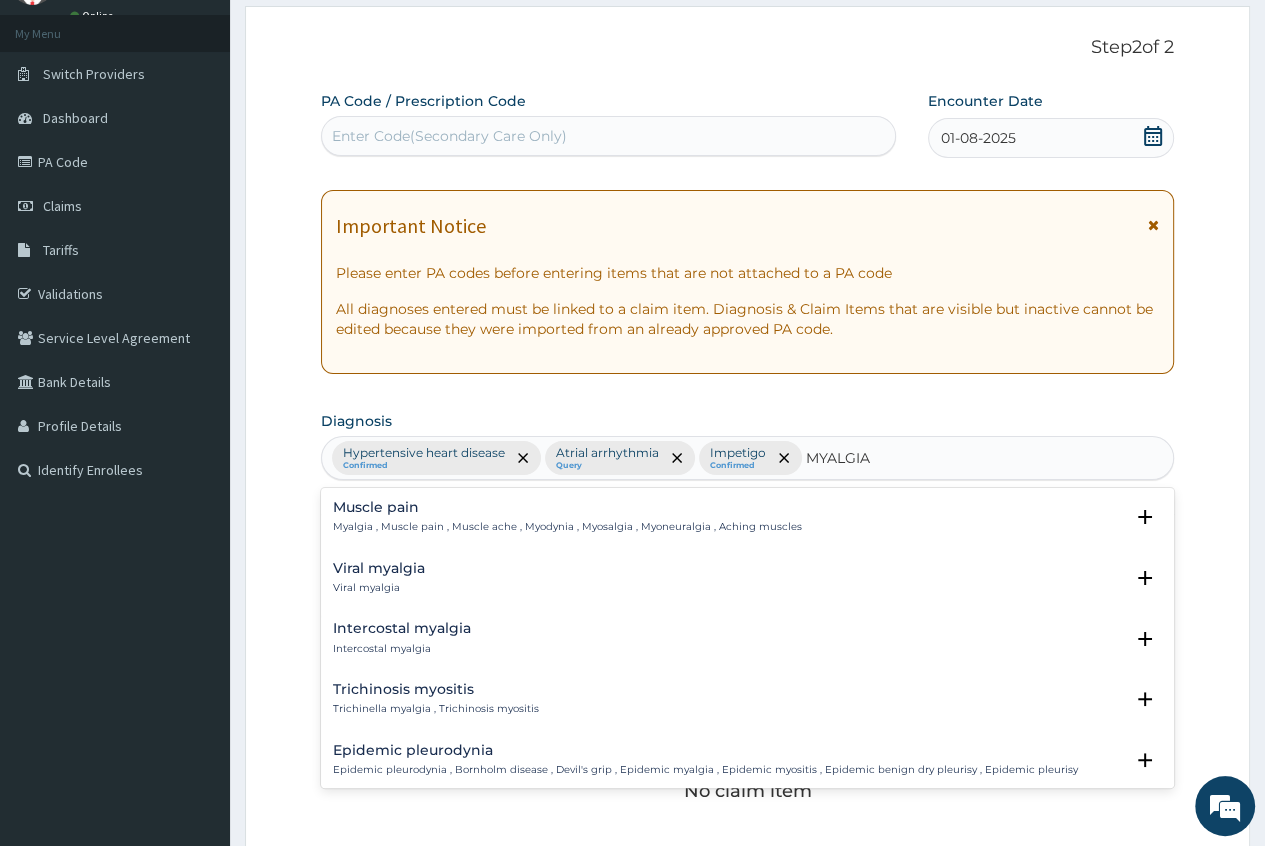click on "Muscle pain" at bounding box center [567, 507] 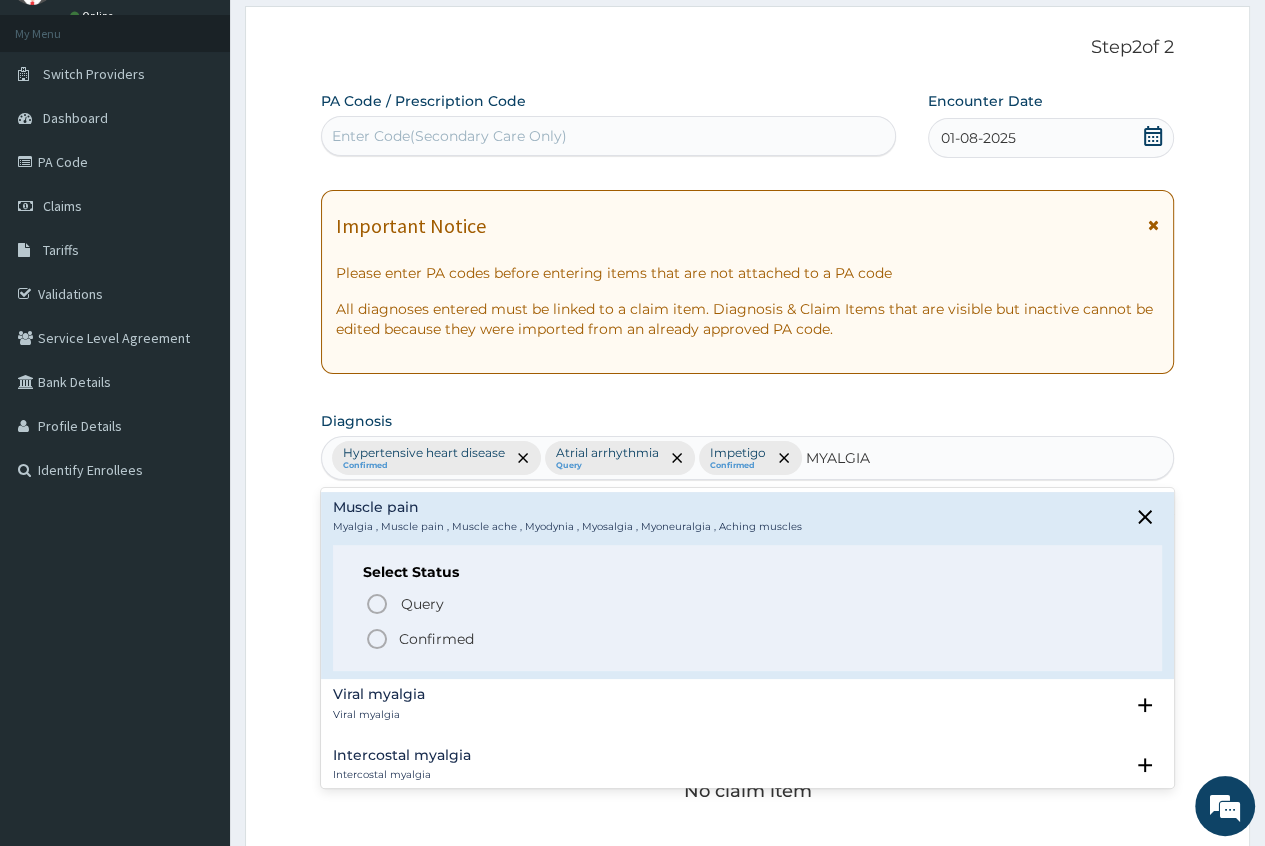 click on "Confirmed" at bounding box center (436, 639) 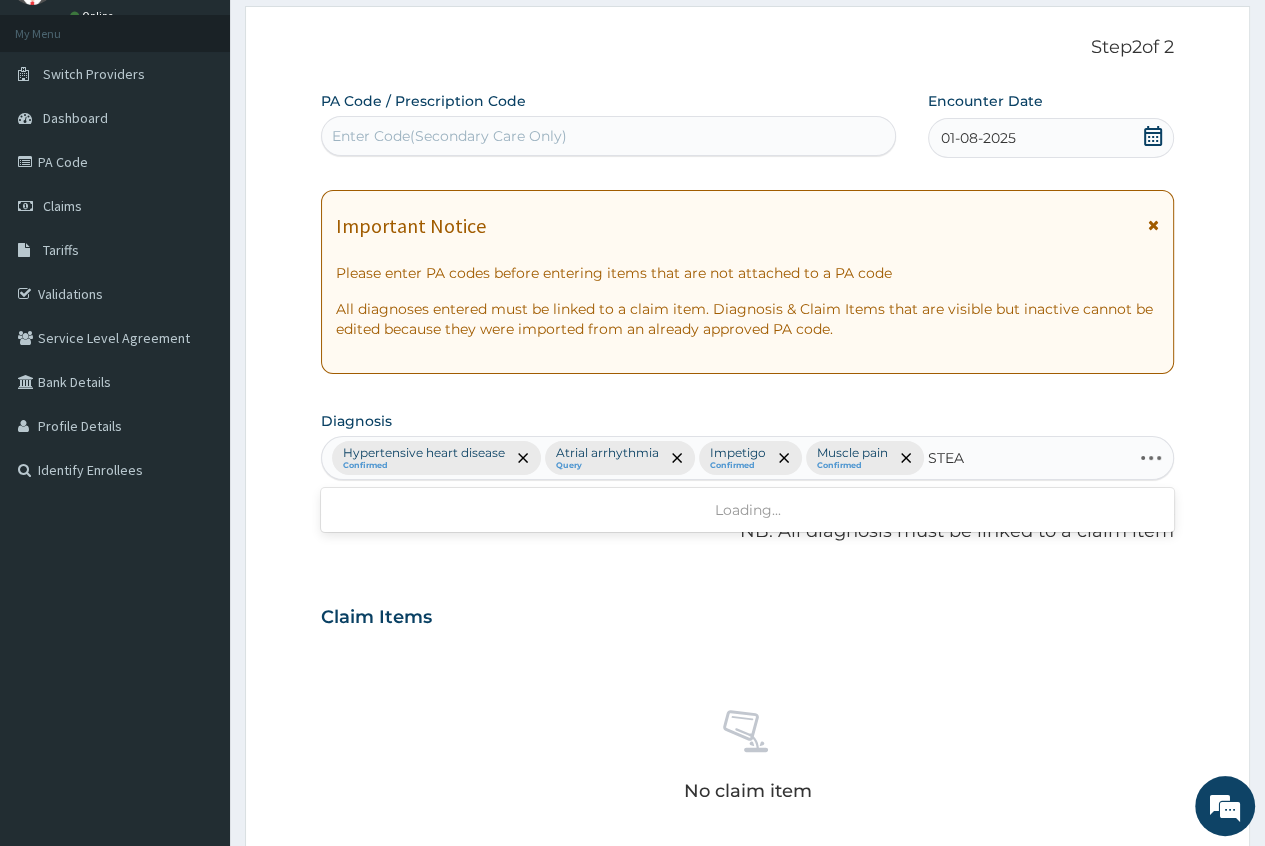 type on "STEAK" 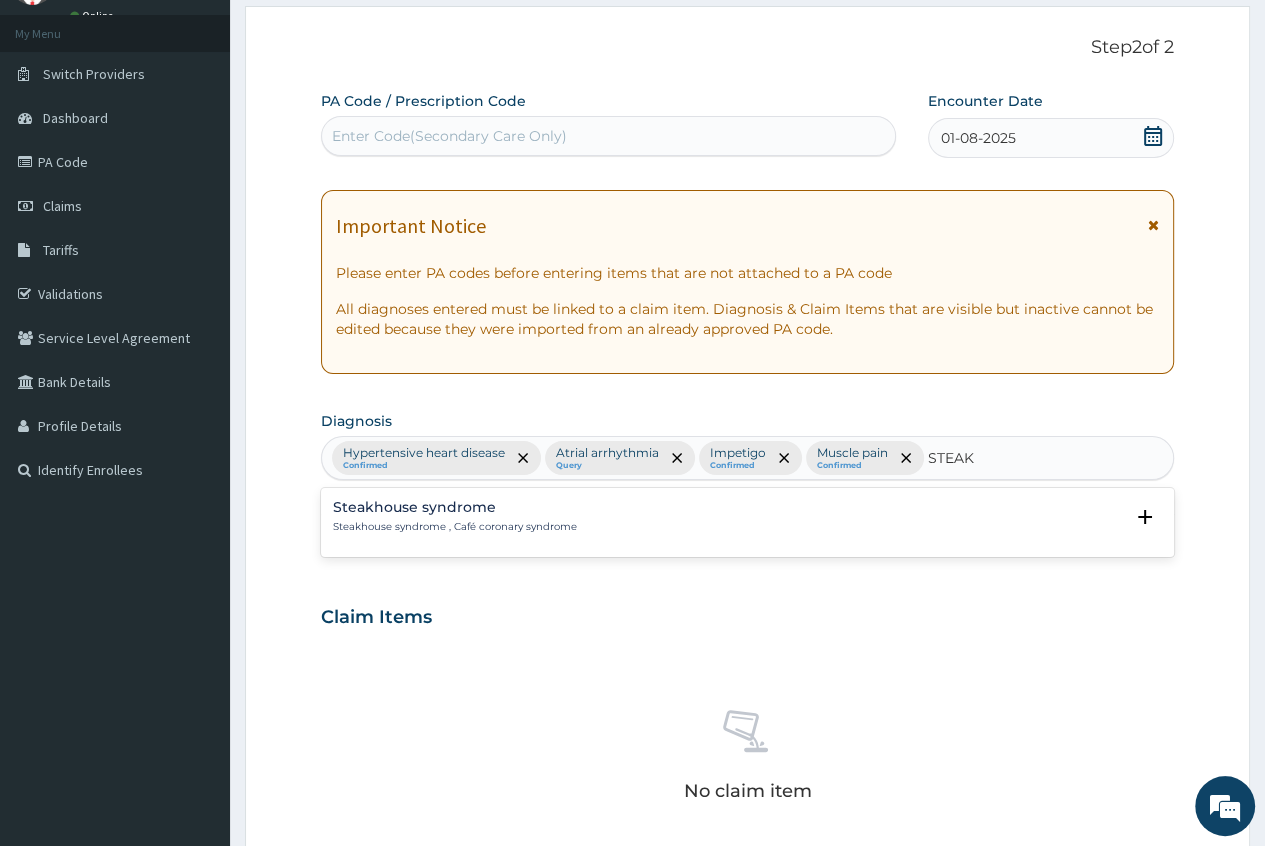 click on "Steakhouse syndrome Steakhouse syndrome , Café coronary syndrome" at bounding box center [455, 517] 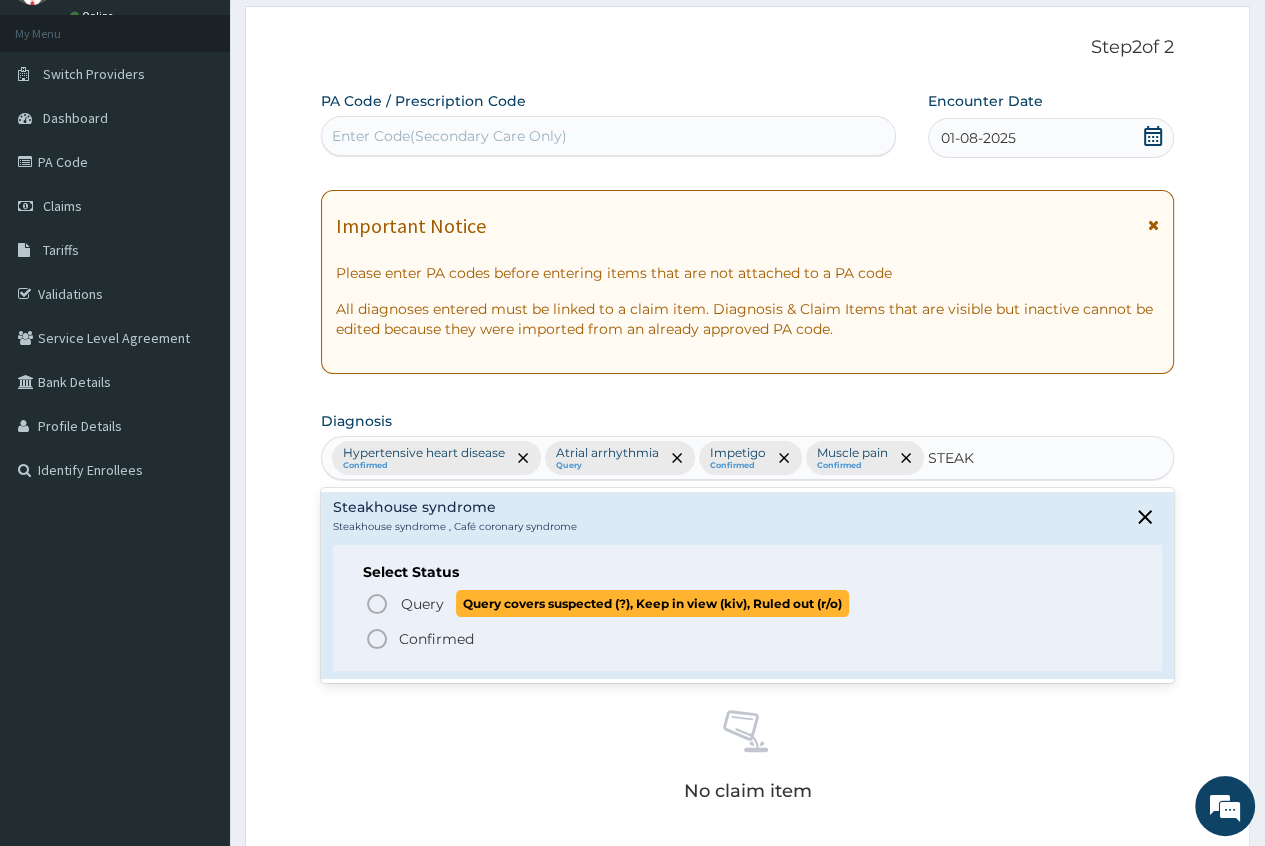 click on "Query" at bounding box center [422, 604] 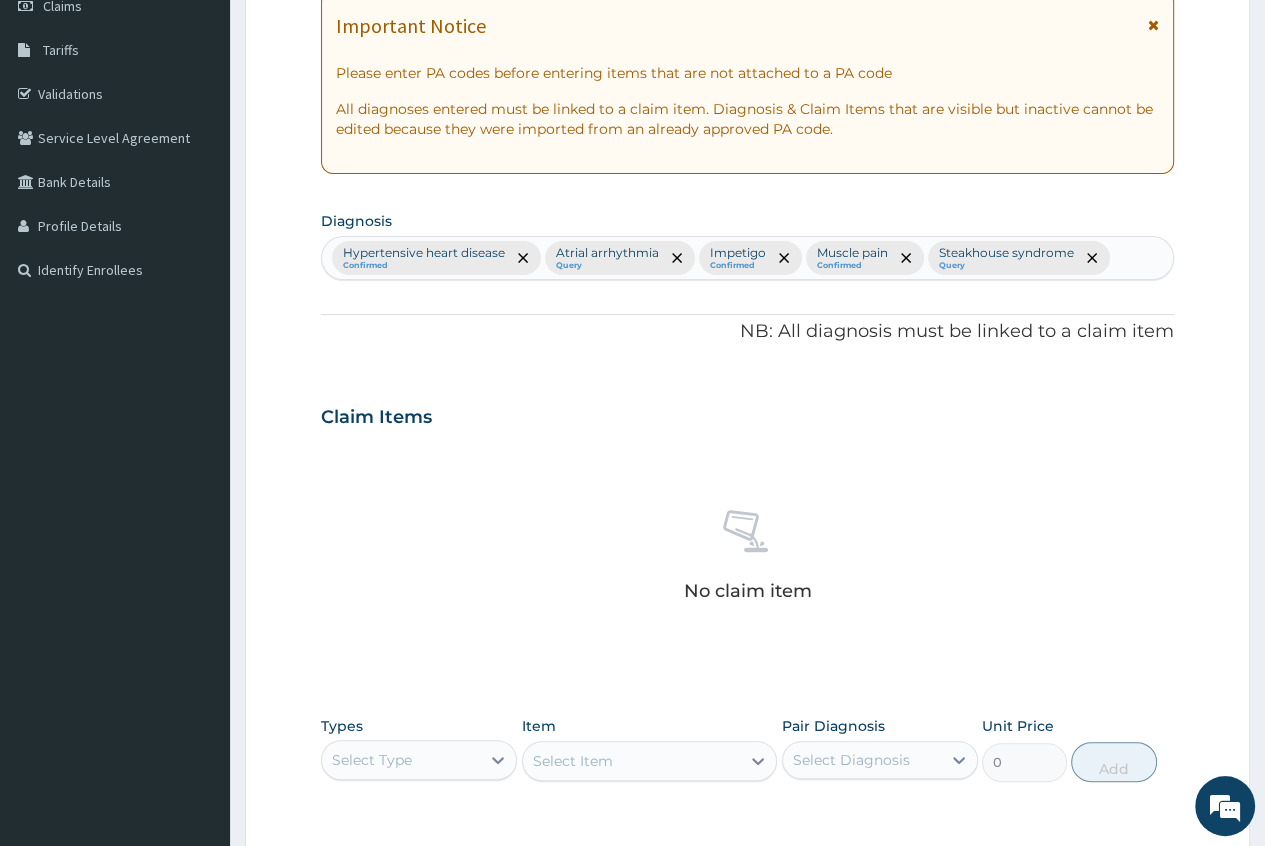 scroll, scrollTop: 500, scrollLeft: 0, axis: vertical 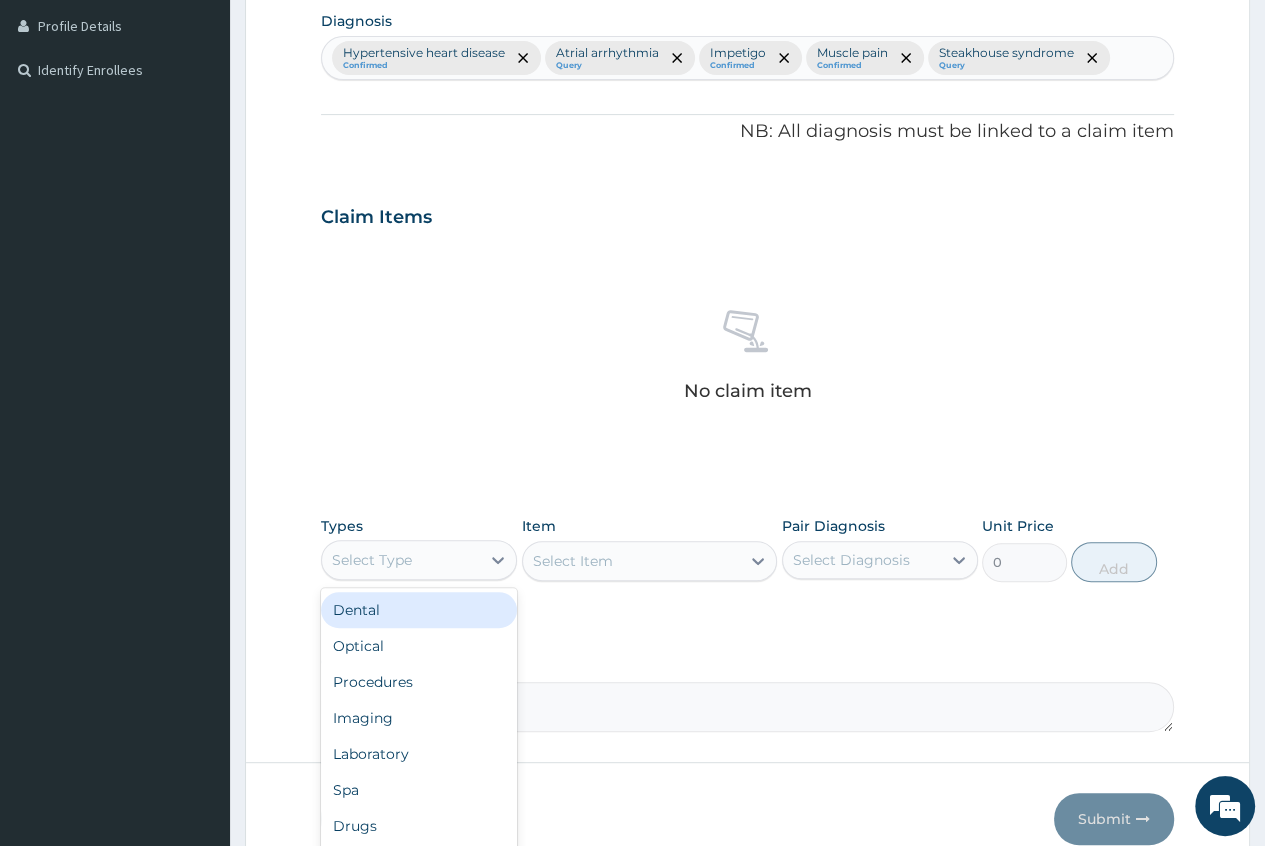 click on "Select Type" at bounding box center [401, 560] 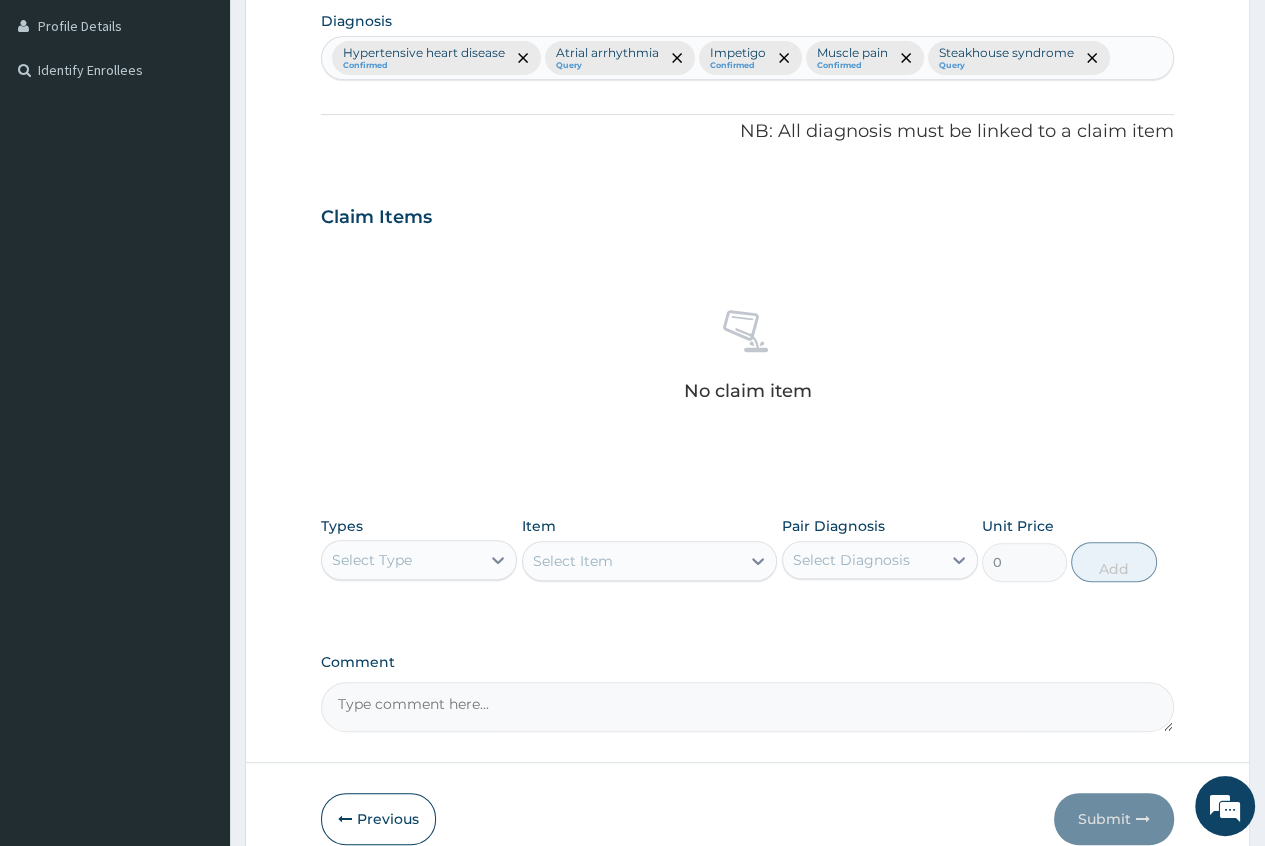 click on "No claim item" at bounding box center (747, 359) 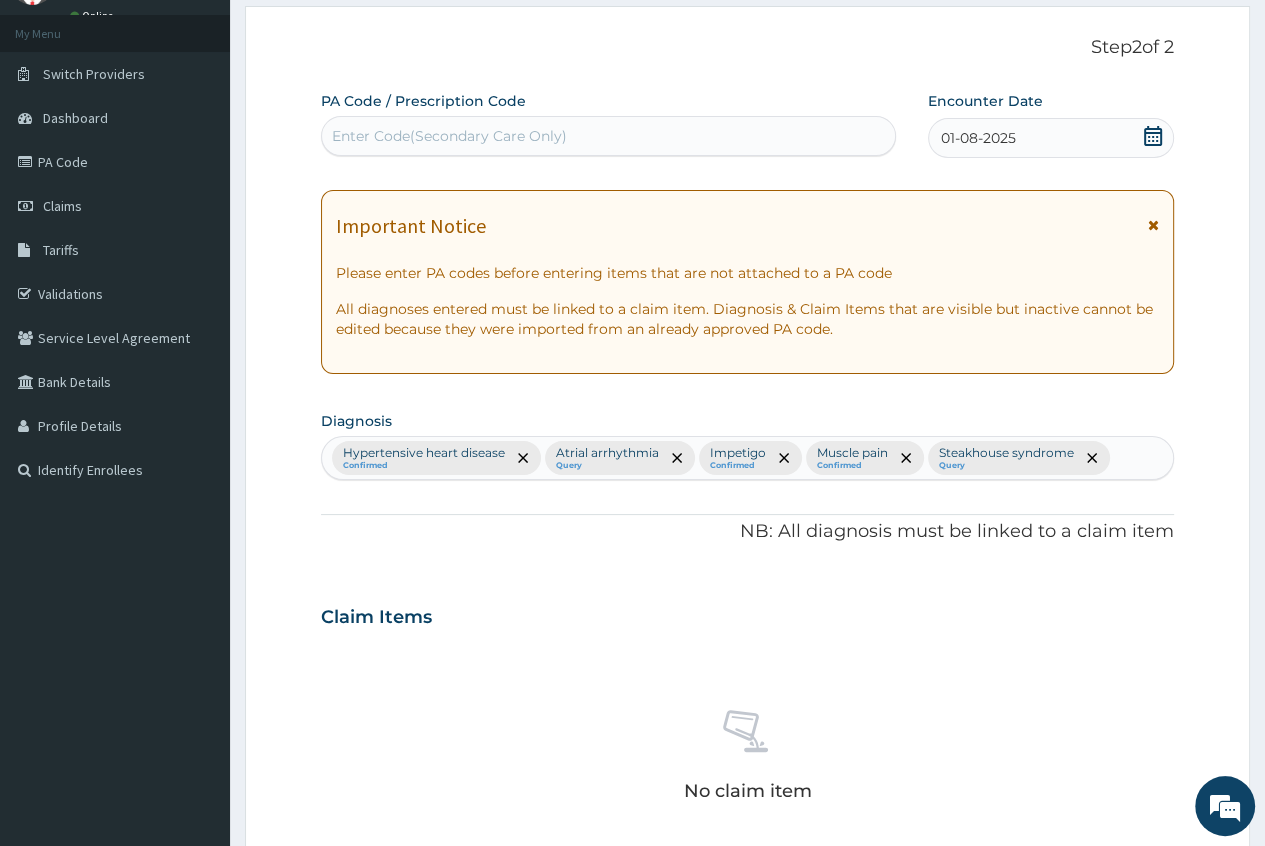 click on "Enter Code(Secondary Care Only)" at bounding box center (449, 136) 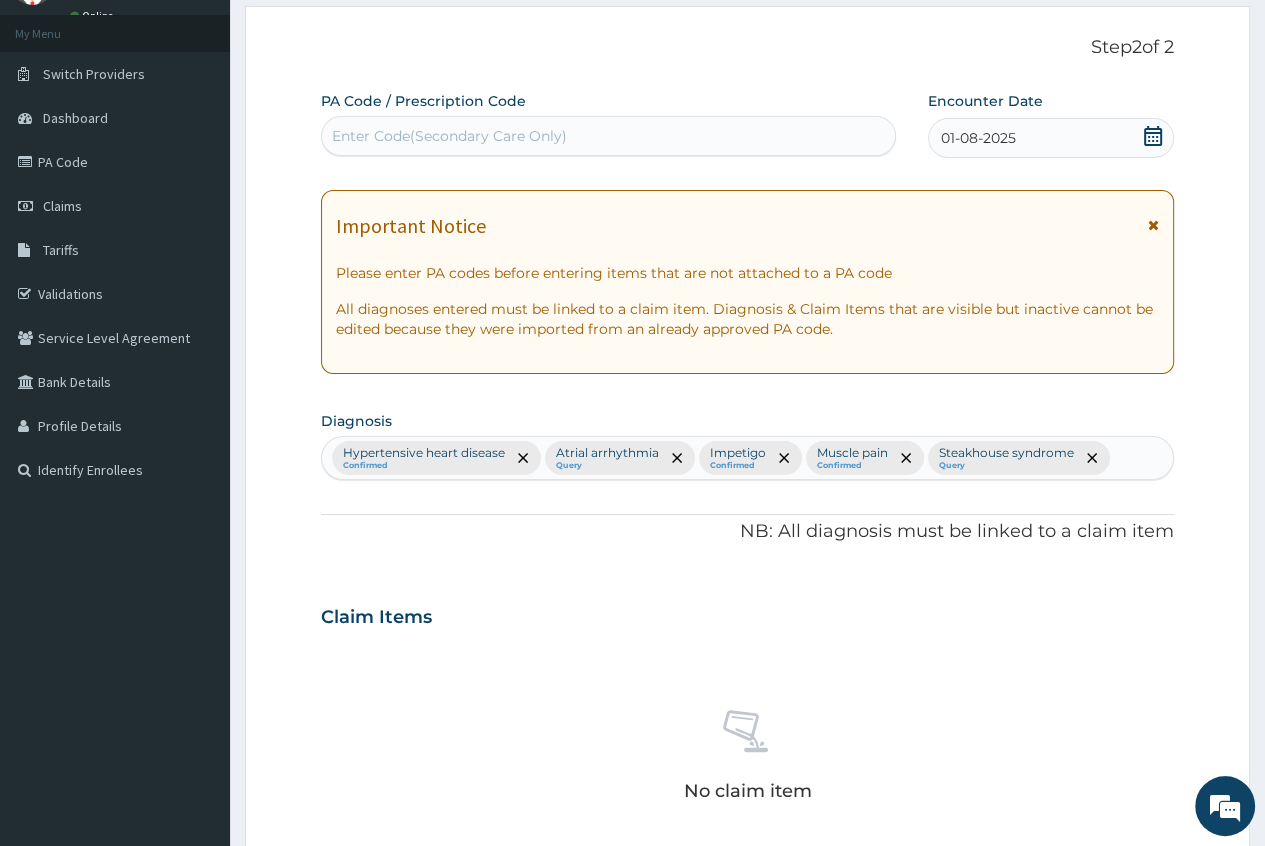 click on "Enter Code(Secondary Care Only)" at bounding box center (608, 136) 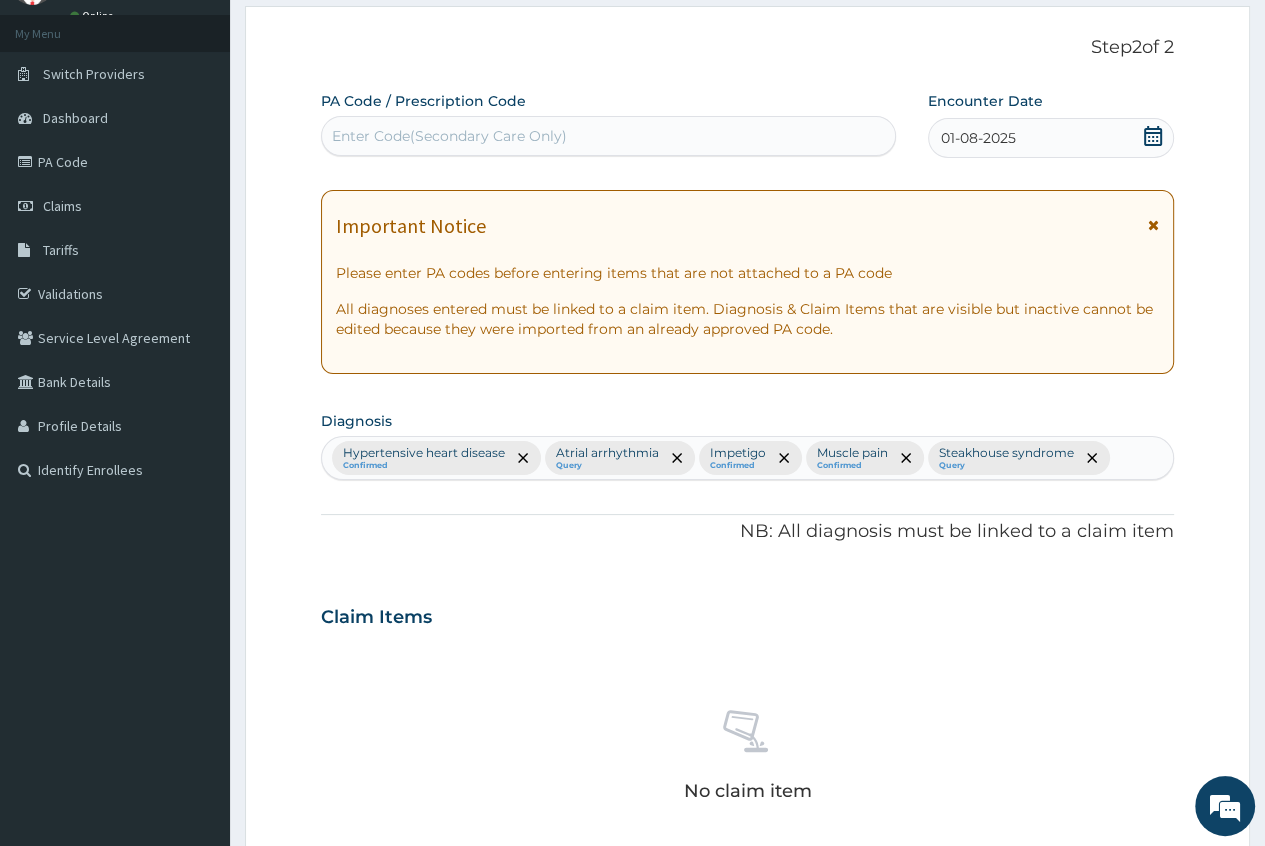 paste on "PA/1307B6" 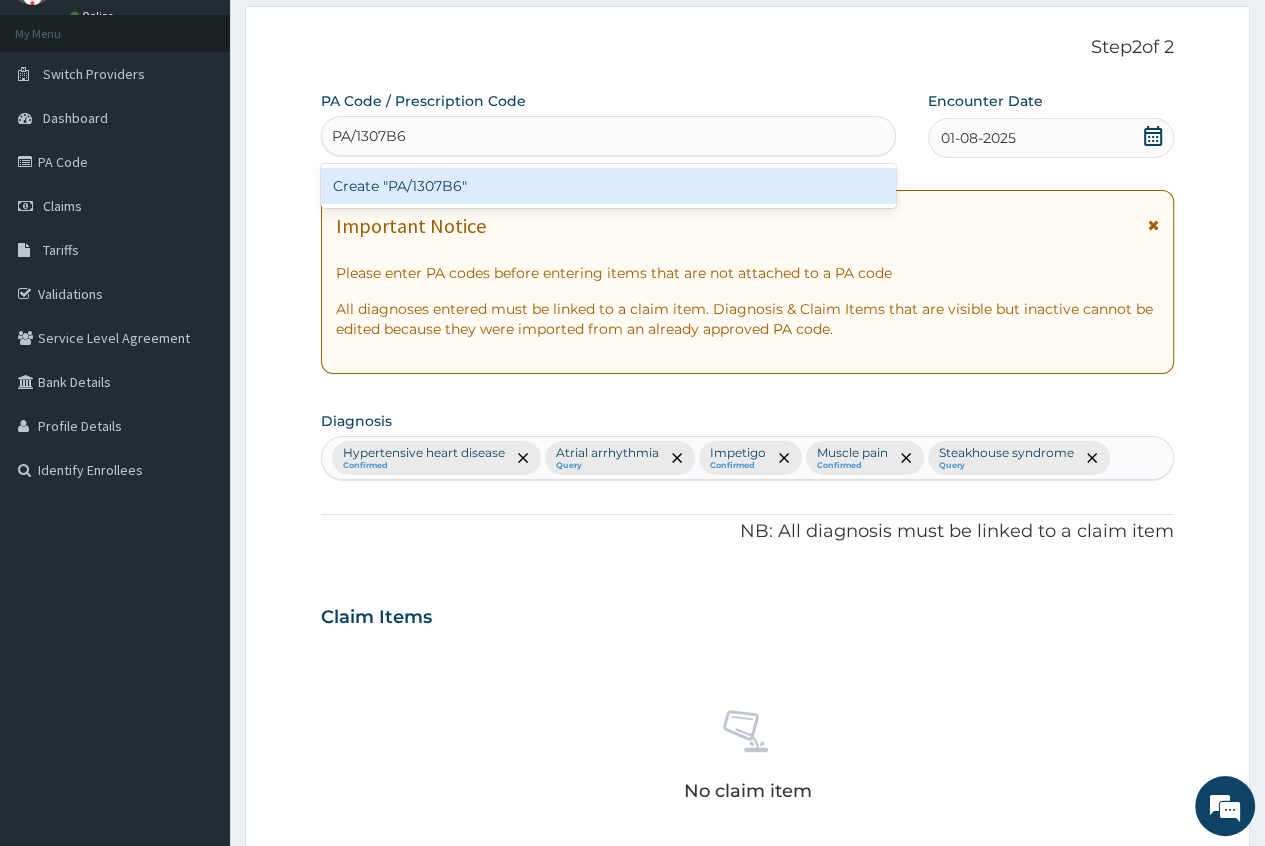 click on "Create "PA/1307B6"" at bounding box center (608, 186) 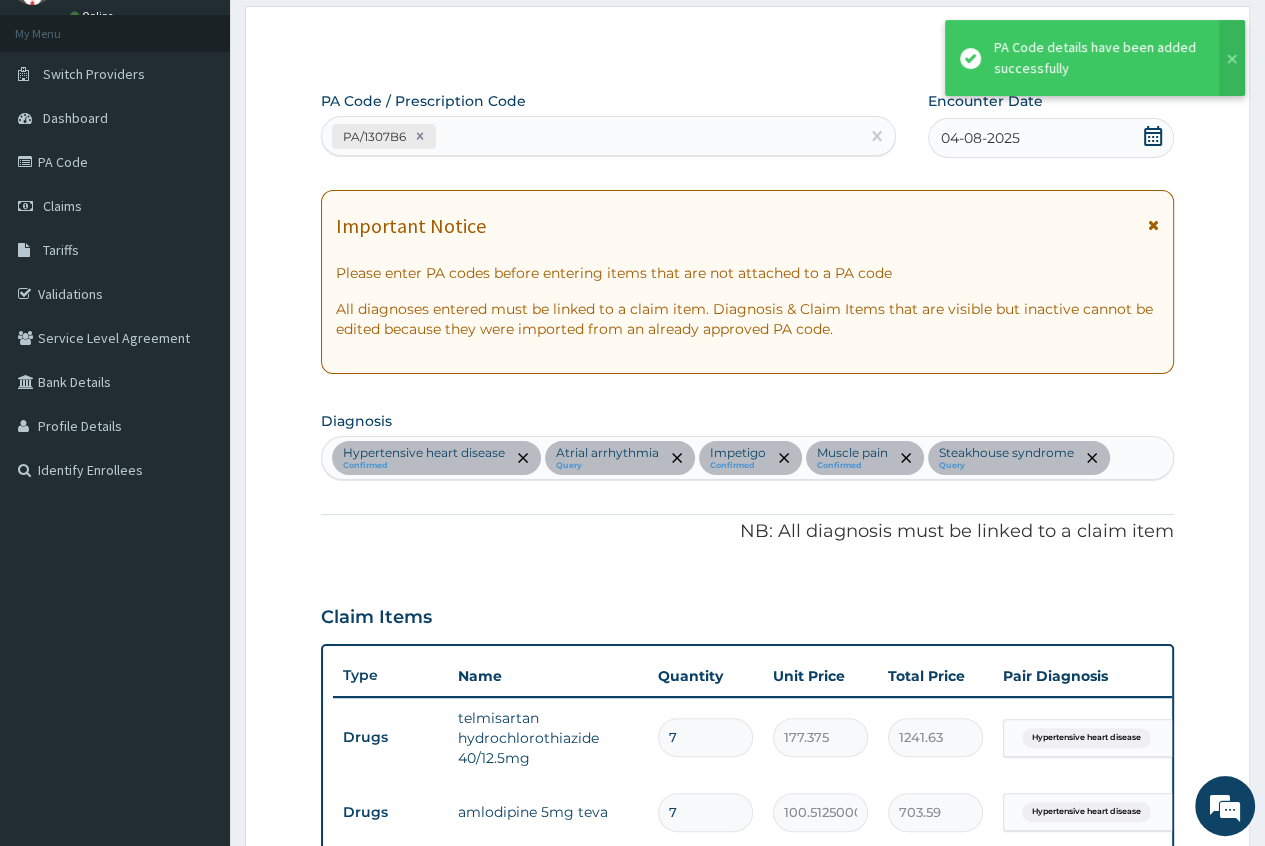scroll, scrollTop: 900, scrollLeft: 0, axis: vertical 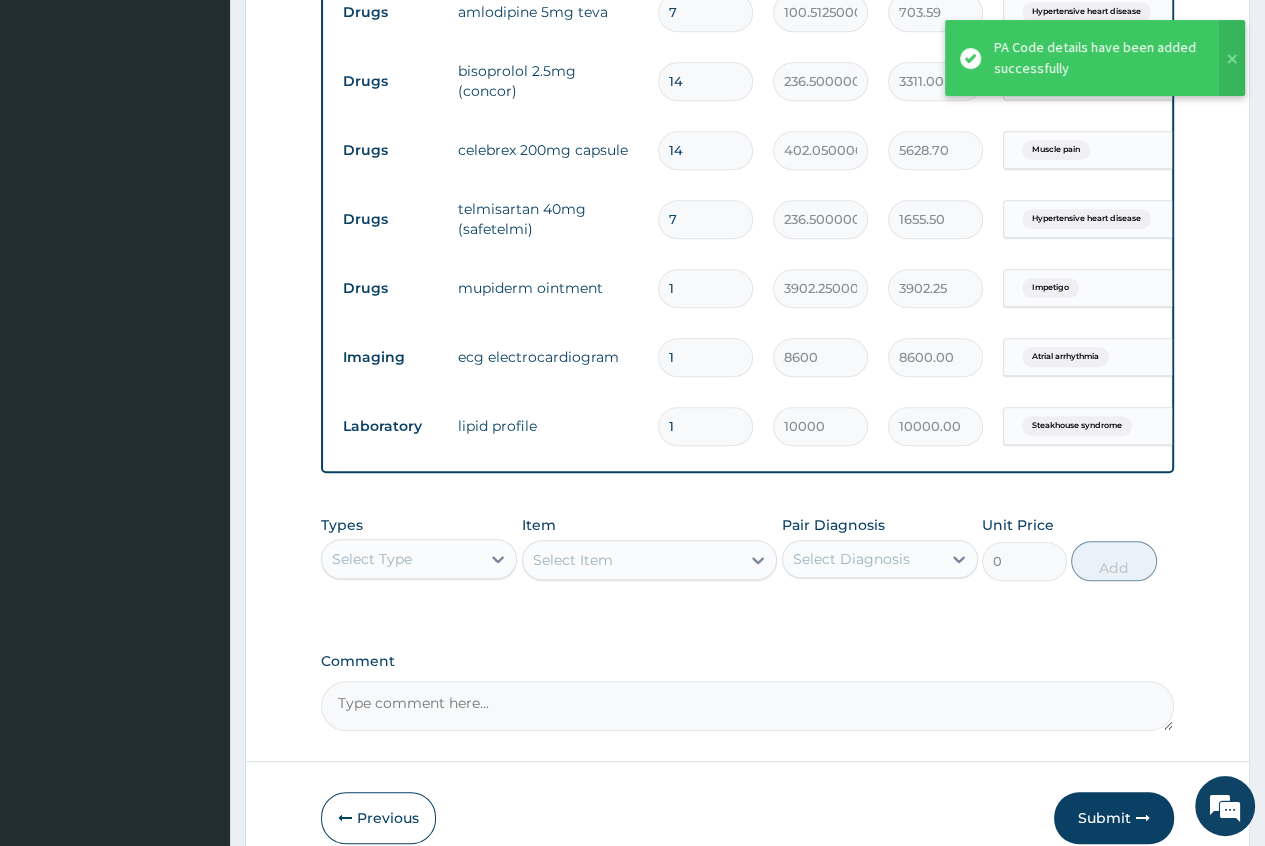 click on "Step  2  of 2 PA Code / Prescription Code PA/1307B6 Encounter Date 04-08-2025 Important Notice Please enter PA codes before entering items that are not attached to a PA code   All diagnoses entered must be linked to a claim item. Diagnosis & Claim Items that are visible but inactive cannot be edited because they were imported from an already approved PA code. Diagnosis Hypertensive heart disease Confirmed Atrial arrhythmia Query Impetigo Confirmed Muscle pain Confirmed Steakhouse syndrome Query NB: All diagnosis must be linked to a claim item Claim Items Type Name Quantity Unit Price Total Price Pair Diagnosis Actions Drugs telmisartan hydrochlorothiazide 40/12.5mg 7 177.375 1241.63 Hypertensive heart disease Delete Drugs amlodipine 5mg teva 7 100.51250000000002 703.59 Hypertensive heart disease Delete Drugs bisoprolol 2.5mg (concor) 14 236.50000000000003 3311.00 Atrial arrhythmia Delete Drugs celebrex 200mg capsule 14 402.05000000000007 5628.70 Muscle pain Delete Drugs telmisartan 40mg (safetelmi) 7 1655.50" at bounding box center (747, 40) 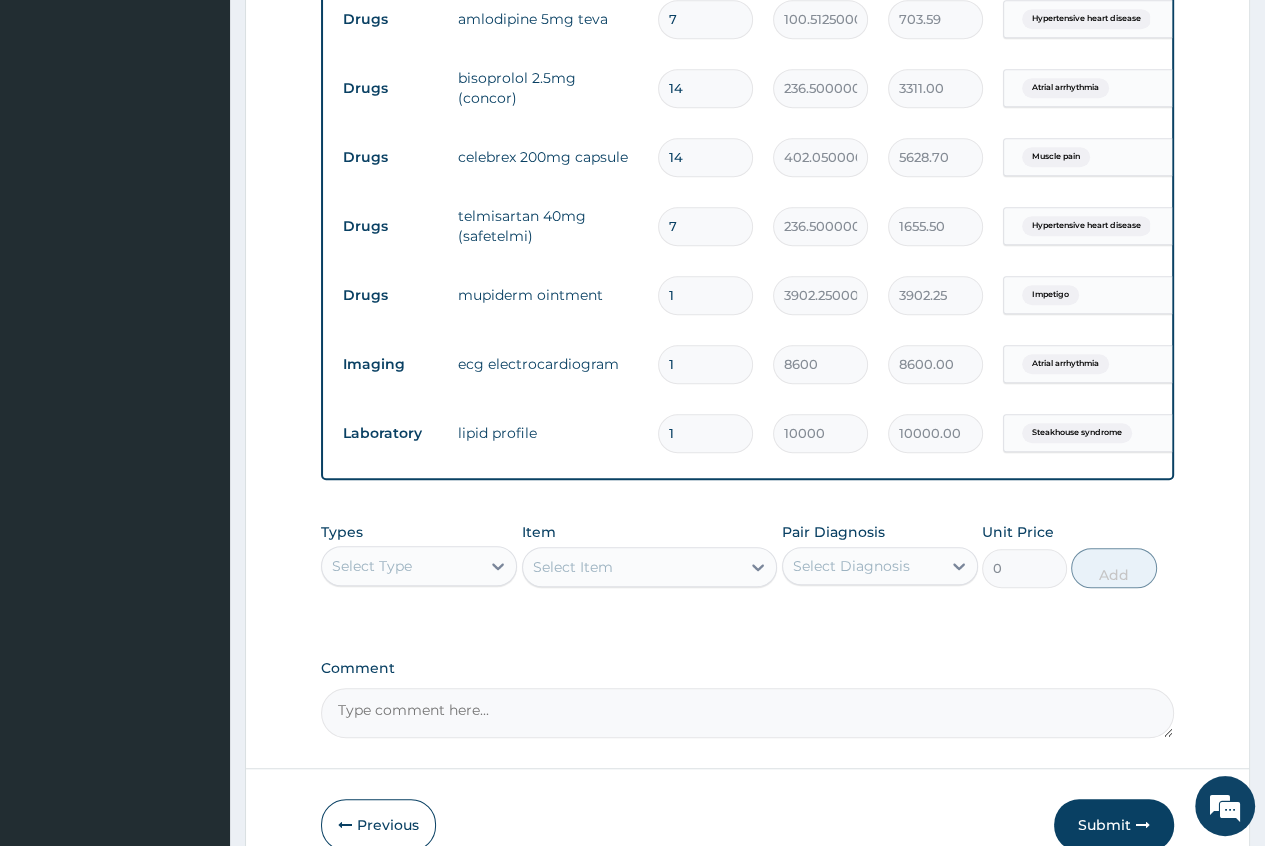 scroll, scrollTop: 900, scrollLeft: 0, axis: vertical 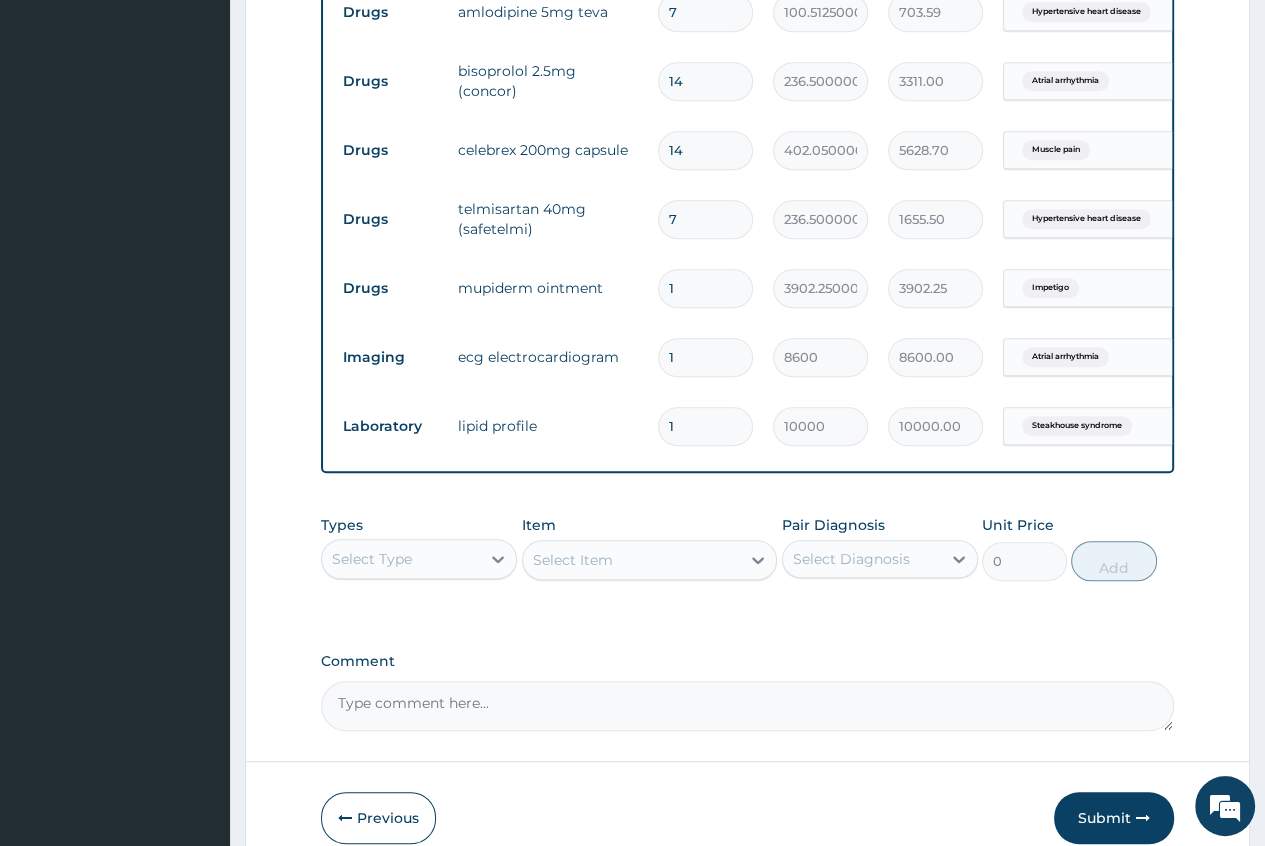 click on "Select Type" at bounding box center [372, 559] 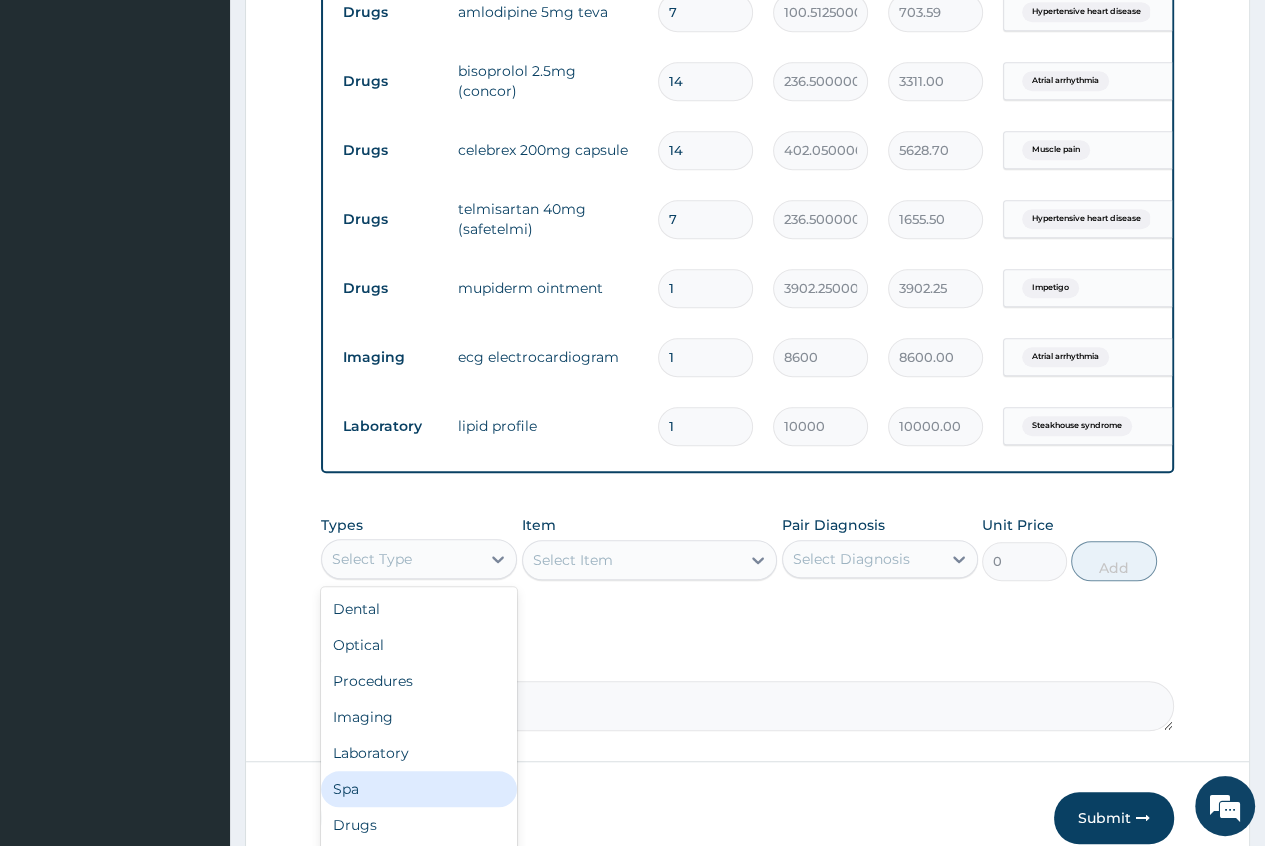 scroll, scrollTop: 68, scrollLeft: 0, axis: vertical 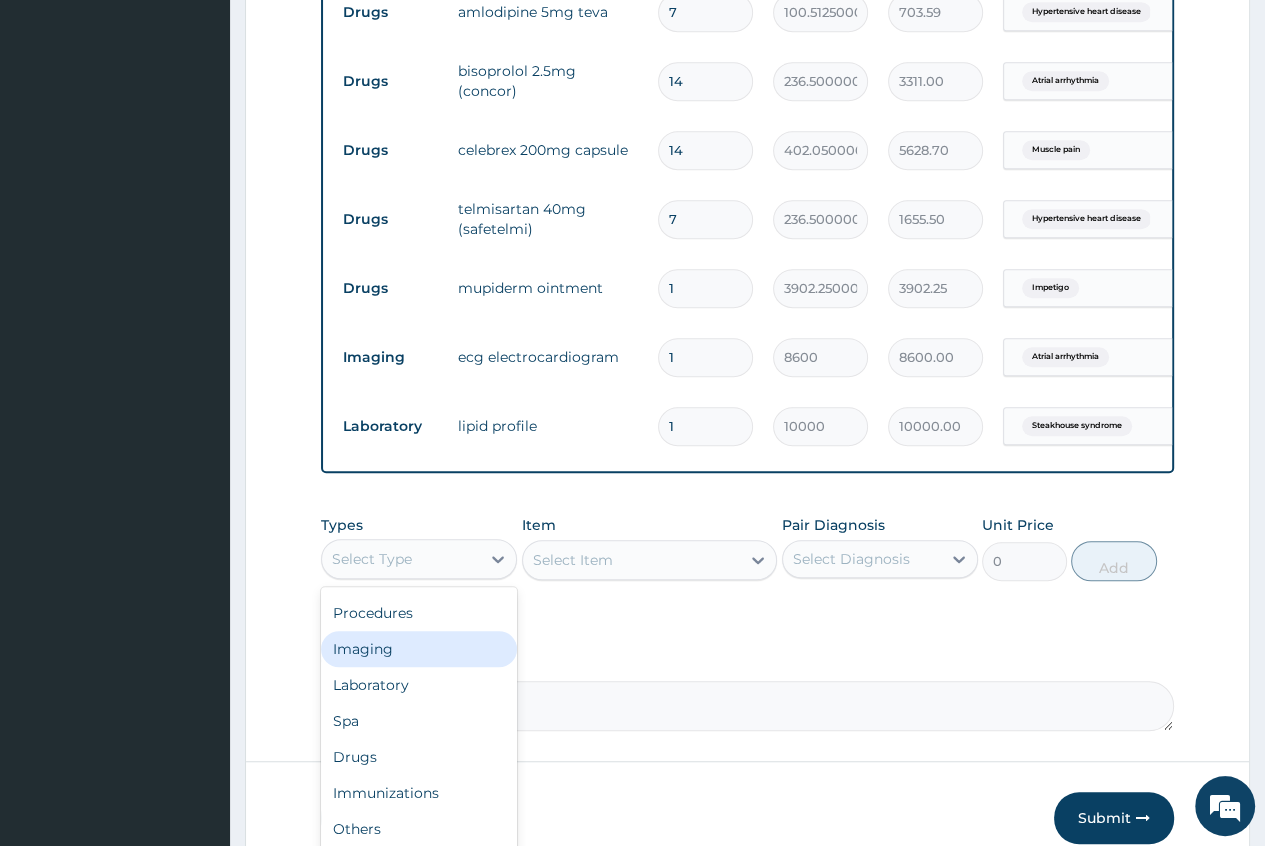 click on "Imaging" at bounding box center (419, 649) 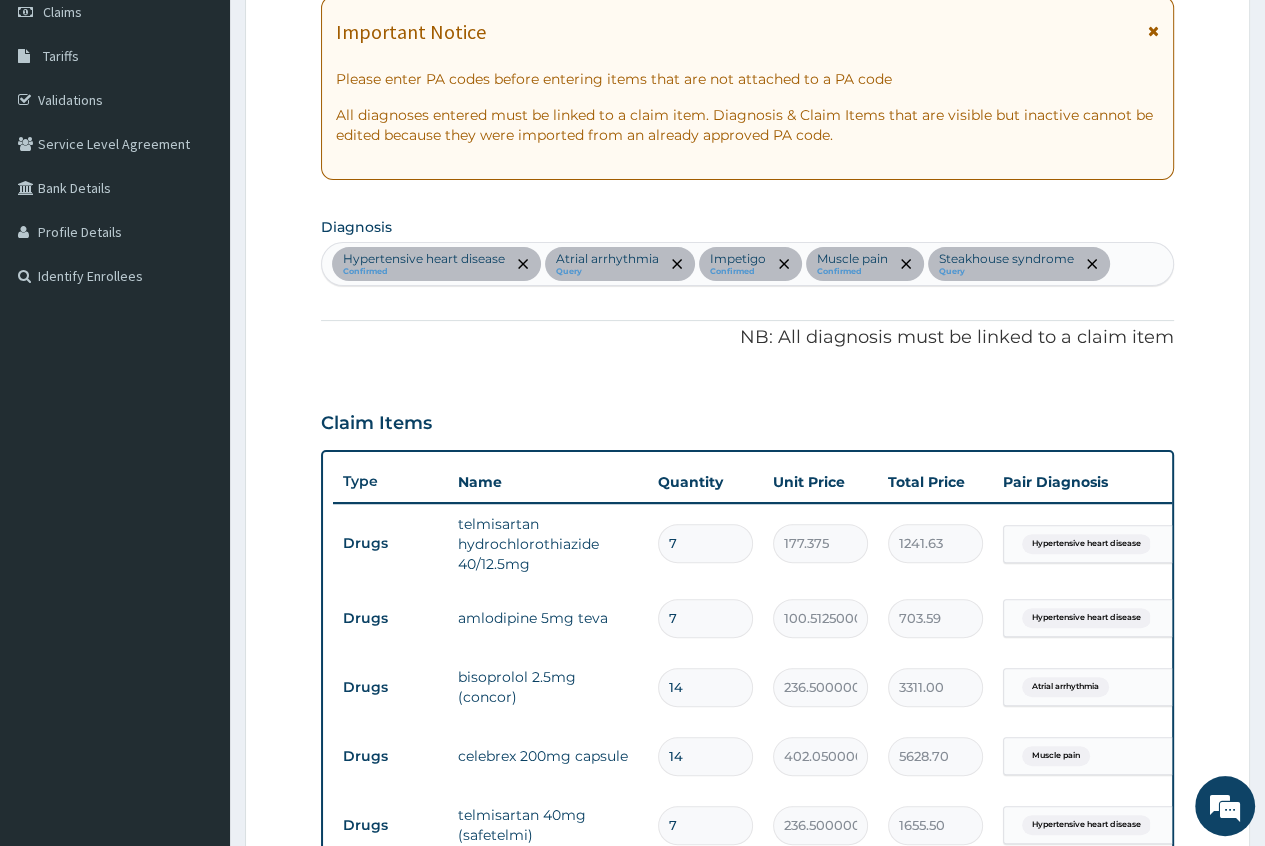 scroll, scrollTop: 200, scrollLeft: 0, axis: vertical 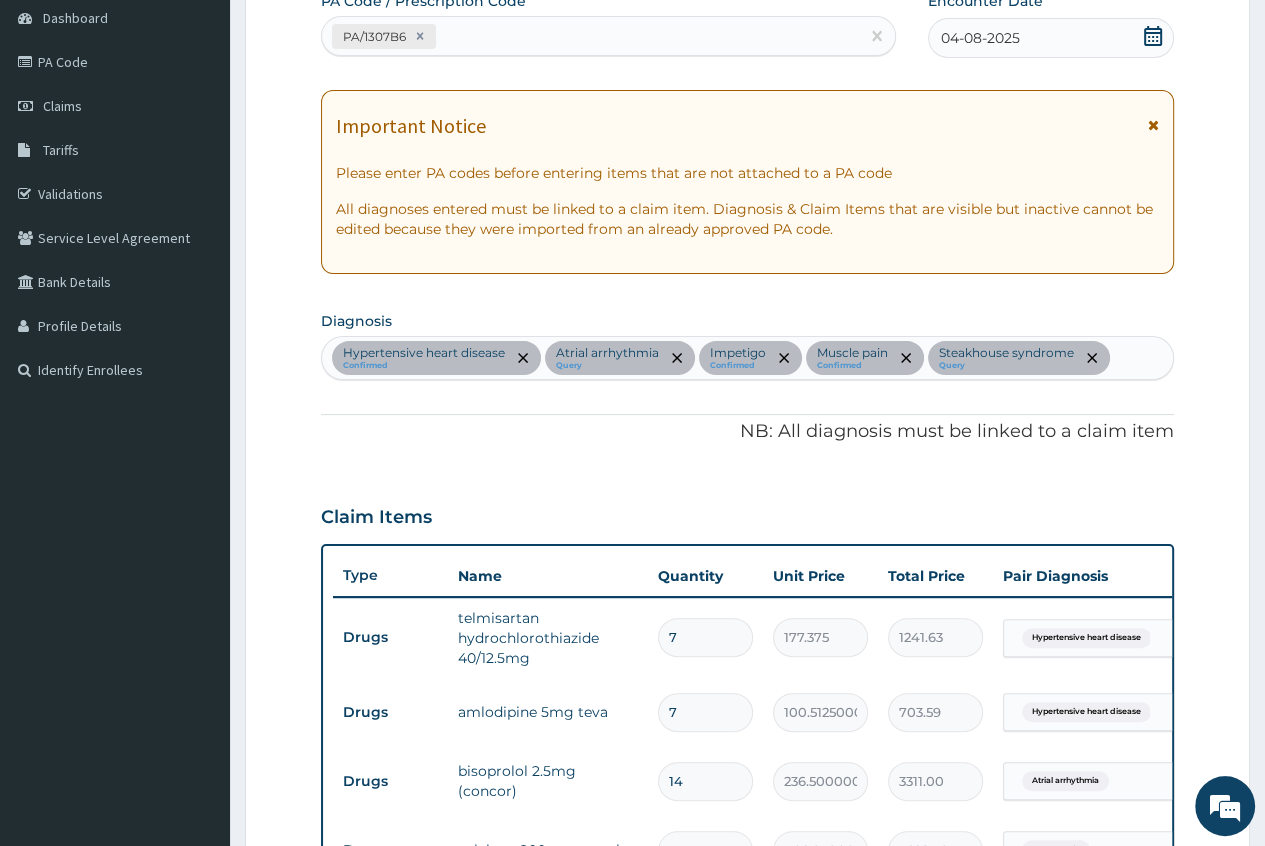 click on "Hypertensive heart disease Confirmed Atrial arrhythmia Query Impetigo Confirmed Muscle pain Confirmed Steakhouse syndrome Query" at bounding box center [747, 358] 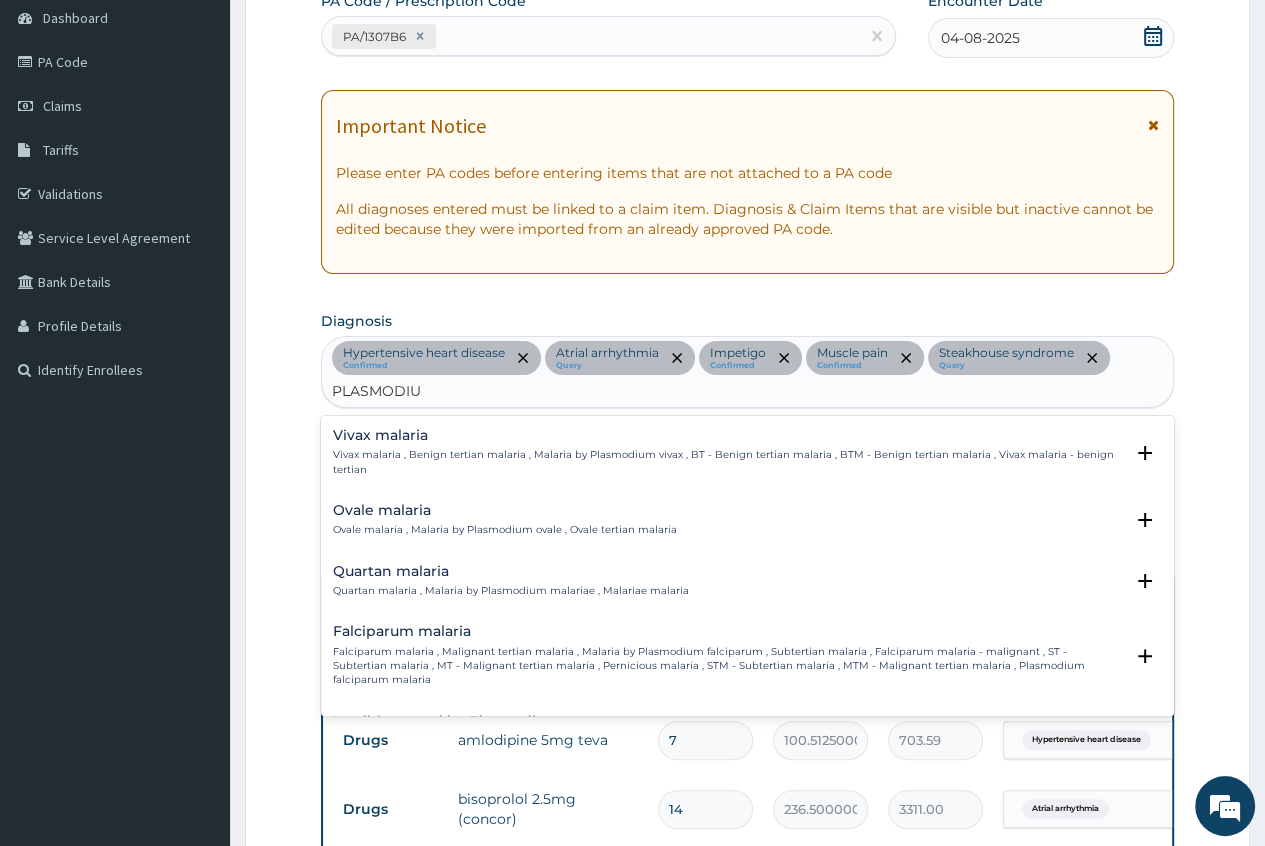 type on "PLASMODIUM" 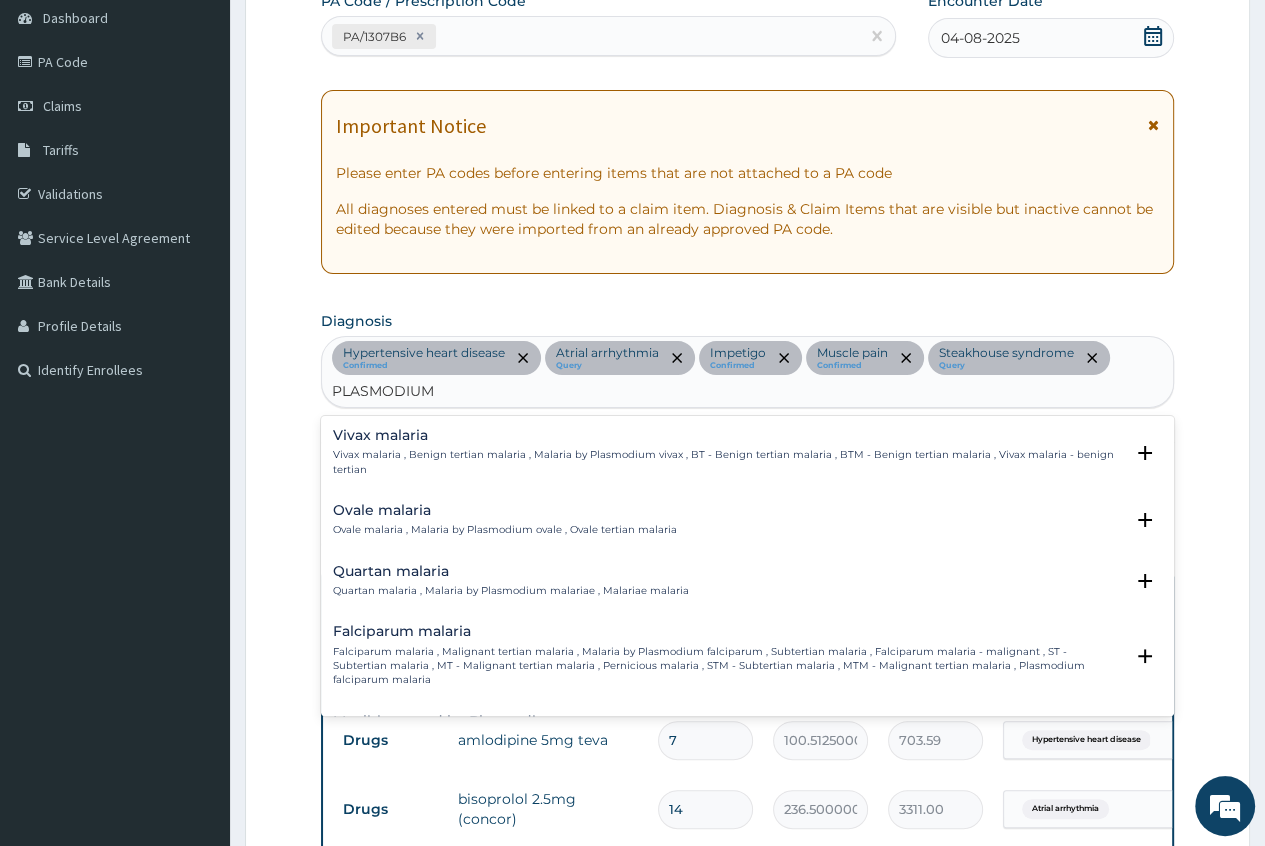 click on "Falciparum malaria , Malignant tertian malaria , Malaria by Plasmodium falciparum , Subtertian malaria , Falciparum malaria - malignant , ST - Subtertian malaria , MT - Malignant tertian malaria , Pernicious malaria , STM - Subtertian malaria , MTM - Malignant tertian malaria , Plasmodium falciparum malaria" at bounding box center (728, 666) 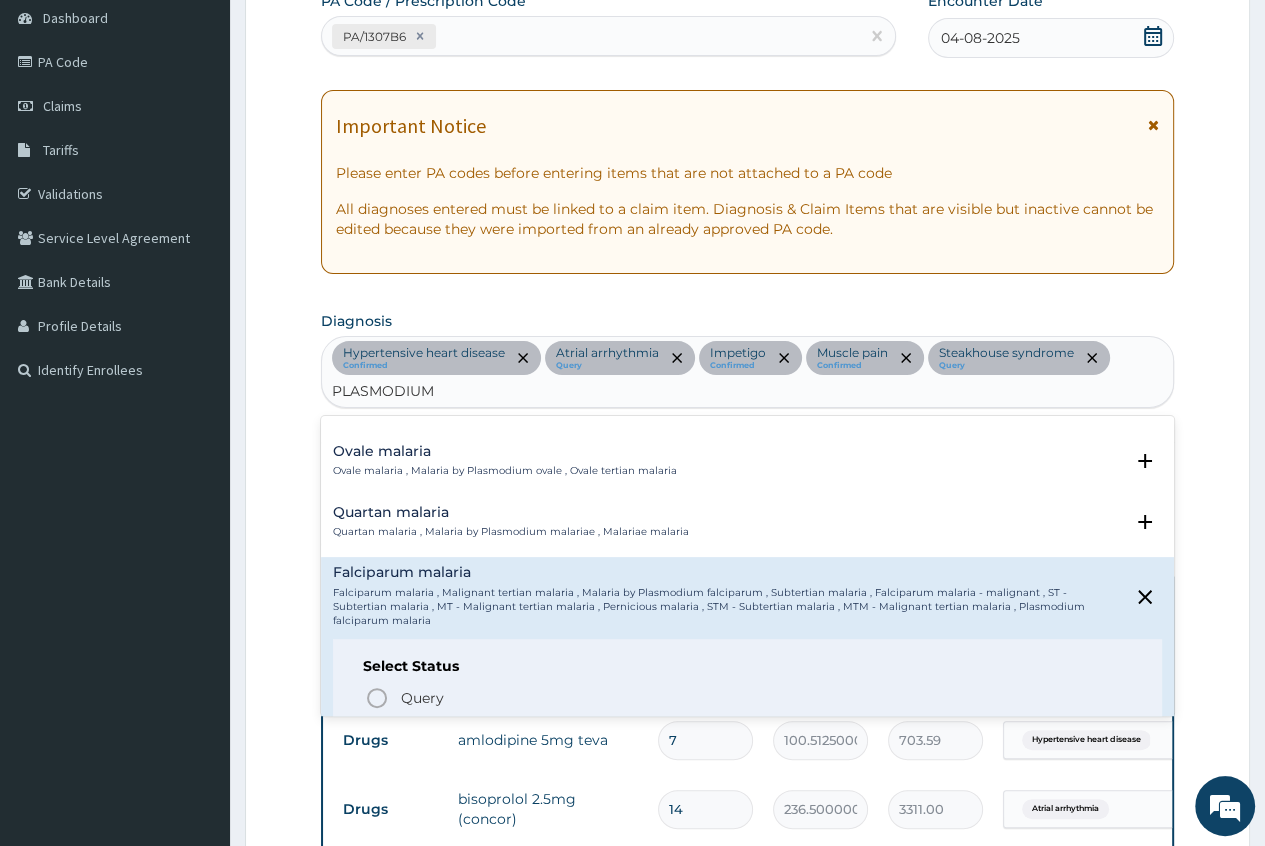 scroll, scrollTop: 100, scrollLeft: 0, axis: vertical 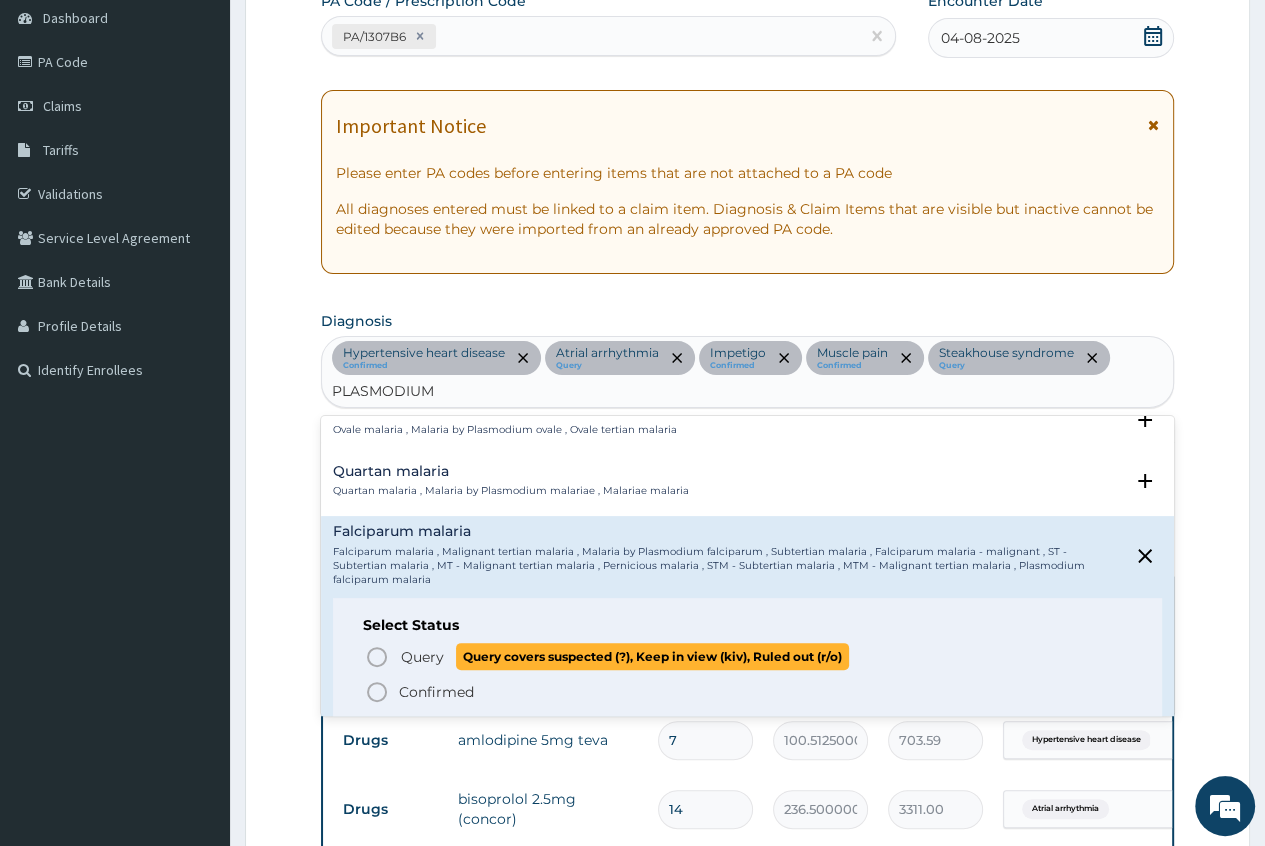 click on "Query" at bounding box center [422, 657] 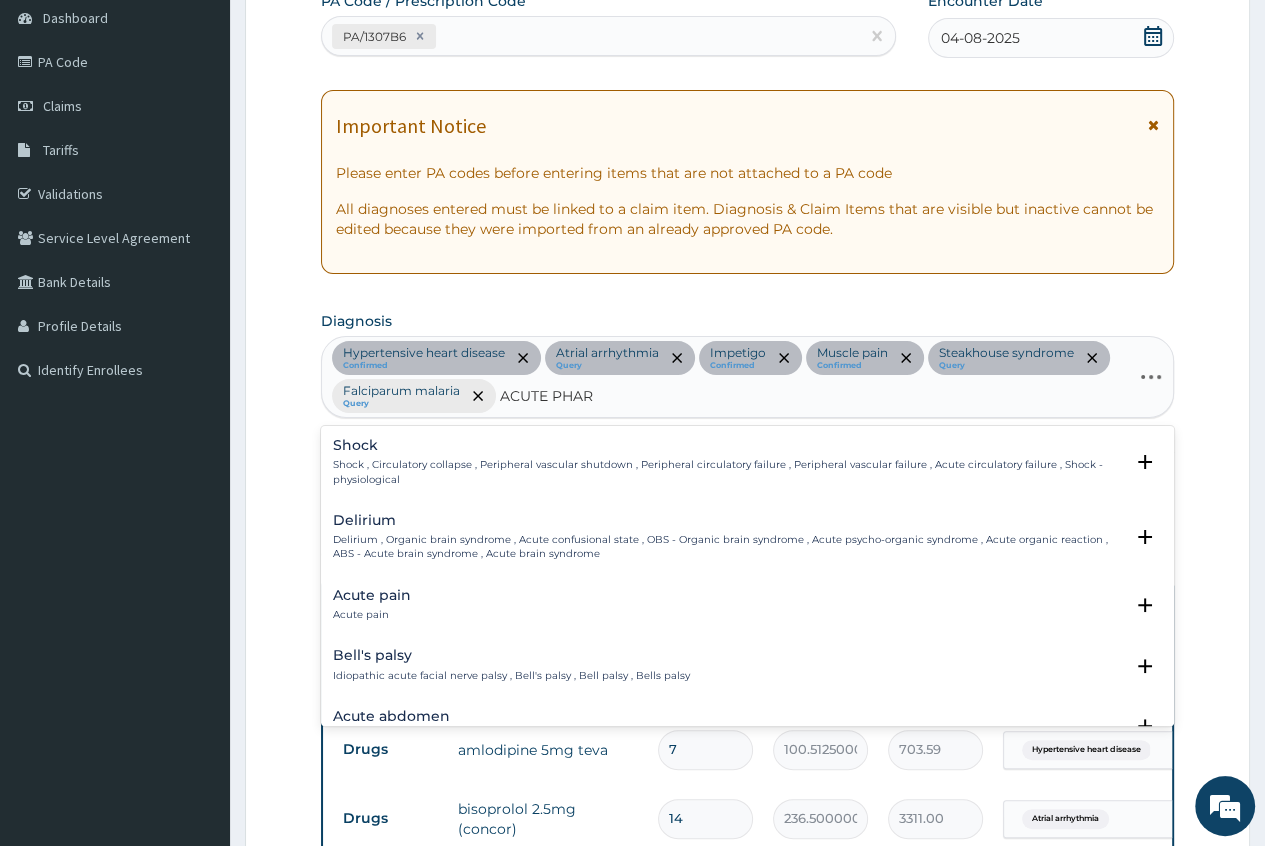 type on "ACUTE PHARY" 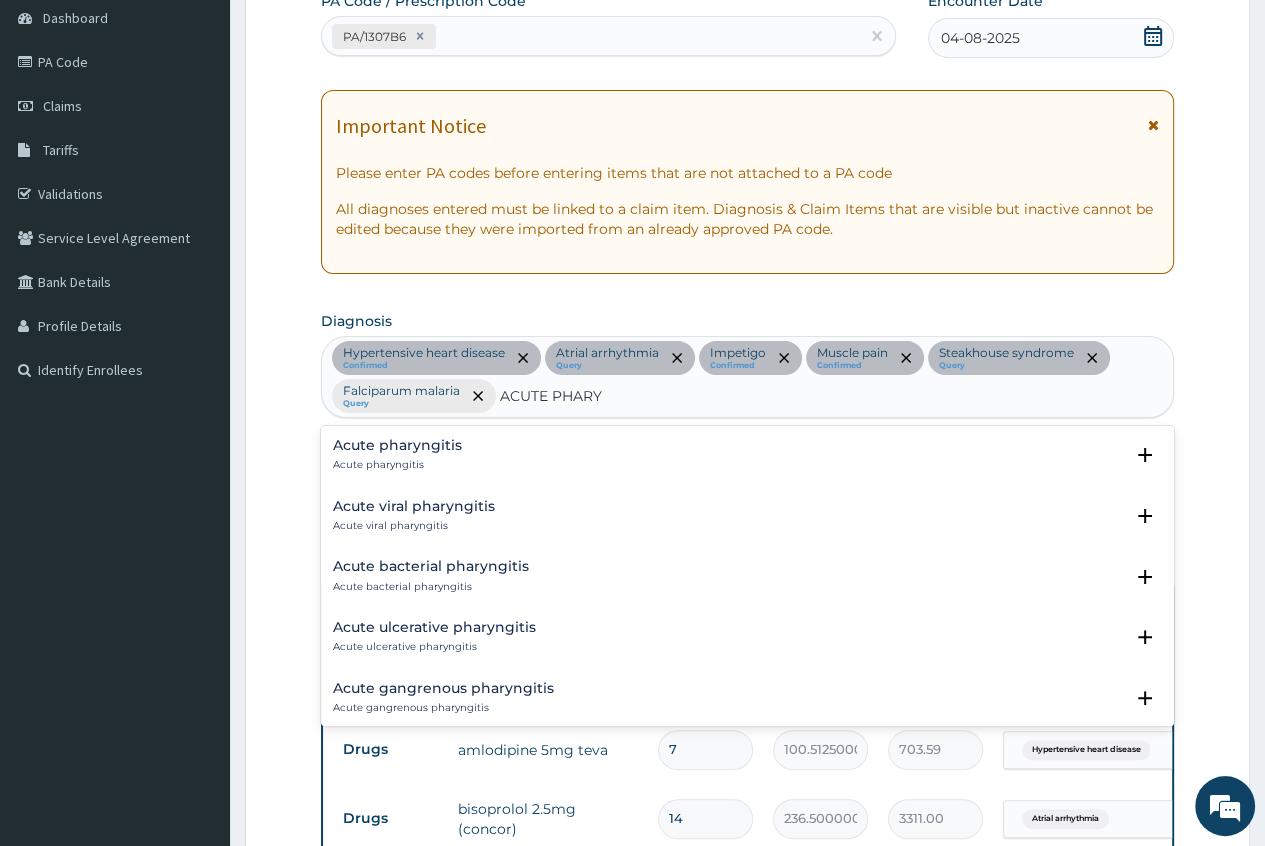 click on "Acute pharyngitis Acute pharyngitis" at bounding box center (747, 455) 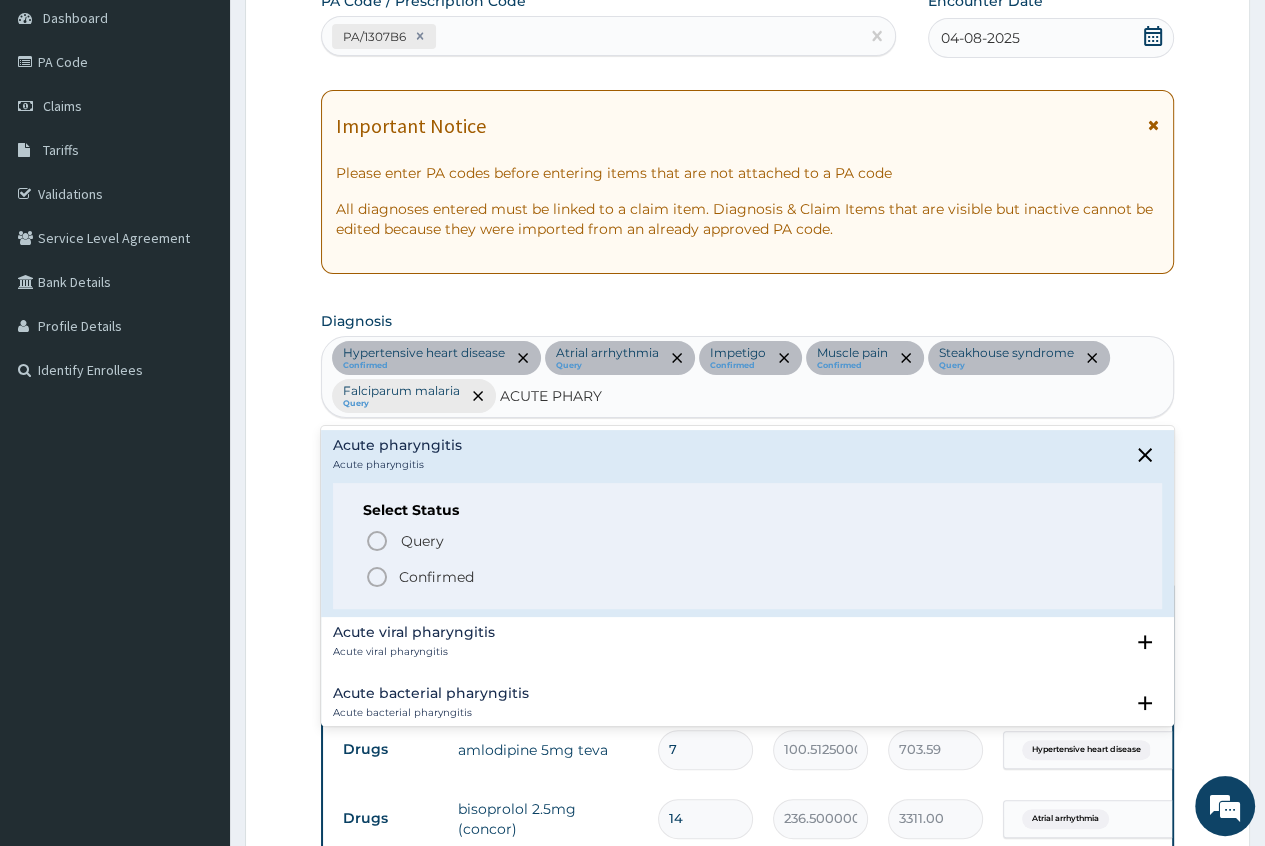 click on "Confirmed" at bounding box center (436, 577) 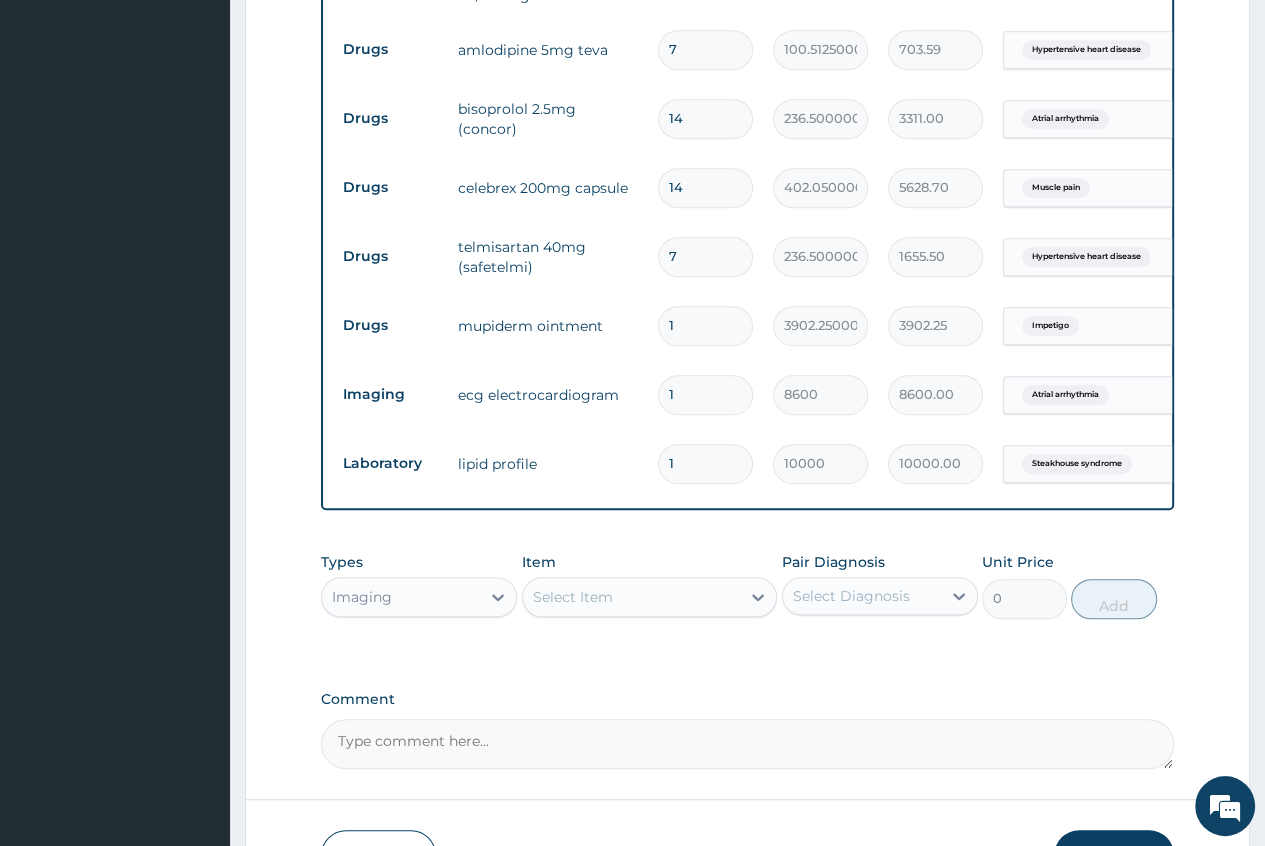 scroll, scrollTop: 1000, scrollLeft: 0, axis: vertical 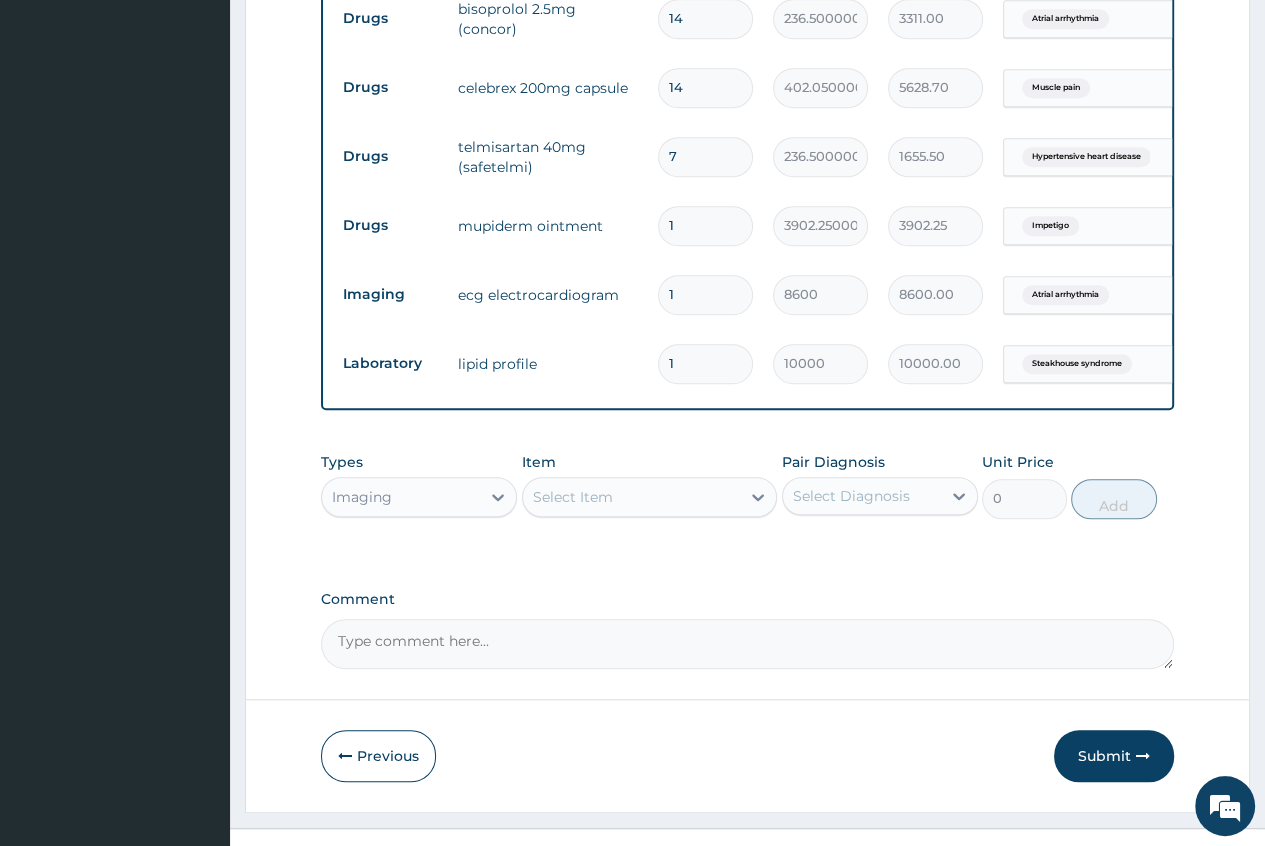 click on "Imaging" at bounding box center (401, 497) 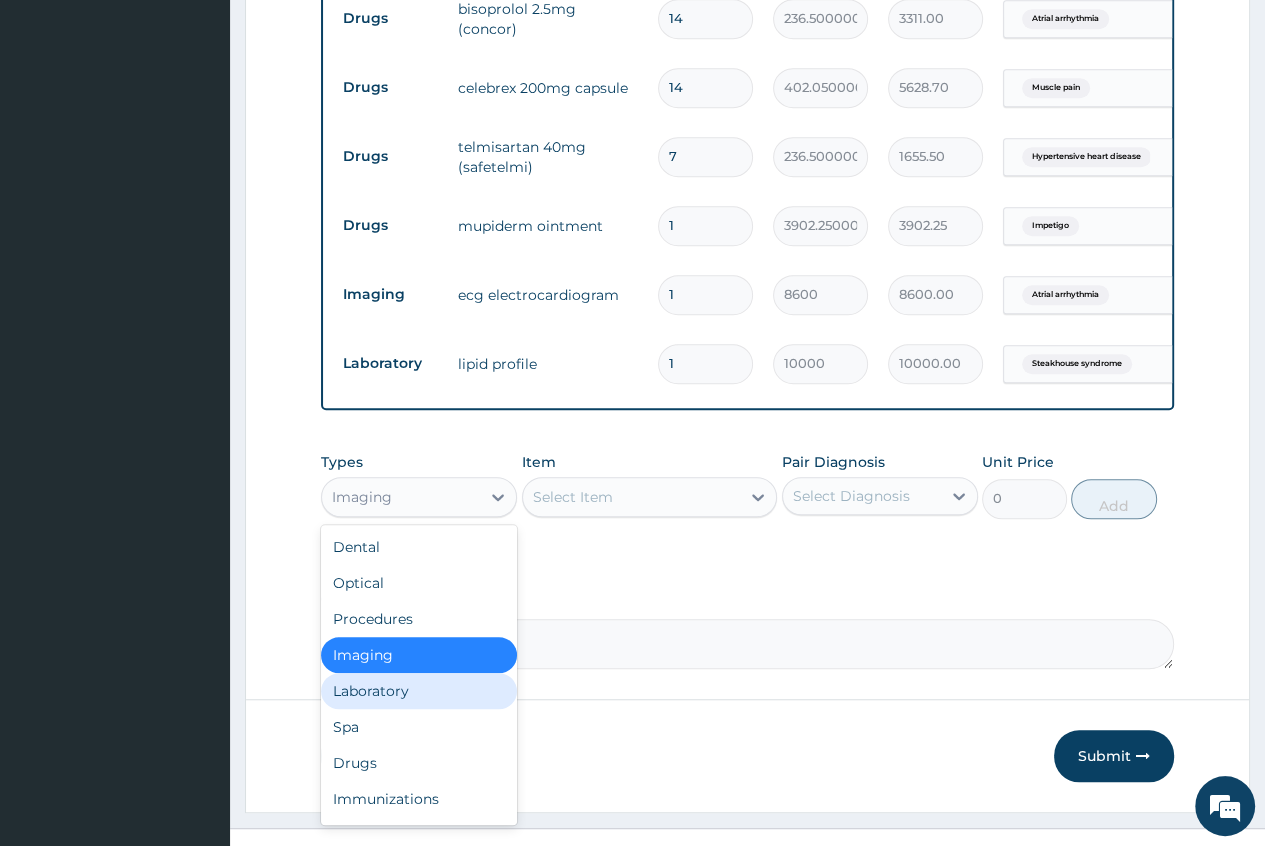 click on "Laboratory" at bounding box center [419, 691] 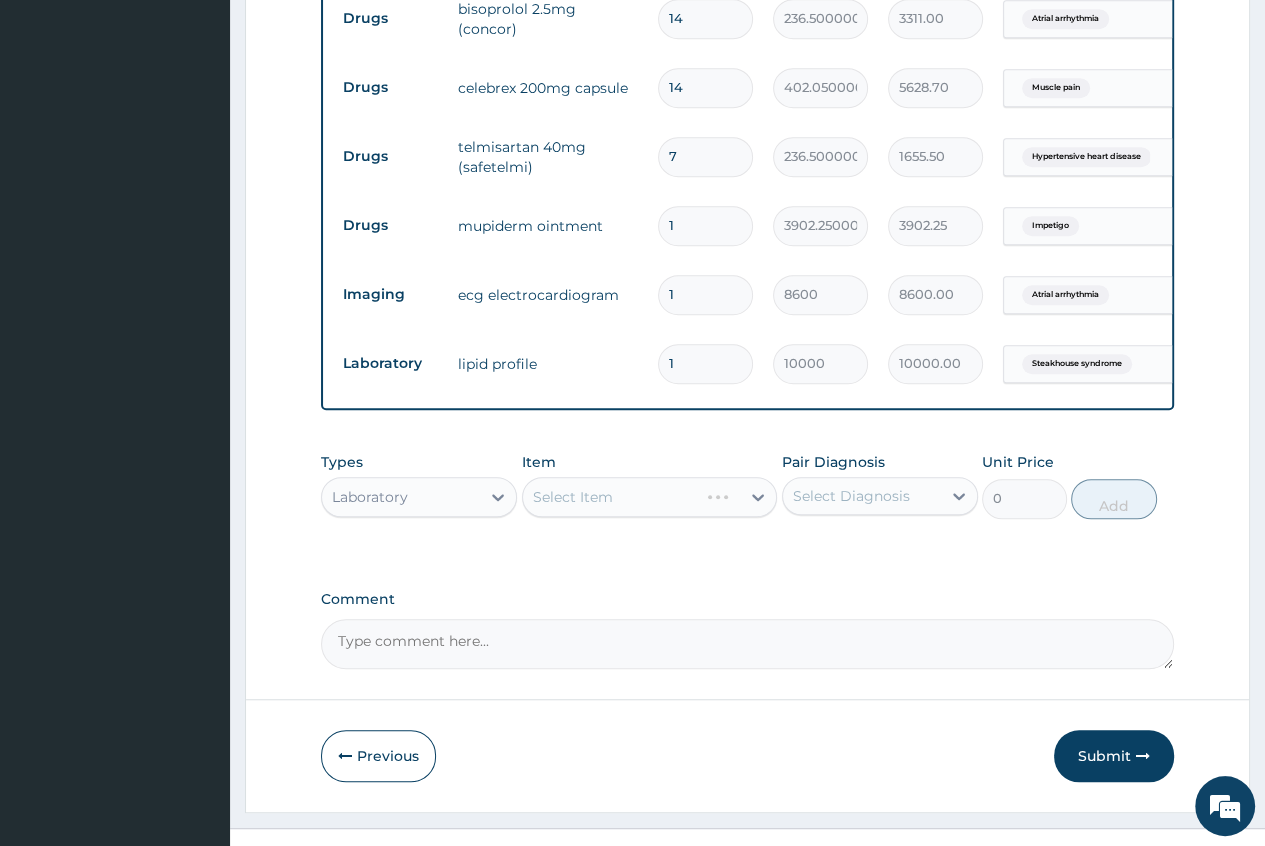 click on "Select Item" at bounding box center (650, 497) 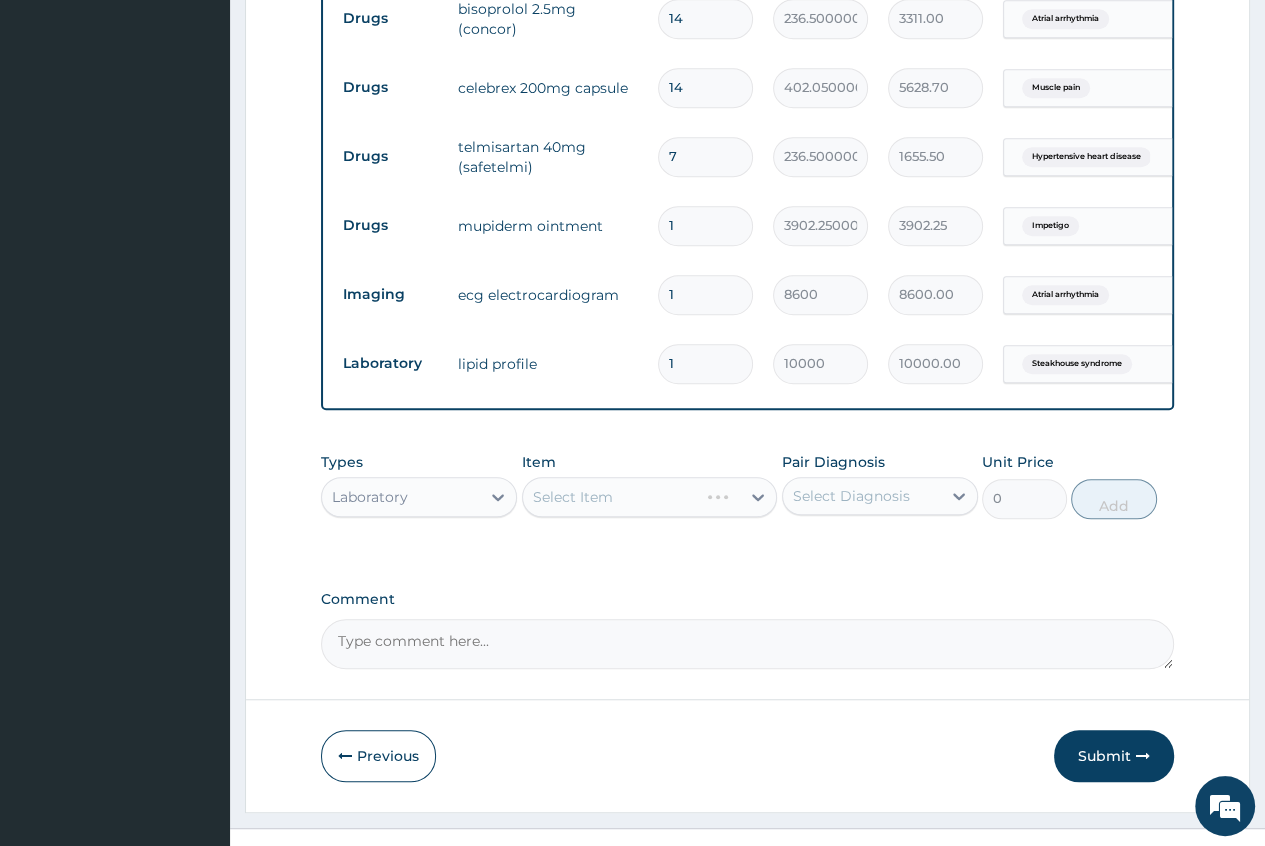 click on "Select Item" at bounding box center (650, 497) 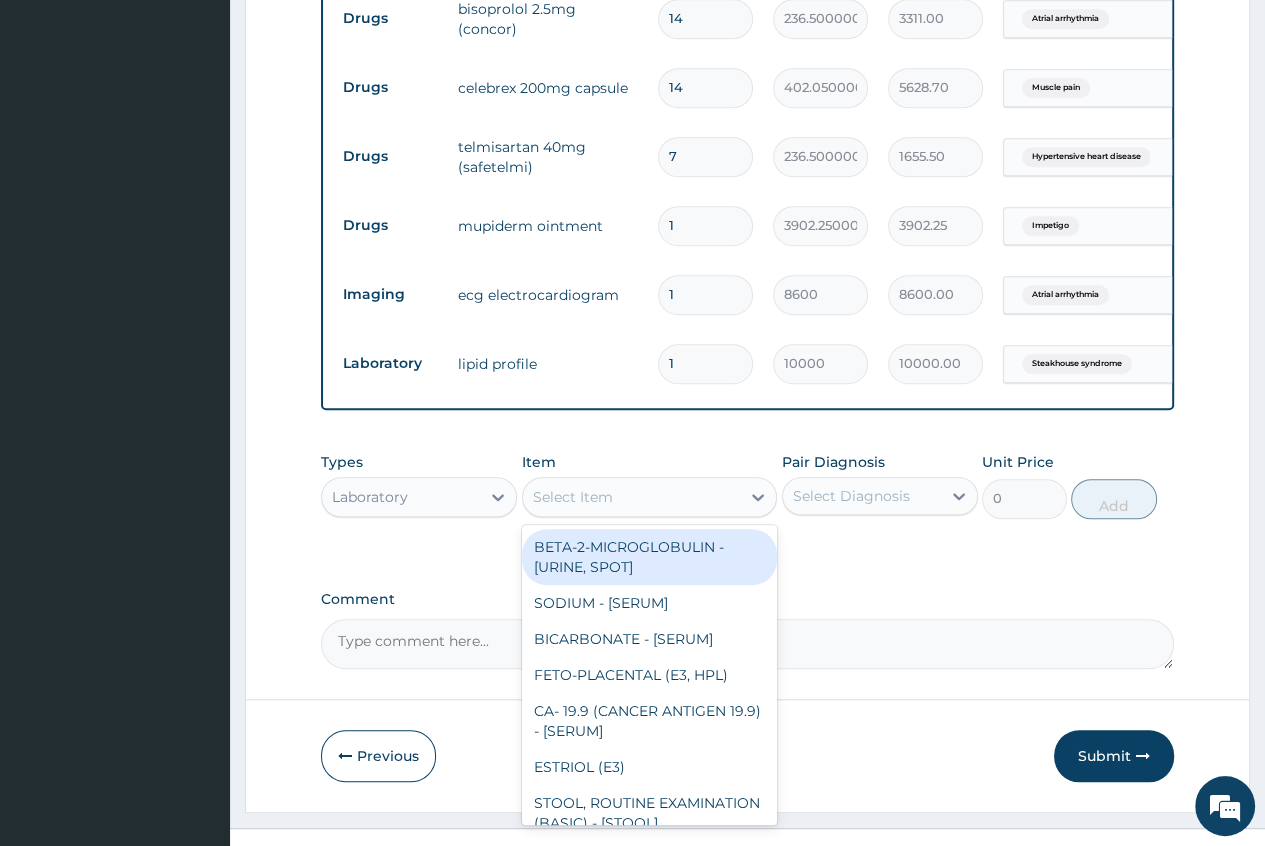 click on "Select Item" at bounding box center [632, 497] 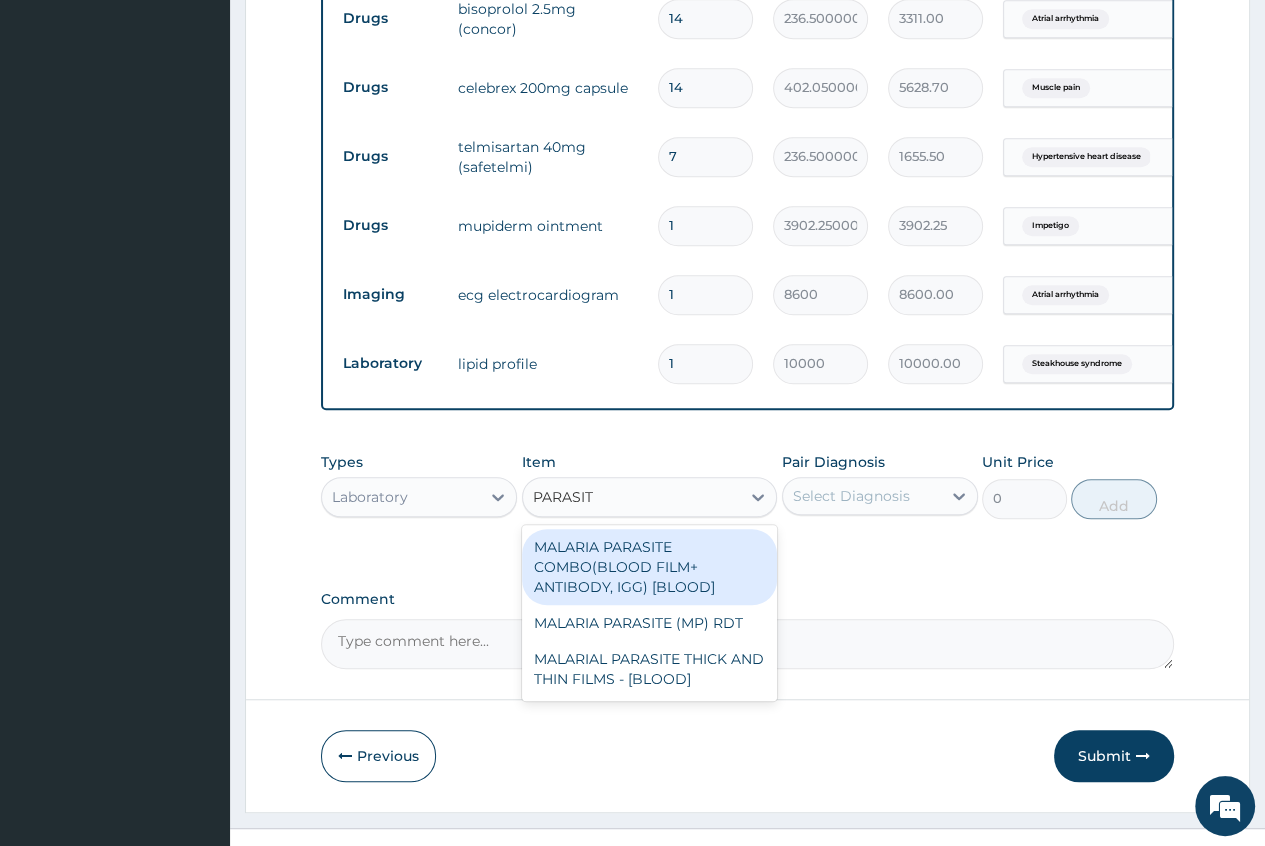 type on "PARASITE" 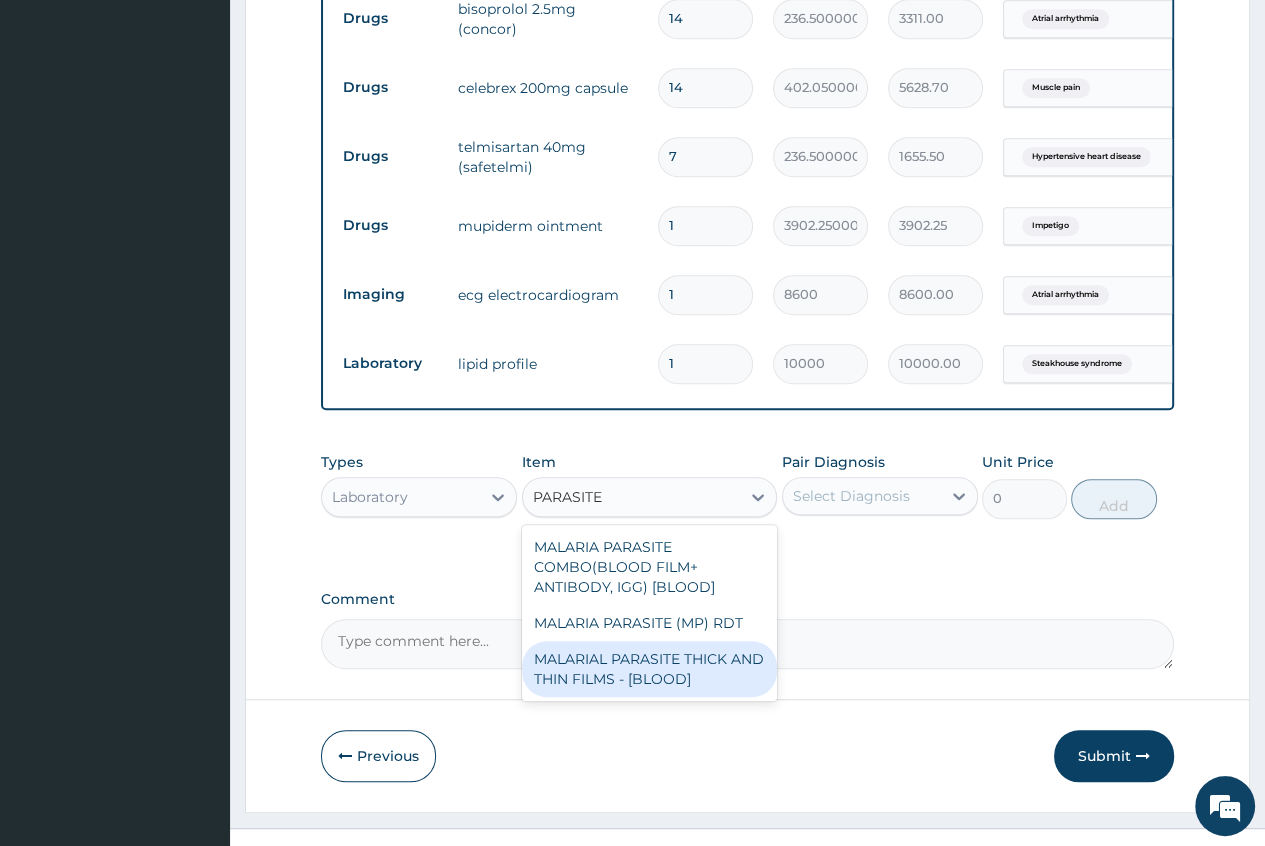 click on "MALARIAL PARASITE THICK AND THIN FILMS - [BLOOD]" at bounding box center [650, 669] 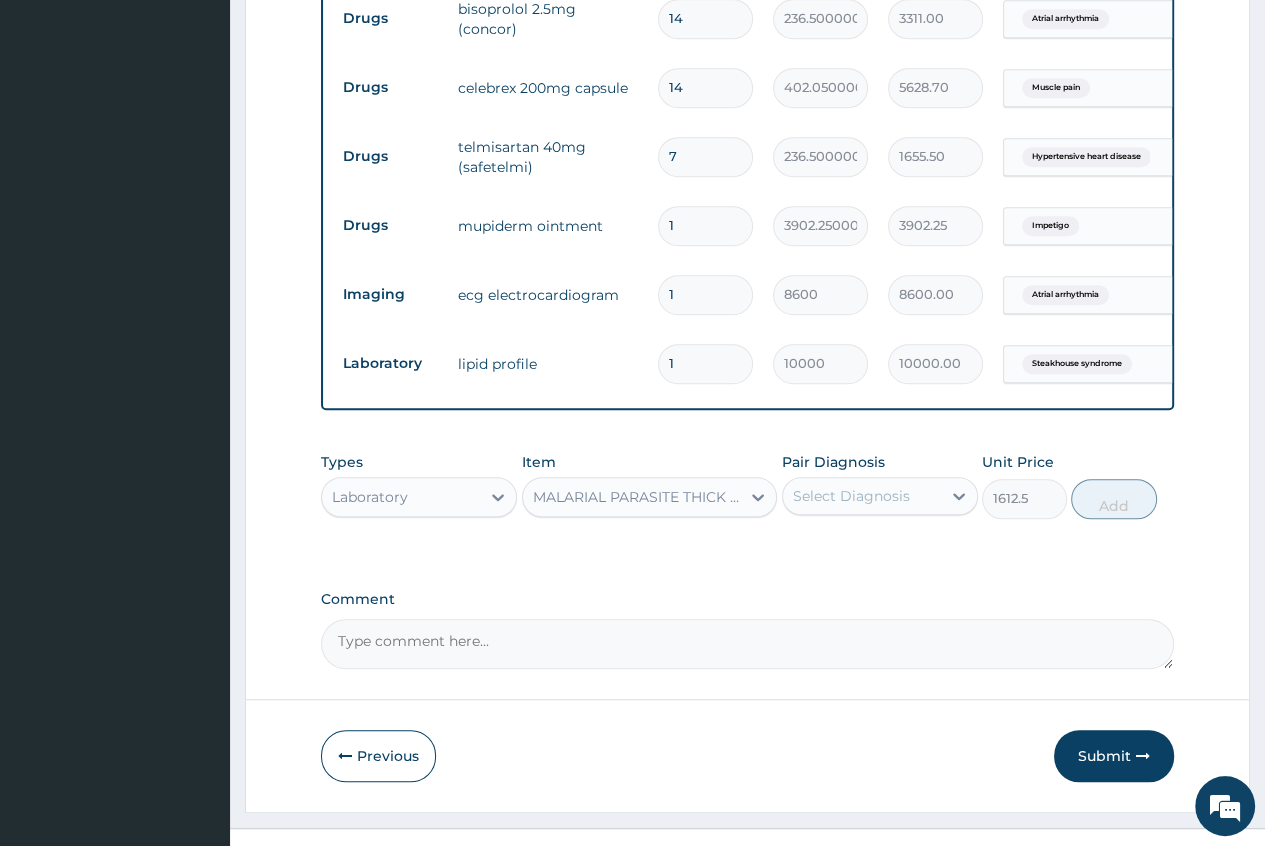click on "Select Diagnosis" at bounding box center (862, 496) 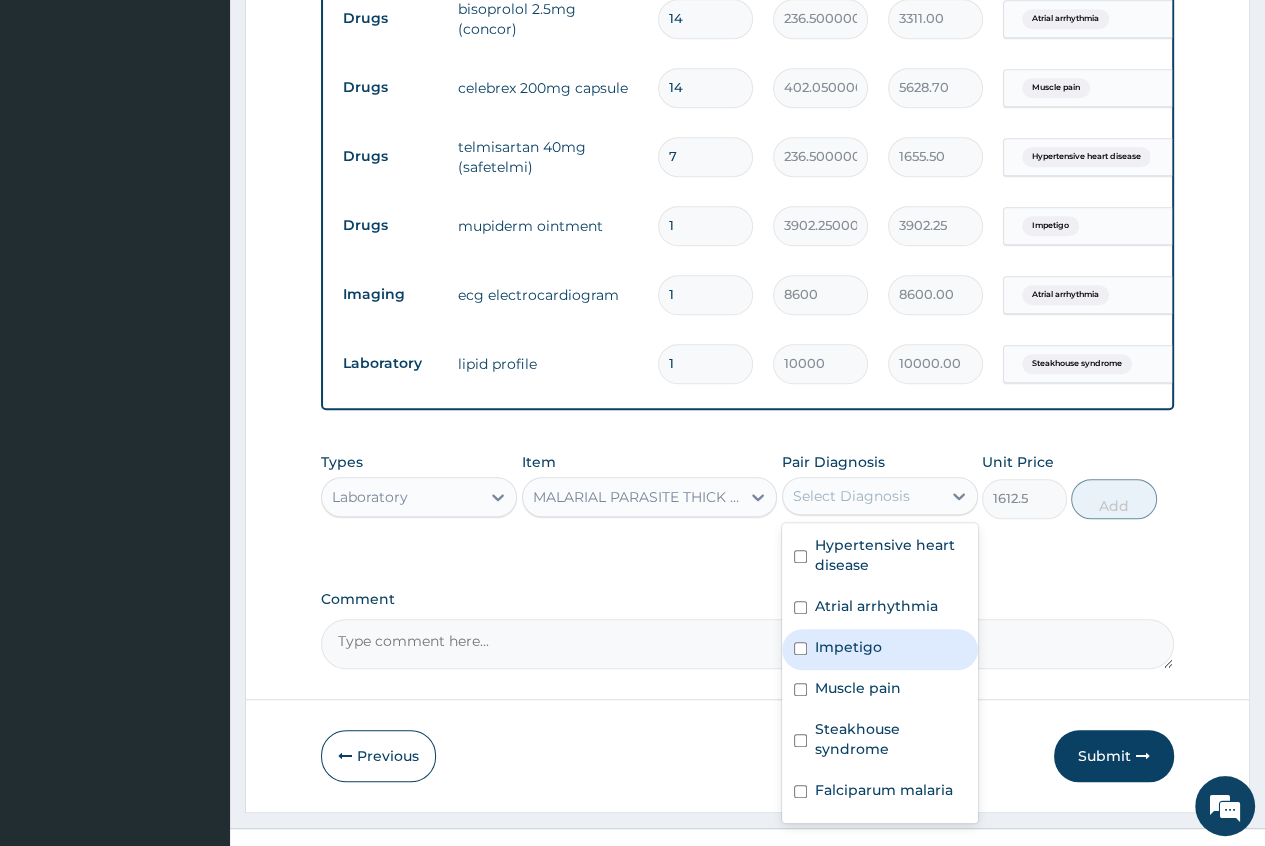 scroll, scrollTop: 55, scrollLeft: 0, axis: vertical 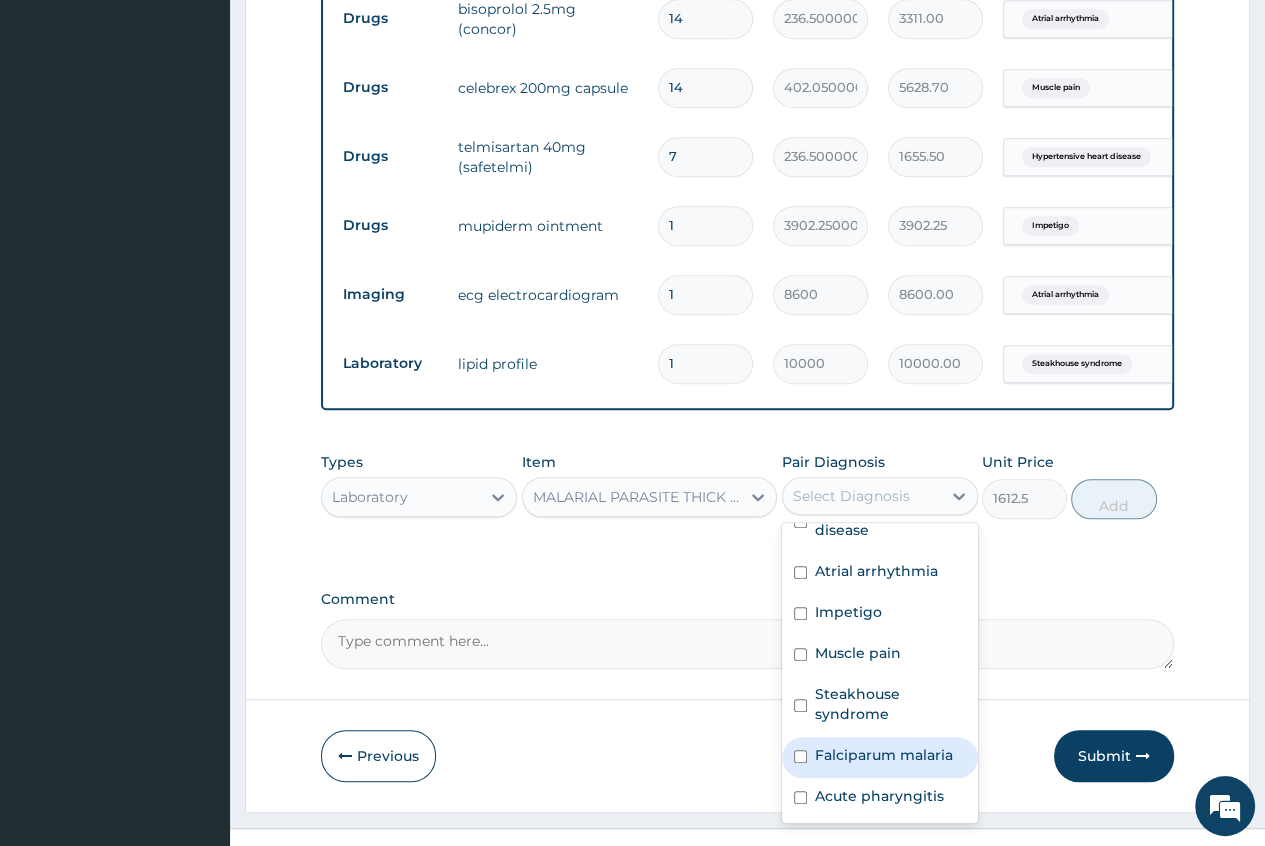 click on "Falciparum malaria" at bounding box center (884, 755) 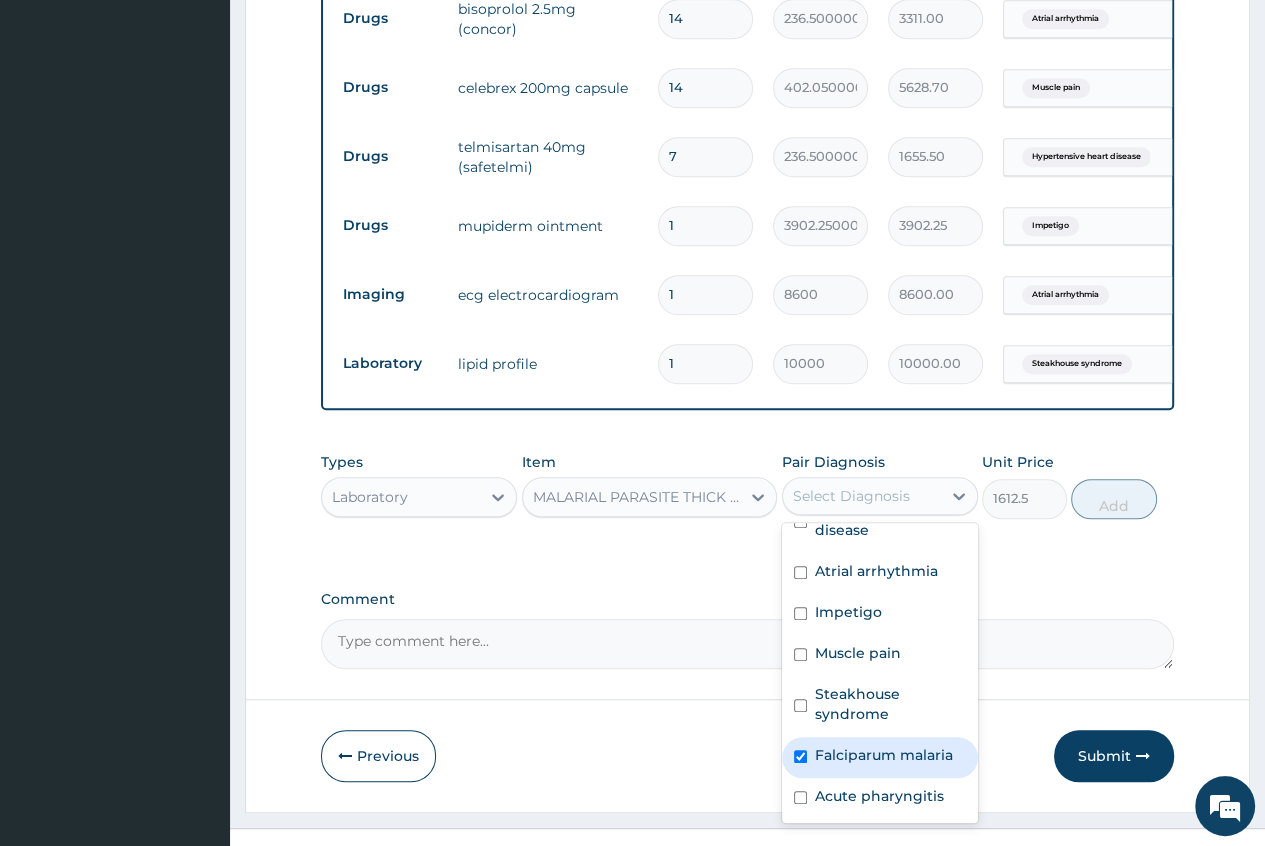 checkbox on "true" 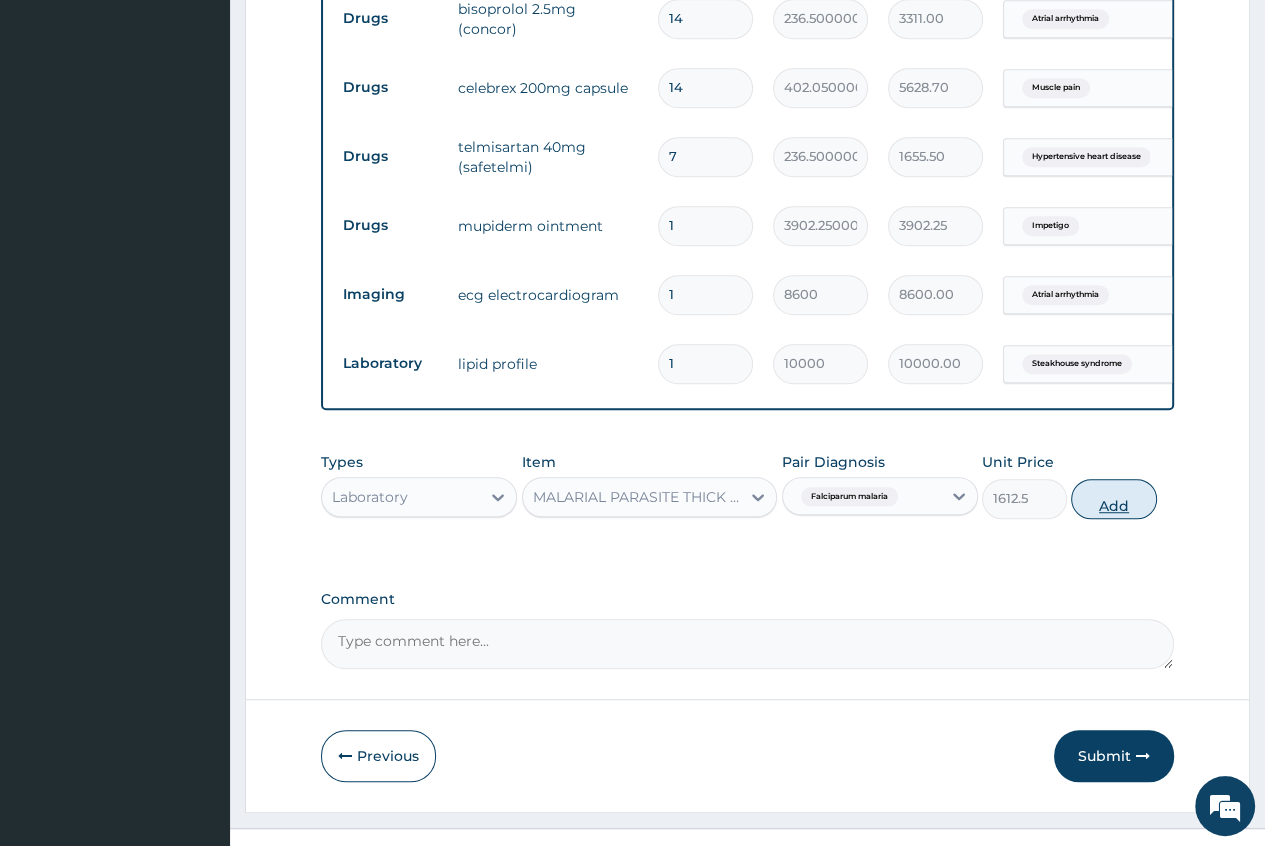 click on "Add" at bounding box center (1113, 499) 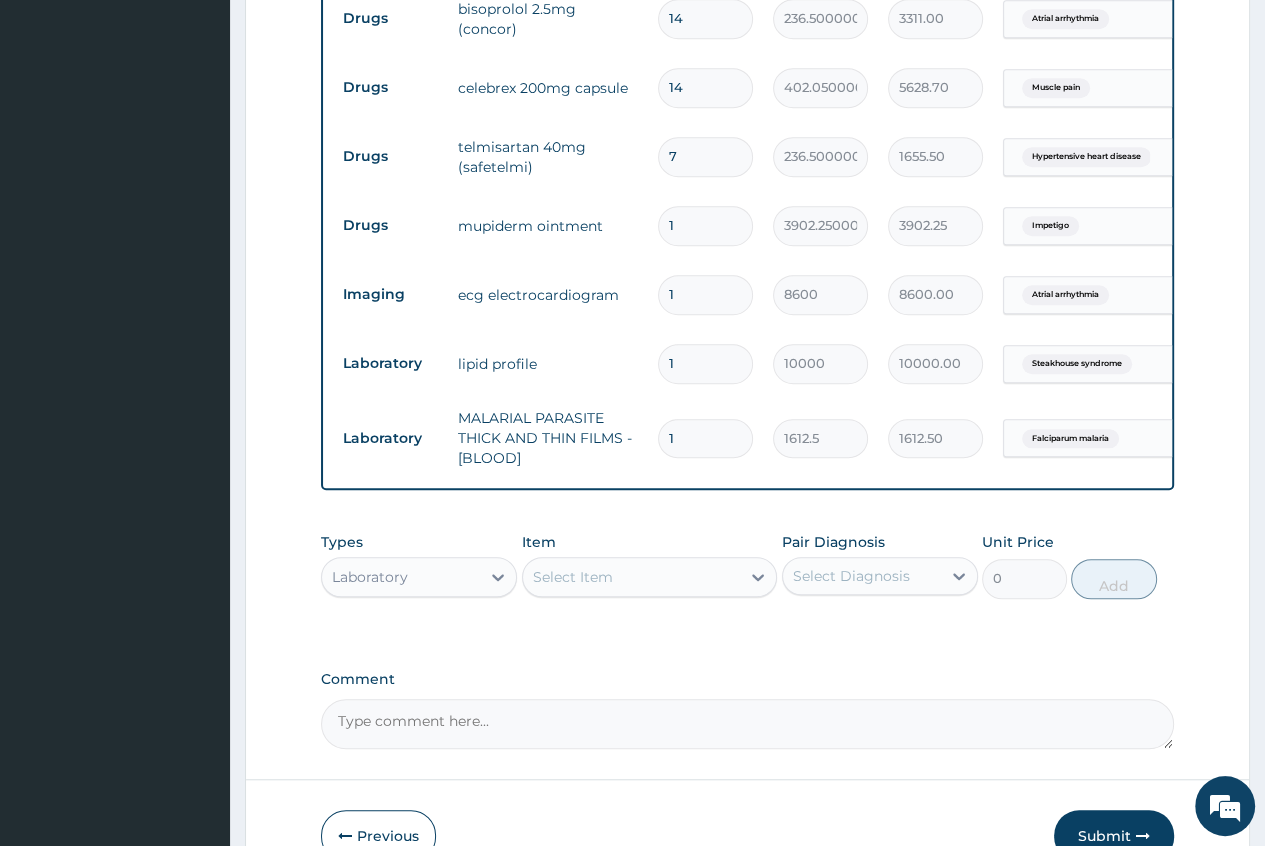 click on "Select Item" at bounding box center [573, 577] 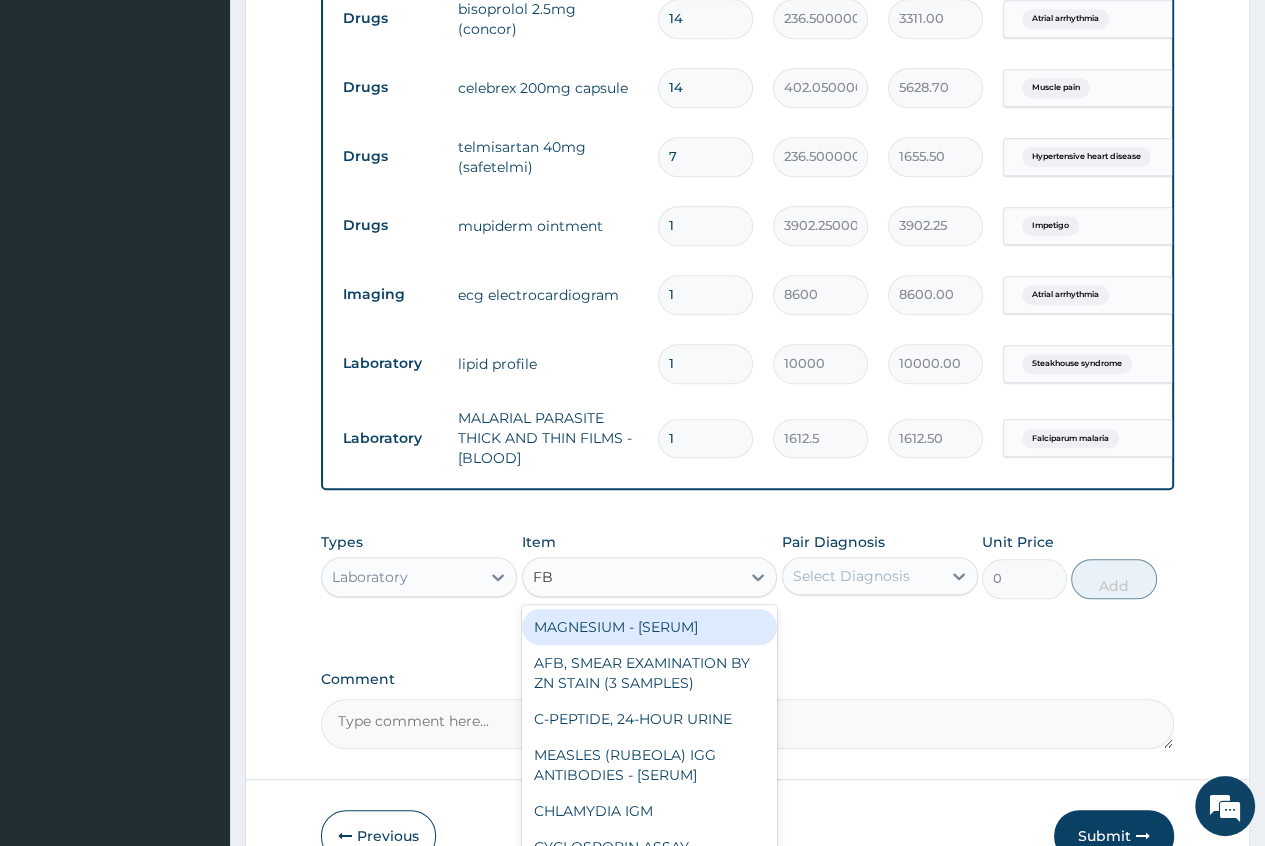 type on "FBC" 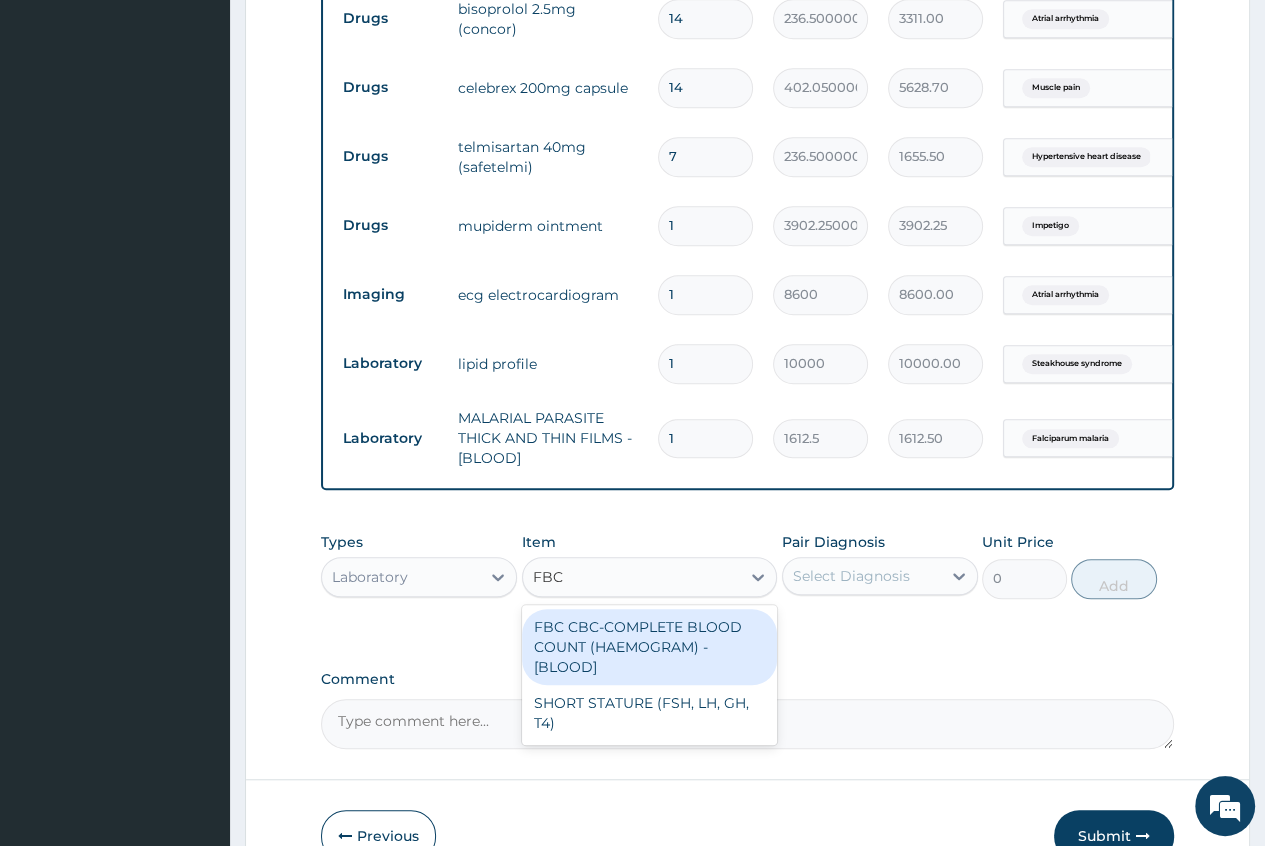 click on "FBC CBC-COMPLETE BLOOD COUNT (HAEMOGRAM) - [BLOOD]" at bounding box center (650, 647) 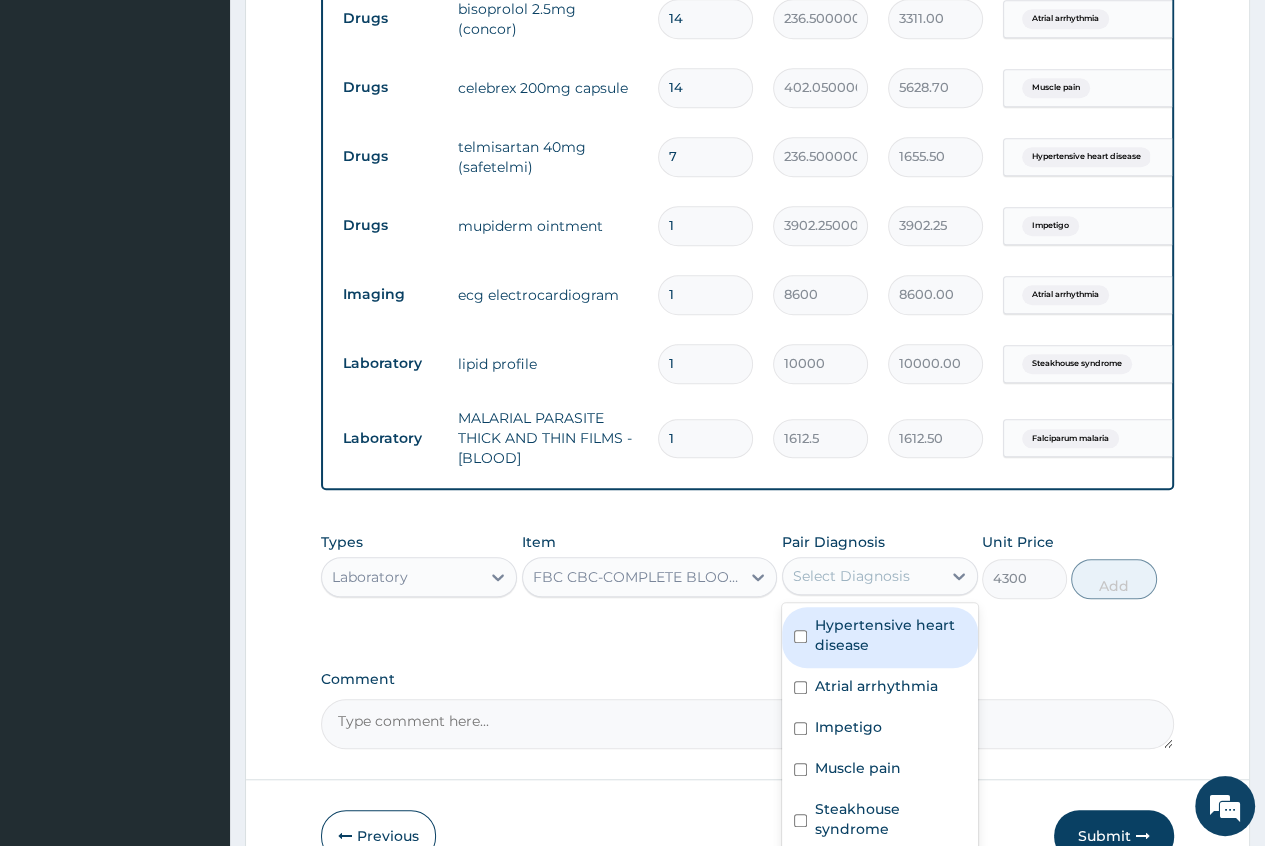 click on "Select Diagnosis" at bounding box center (851, 576) 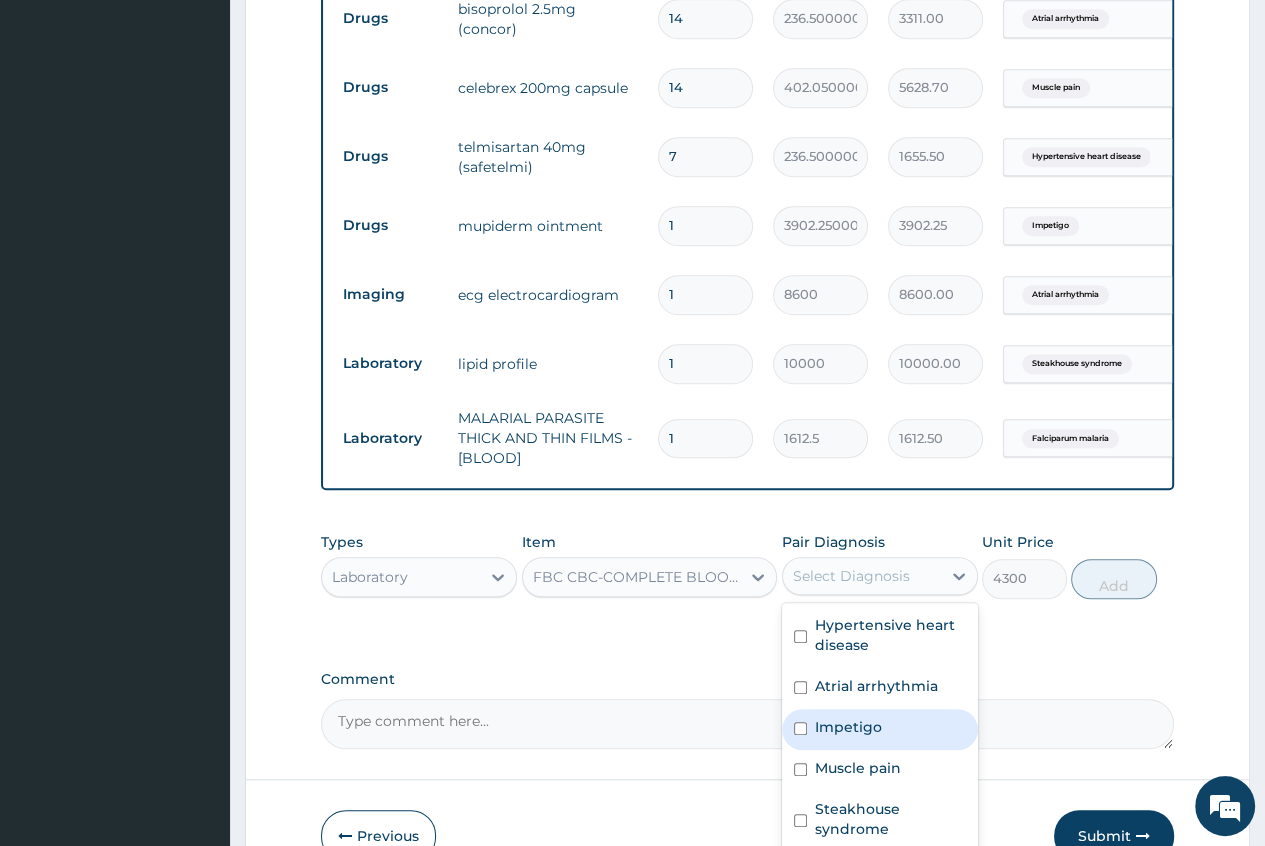 scroll, scrollTop: 55, scrollLeft: 0, axis: vertical 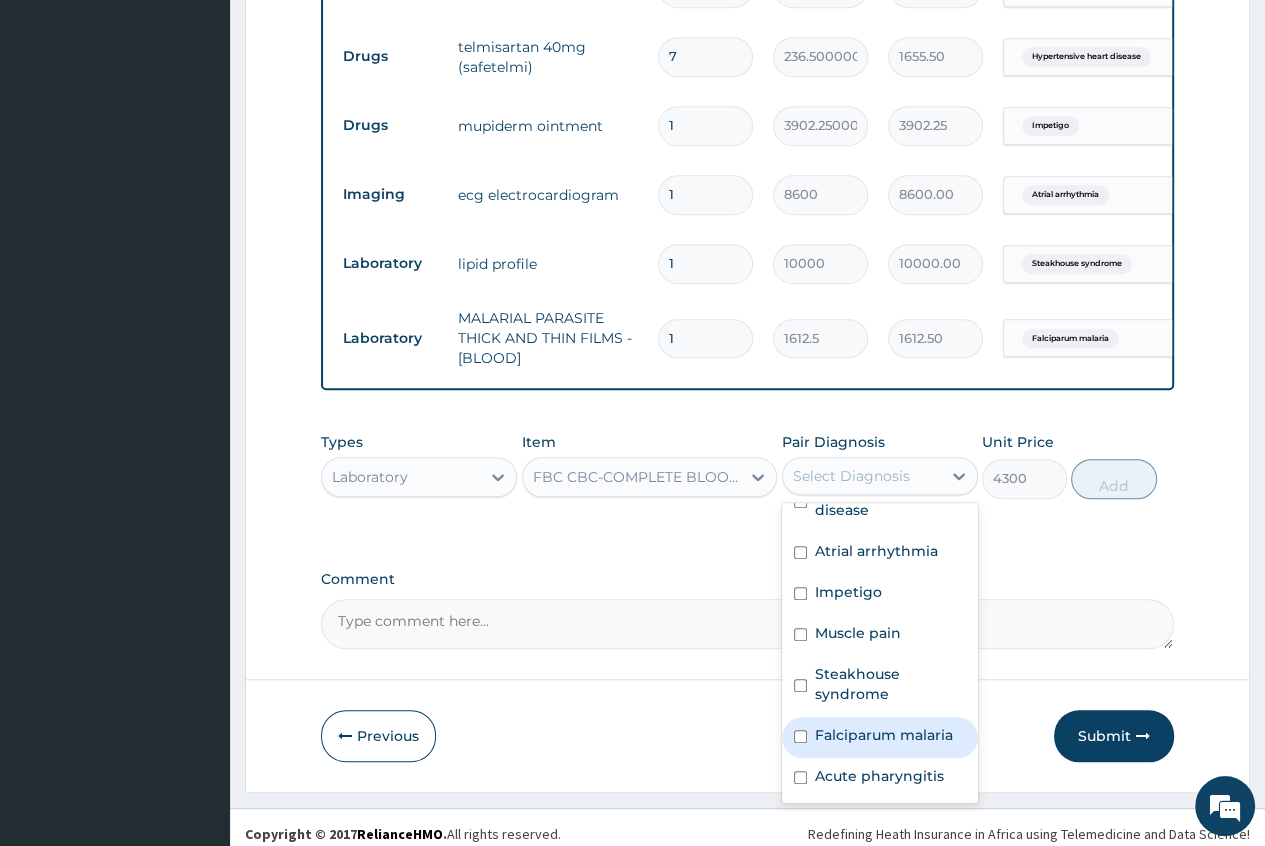 click on "Falciparum malaria" at bounding box center [884, 735] 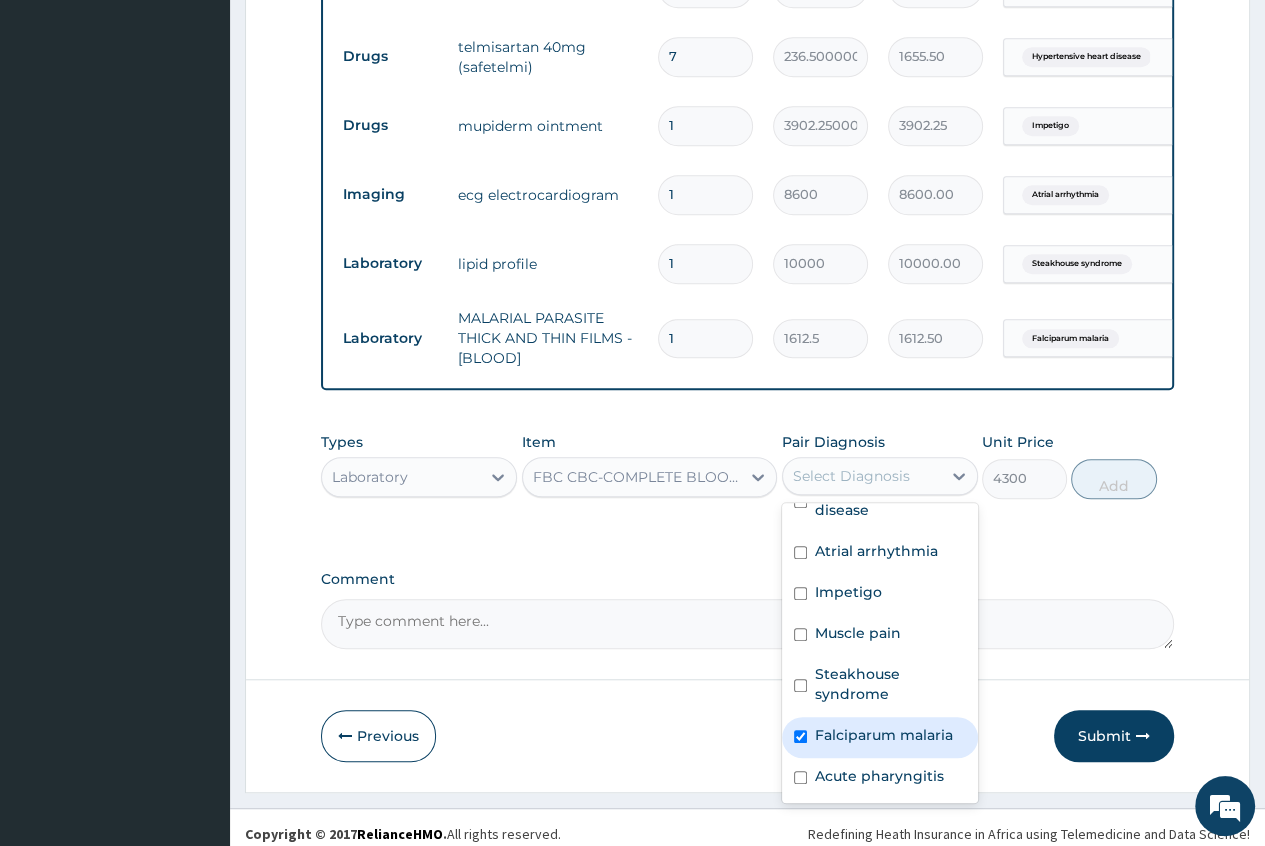 checkbox on "true" 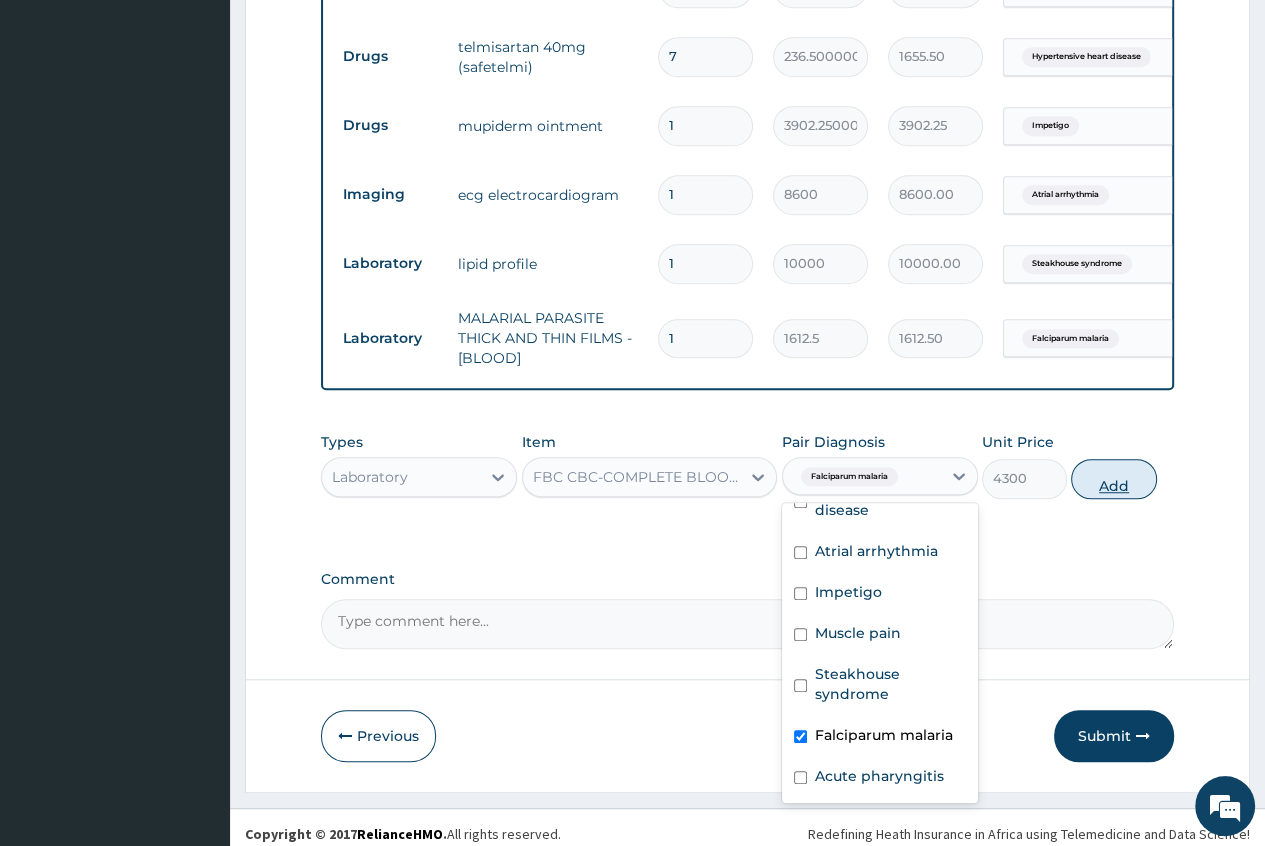 click on "Add" at bounding box center [1113, 479] 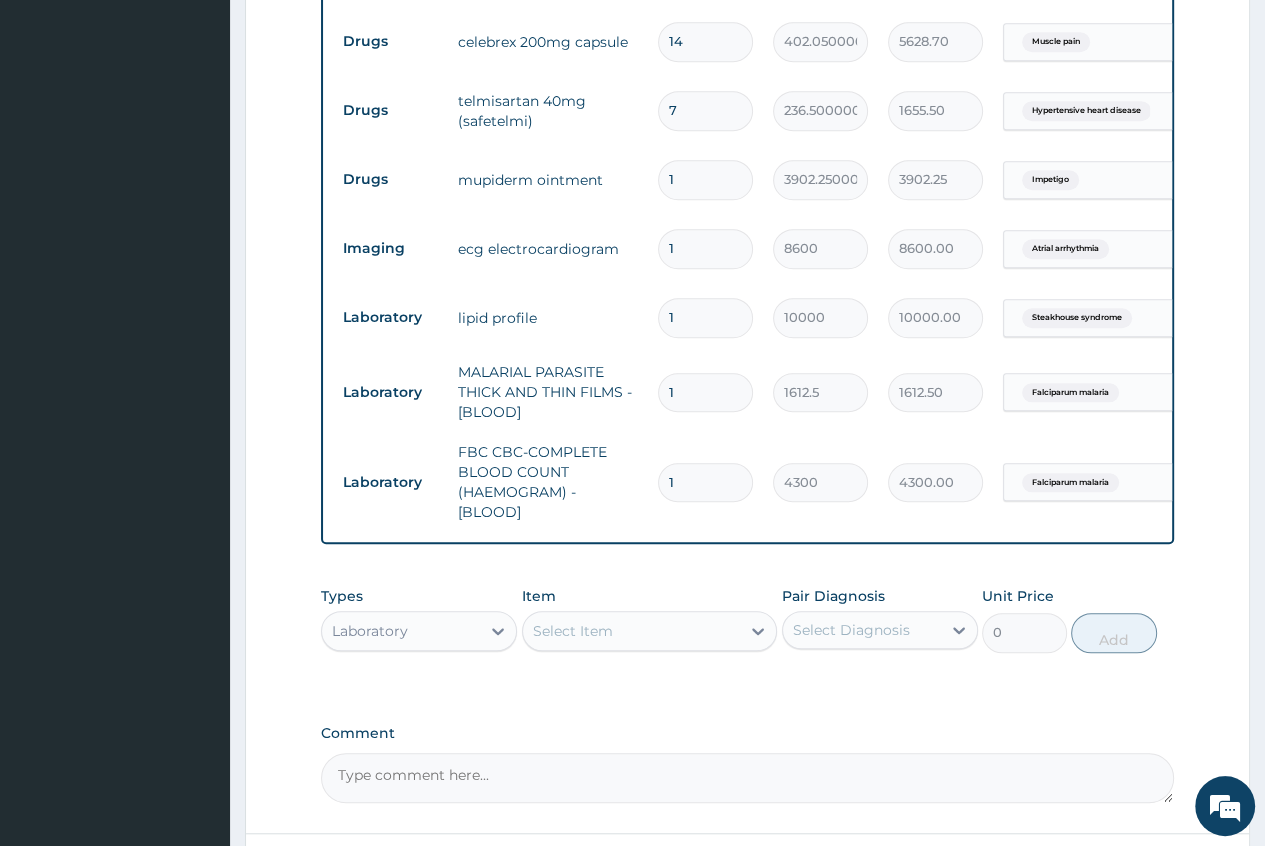 scroll, scrollTop: 1100, scrollLeft: 0, axis: vertical 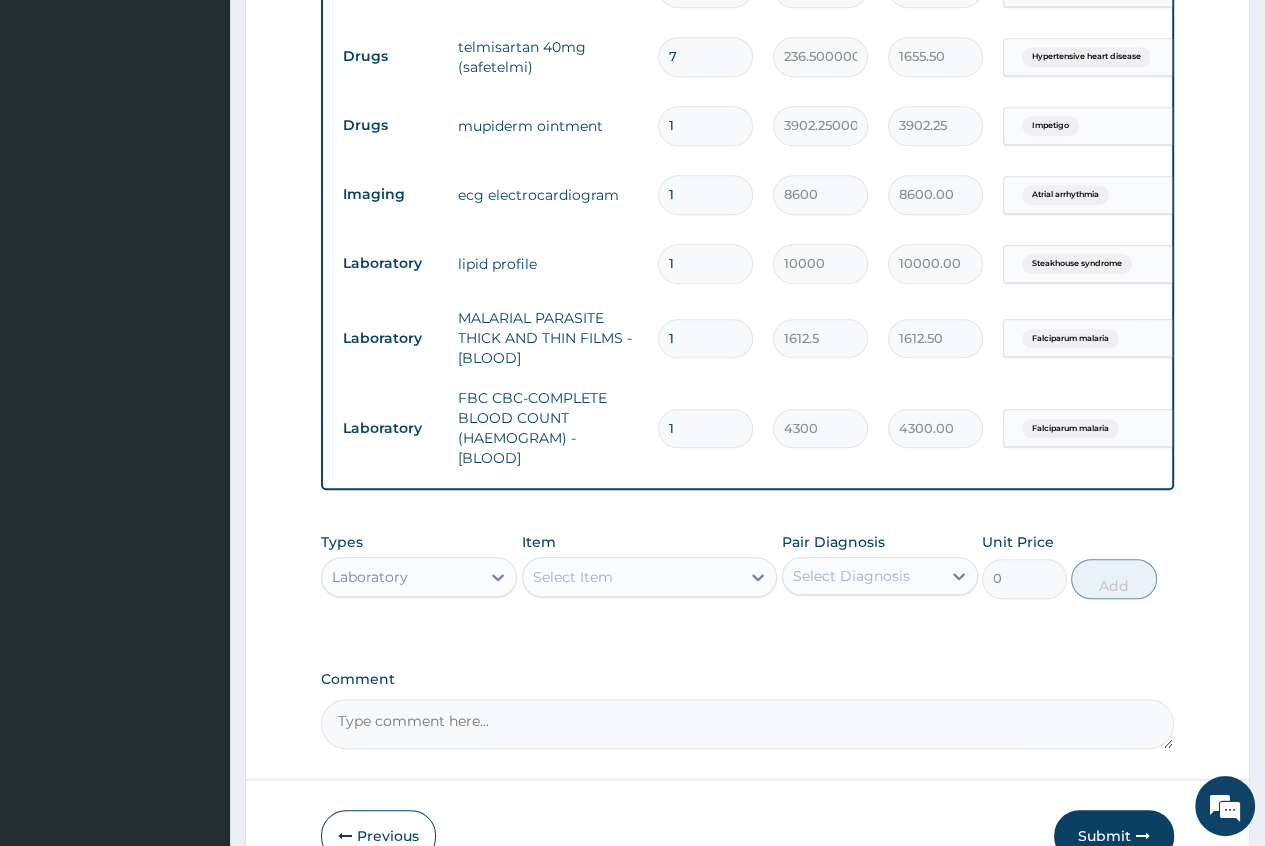 click on "Laboratory" at bounding box center (401, 577) 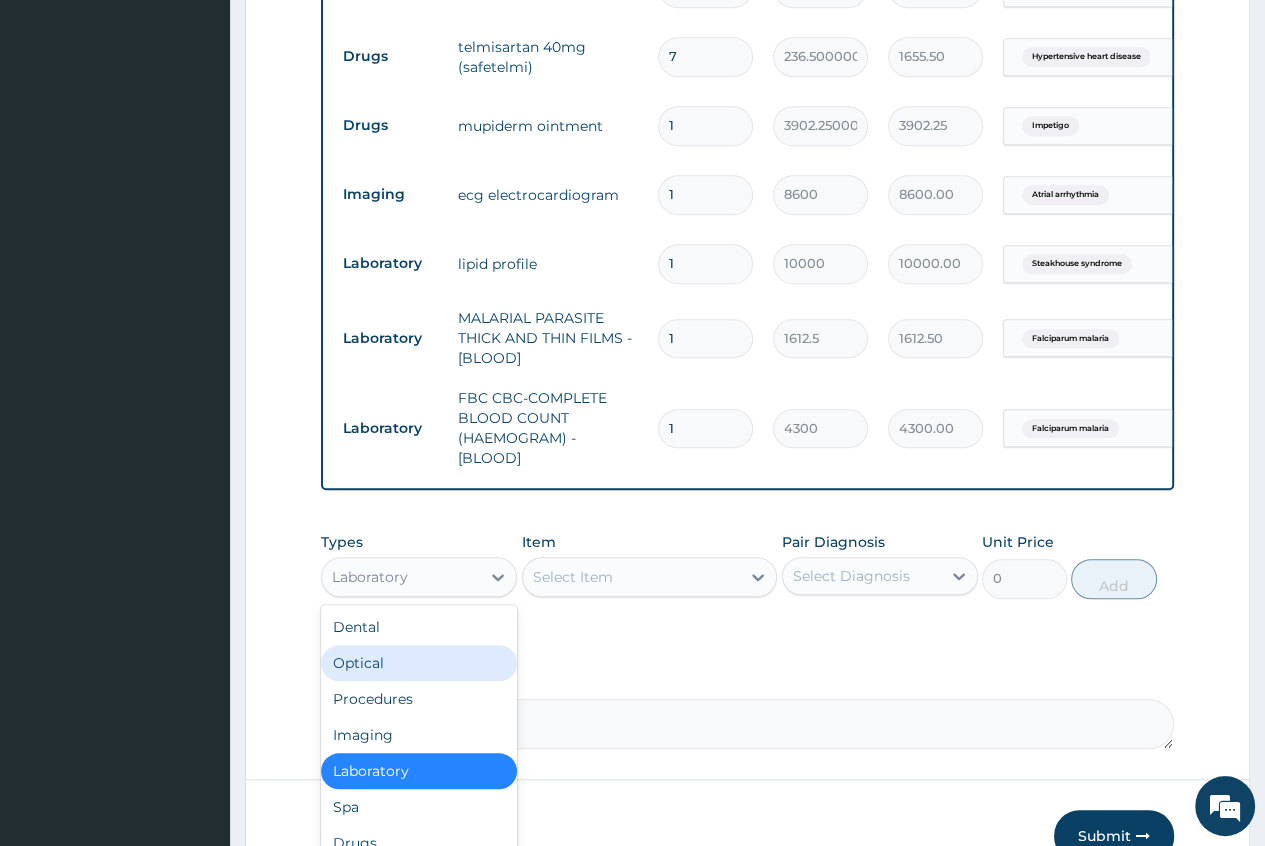 scroll, scrollTop: 68, scrollLeft: 0, axis: vertical 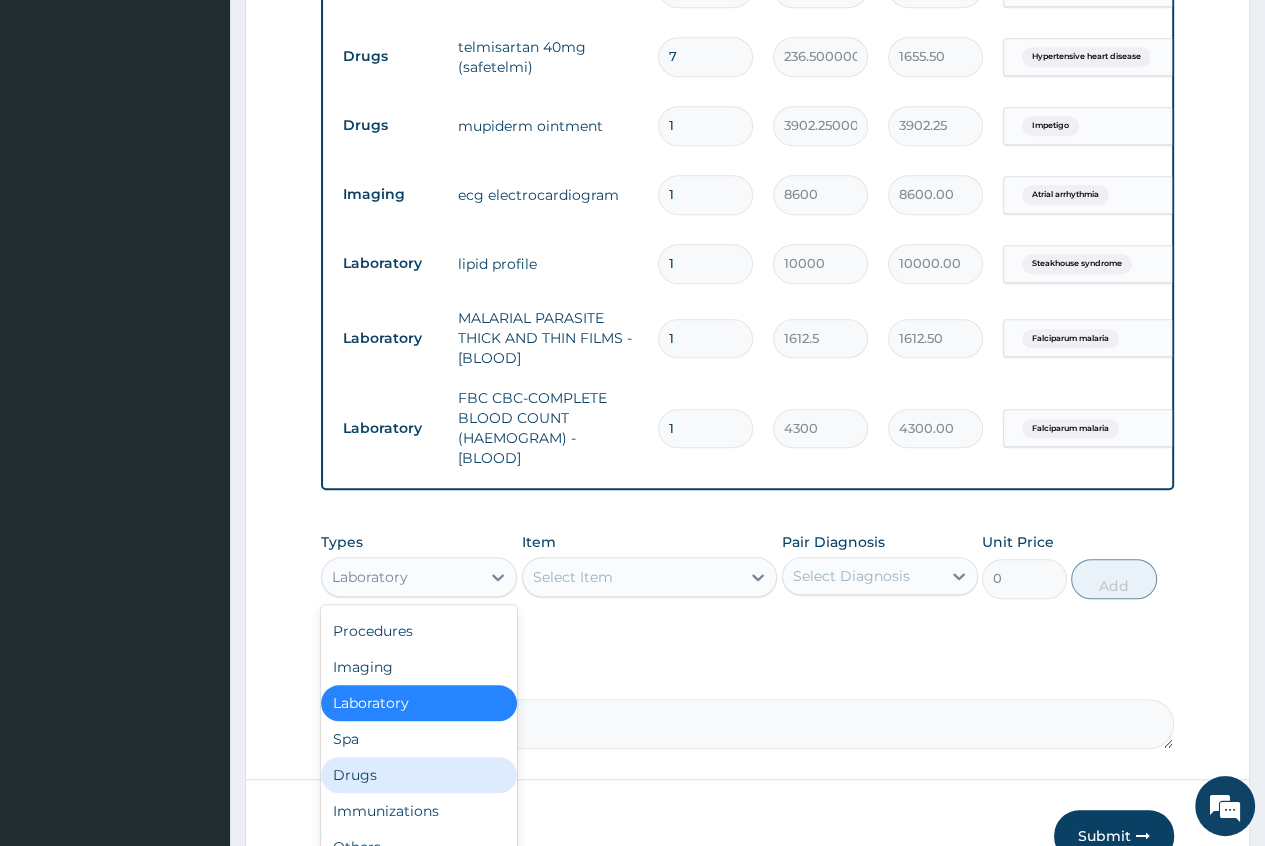 click on "Drugs" at bounding box center (419, 775) 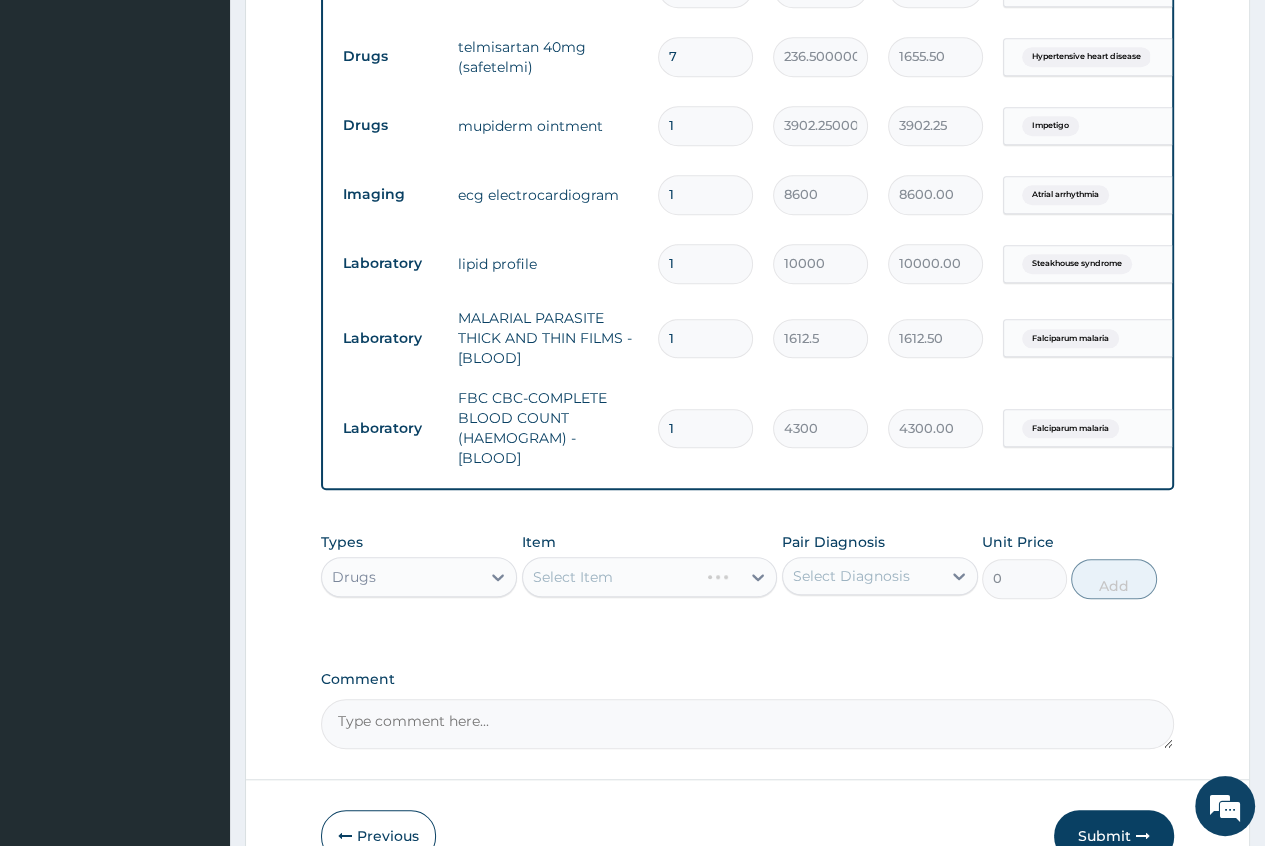 click on "Select Item" at bounding box center (650, 577) 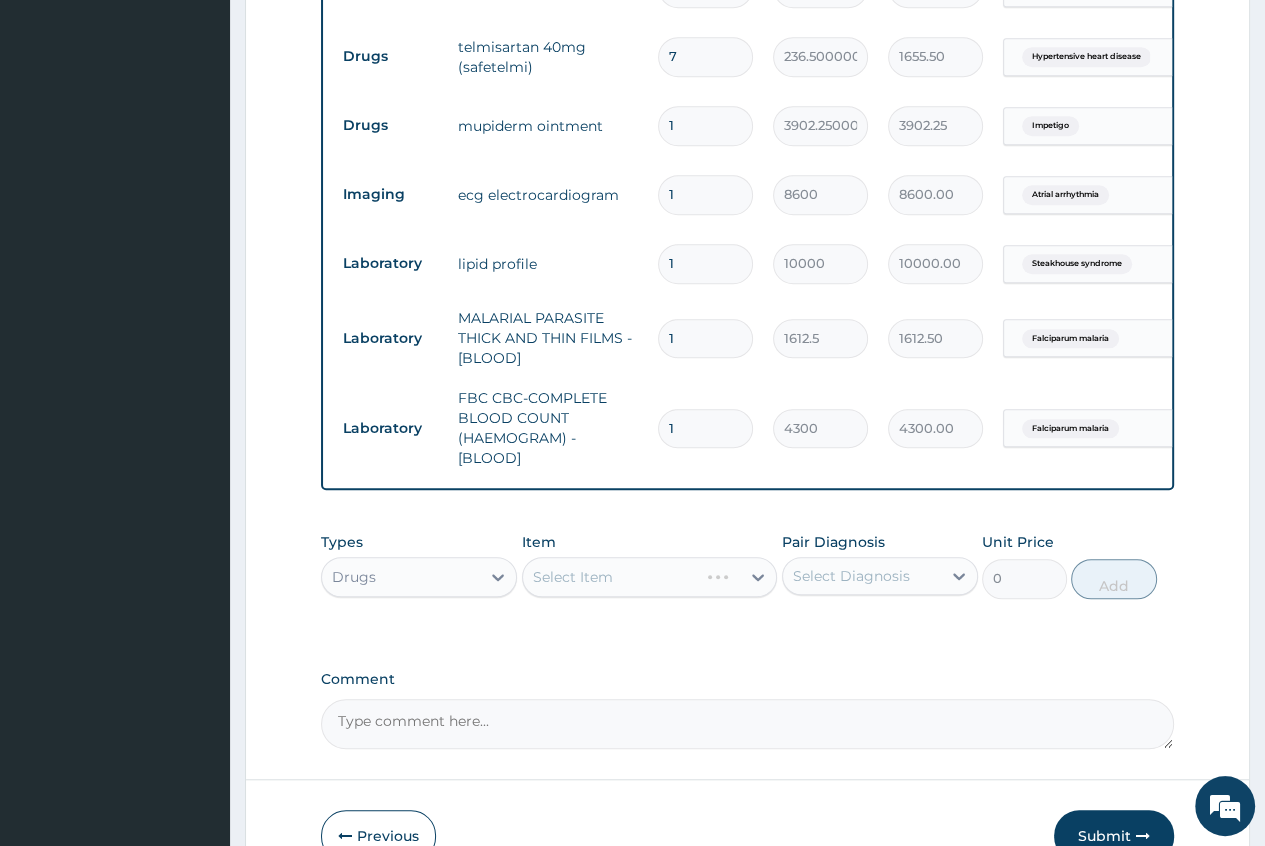 click on "Select Item" at bounding box center (650, 577) 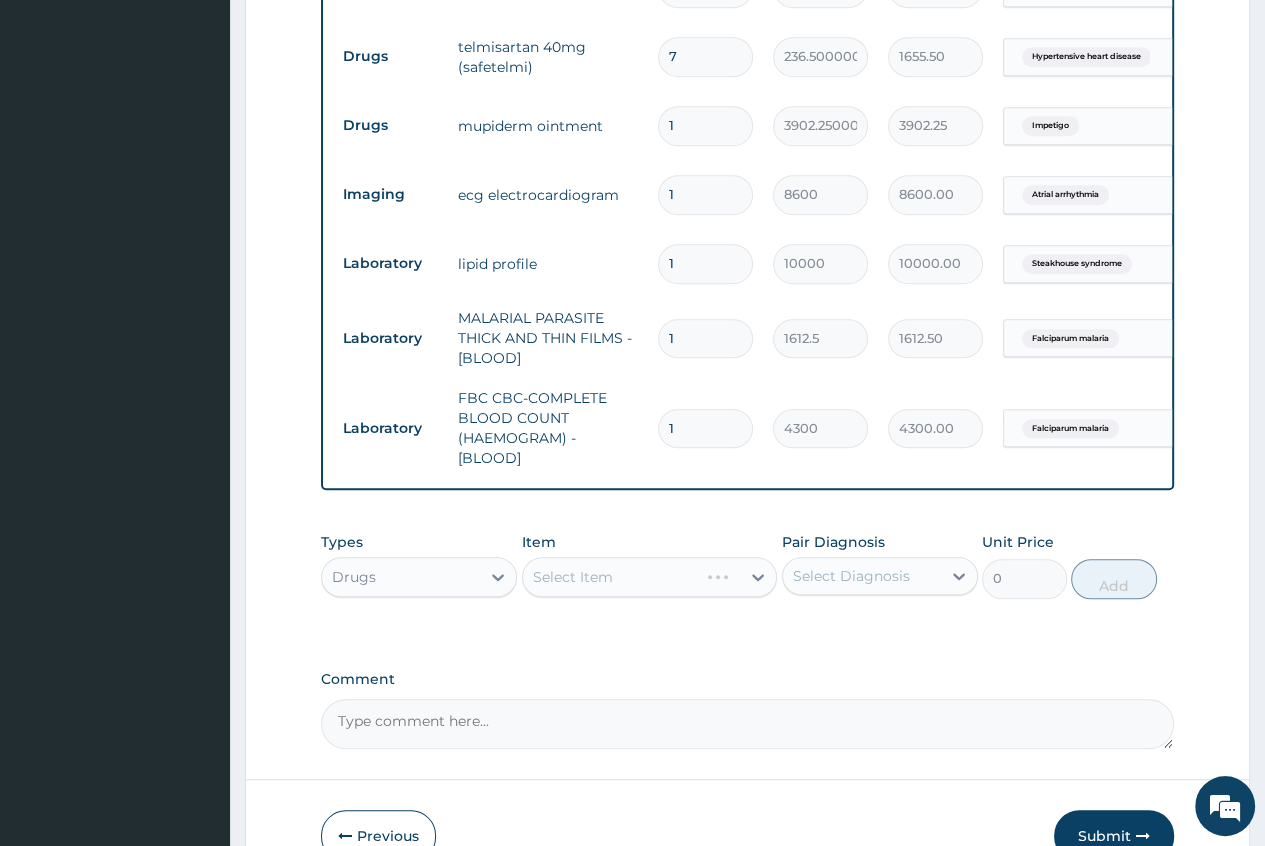 click on "Select Item" at bounding box center (650, 577) 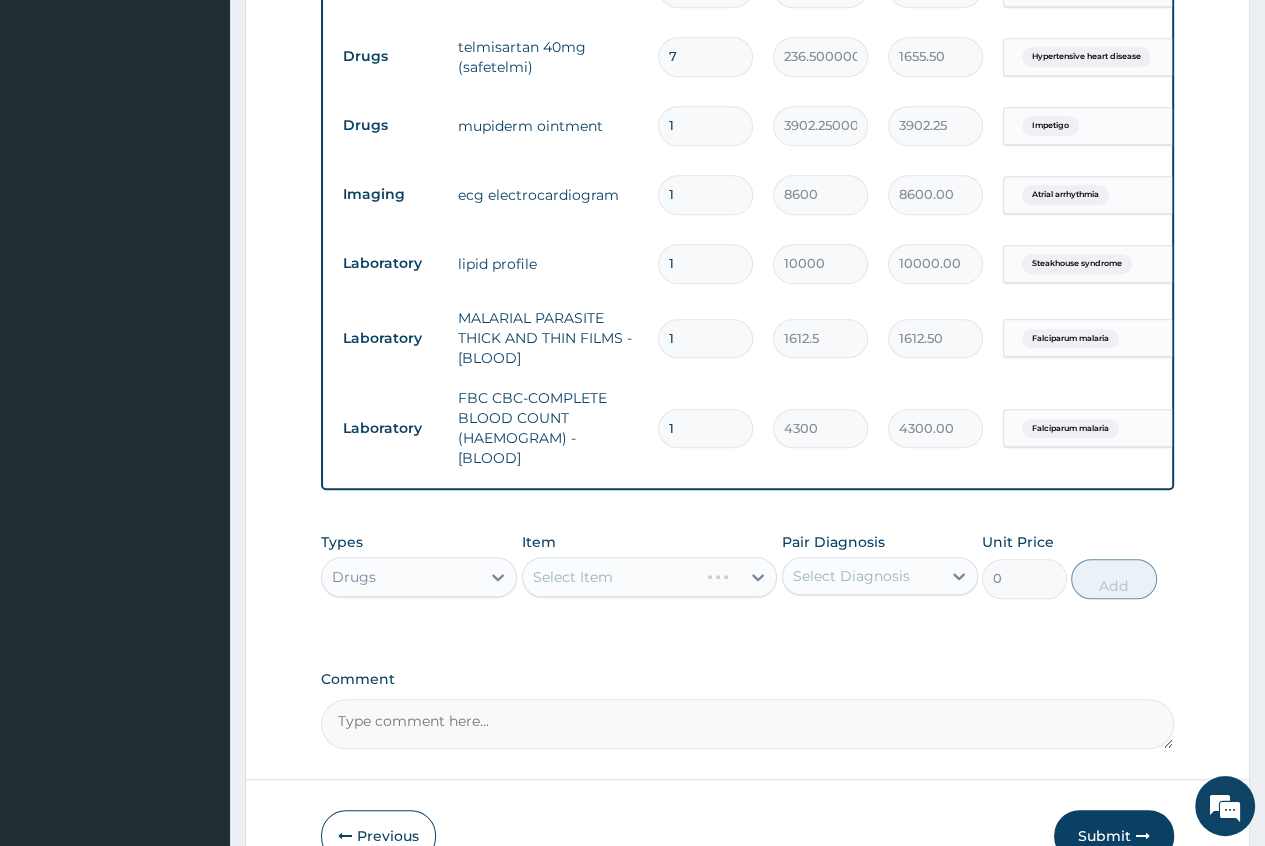 click on "Select Item" at bounding box center [650, 577] 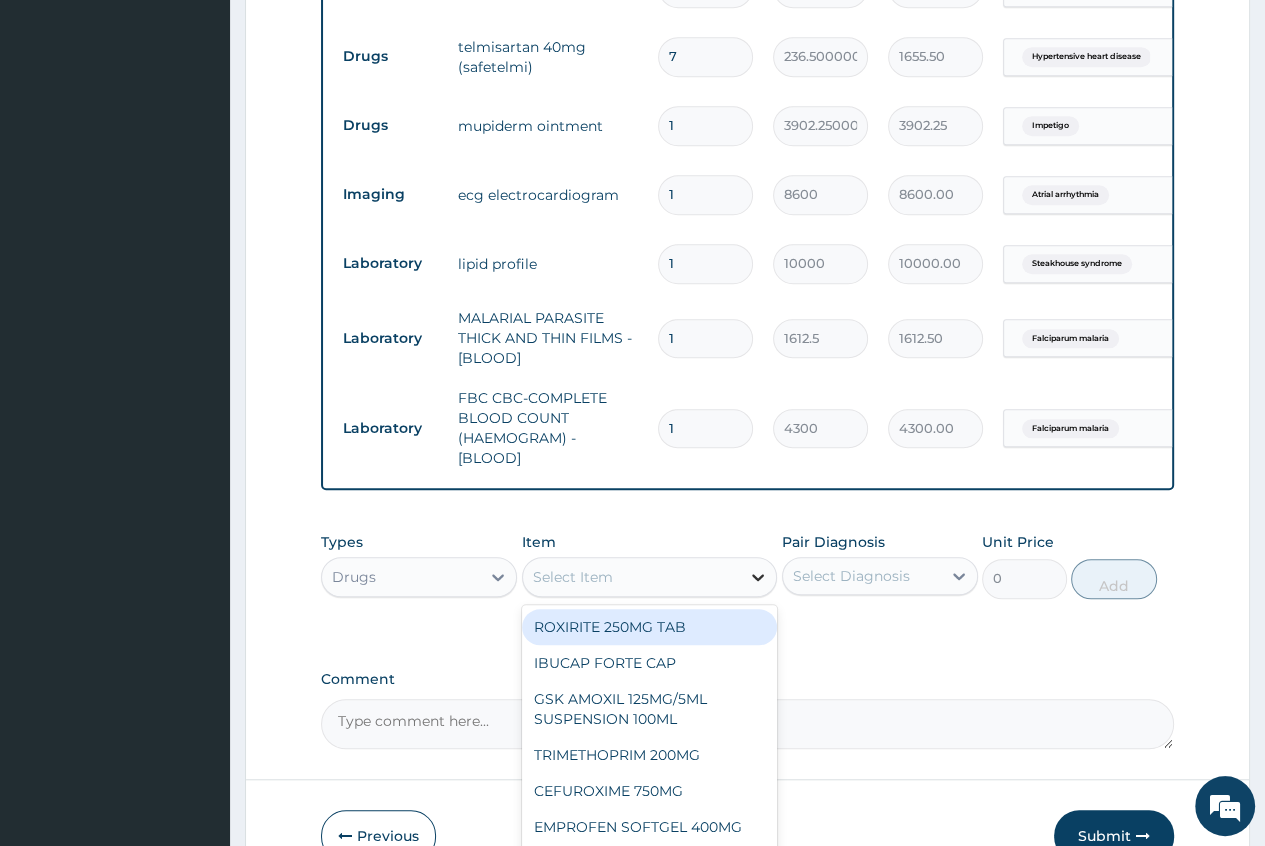 click 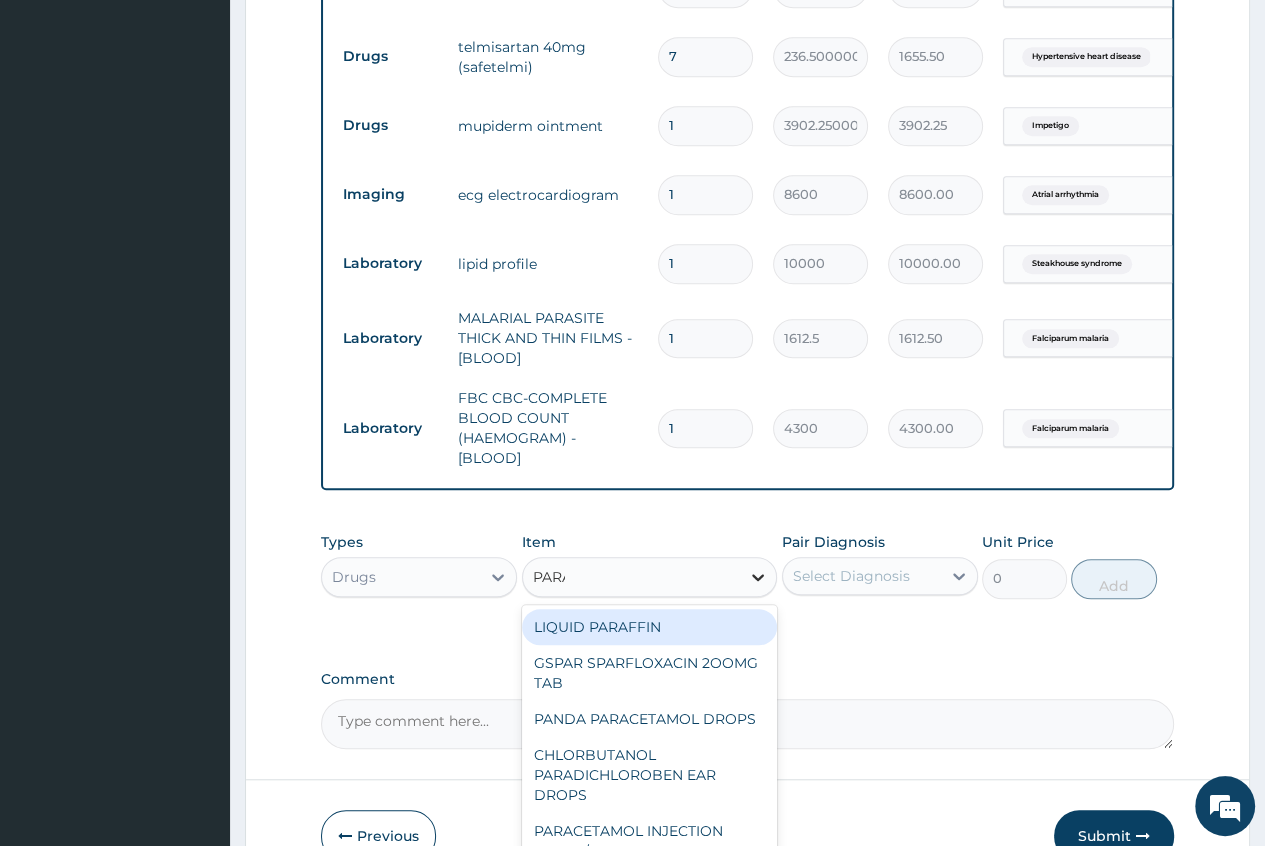 type on "PARAC" 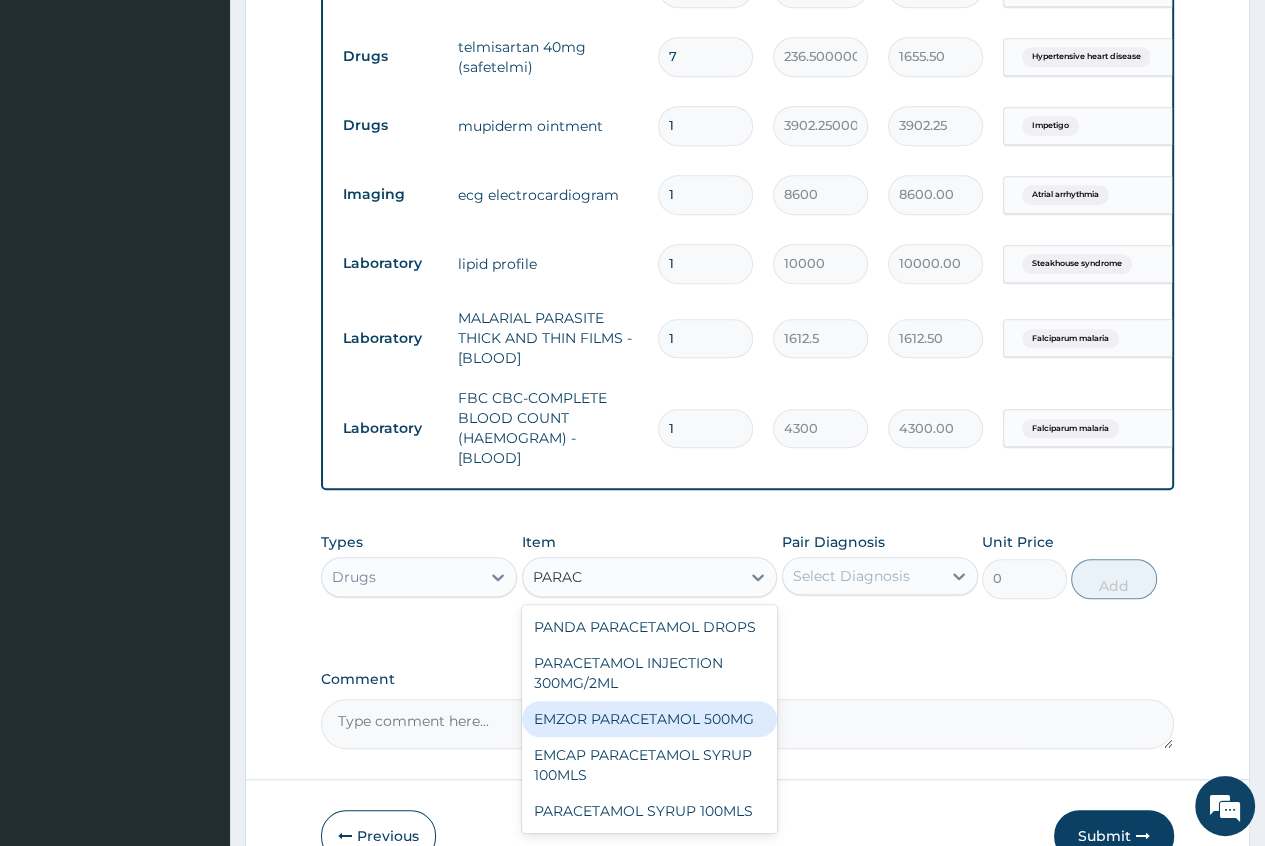 click on "EMZOR PARACETAMOL 500MG" at bounding box center [650, 719] 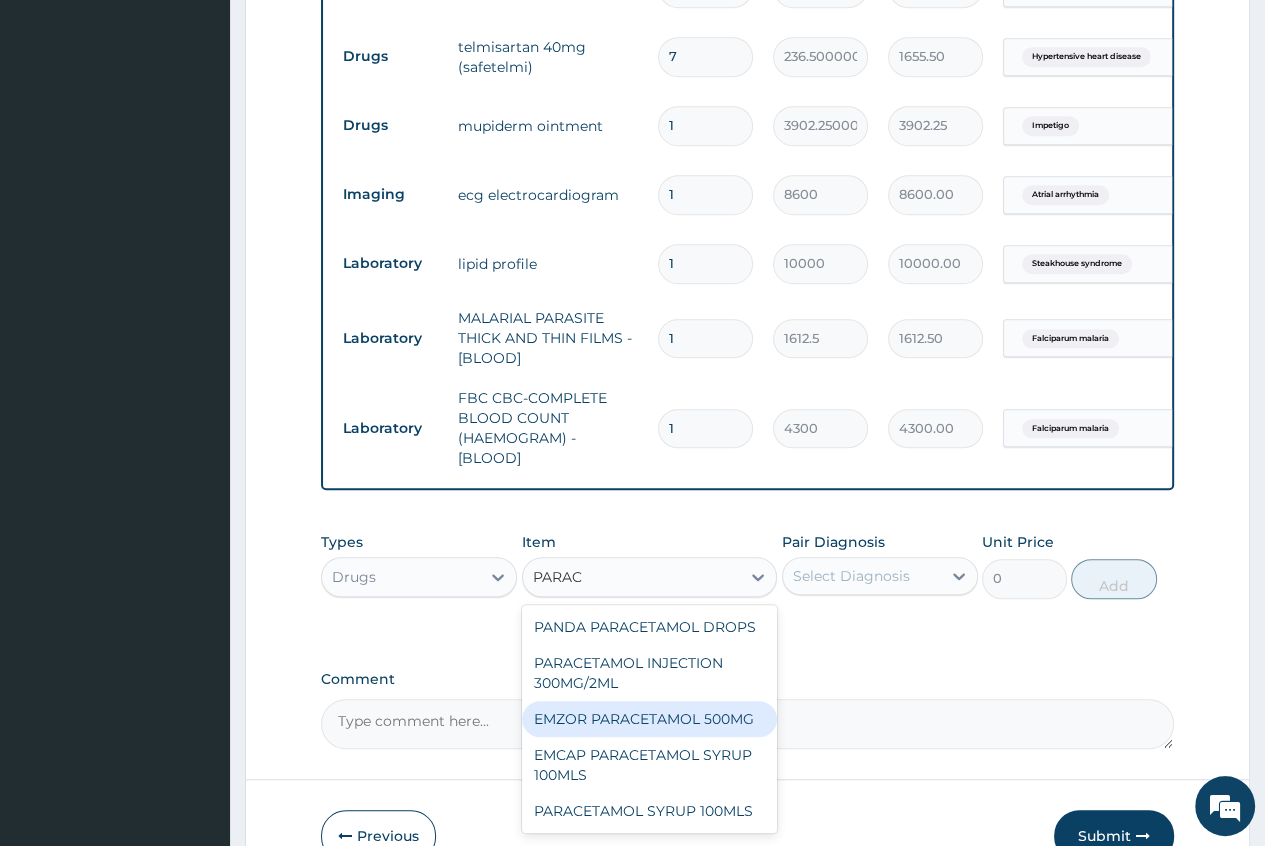type 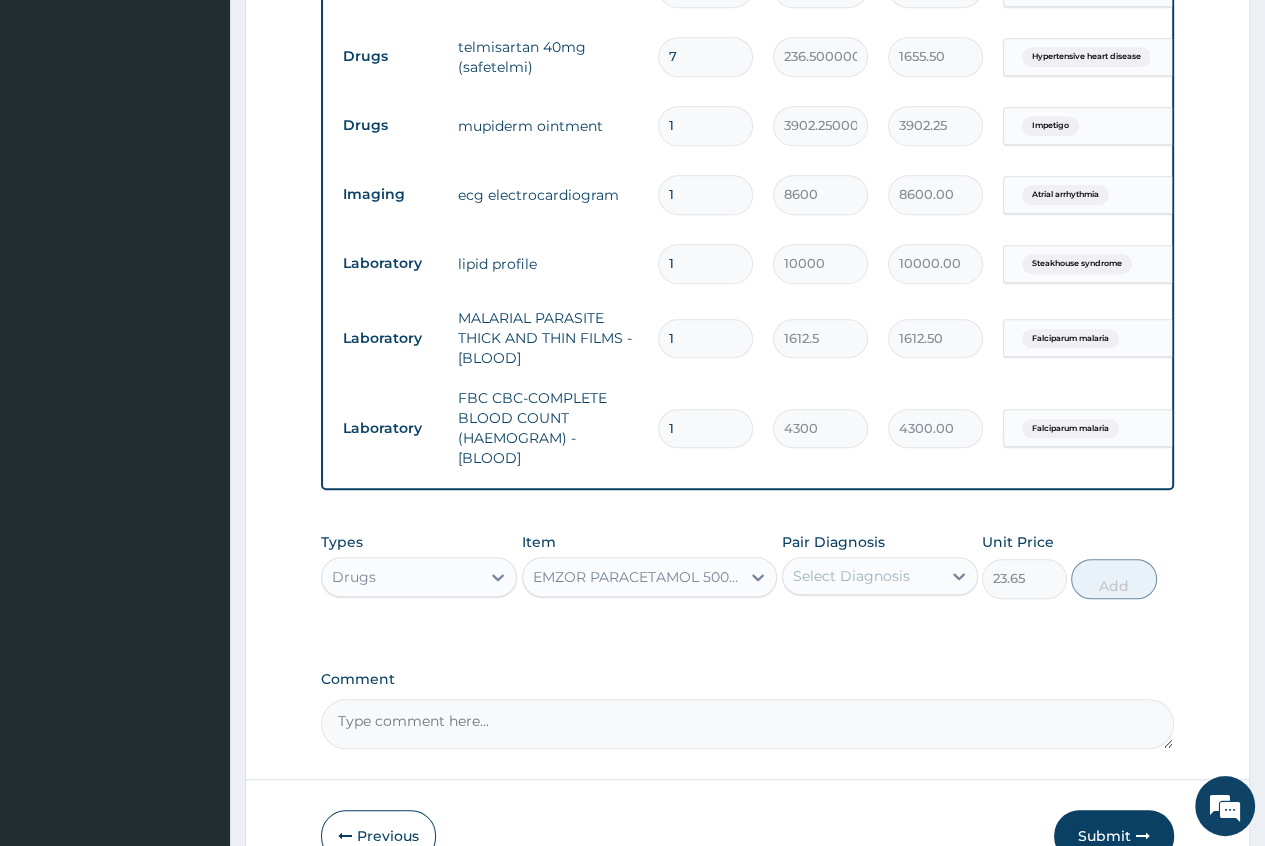 click on "Select Diagnosis" at bounding box center (851, 576) 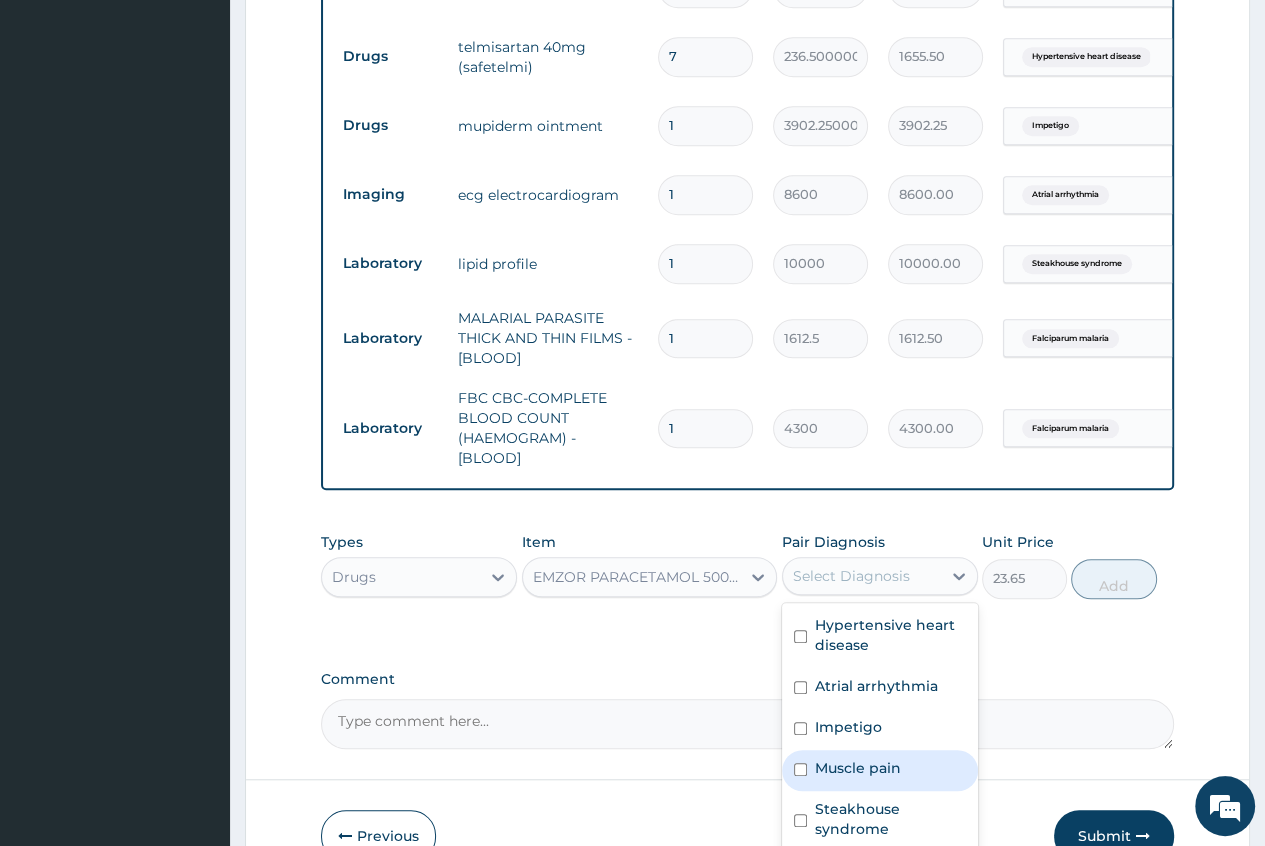 scroll, scrollTop: 55, scrollLeft: 0, axis: vertical 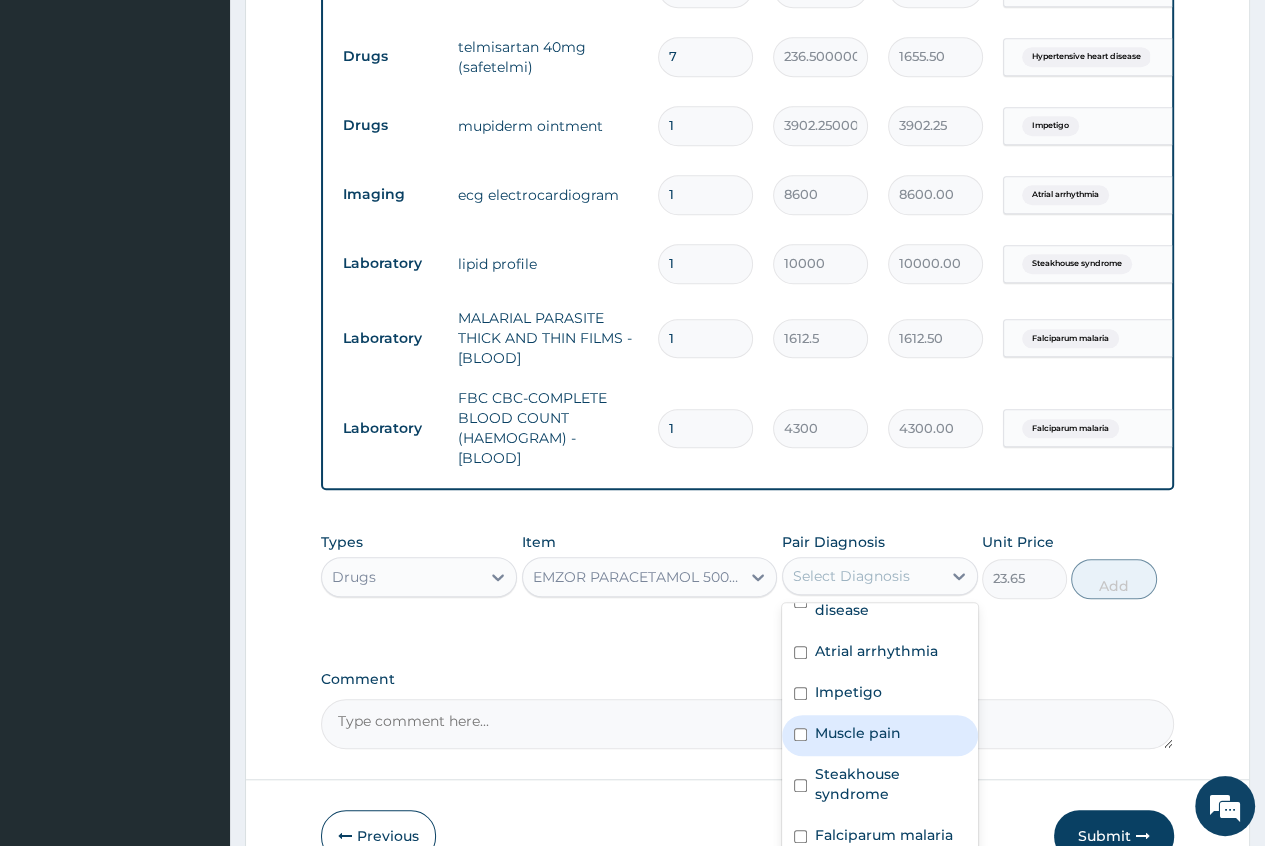 click on "Muscle pain" at bounding box center (858, 733) 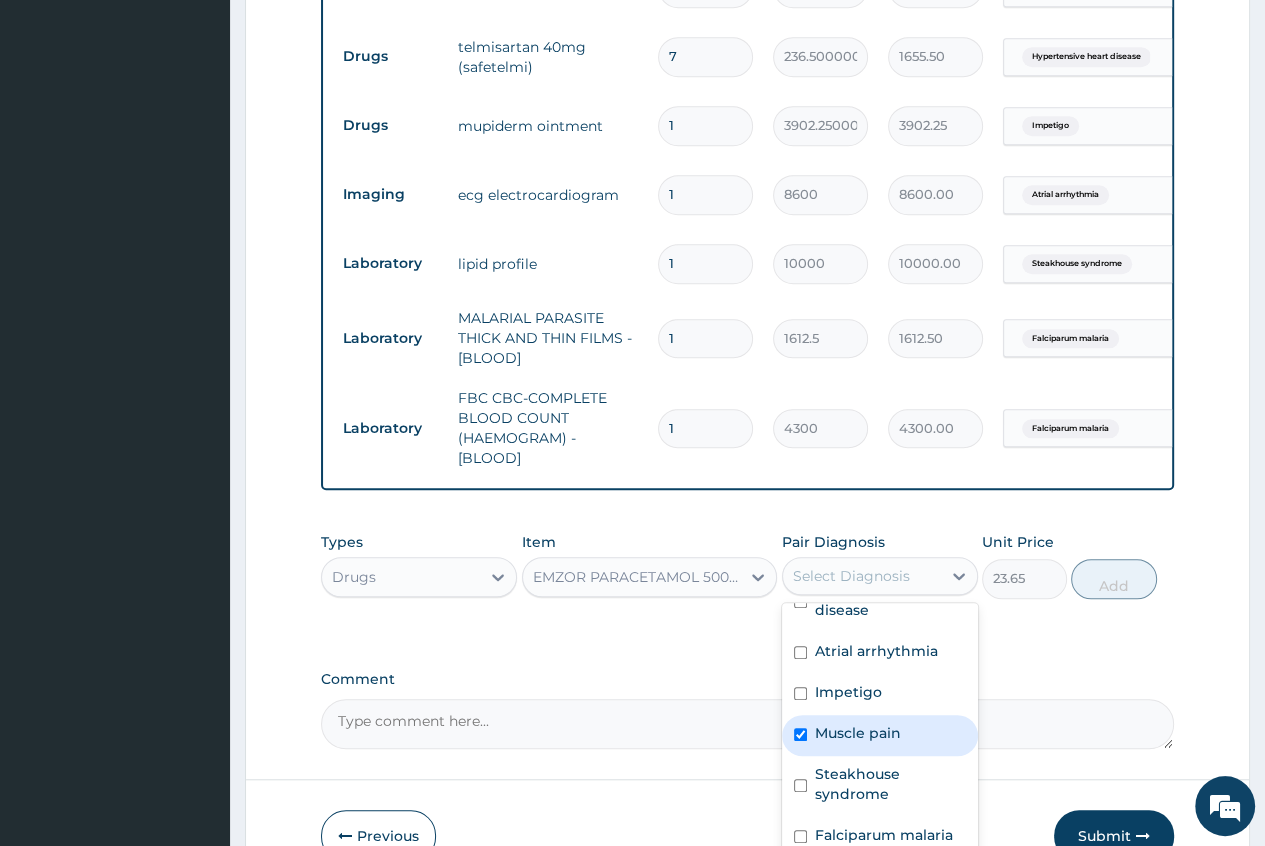 checkbox on "true" 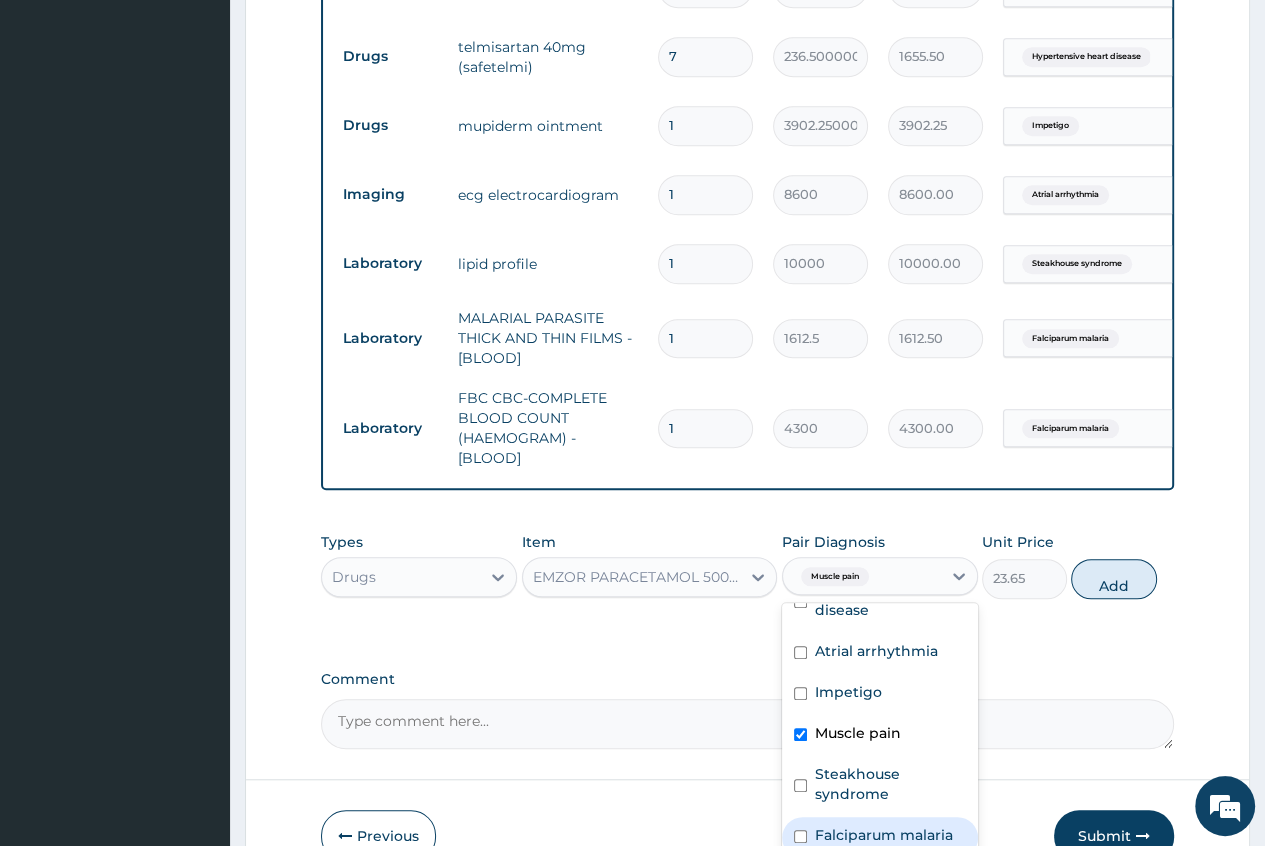click on "Falciparum malaria" at bounding box center (884, 835) 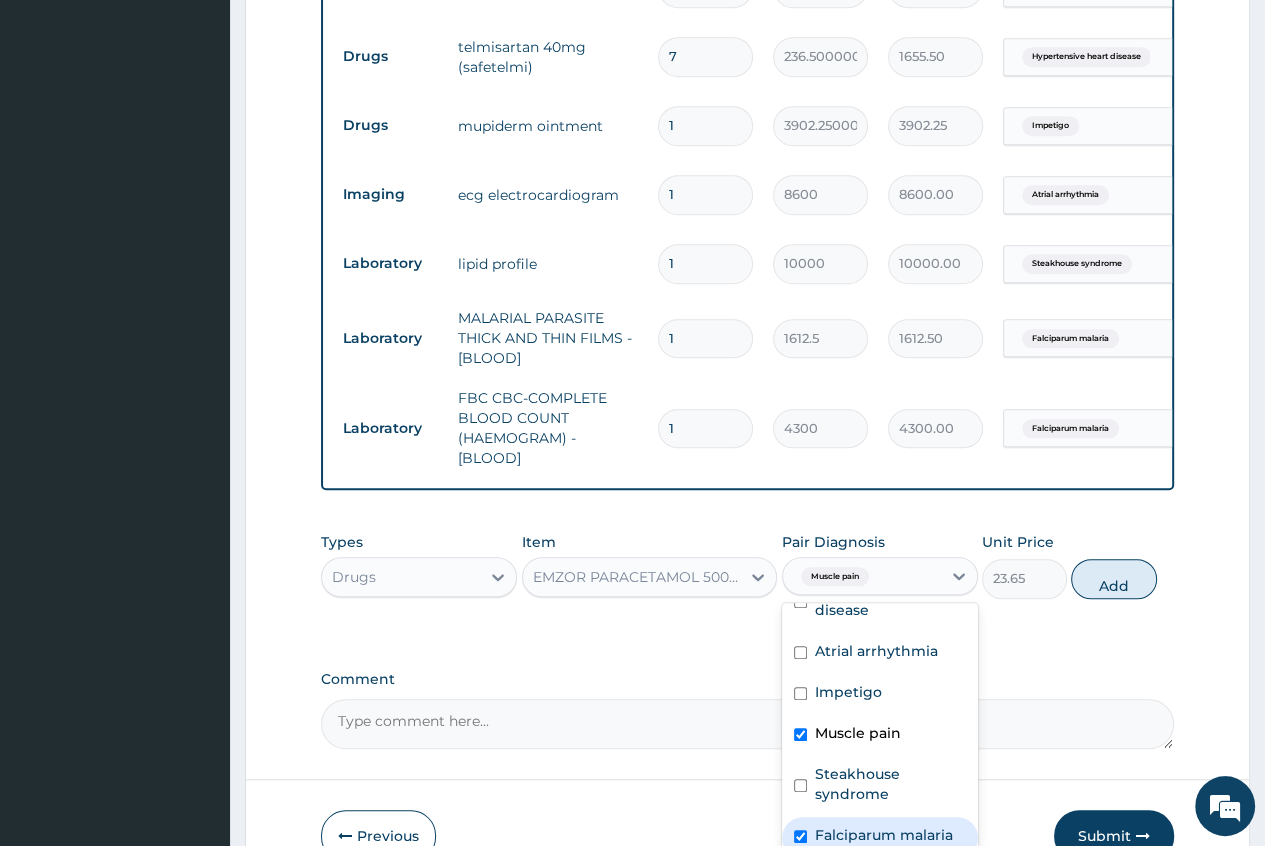checkbox on "true" 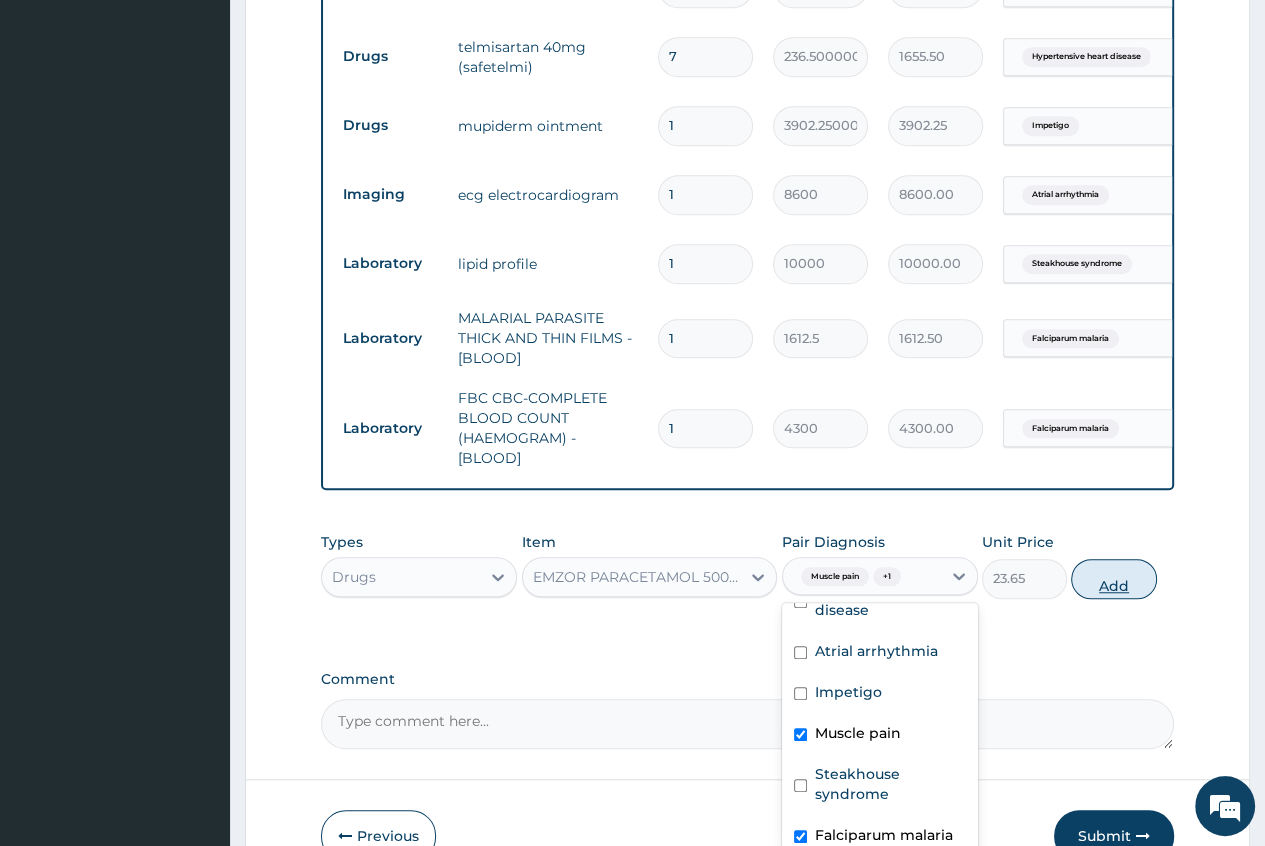 click on "Add" at bounding box center (1113, 579) 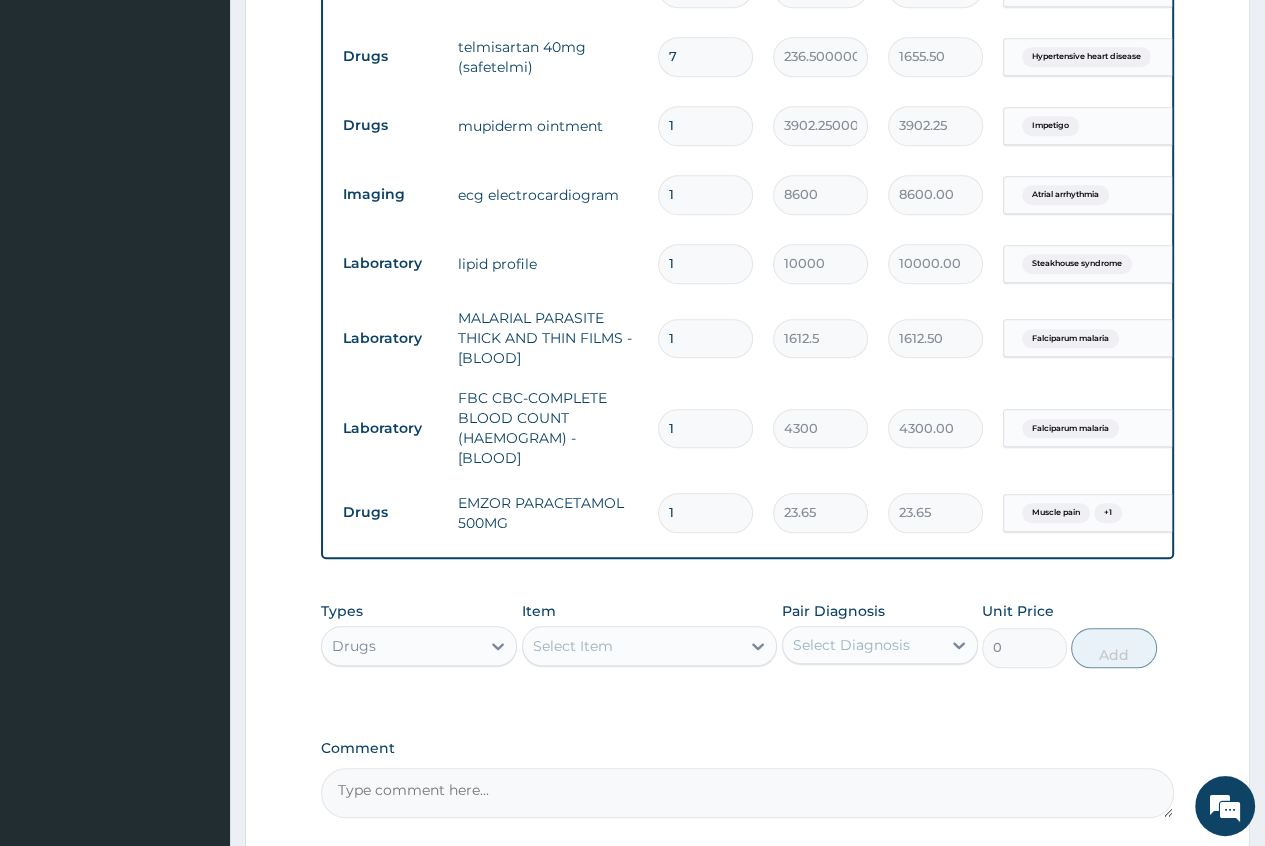 type on "18" 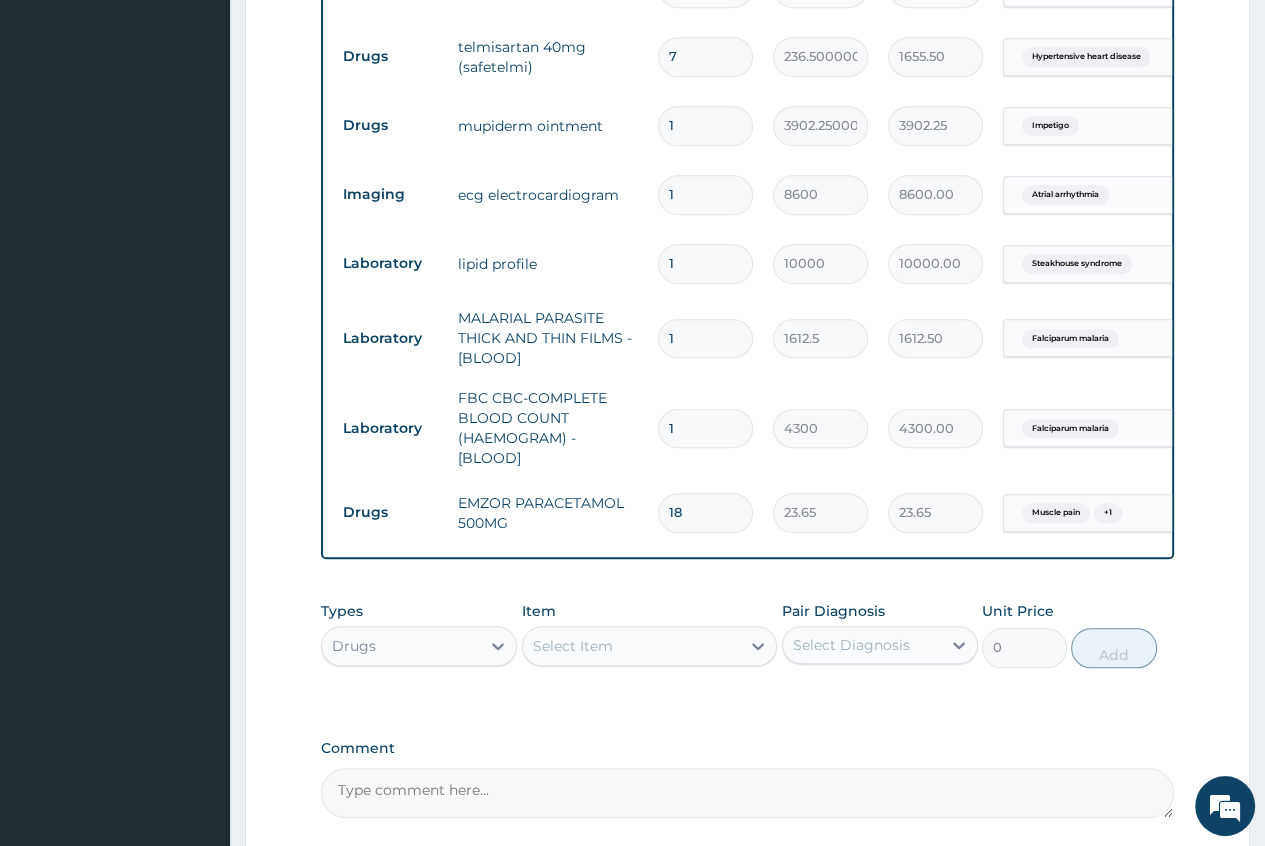 type on "425.70" 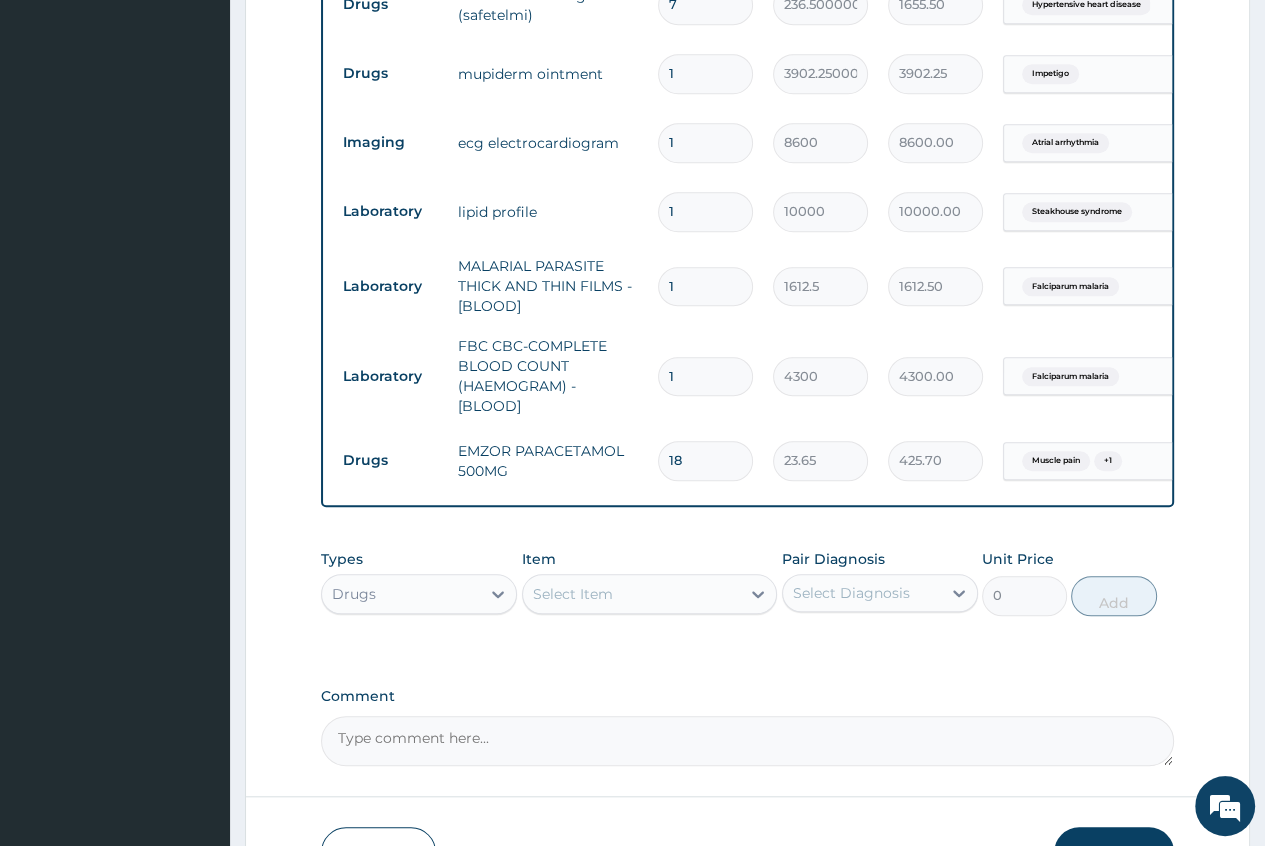 scroll, scrollTop: 1200, scrollLeft: 0, axis: vertical 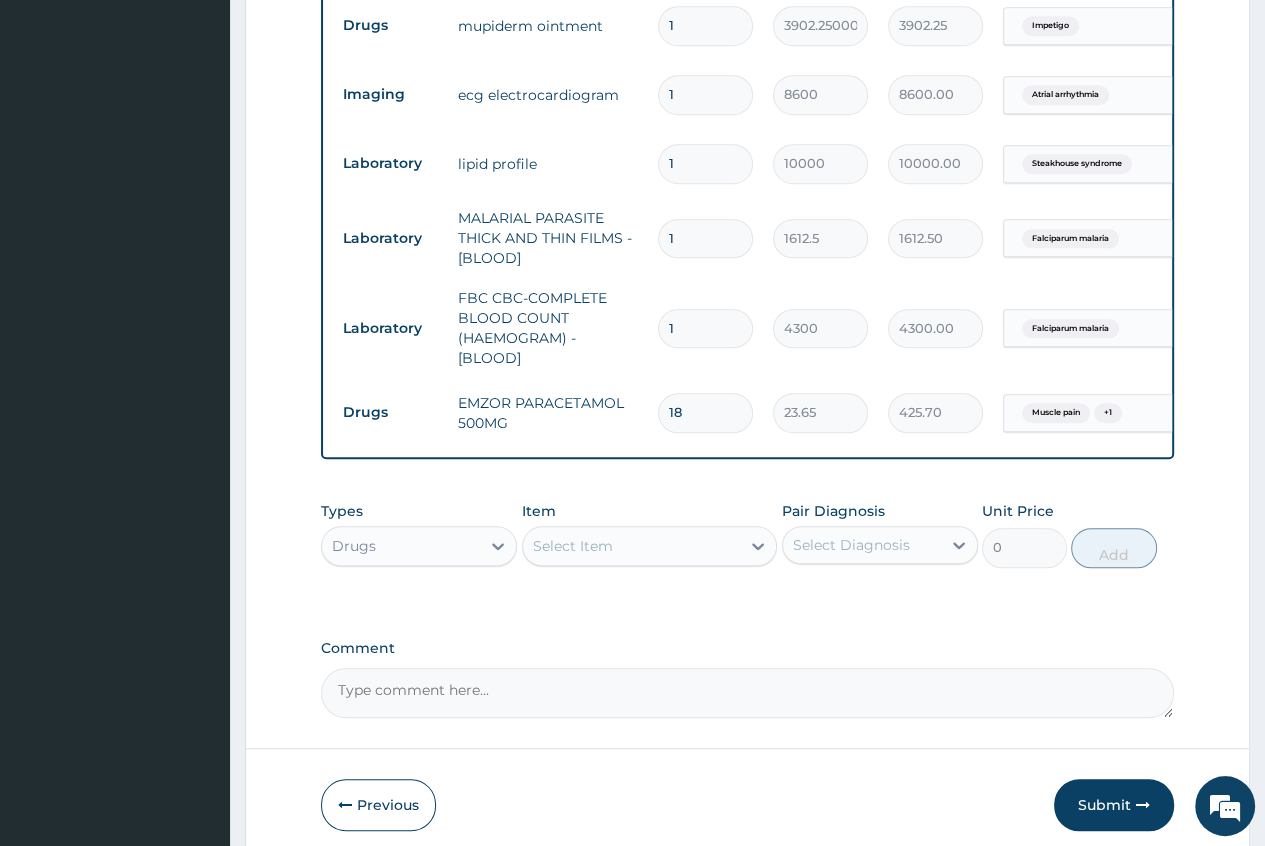 type on "18" 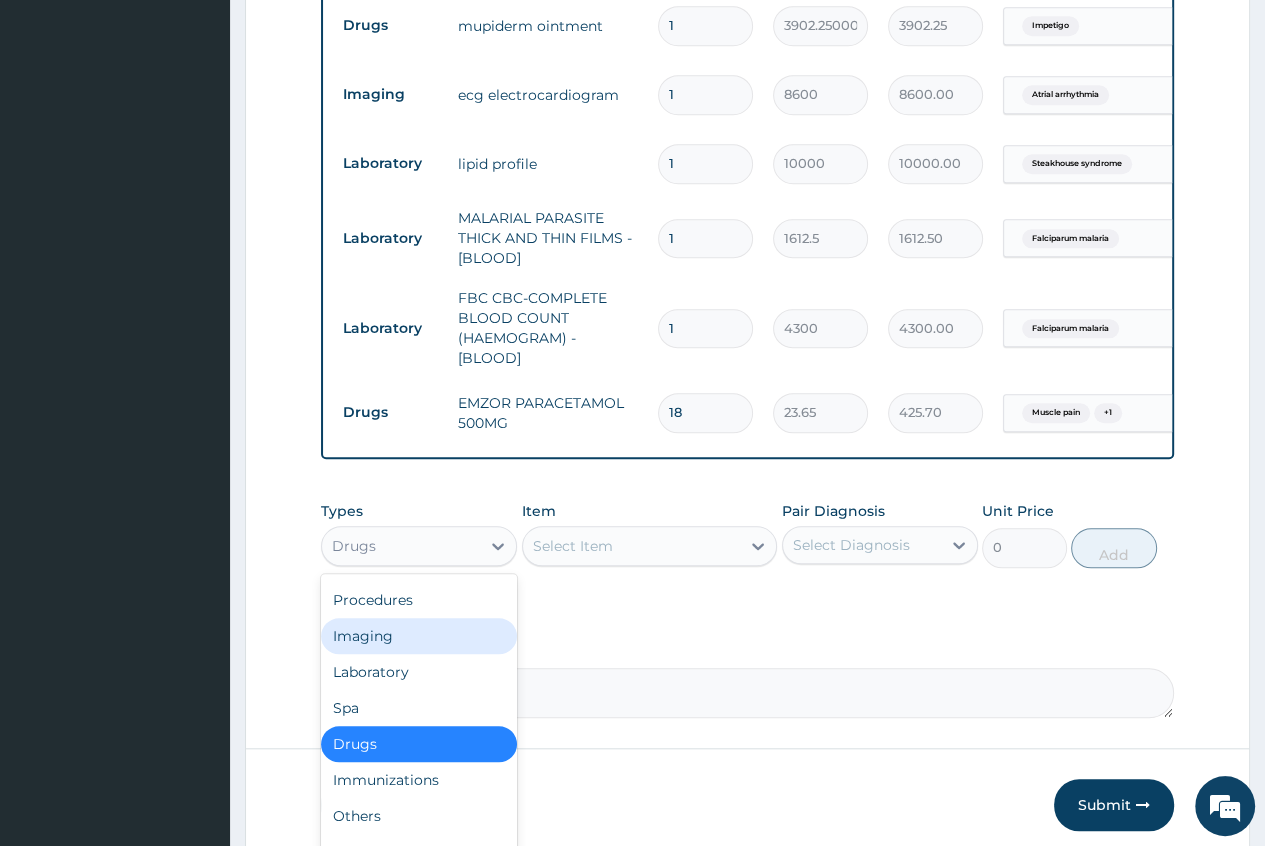scroll, scrollTop: 0, scrollLeft: 0, axis: both 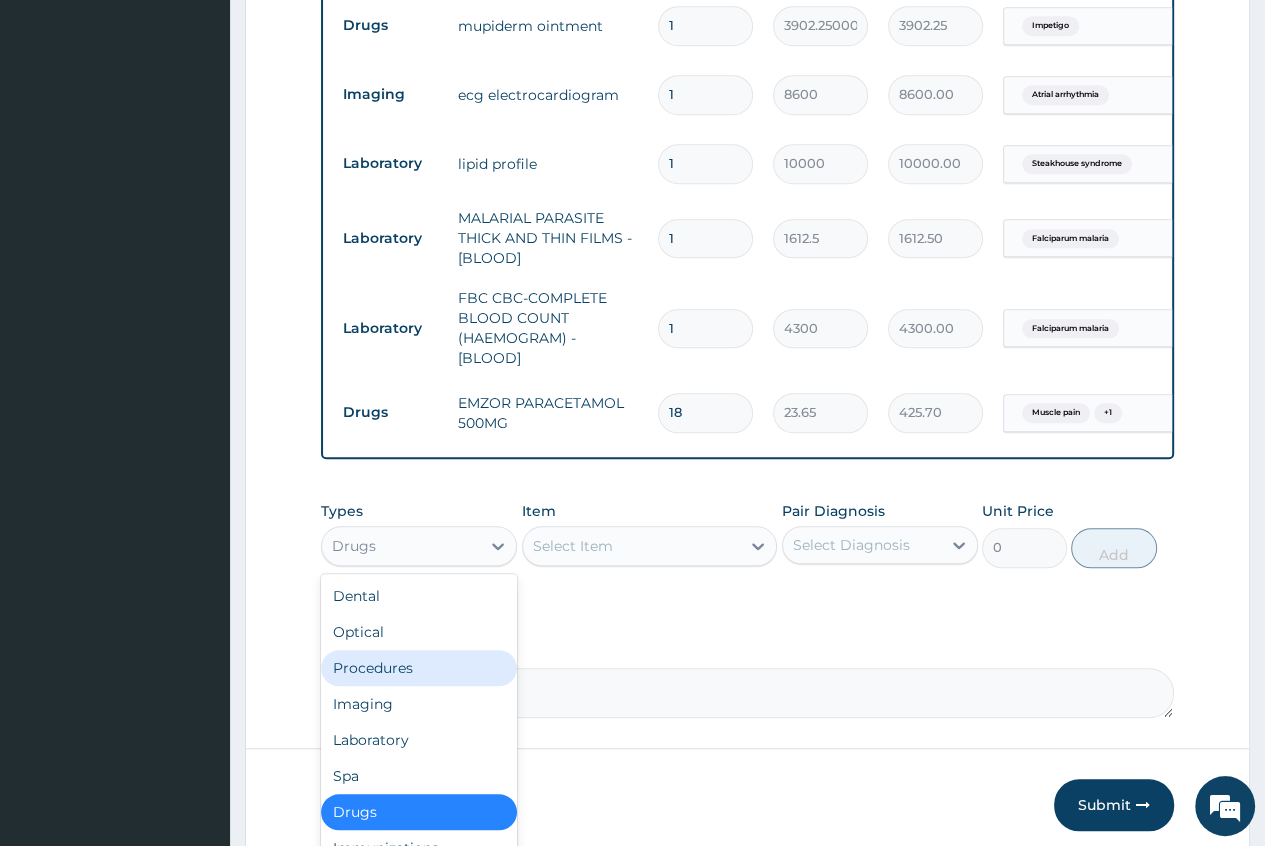 click on "Procedures" at bounding box center (419, 668) 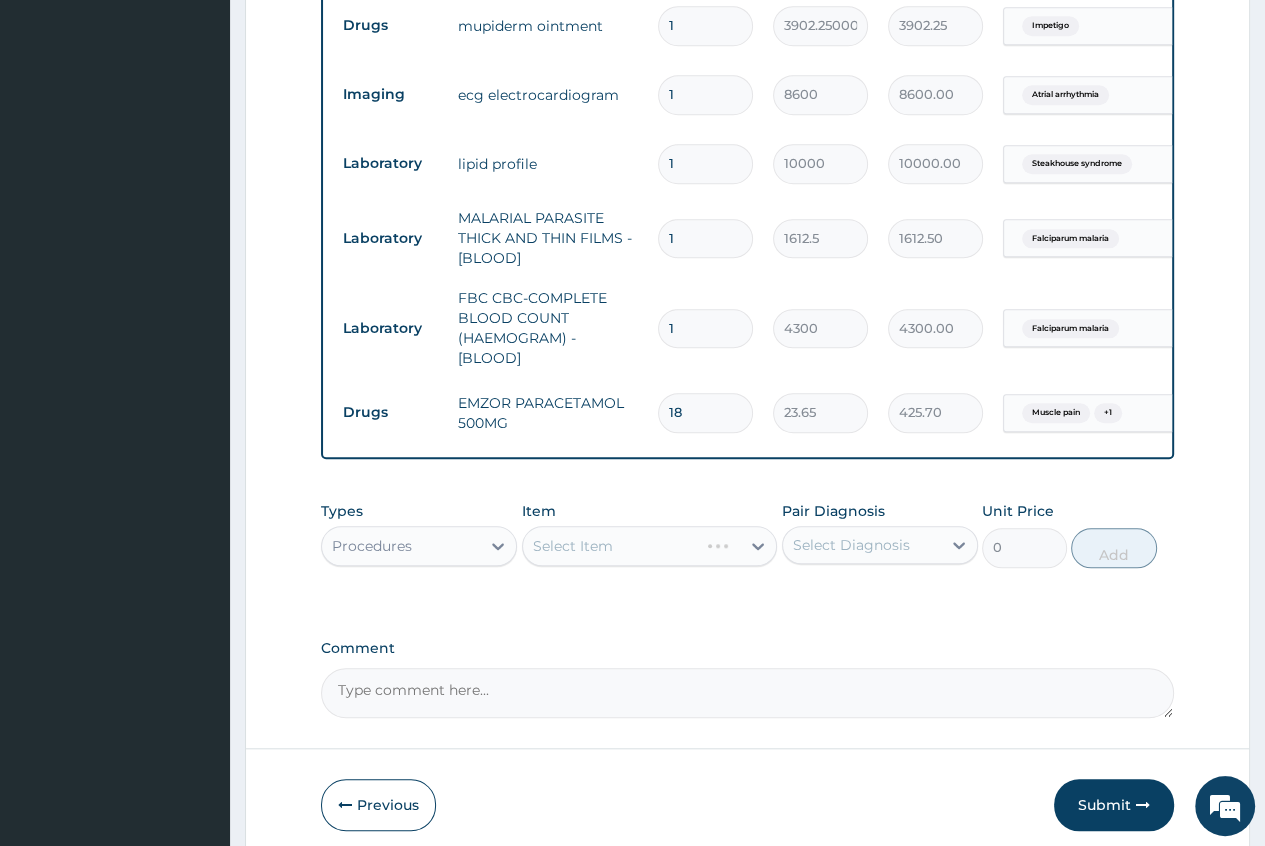 click on "Select Item" at bounding box center [650, 546] 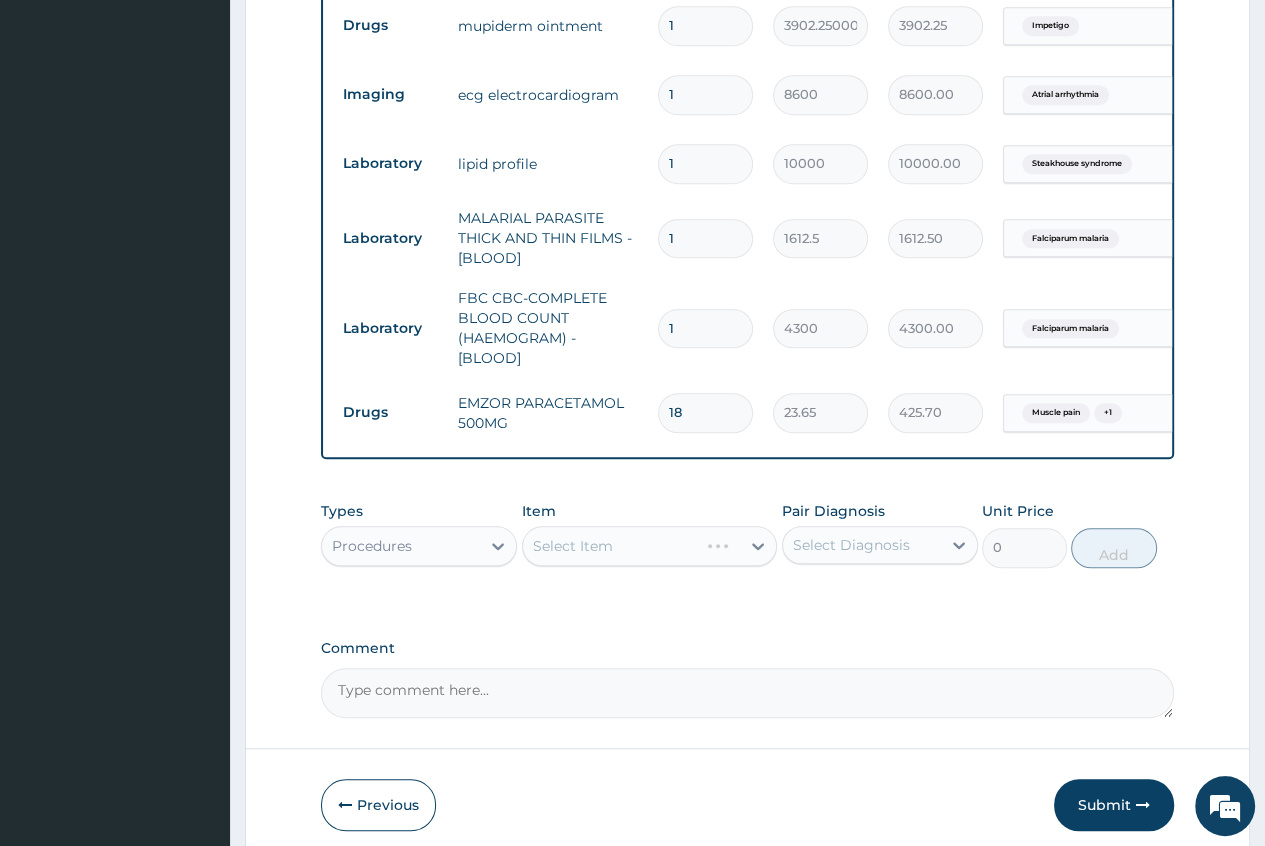 click on "Select Item" at bounding box center [650, 546] 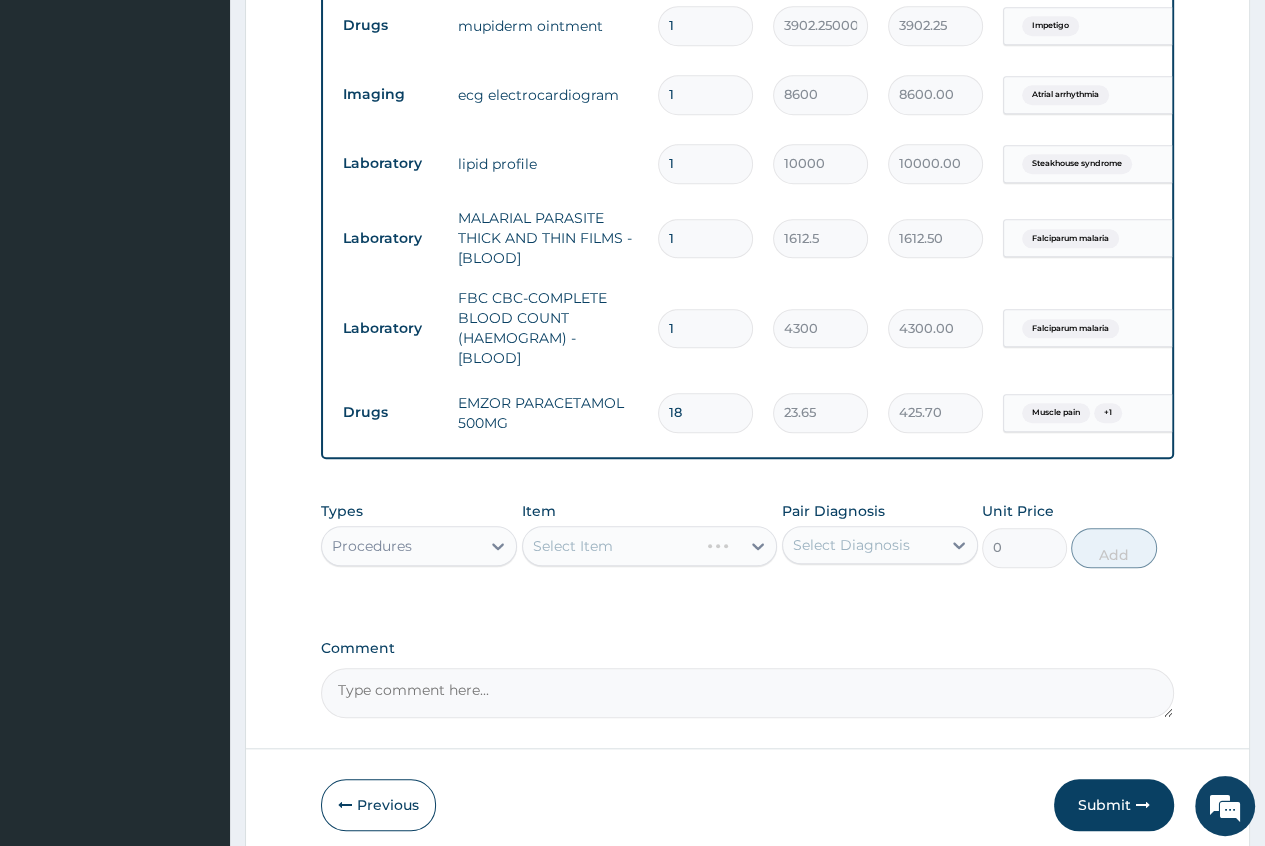 click on "Select Item" at bounding box center (650, 546) 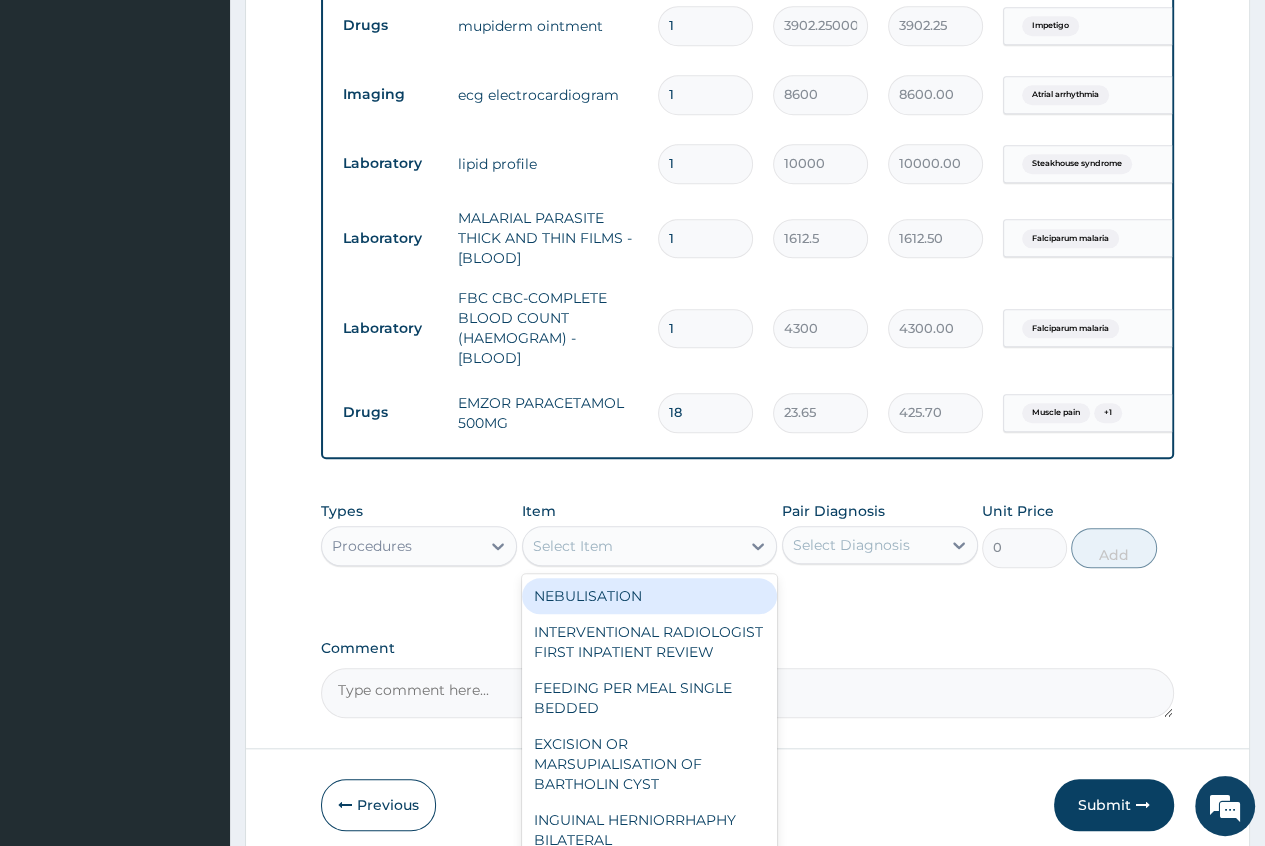 click on "Select Item" at bounding box center (573, 546) 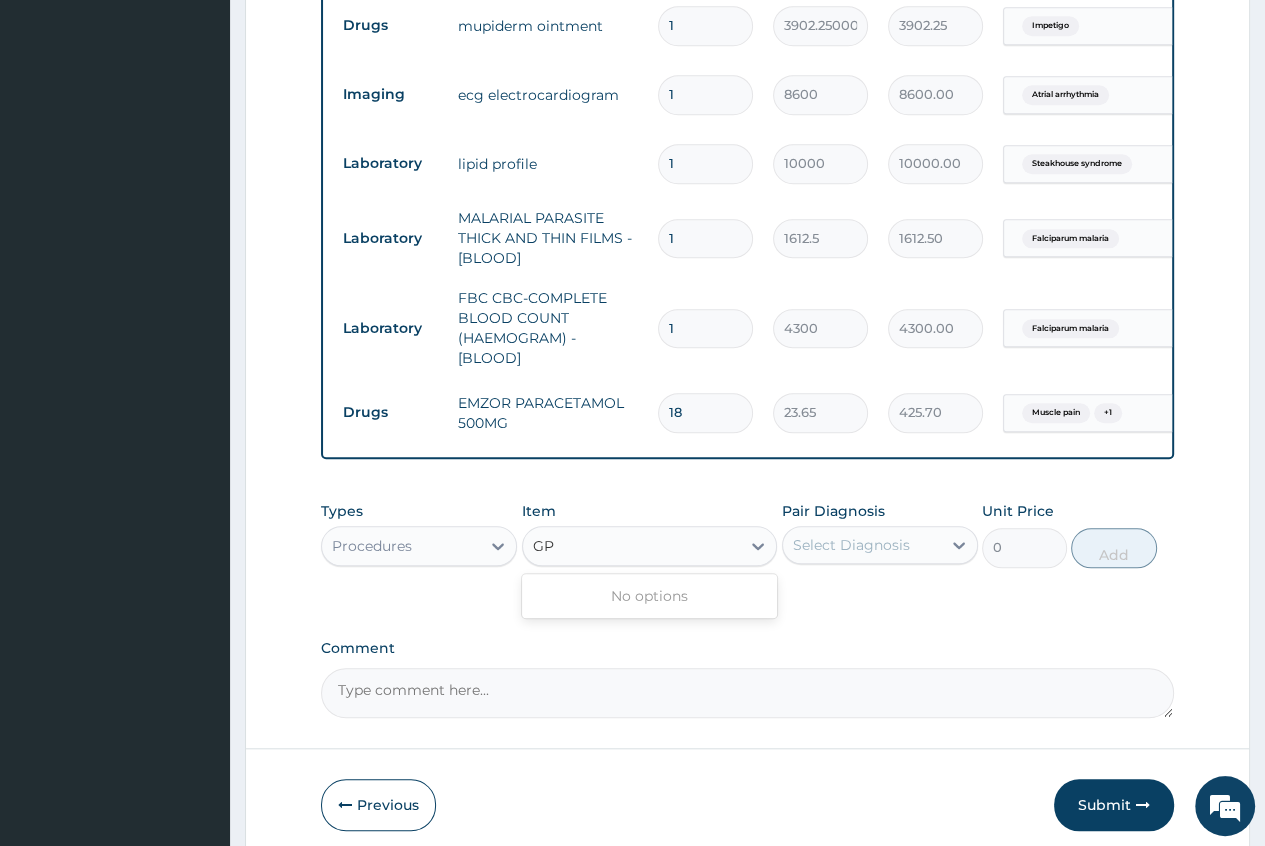 type on "G" 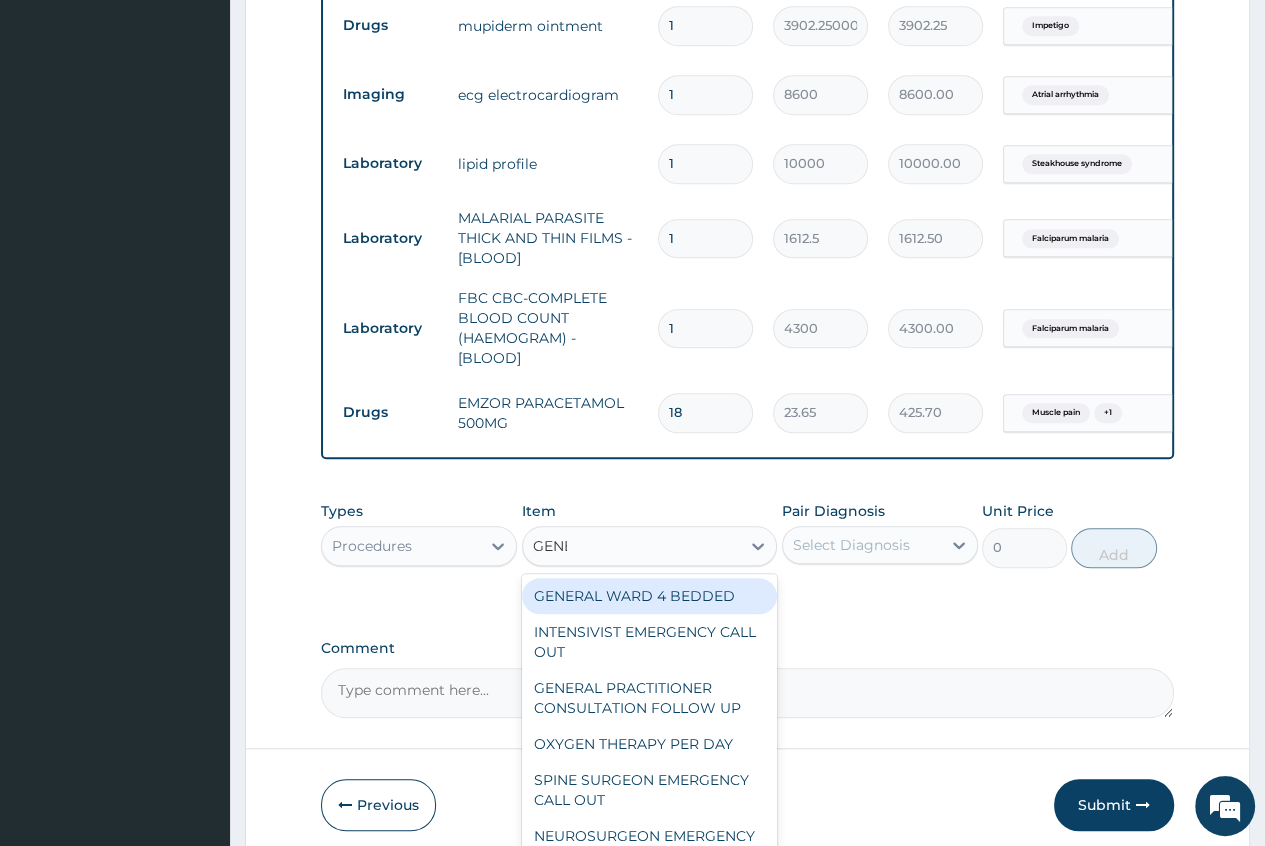 type on "GENER" 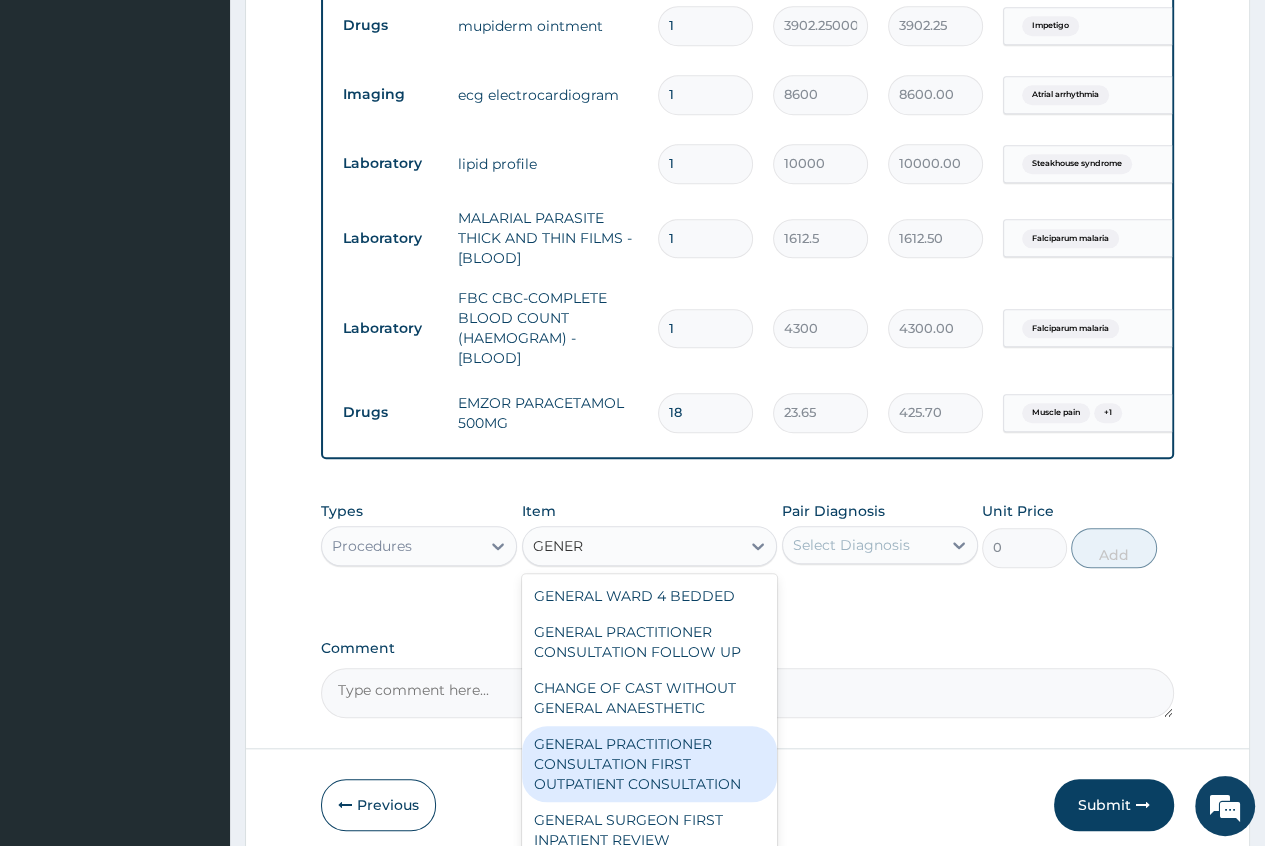 click on "GENERAL PRACTITIONER CONSULTATION FIRST OUTPATIENT CONSULTATION" at bounding box center [650, 764] 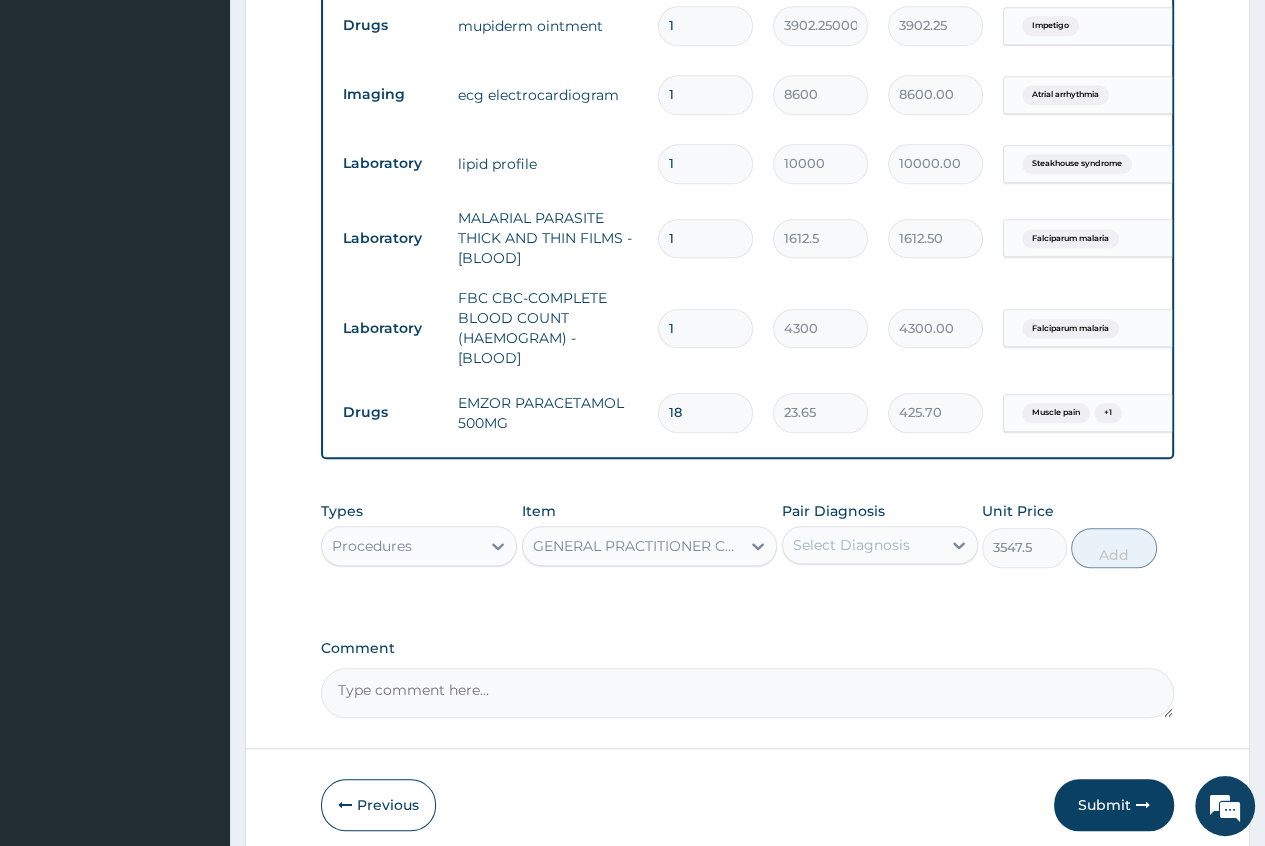 click on "Select Diagnosis" at bounding box center [851, 545] 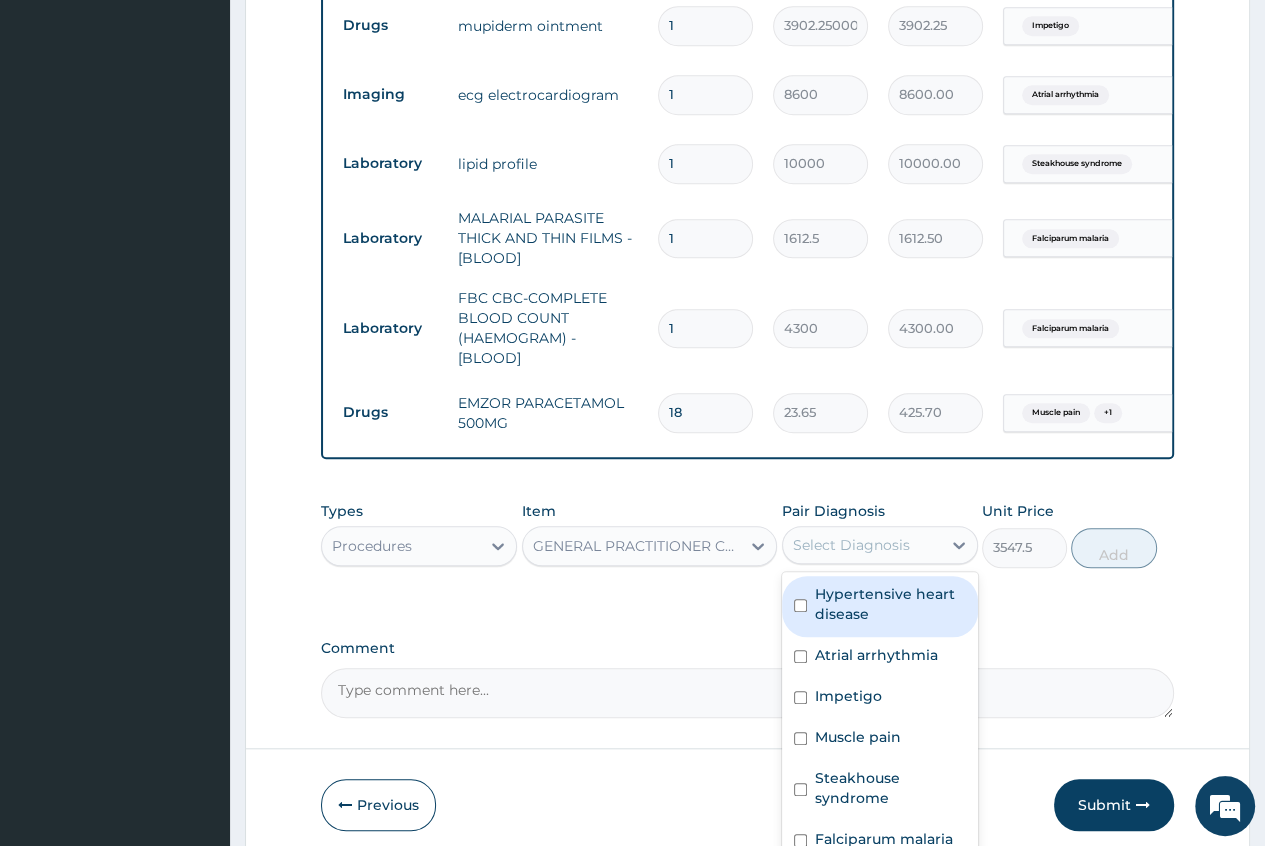 click on "Hypertensive heart disease" at bounding box center [890, 604] 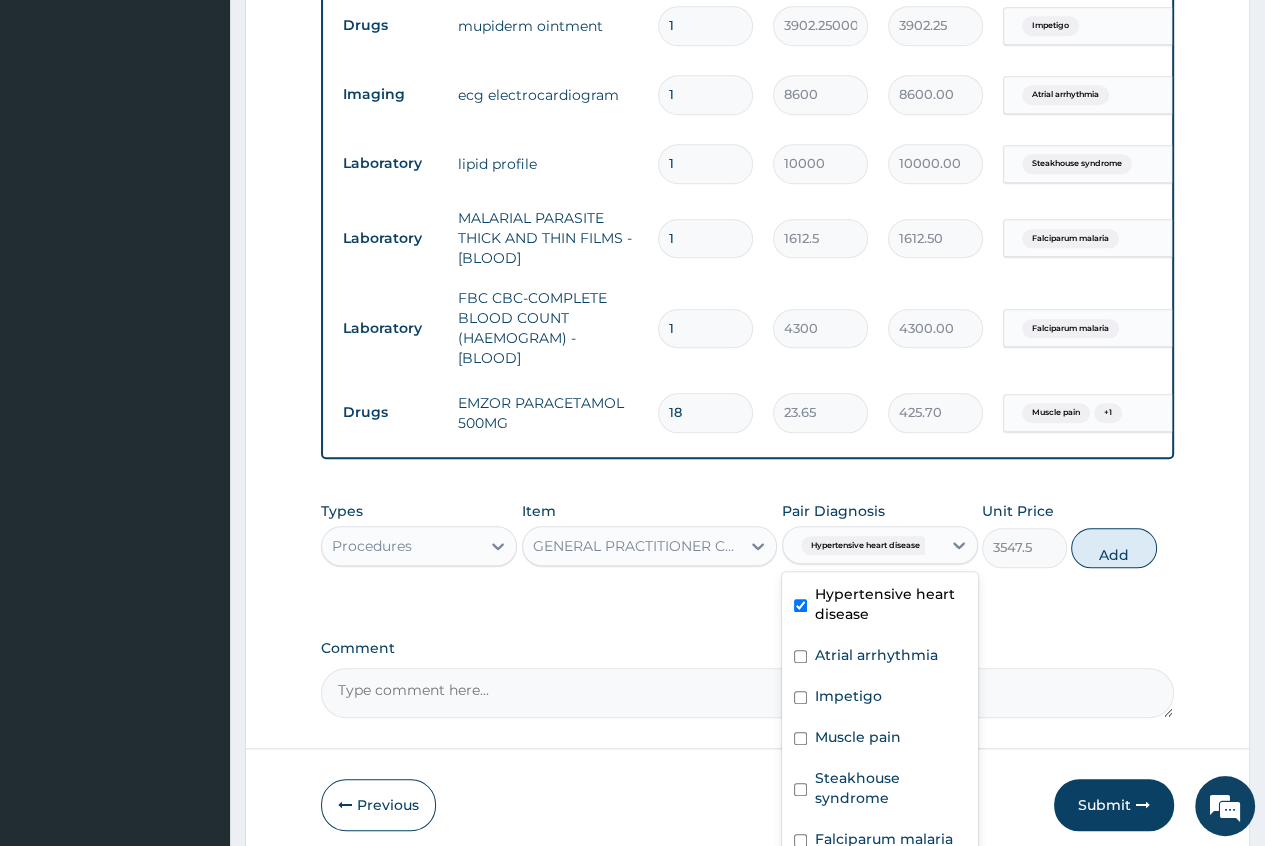 checkbox on "true" 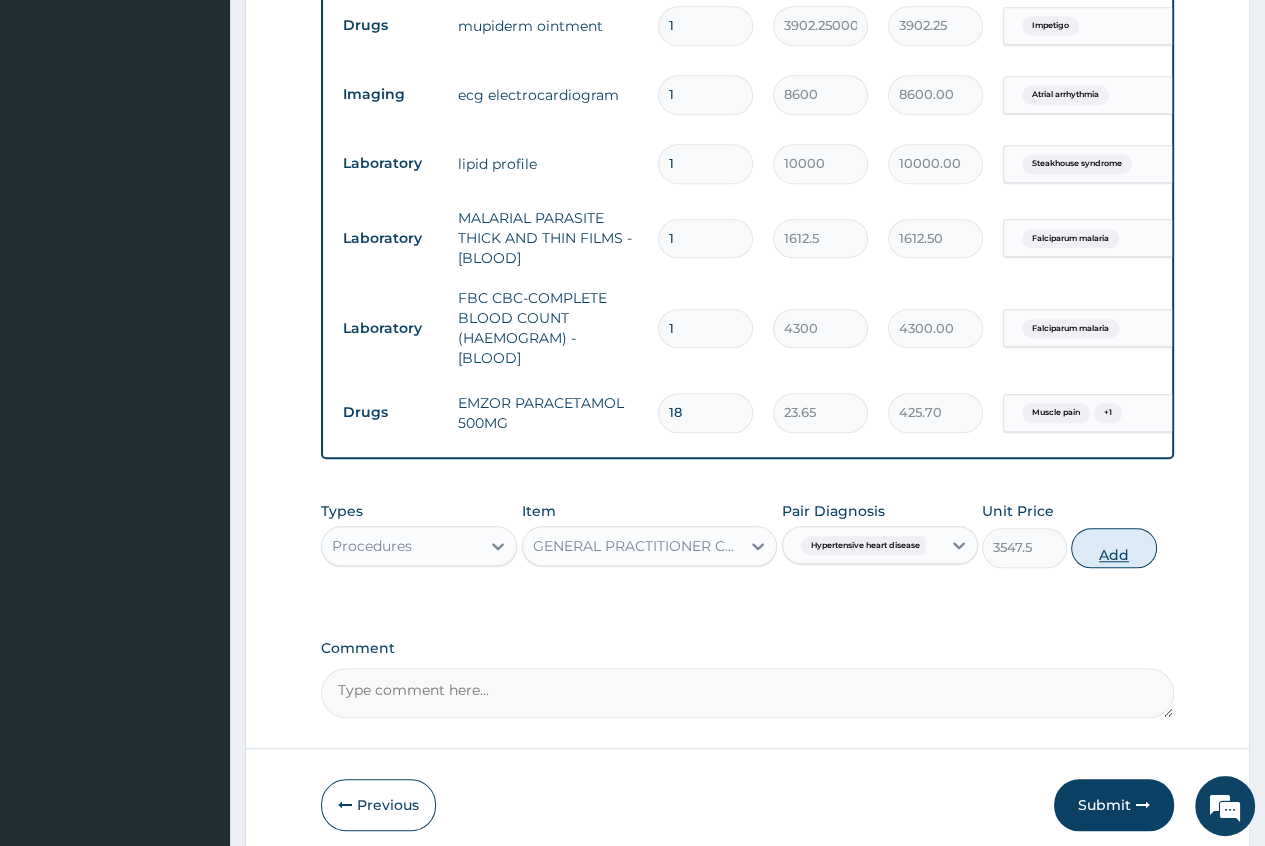 click on "Add" at bounding box center [1113, 548] 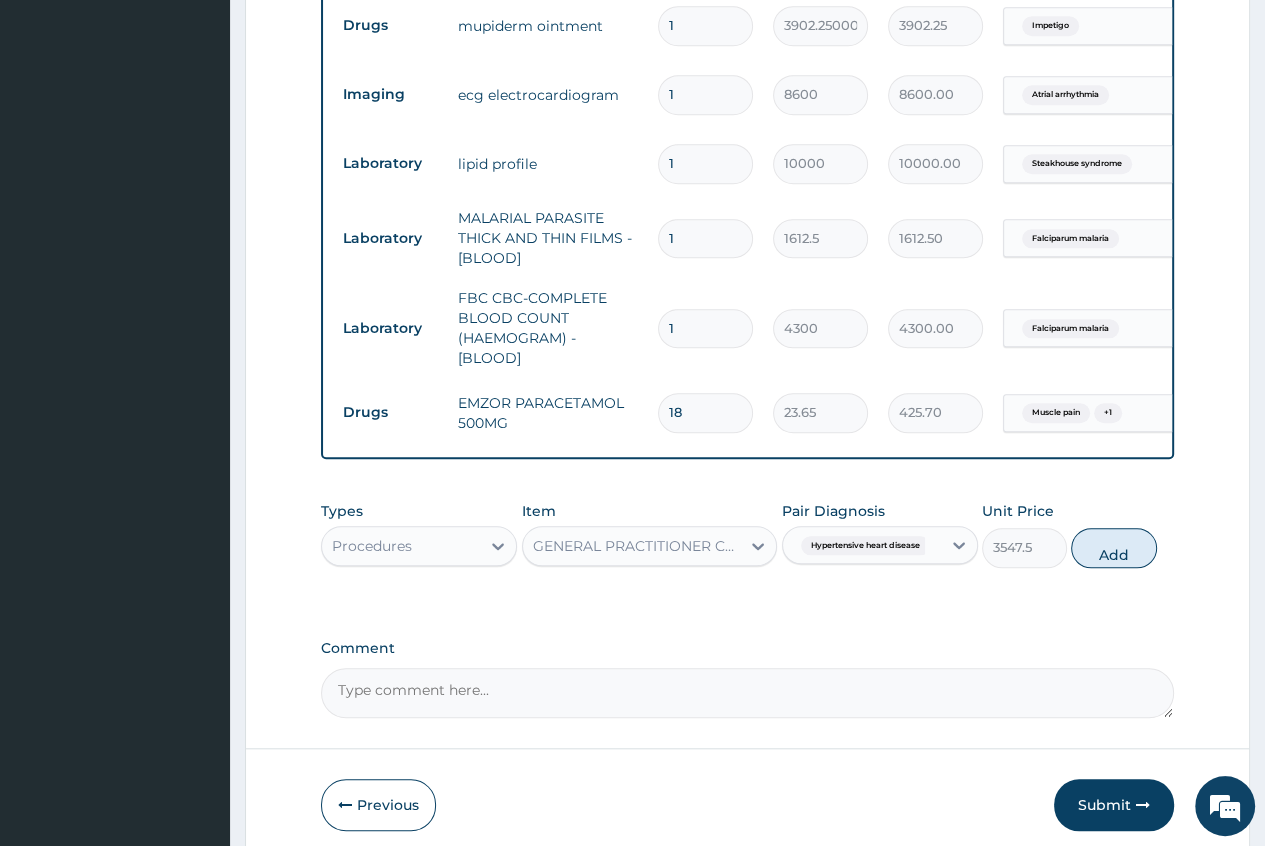 type on "0" 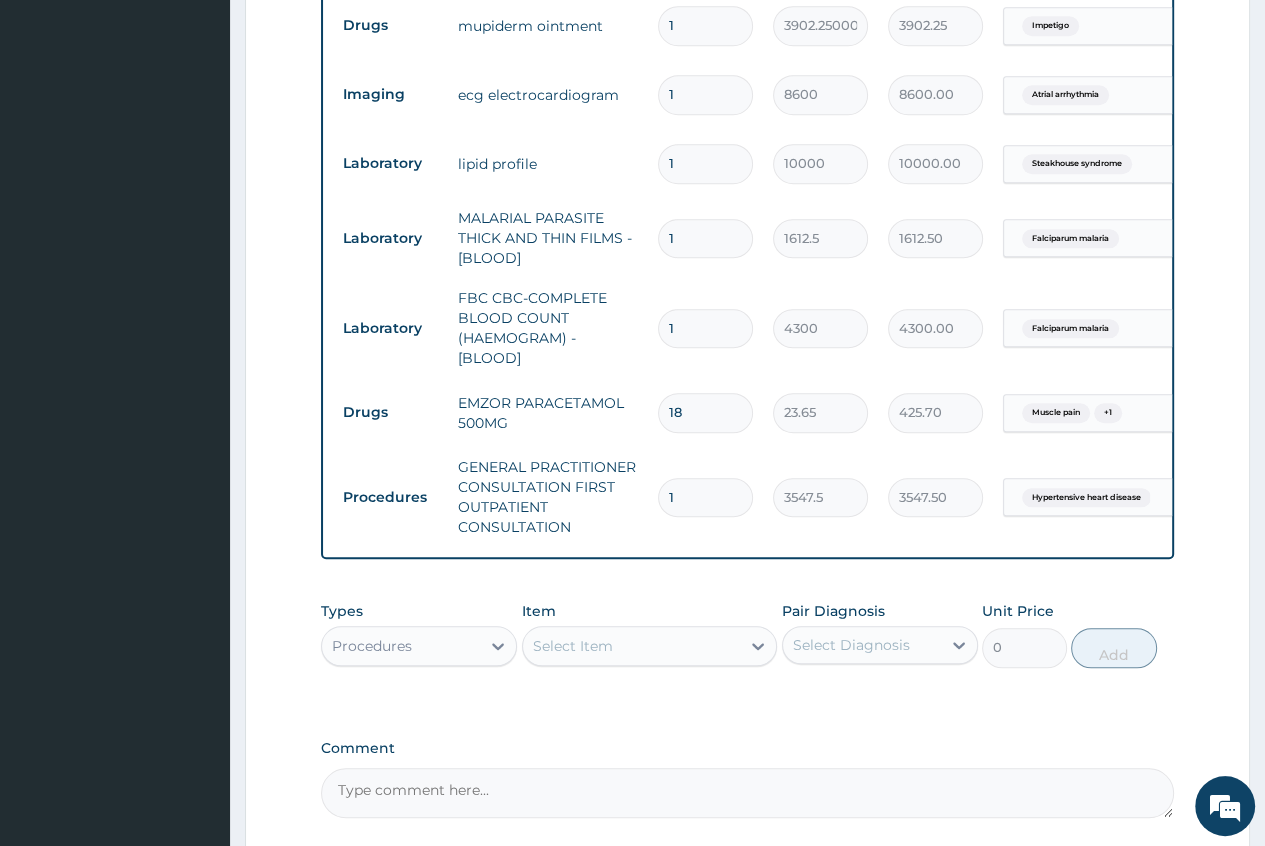 click on "Select Item" at bounding box center (573, 646) 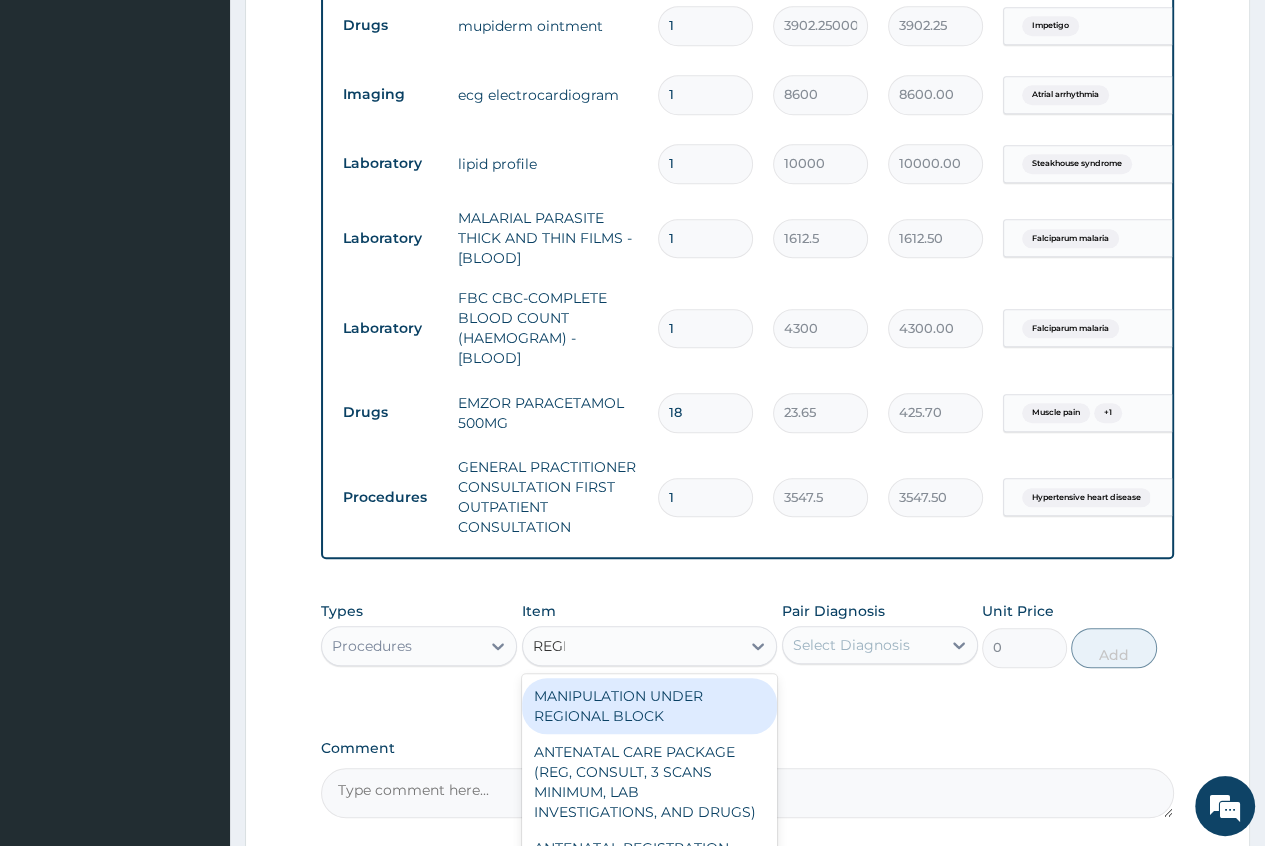 type on "REGIS" 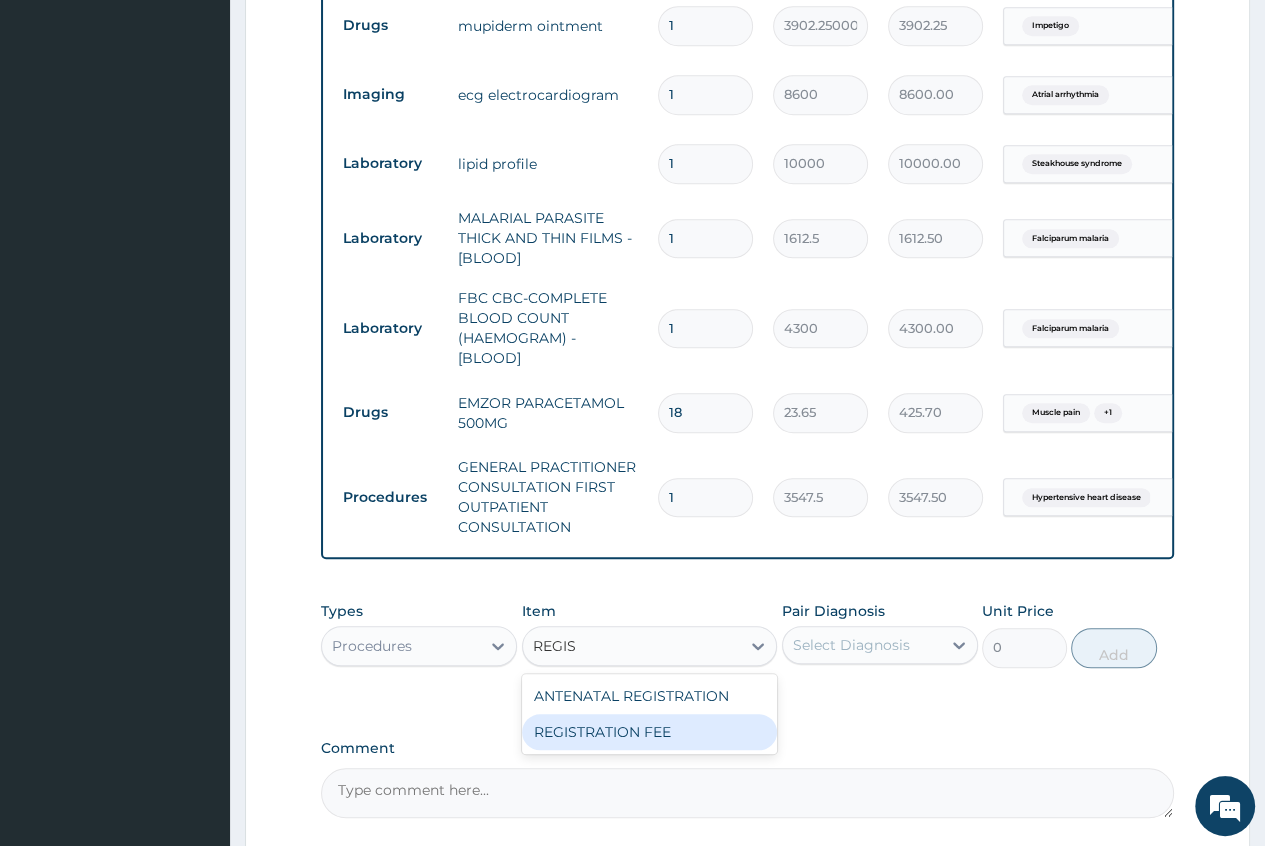 click on "REGISTRATION FEE" at bounding box center [650, 732] 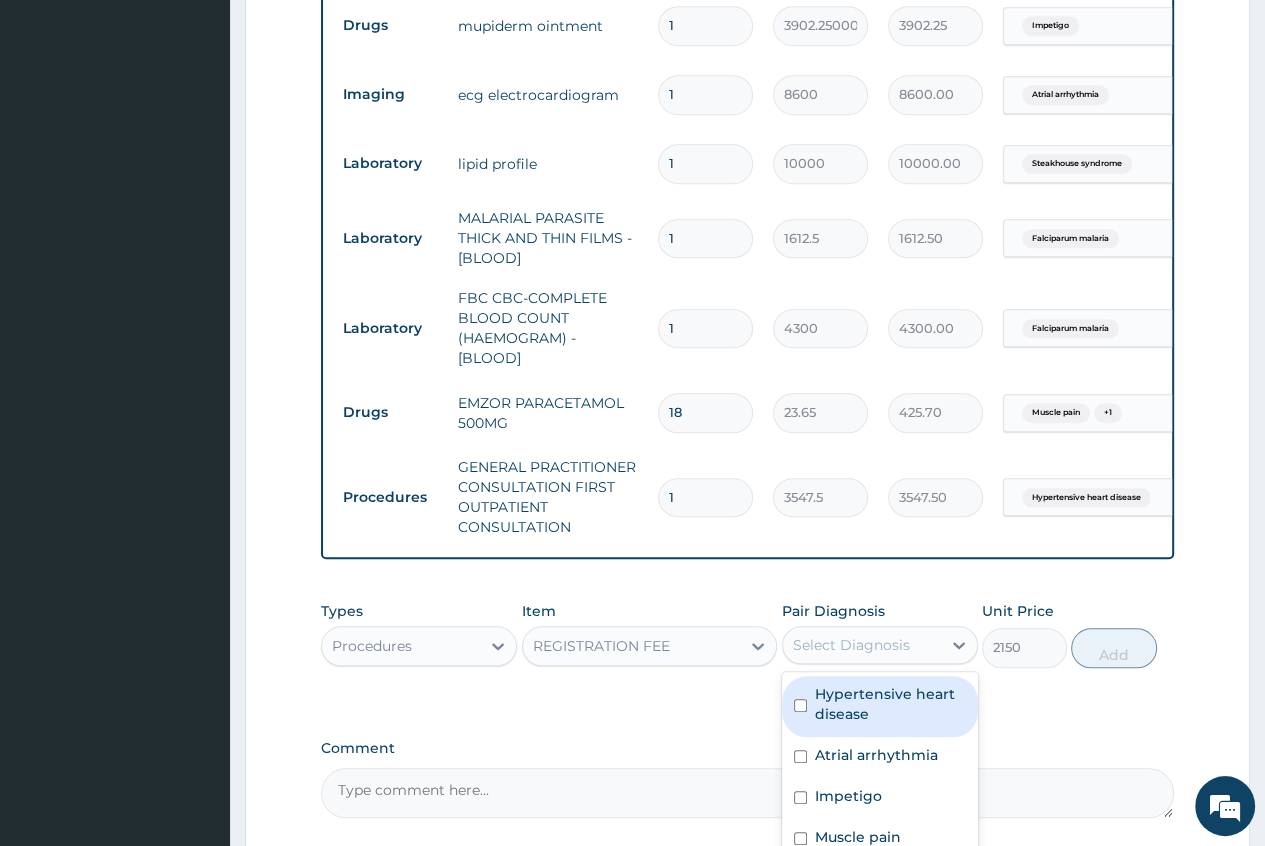 click on "Select Diagnosis" at bounding box center (851, 645) 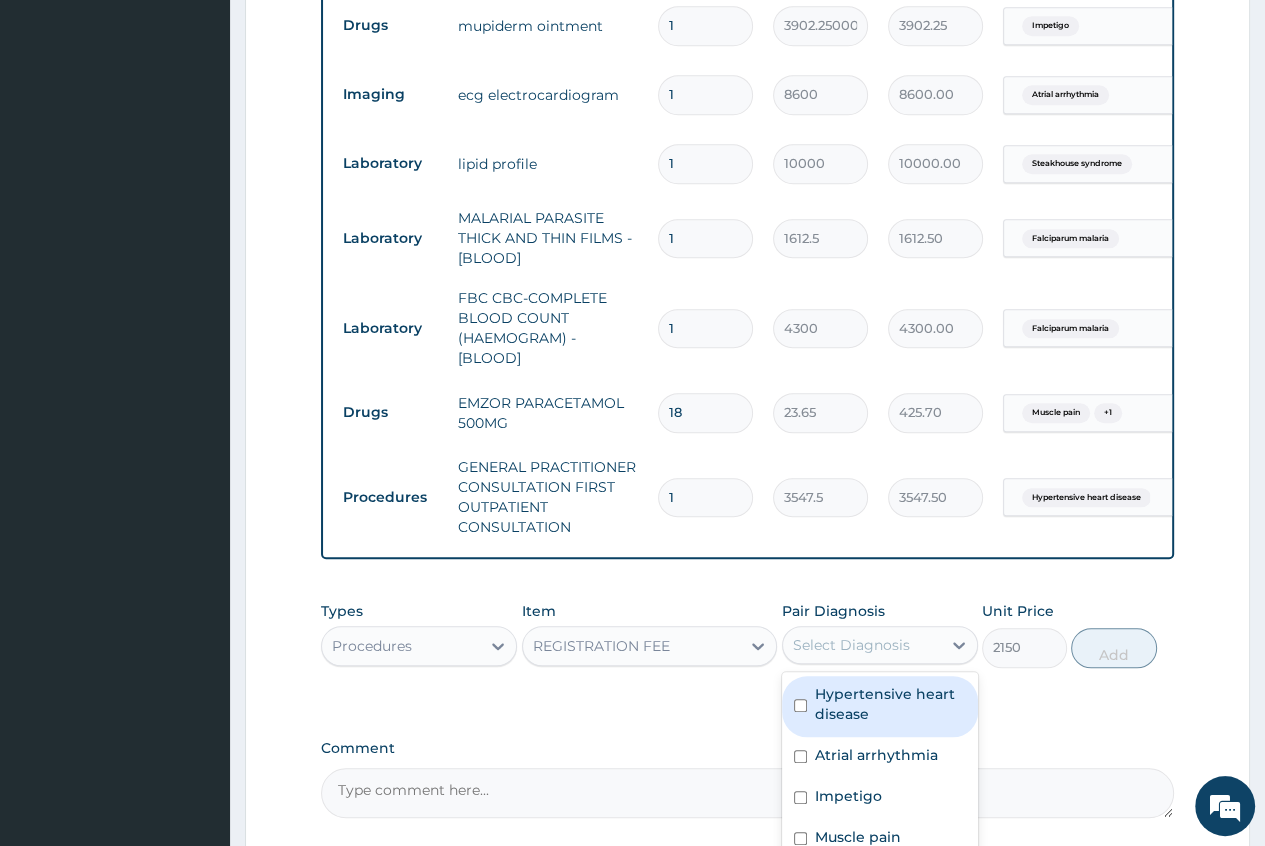 click on "Hypertensive heart disease" at bounding box center (890, 704) 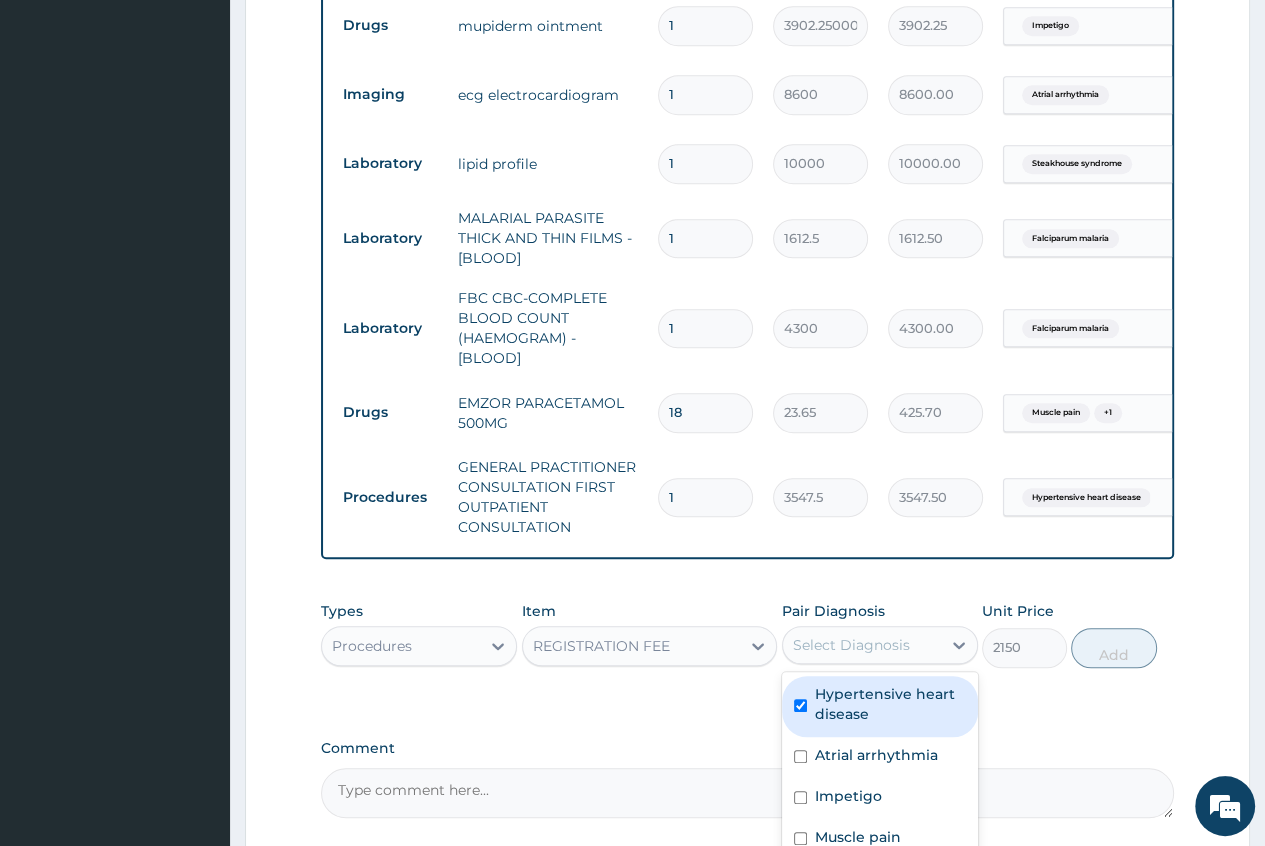 checkbox on "true" 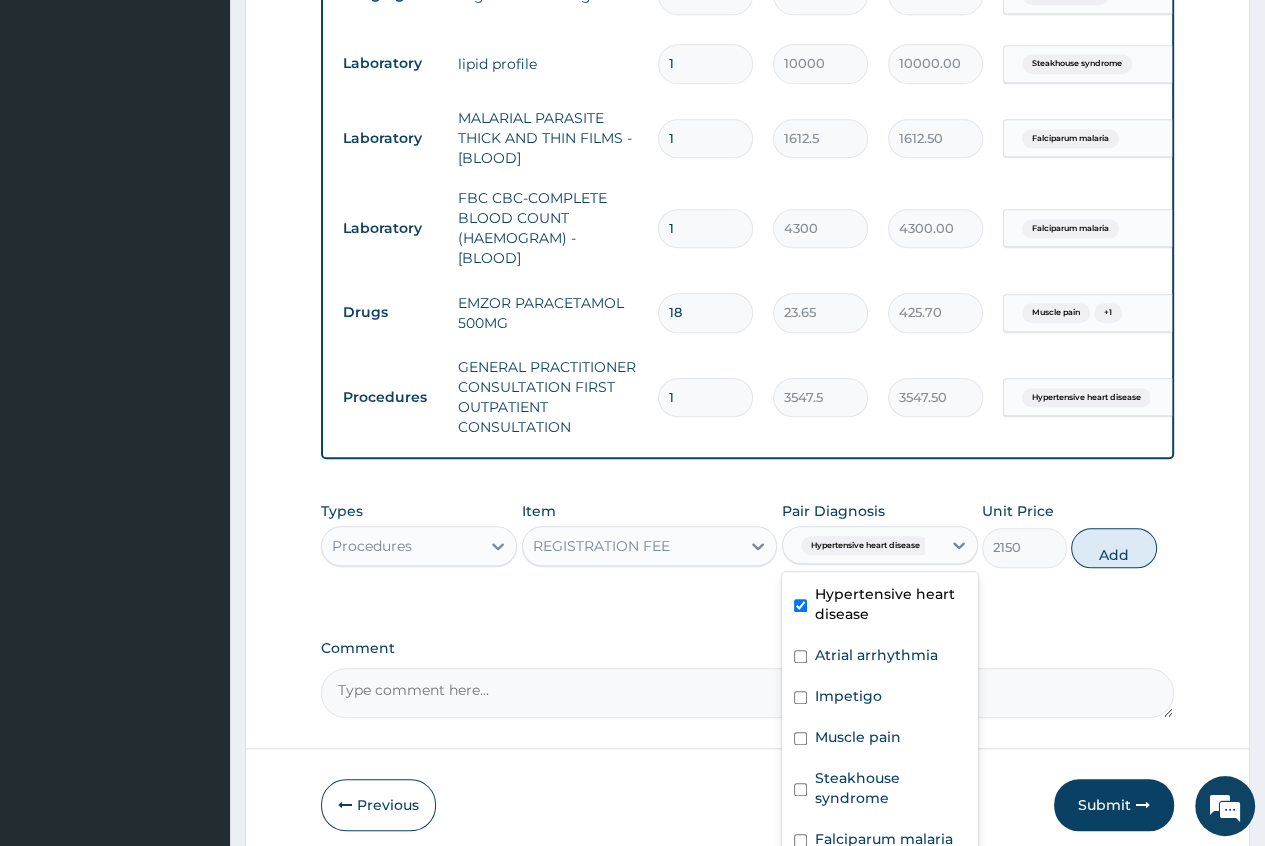 scroll, scrollTop: 1392, scrollLeft: 0, axis: vertical 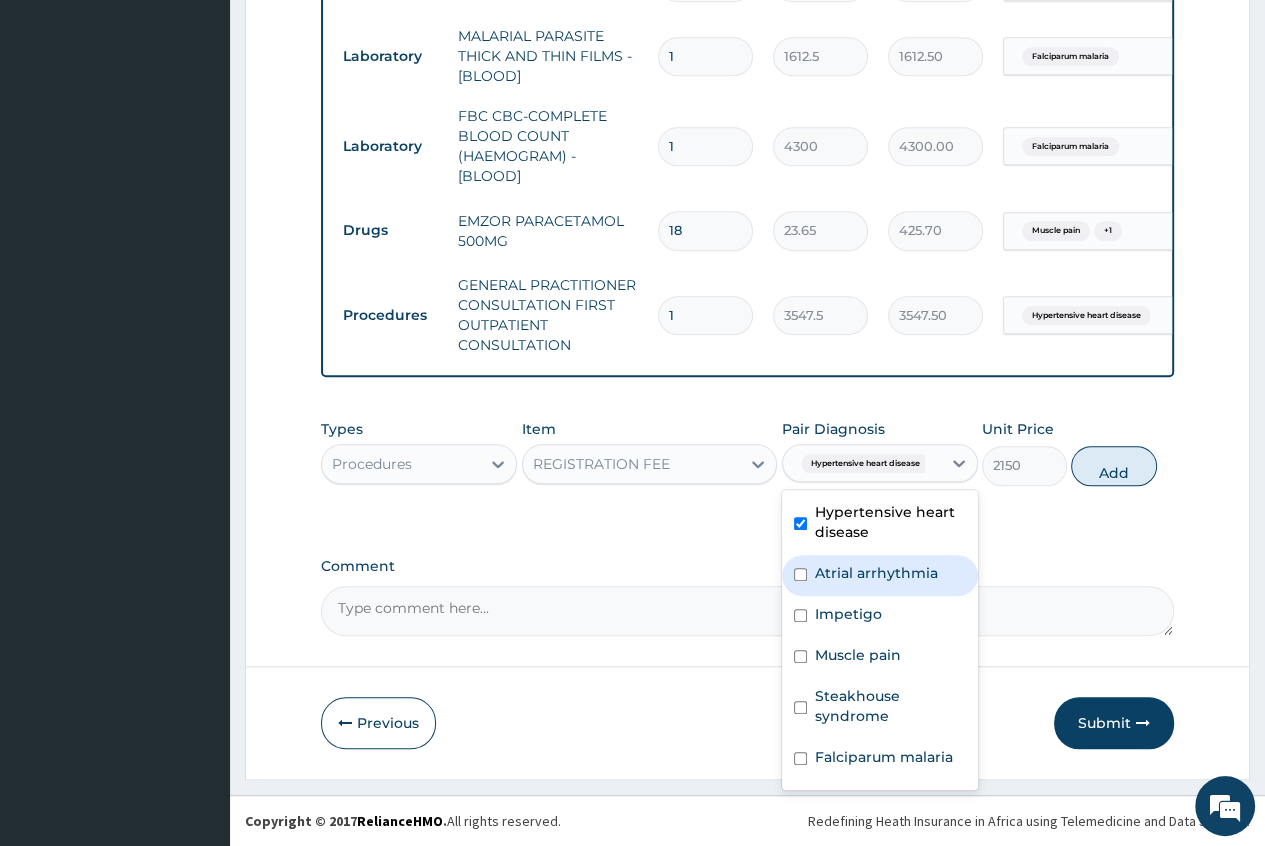 click at bounding box center (800, 574) 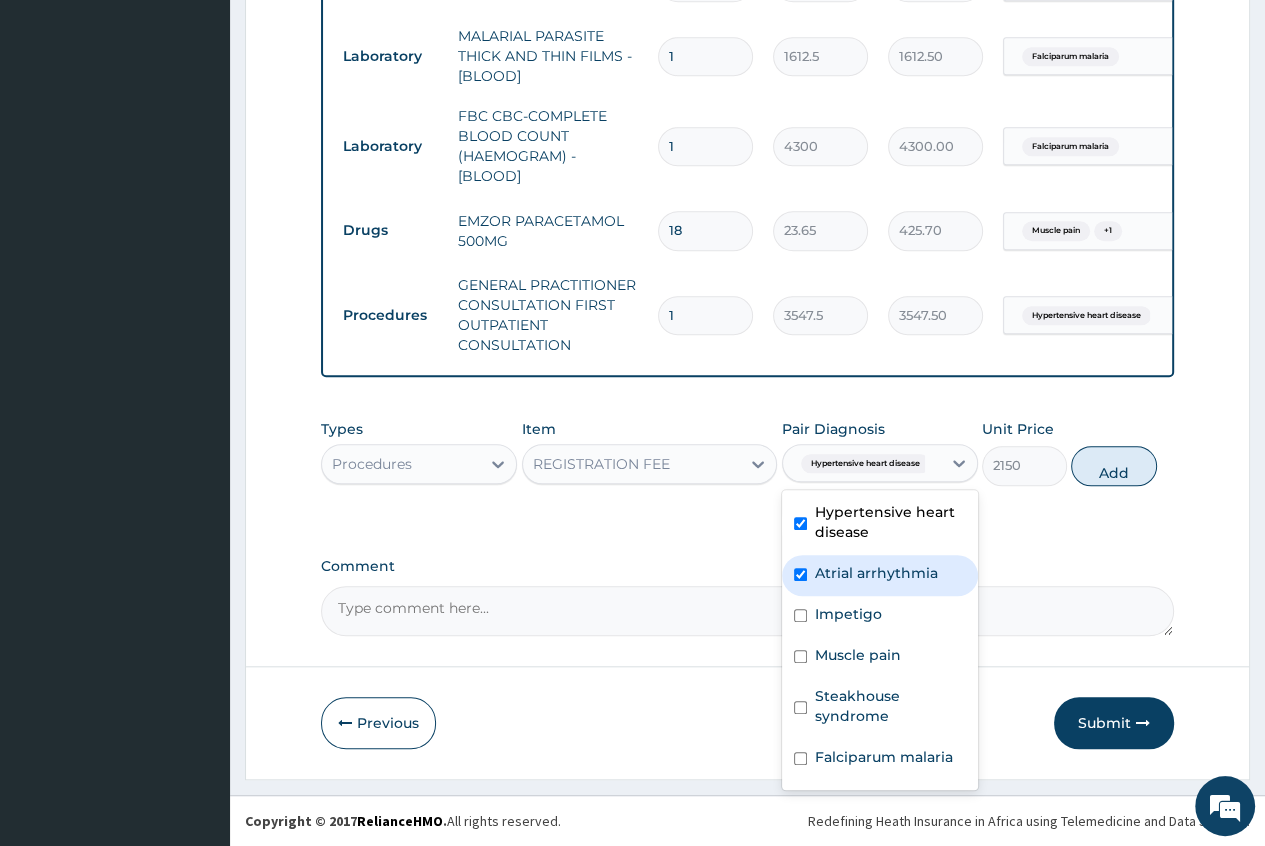 checkbox on "true" 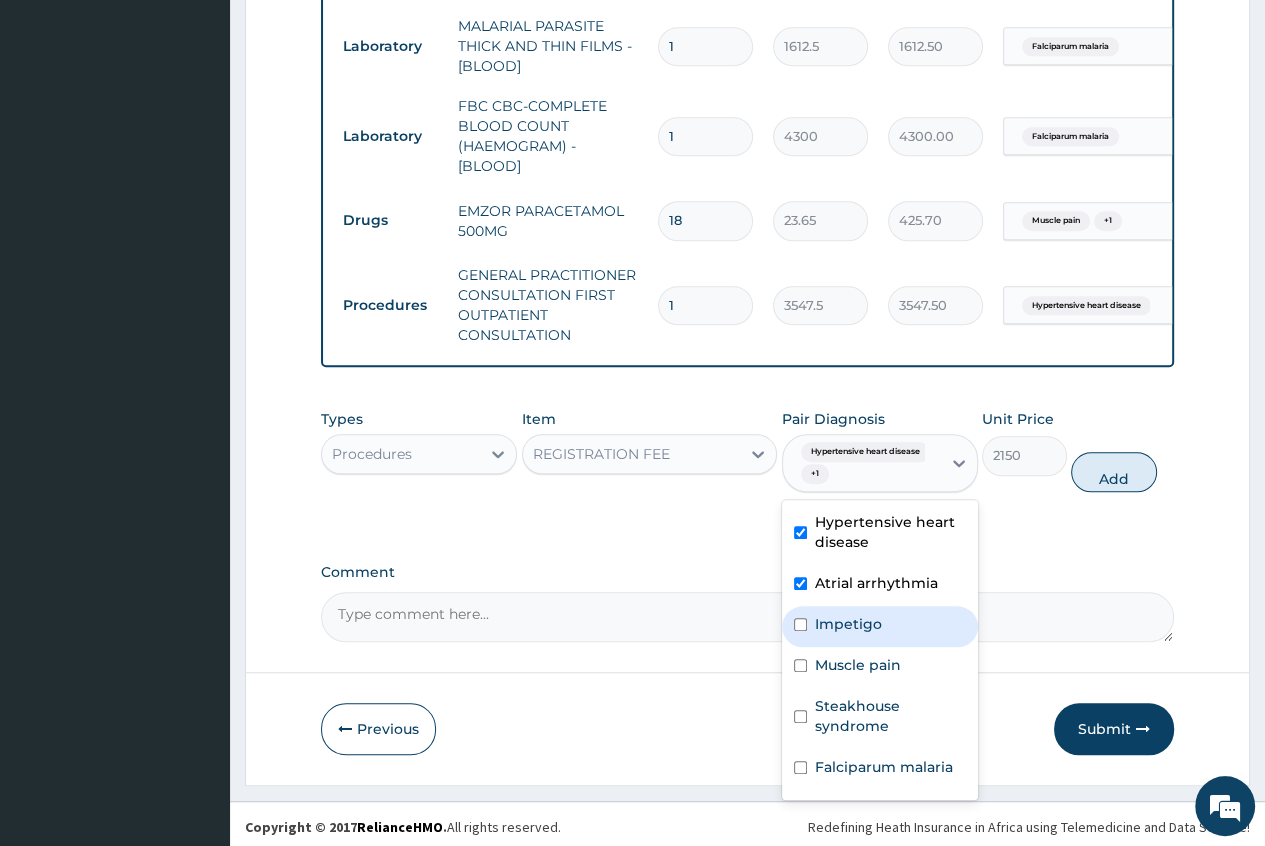 drag, startPoint x: 810, startPoint y: 640, endPoint x: 811, endPoint y: 605, distance: 35.014282 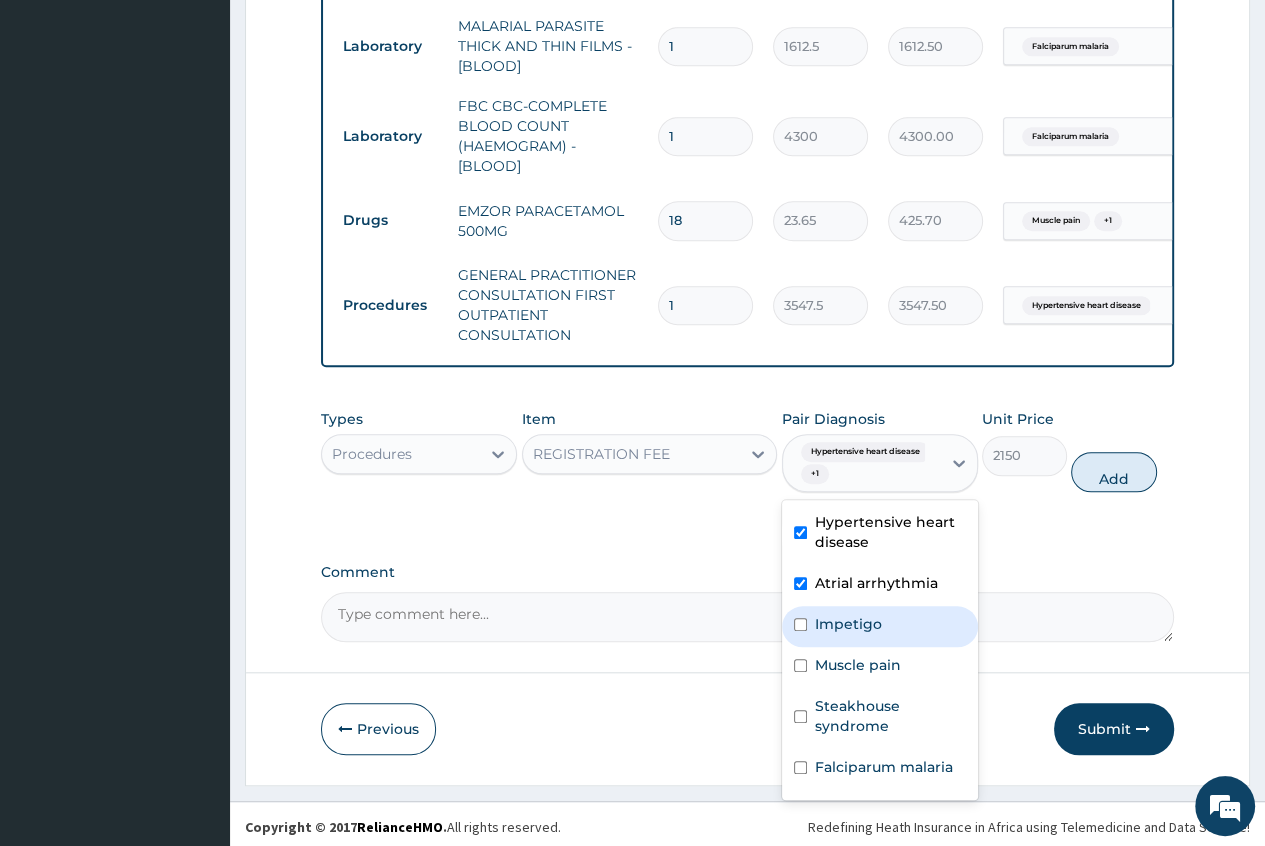 click on "Impetigo" at bounding box center [880, 626] 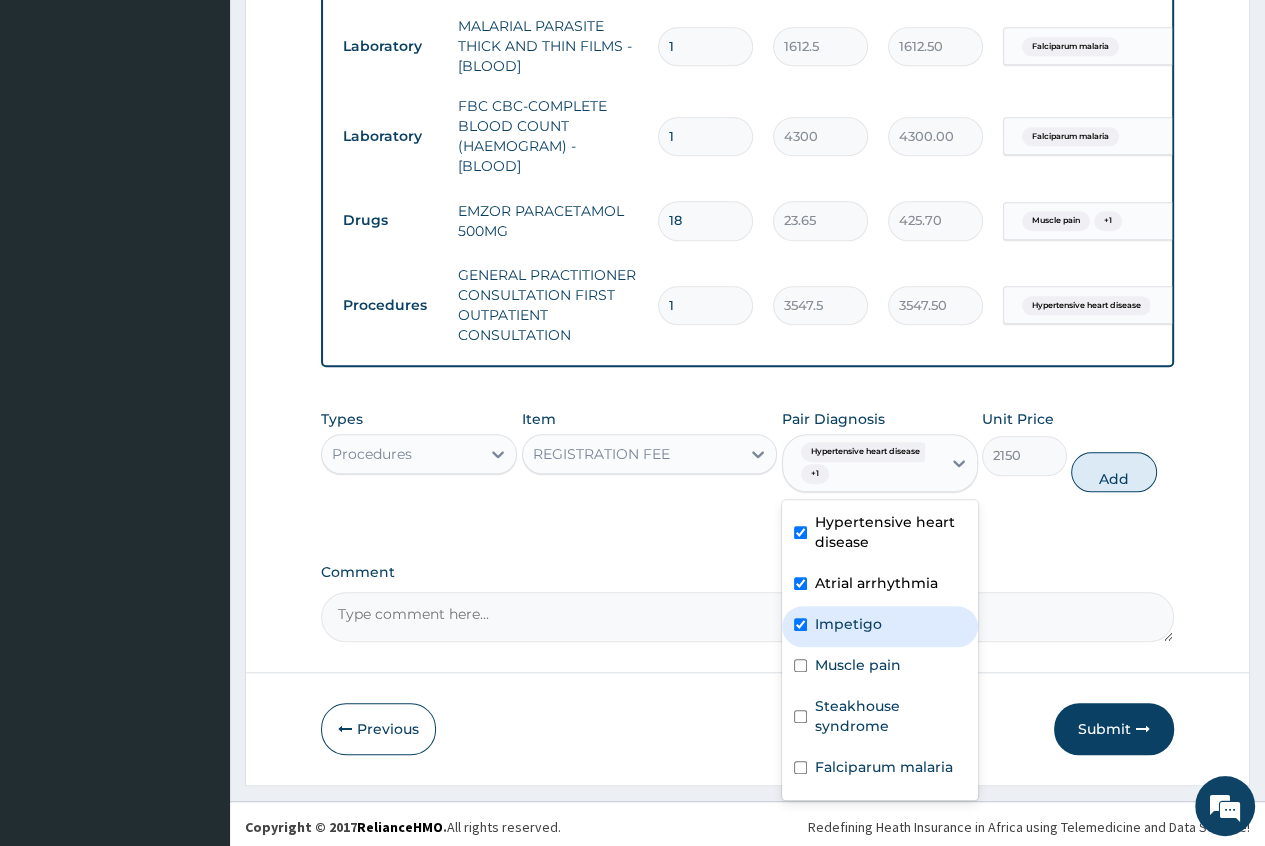 checkbox on "true" 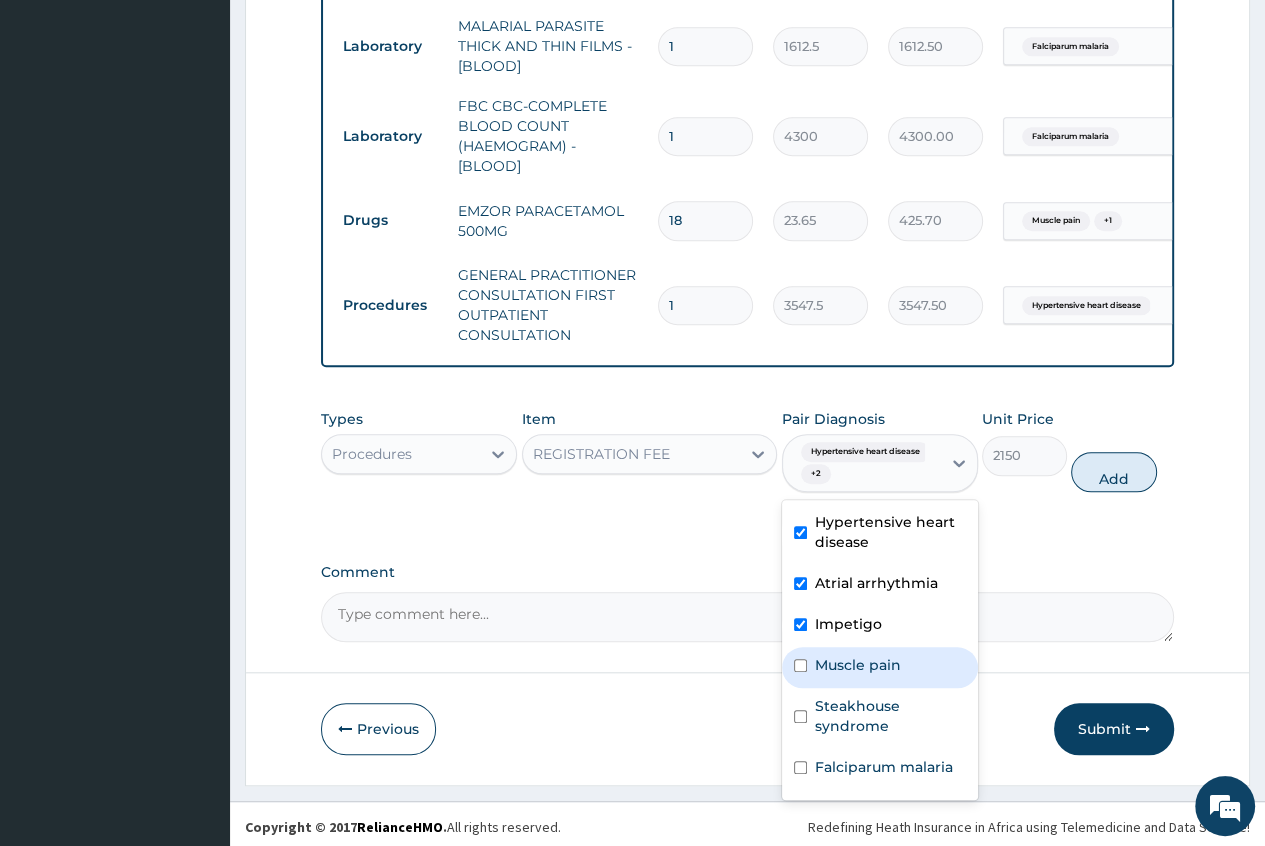 click at bounding box center (800, 665) 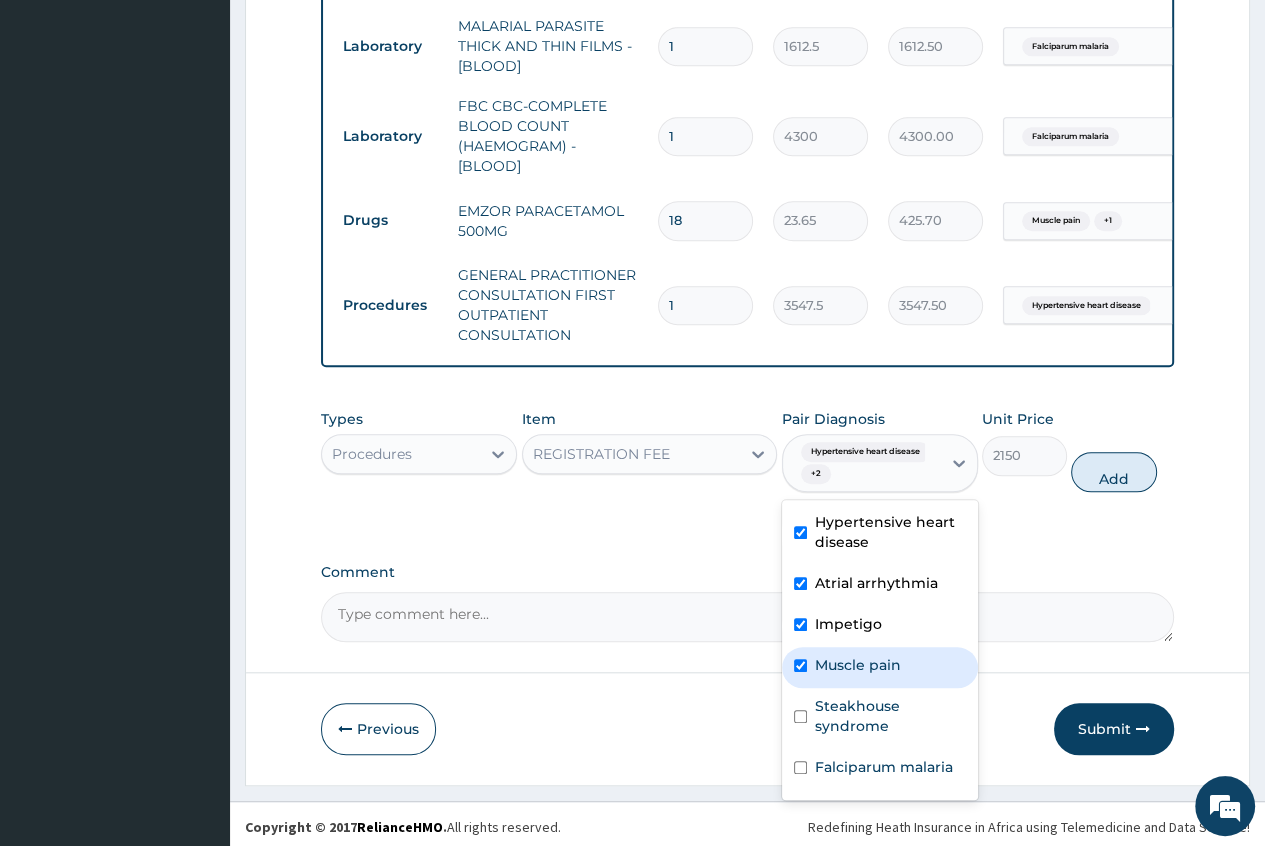 checkbox on "true" 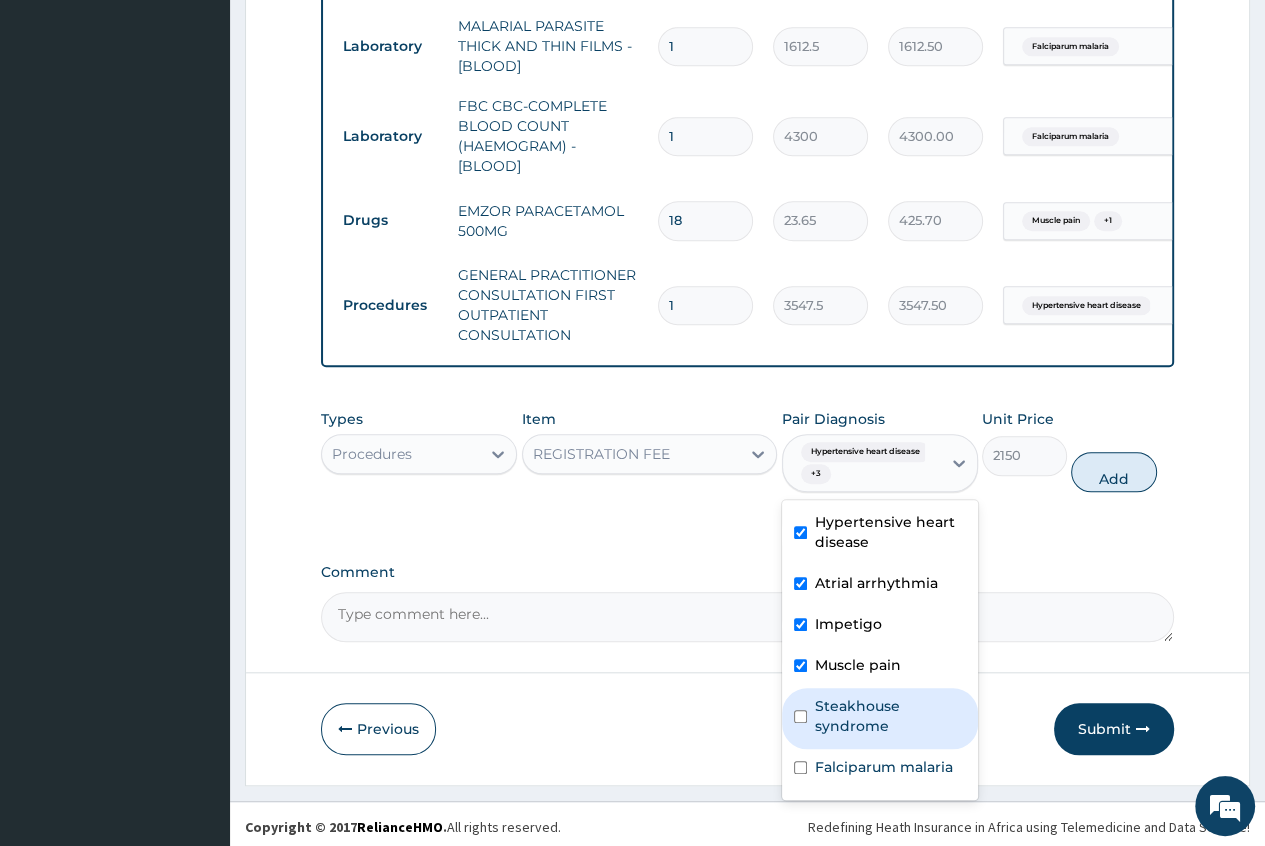click at bounding box center [800, 716] 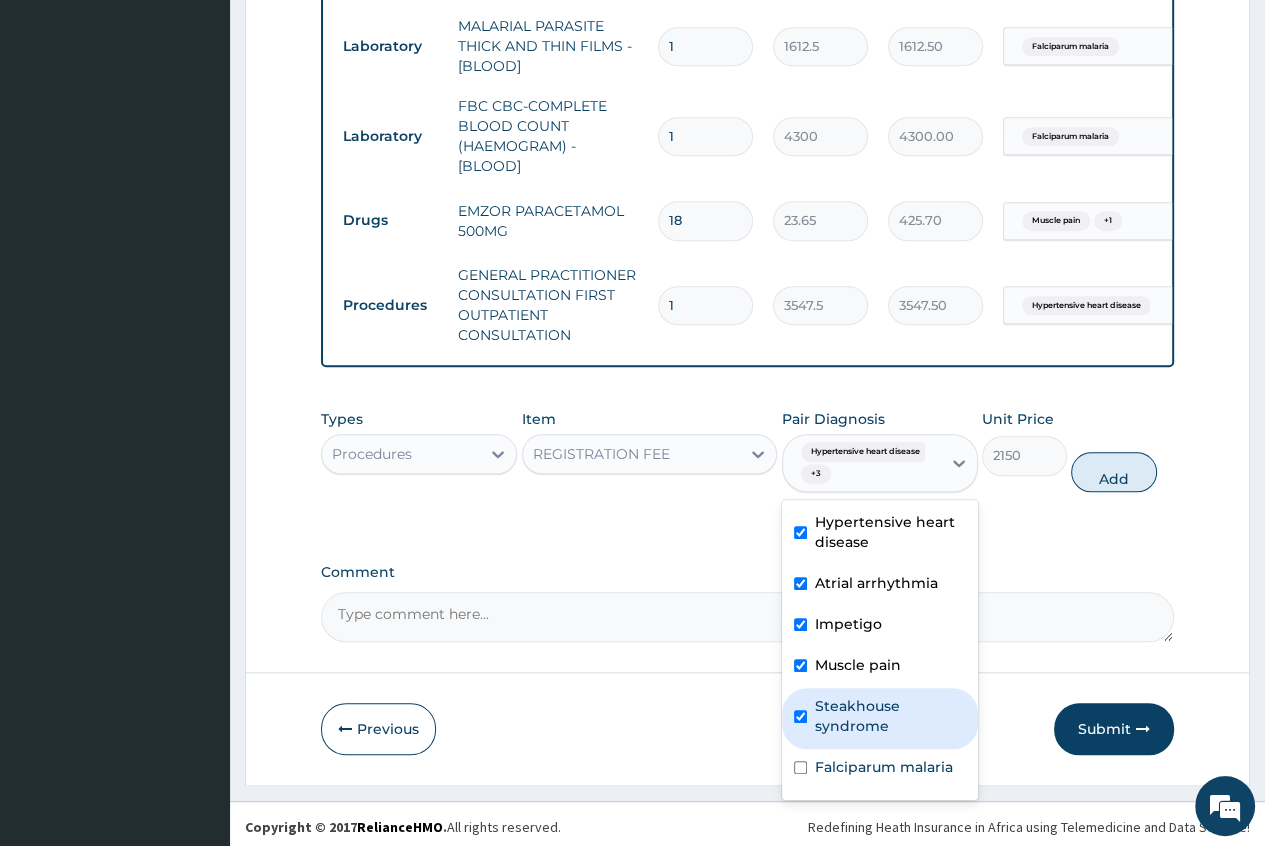checkbox on "true" 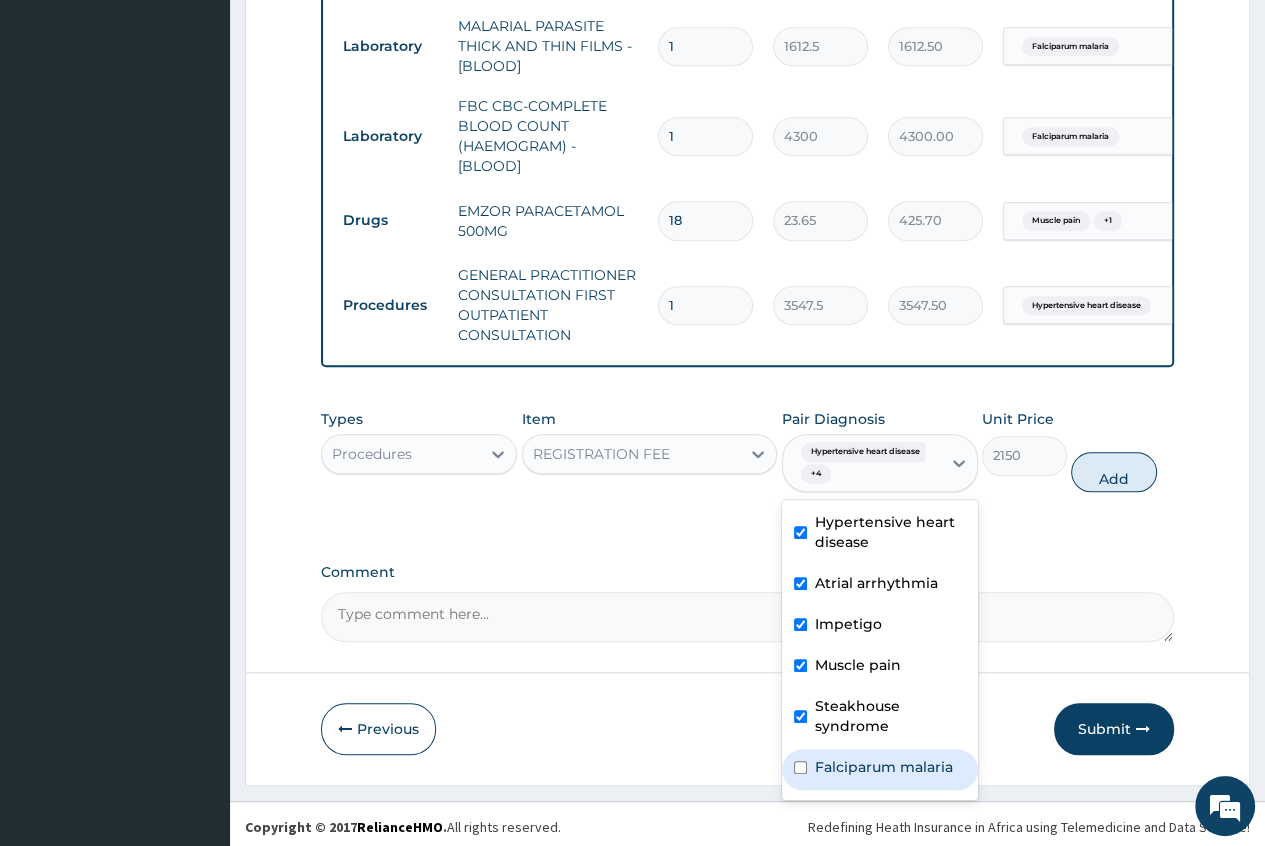 click at bounding box center (800, 767) 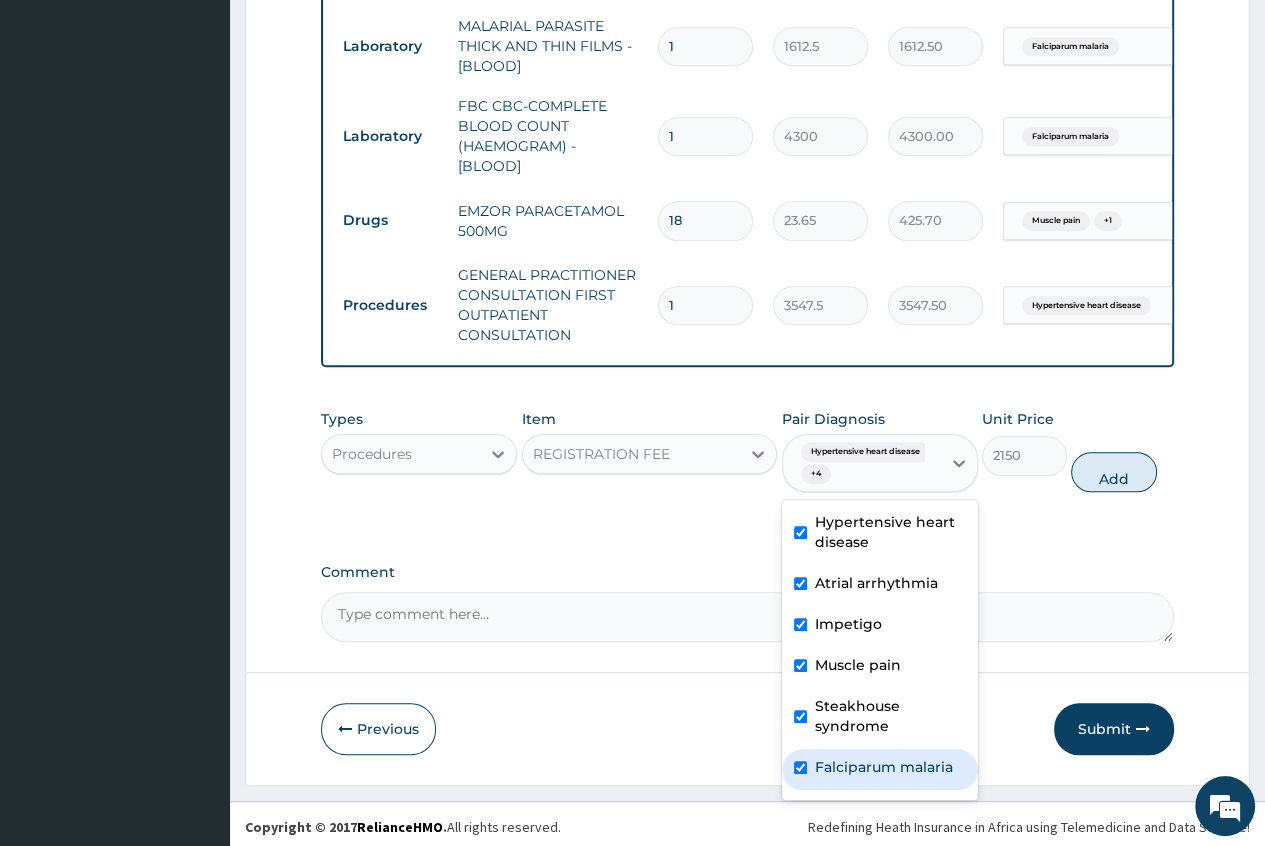 checkbox on "true" 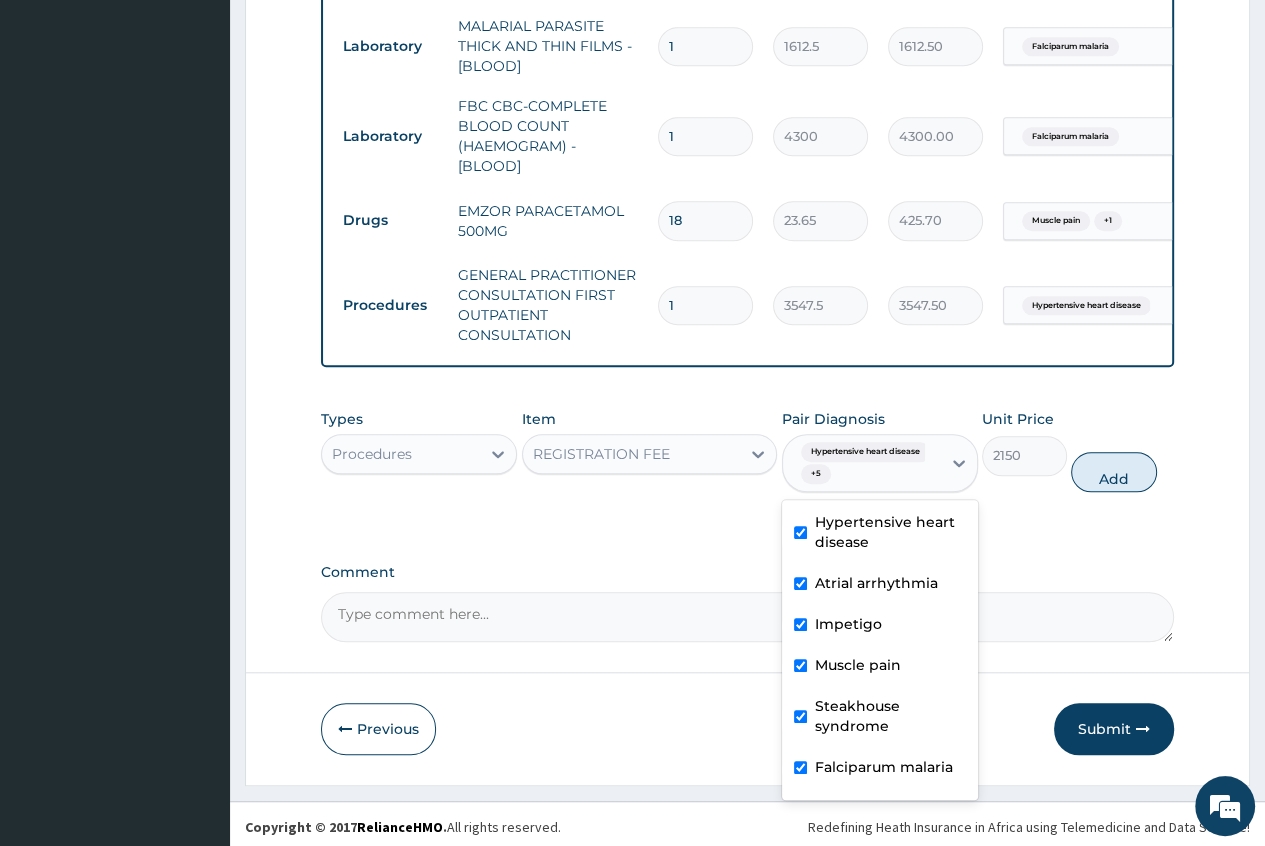 scroll, scrollTop: 55, scrollLeft: 0, axis: vertical 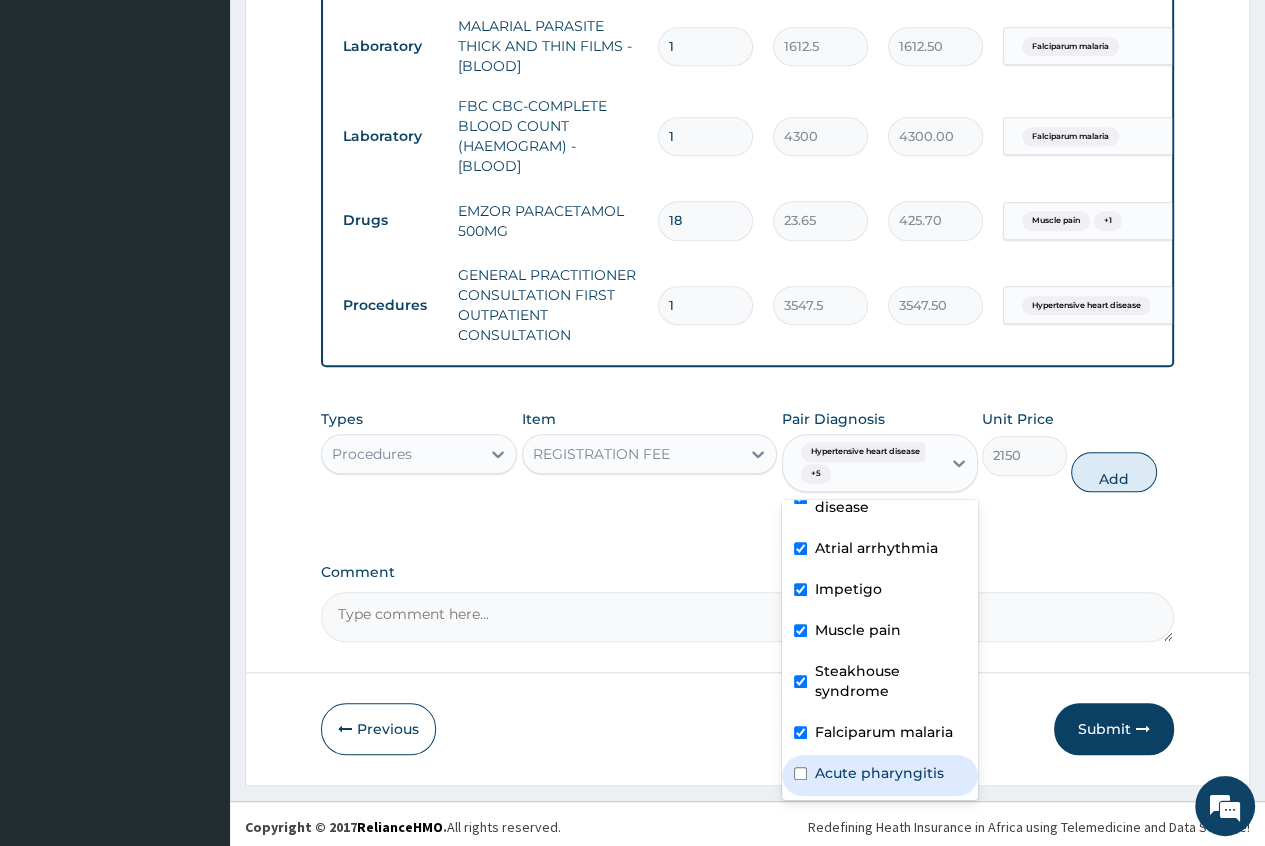 click at bounding box center [800, 773] 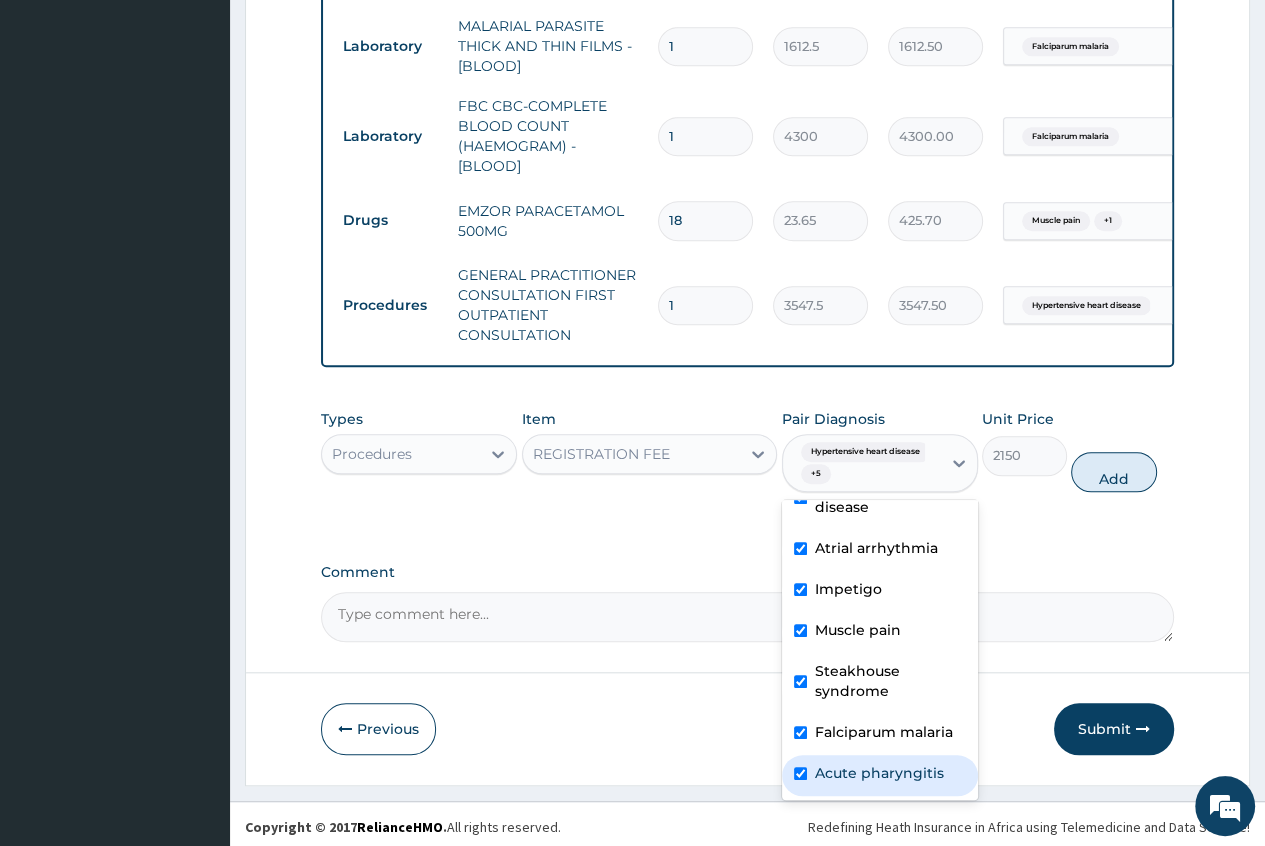 checkbox on "true" 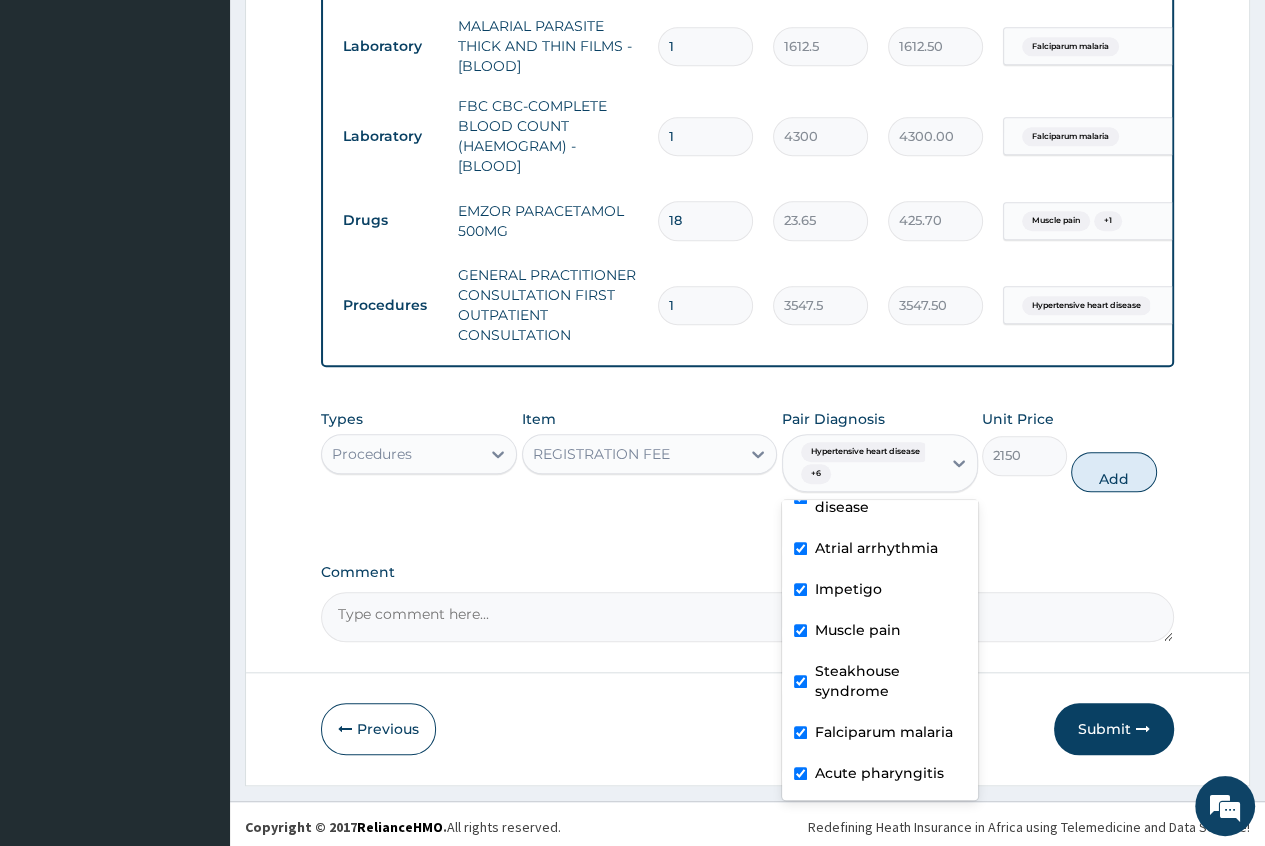 scroll, scrollTop: 0, scrollLeft: 0, axis: both 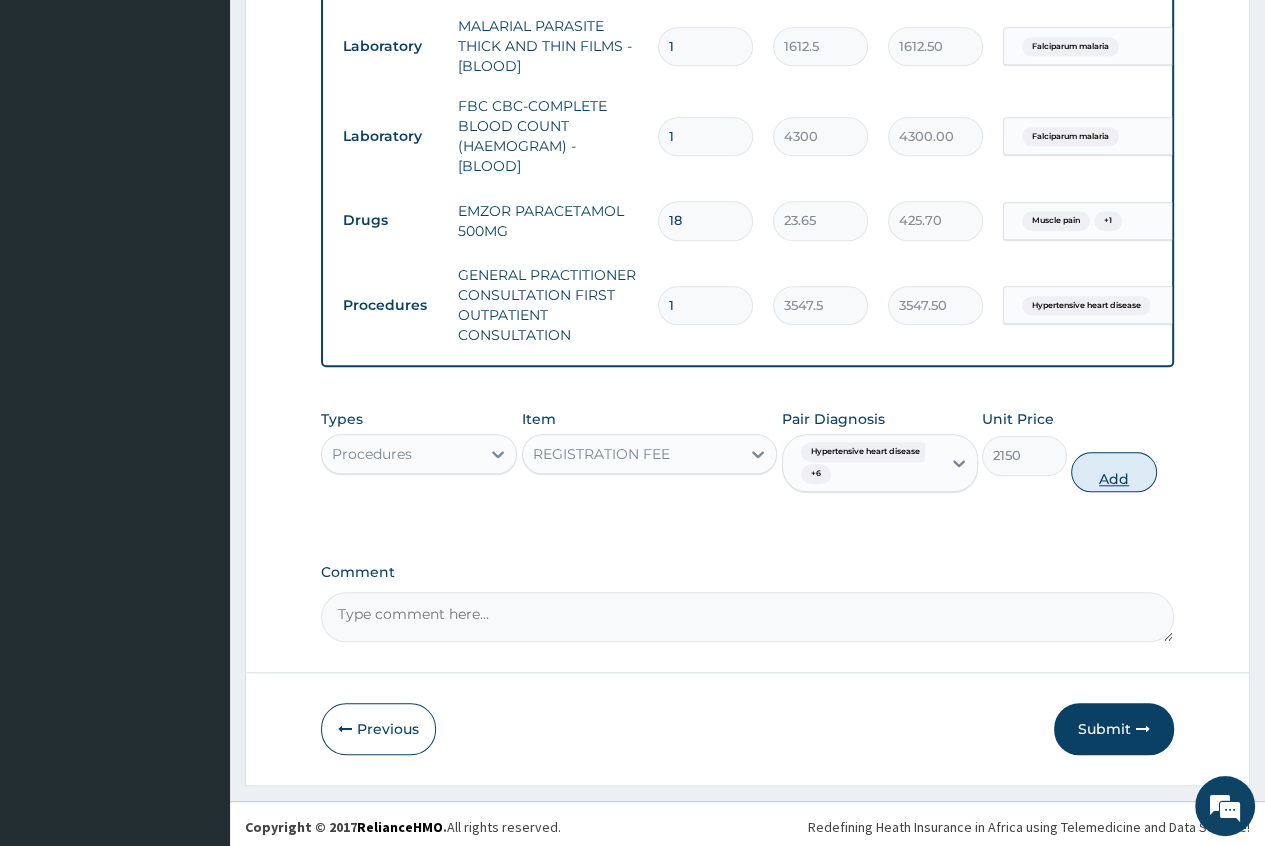 click on "Add" at bounding box center [1113, 472] 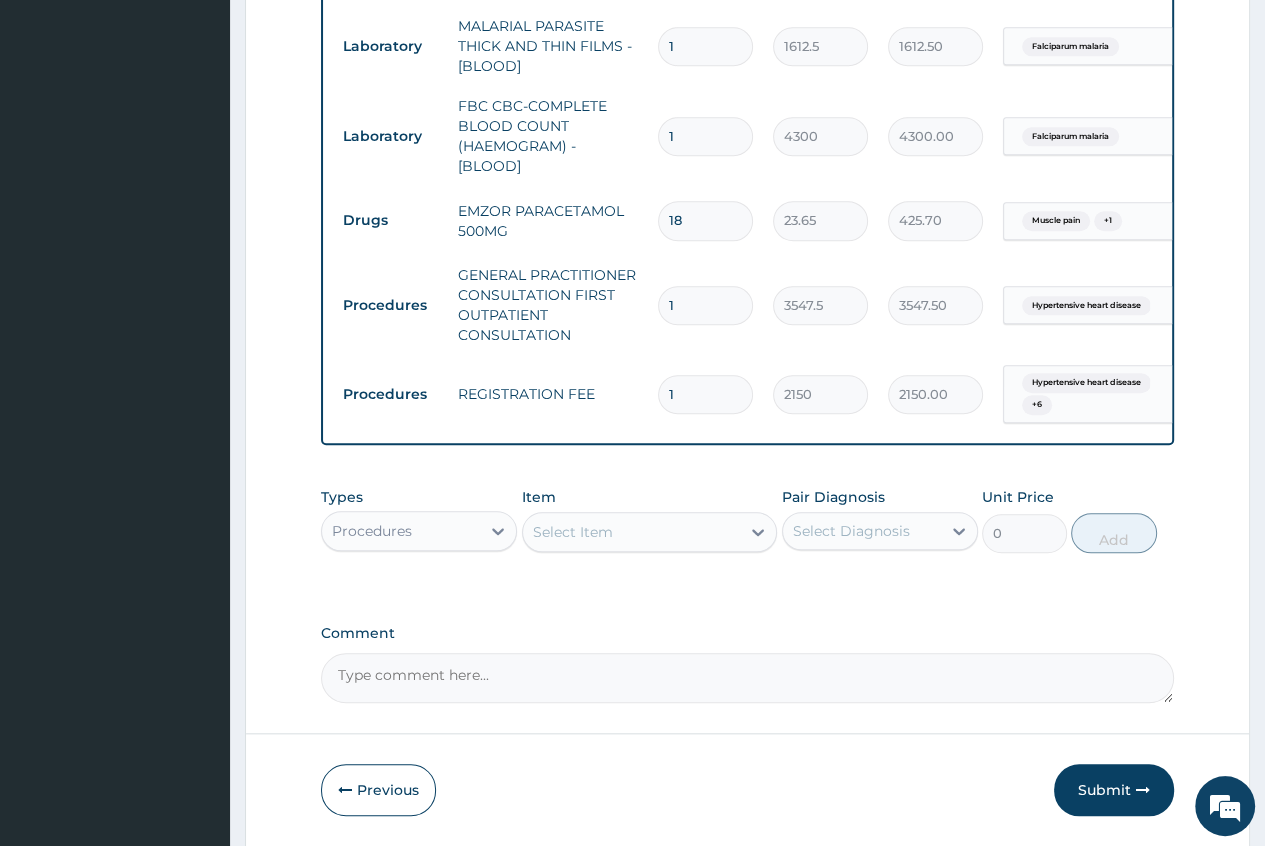 click on "Hypertensive heart disease" at bounding box center (1086, 306) 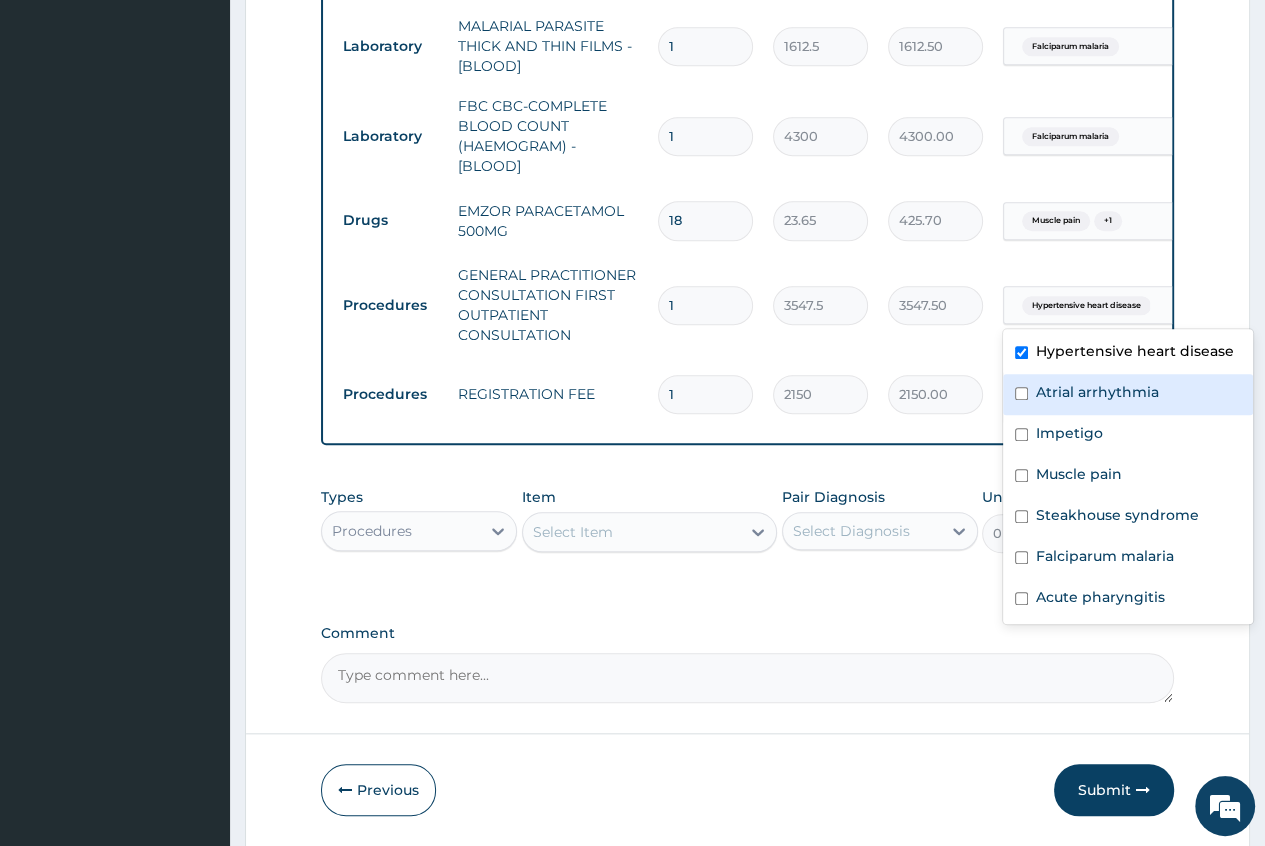 click at bounding box center (1021, 393) 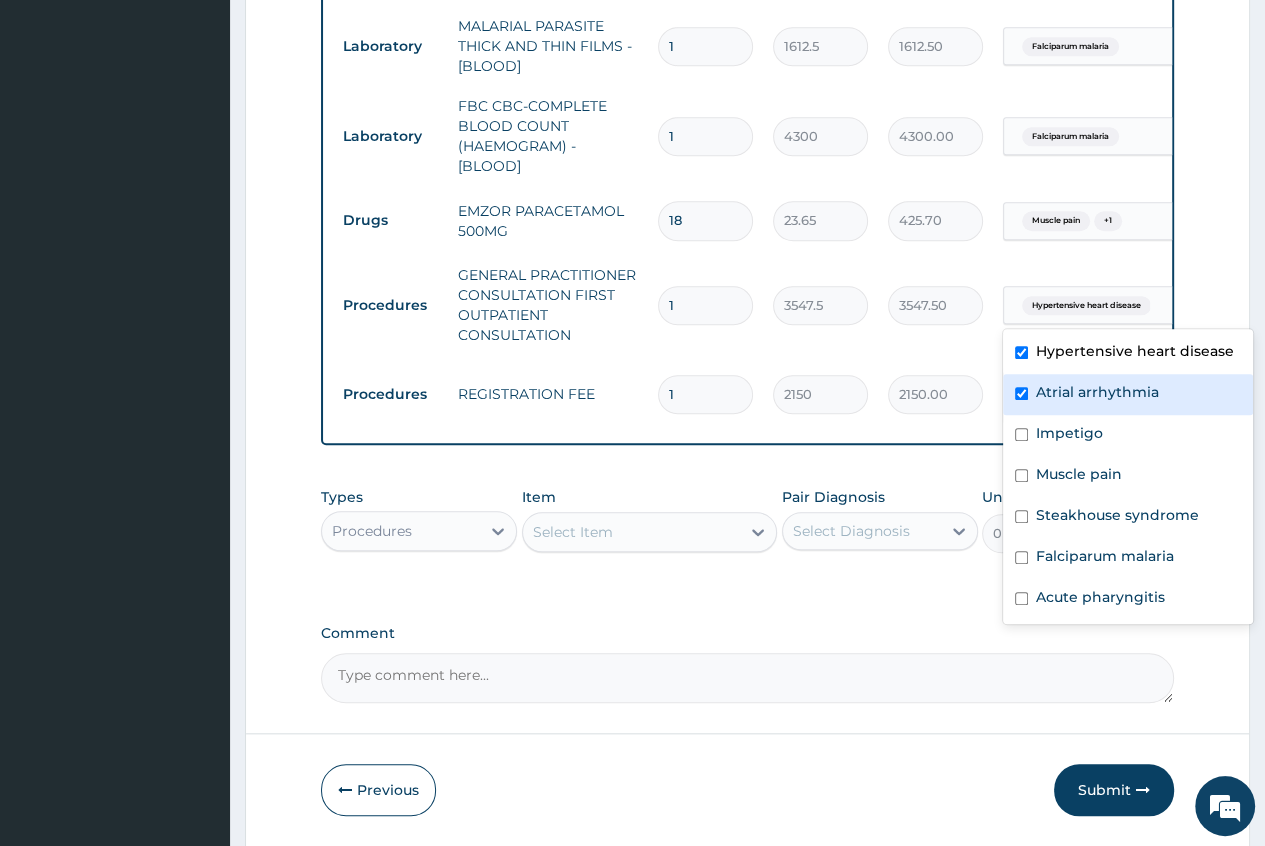 checkbox on "true" 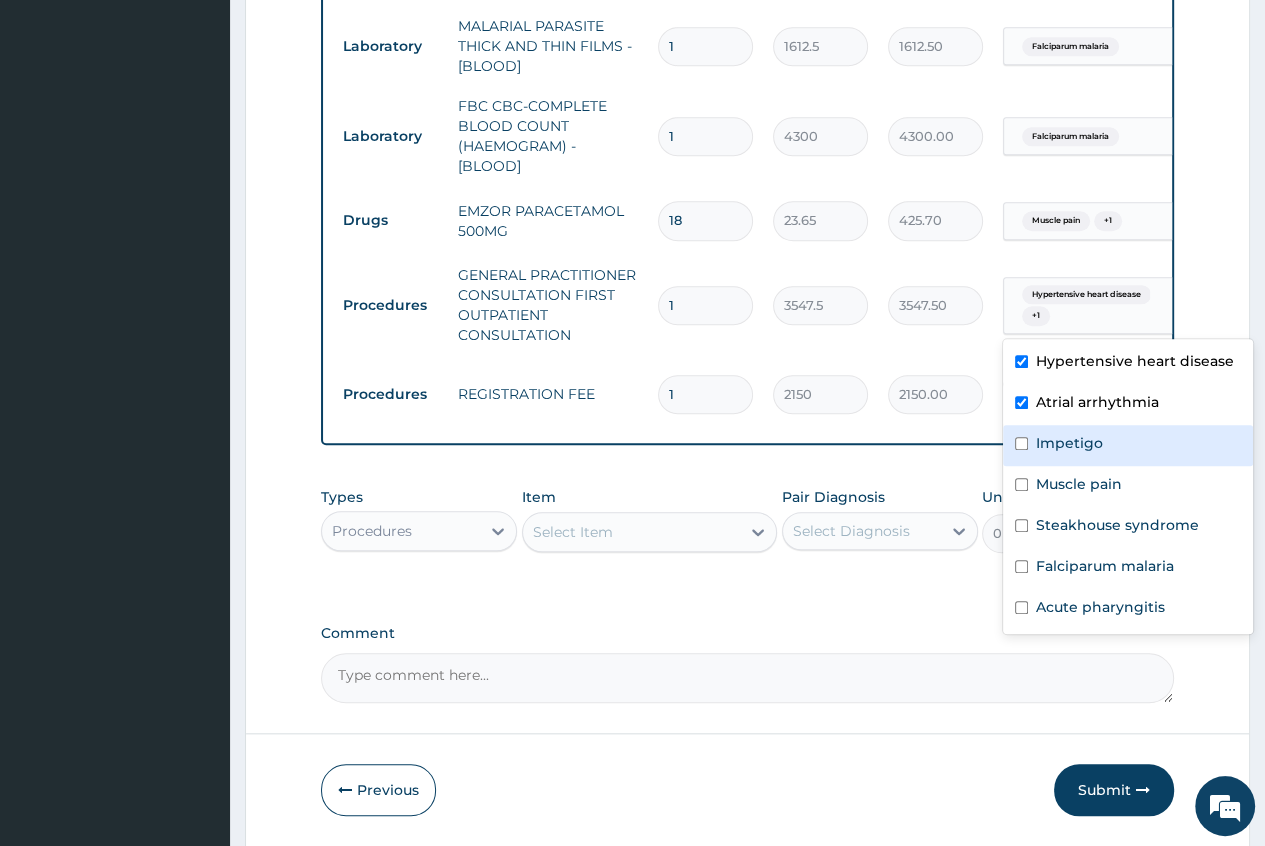 click on "Impetigo" at bounding box center (1128, 445) 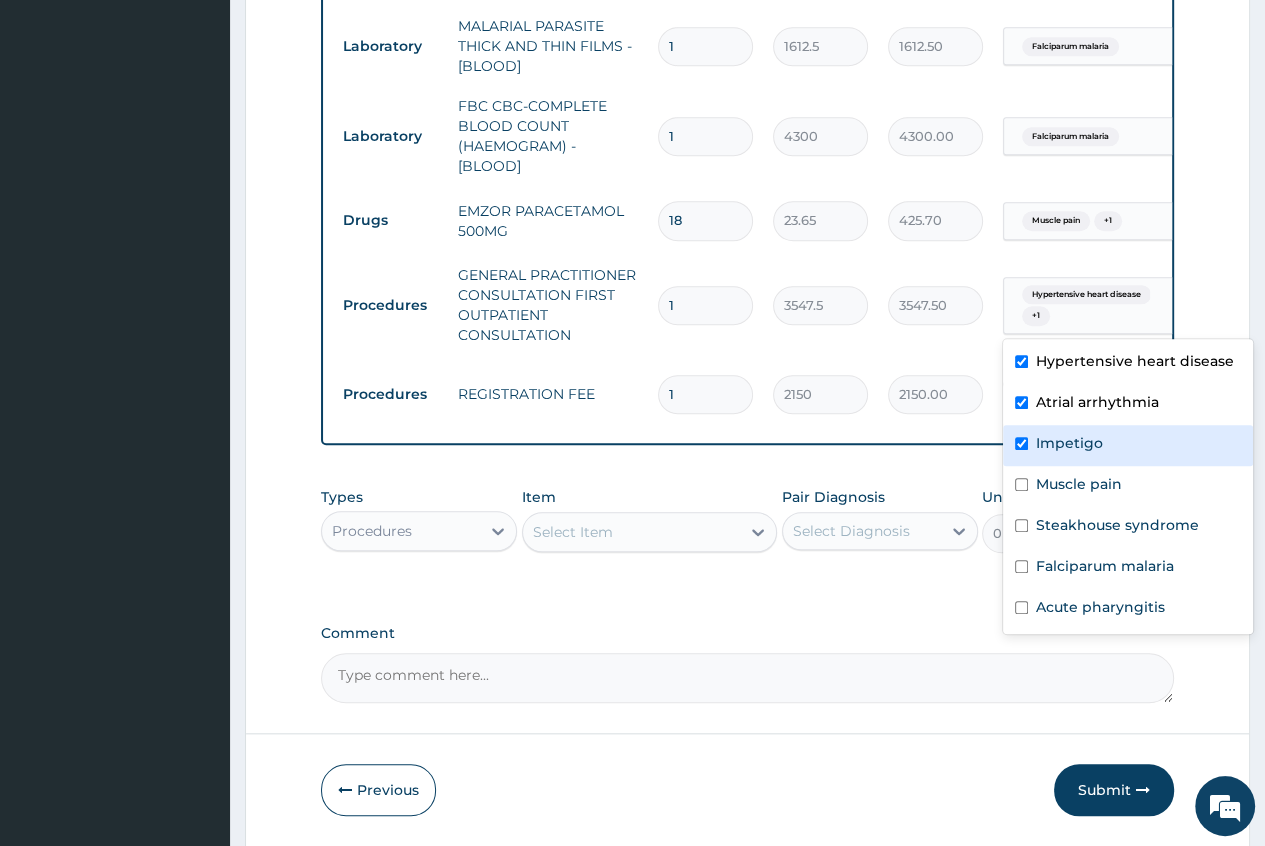 checkbox on "true" 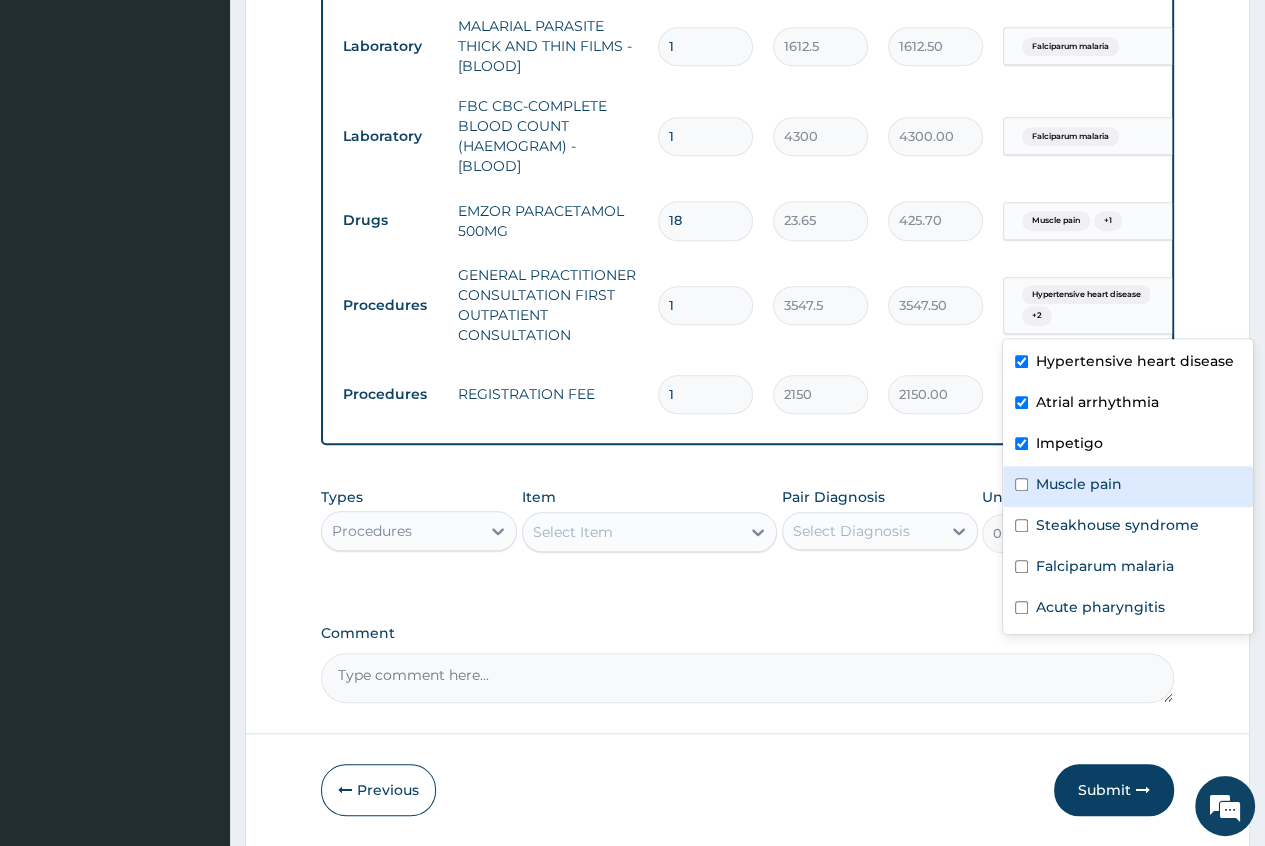 click on "Muscle pain" at bounding box center (1128, 486) 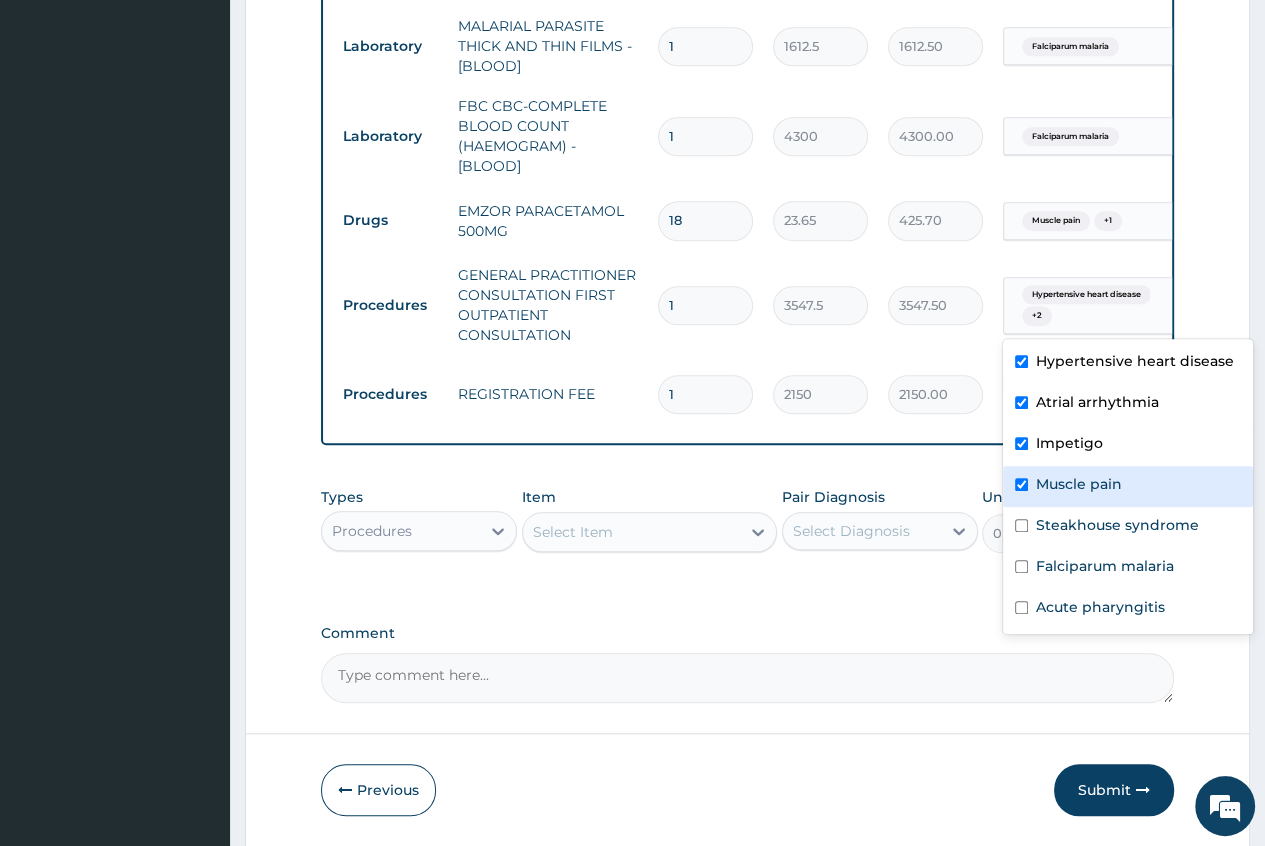 checkbox on "true" 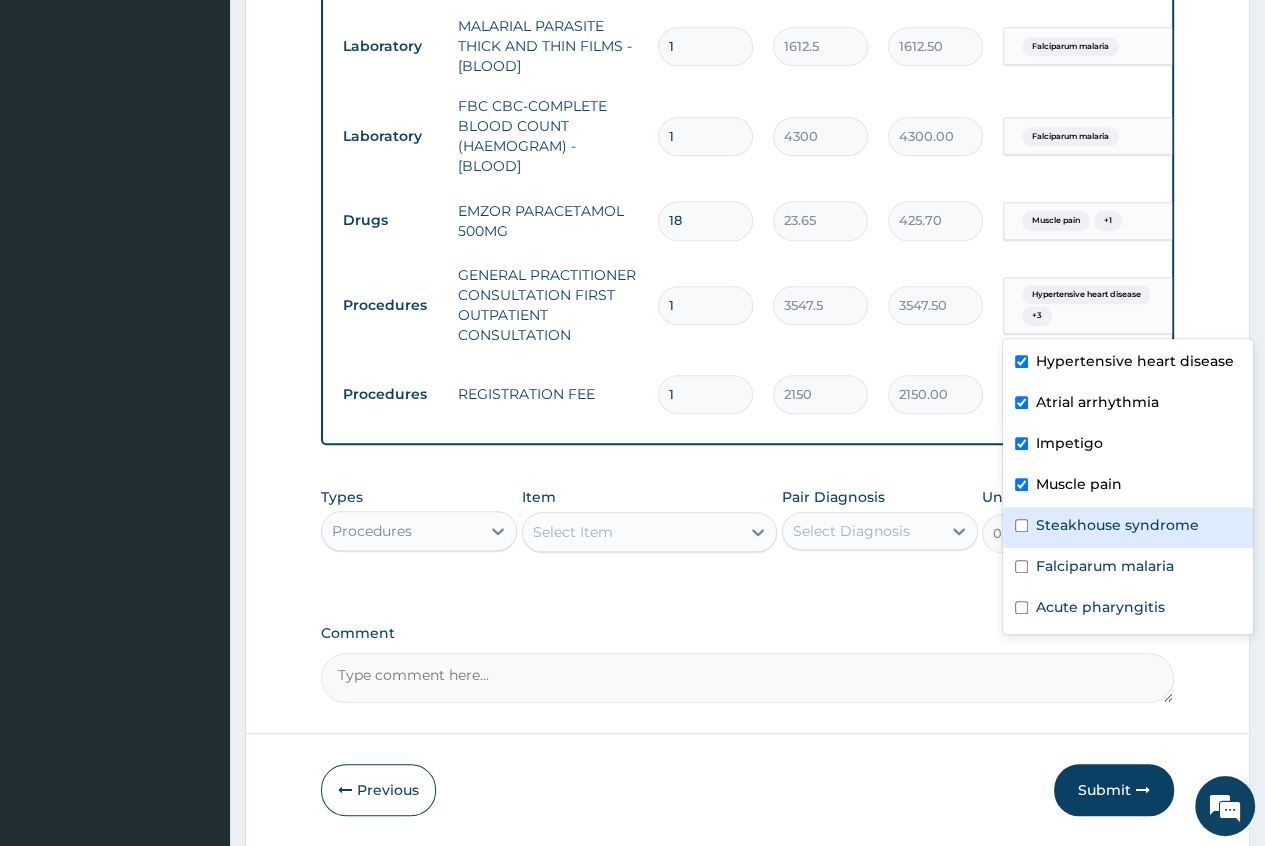 drag, startPoint x: 1019, startPoint y: 529, endPoint x: 1019, endPoint y: 541, distance: 12 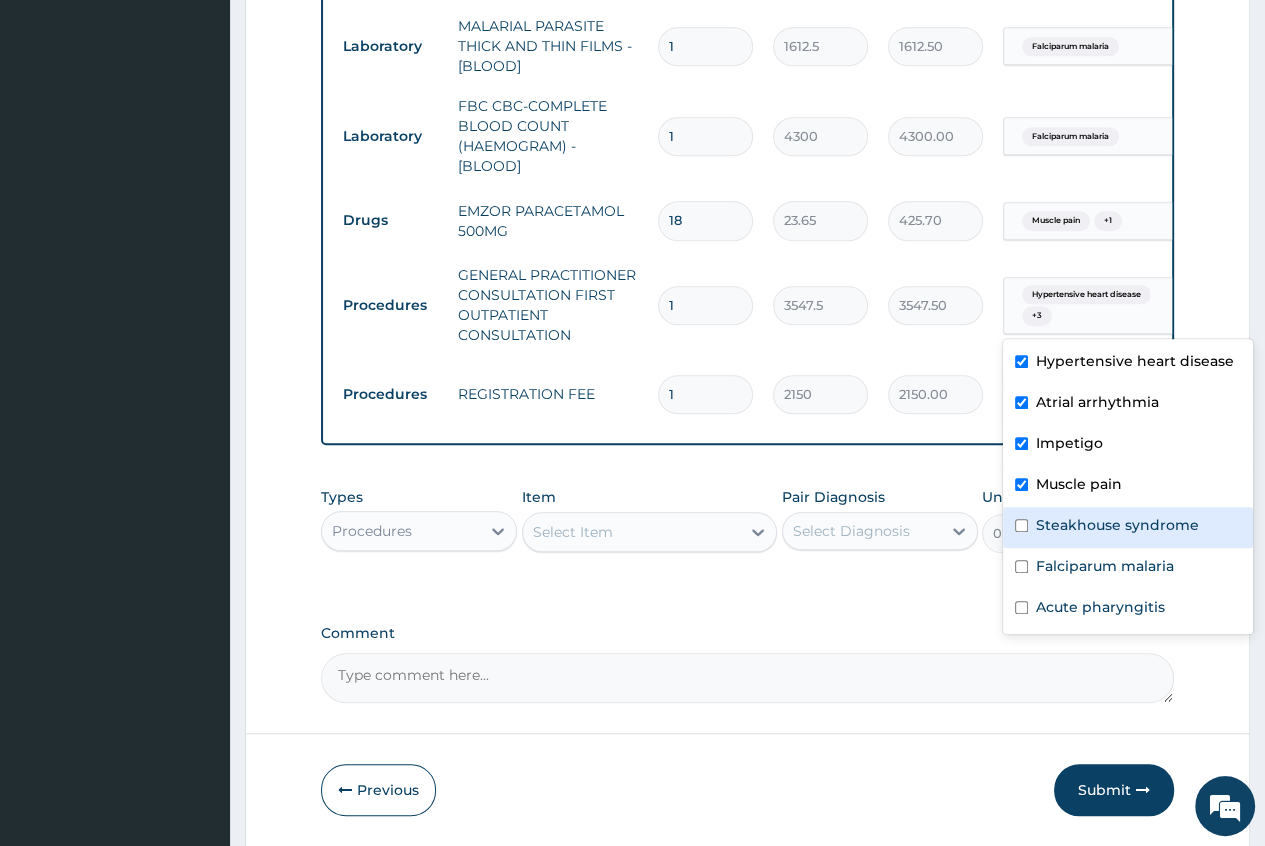 click at bounding box center [1021, 525] 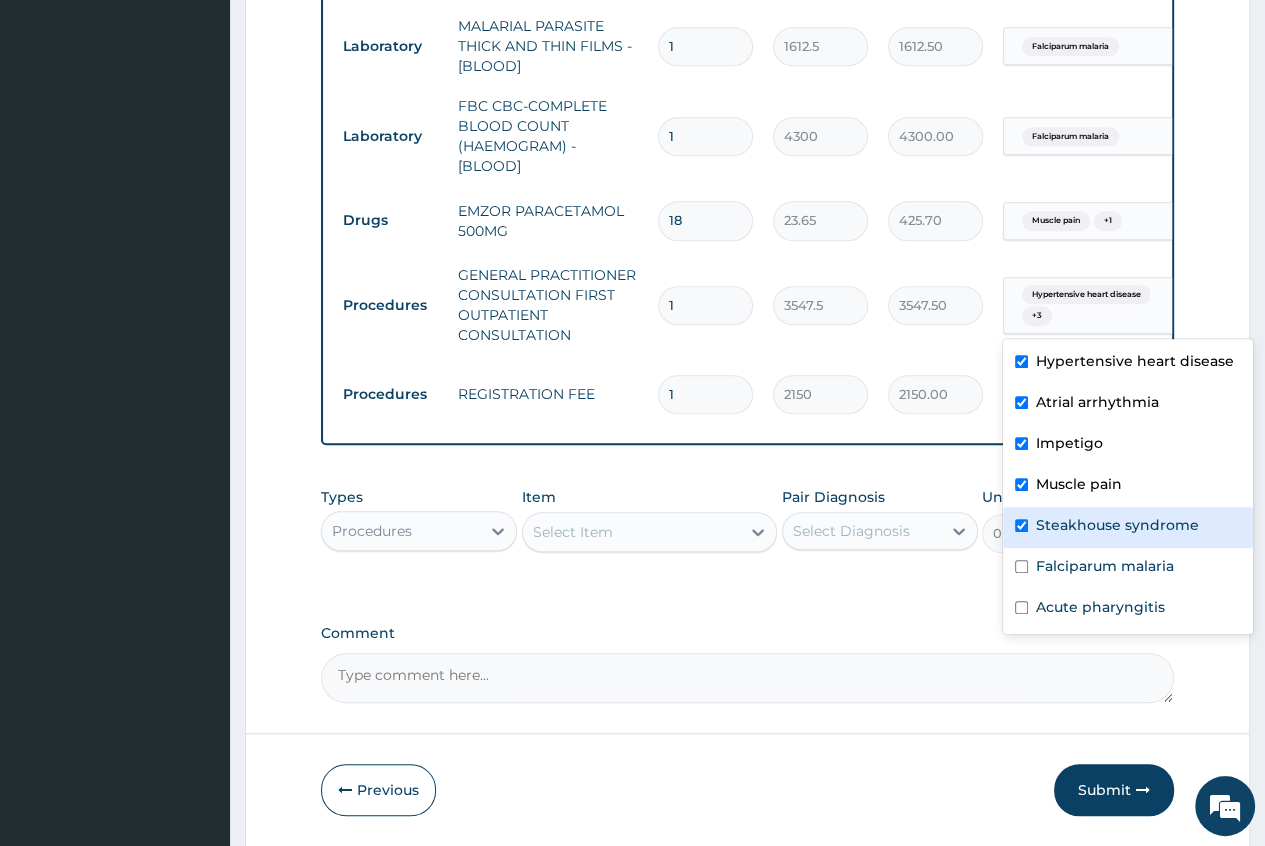 checkbox on "true" 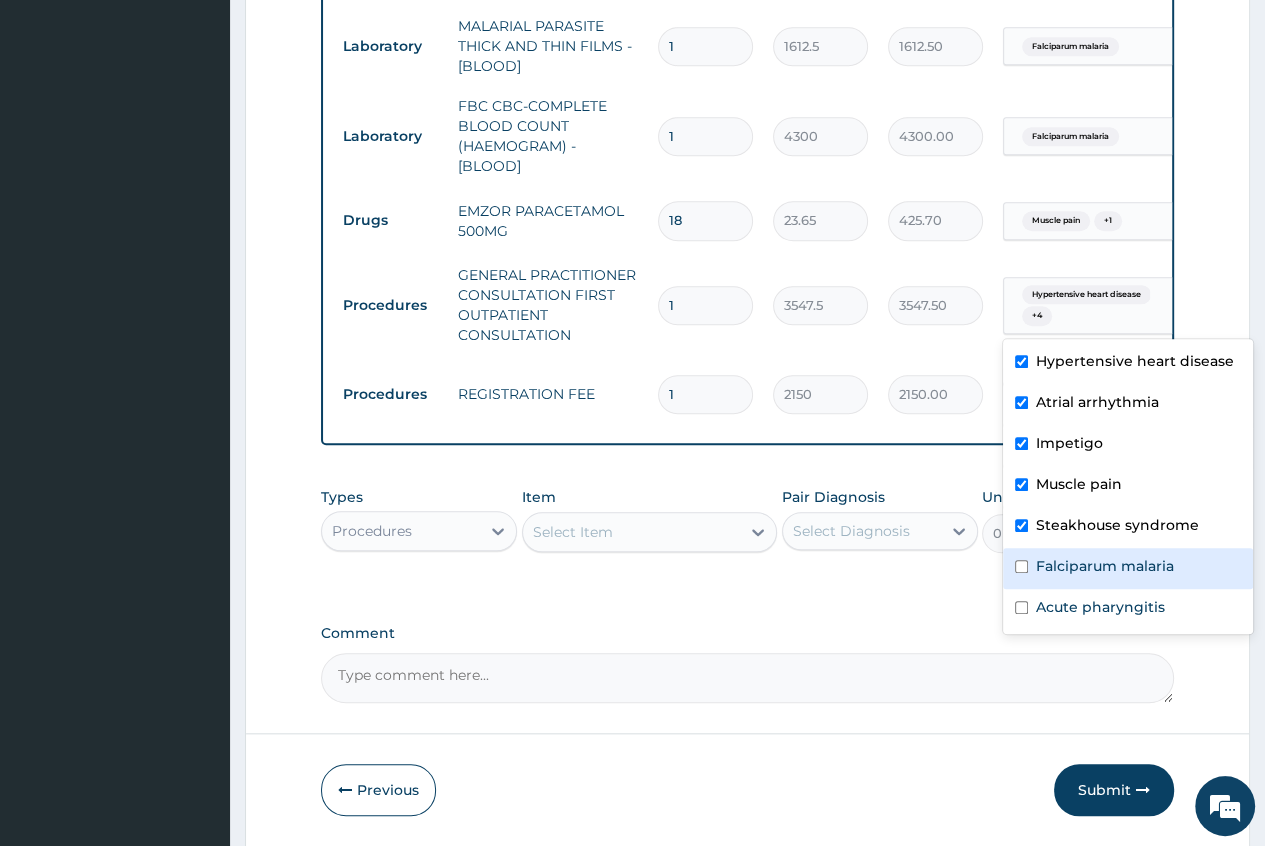 click at bounding box center [1021, 566] 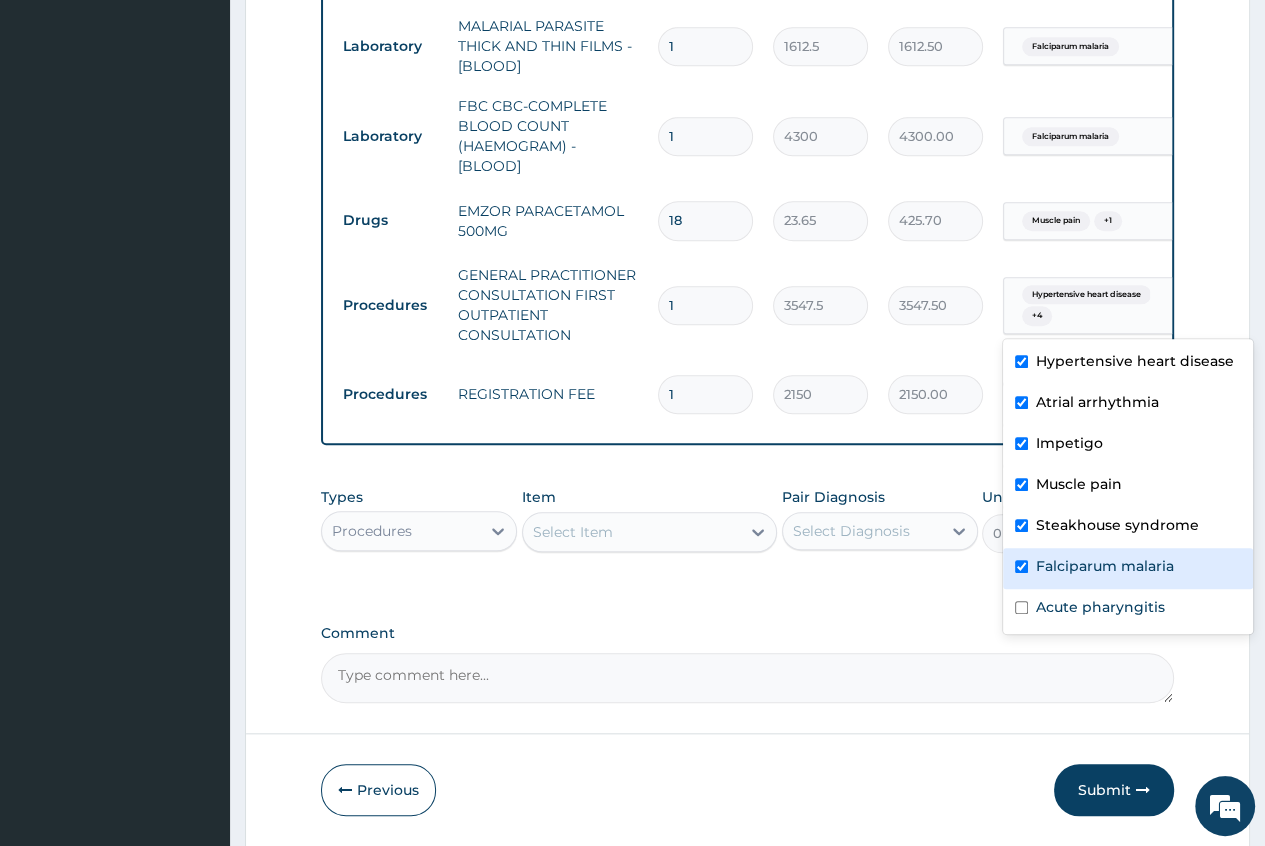 checkbox on "true" 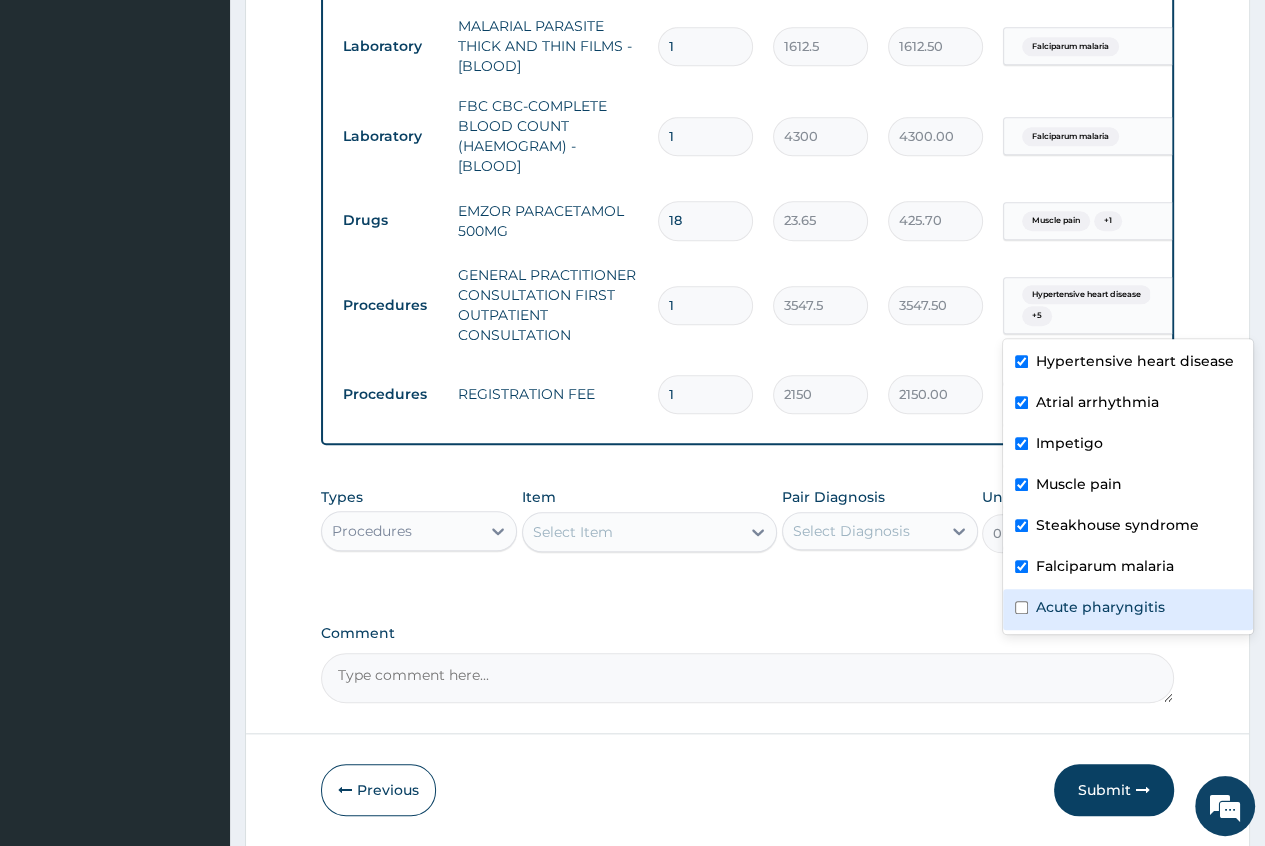 click at bounding box center (1021, 607) 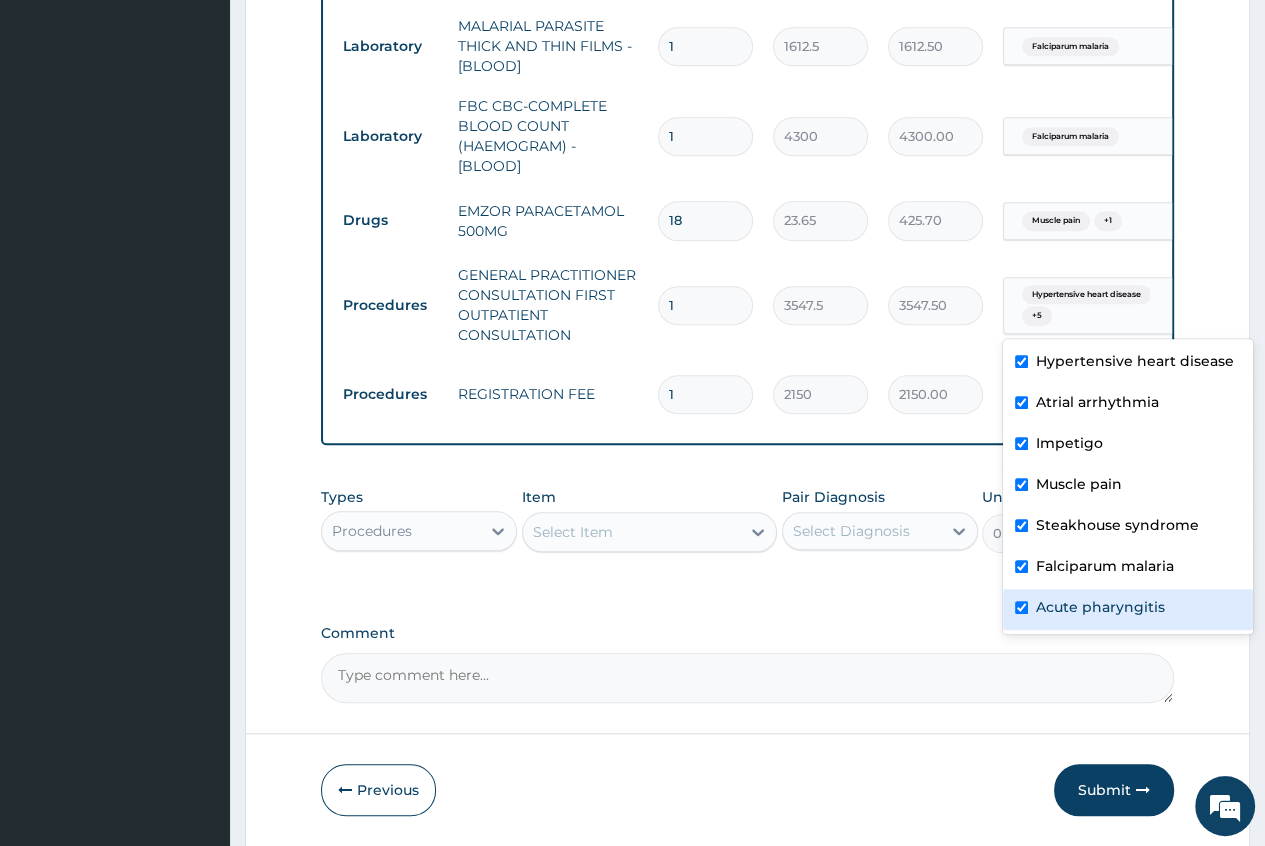 checkbox on "true" 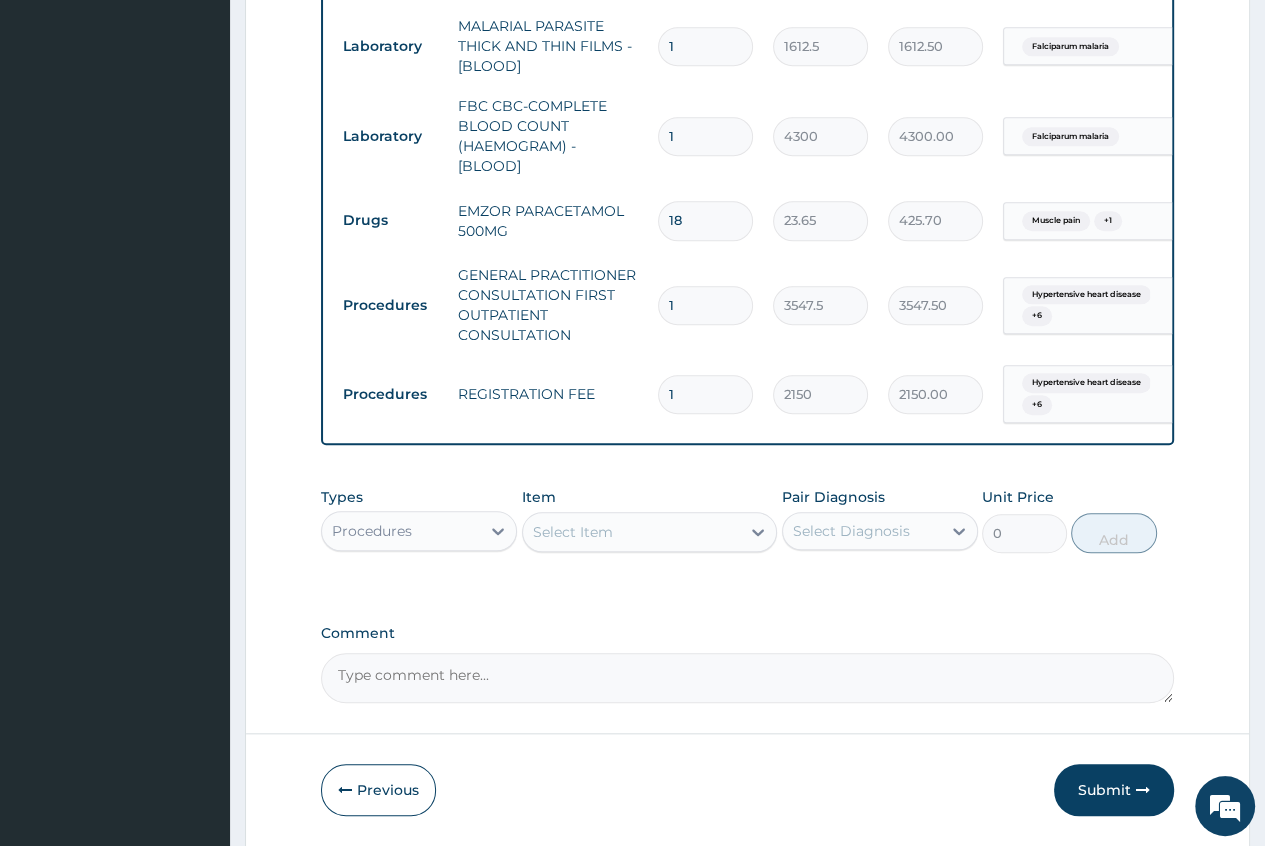click on "Step  2  of 2 PA Code / Prescription Code PA/1307B6 Encounter Date 04-08-2025 Important Notice Please enter PA codes before entering items that are not attached to a PA code   All diagnoses entered must be linked to a claim item. Diagnosis & Claim Items that are visible but inactive cannot be edited because they were imported from an already approved PA code. Diagnosis Hypertensive heart disease Confirmed Atrial arrhythmia Query Impetigo Confirmed Muscle pain Confirmed Steakhouse syndrome Query Falciparum malaria Query Acute pharyngitis Confirmed NB: All diagnosis must be linked to a claim item Claim Items Type Name Quantity Unit Price Total Price Pair Diagnosis Actions Drugs telmisartan hydrochlorothiazide 40/12.5mg 7 177.375 1241.63 Hypertensive heart disease Delete Drugs amlodipine 5mg teva 7 100.51250000000002 703.59 Hypertensive heart disease Delete Drugs bisoprolol 2.5mg (concor) 14 236.50000000000003 3311.00 Atrial arrhythmia Delete Drugs celebrex 200mg capsule 14 402.05000000000007 5628.70 Muscle pain" at bounding box center (747, -220) 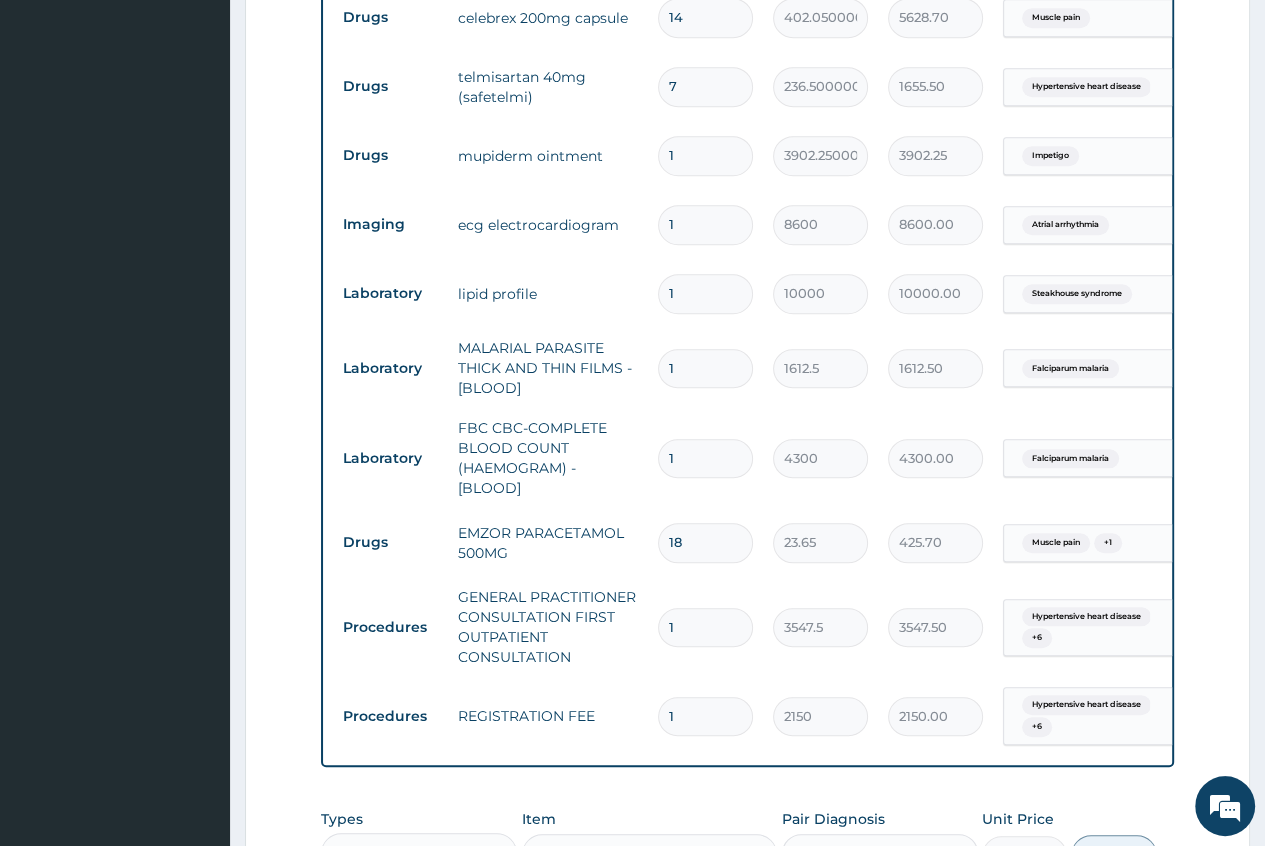 scroll, scrollTop: 1092, scrollLeft: 0, axis: vertical 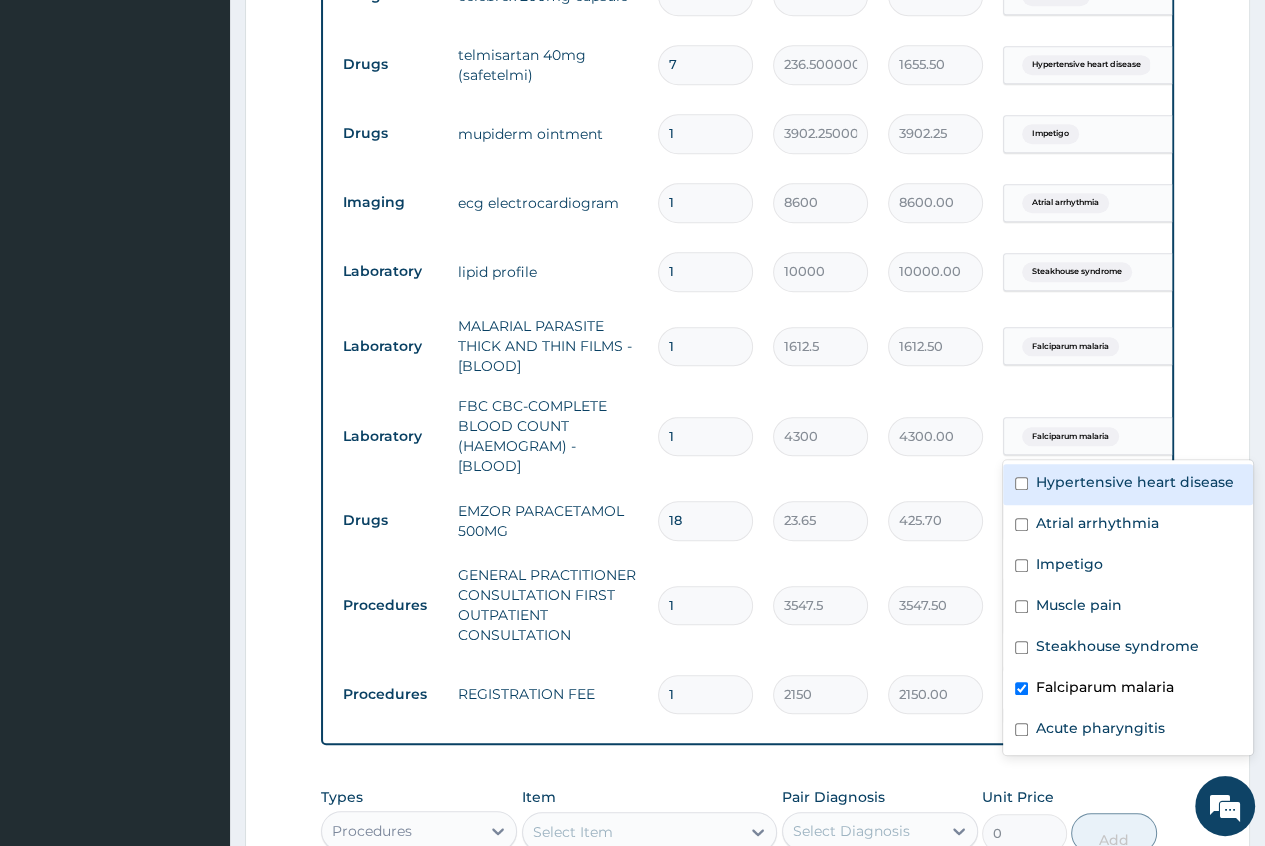 click on "Falciparum malaria" at bounding box center [1070, 437] 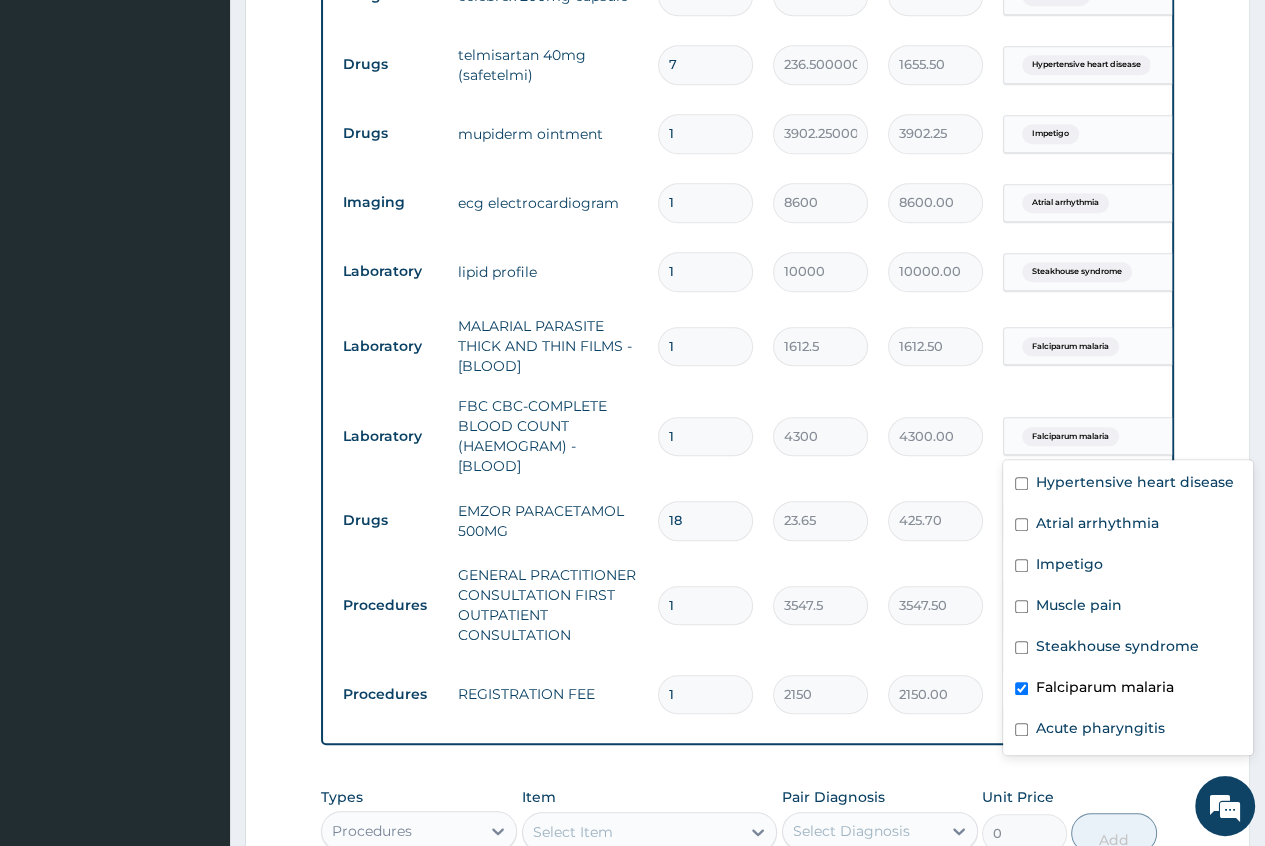 click at bounding box center [1021, 688] 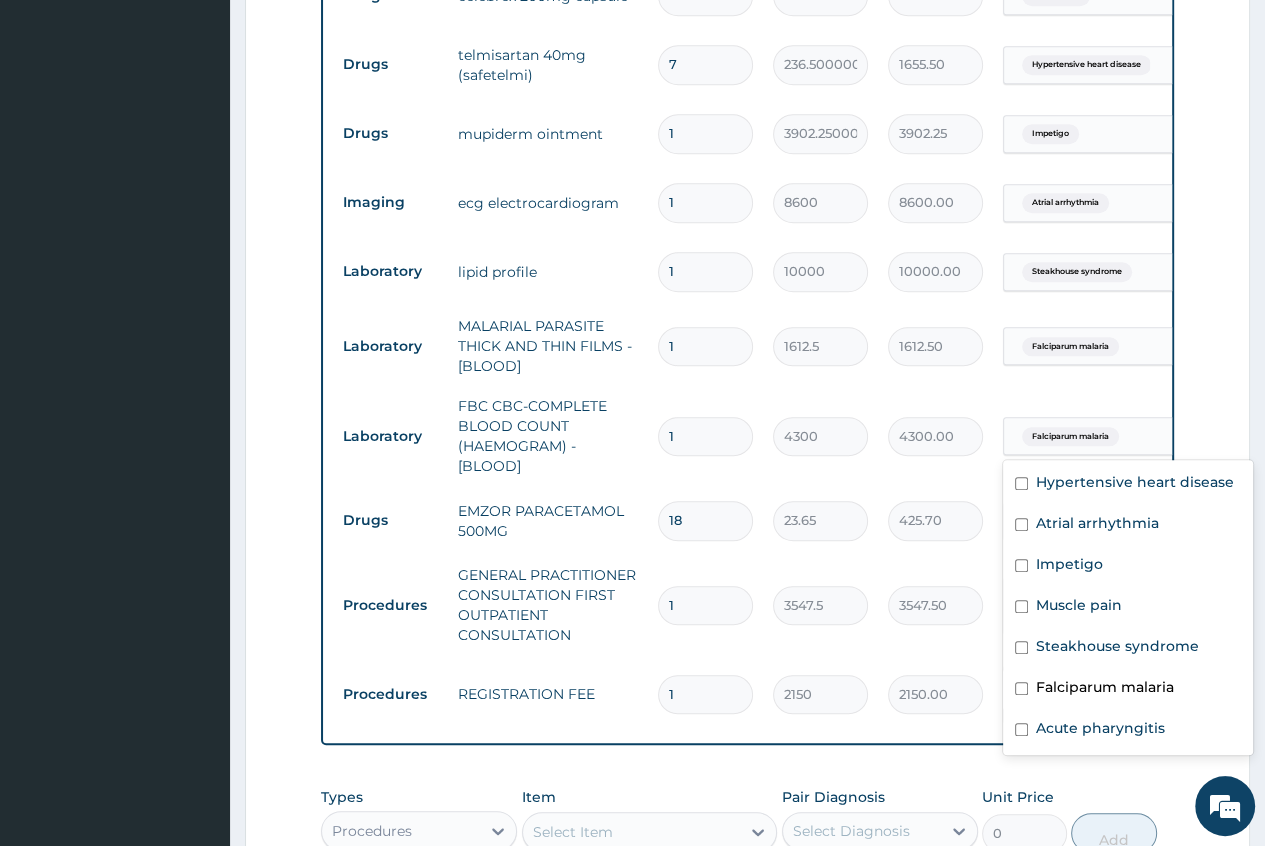 checkbox on "false" 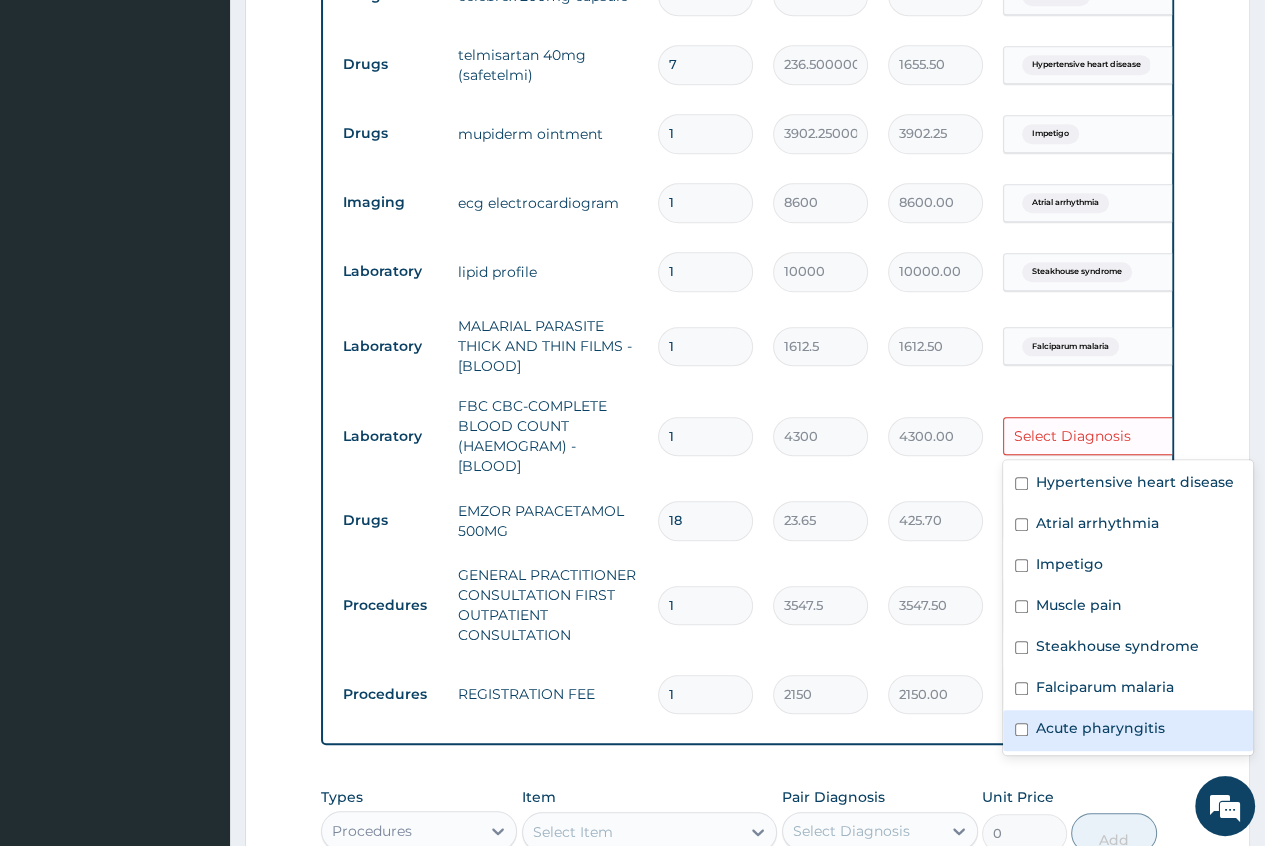 click at bounding box center [1021, 729] 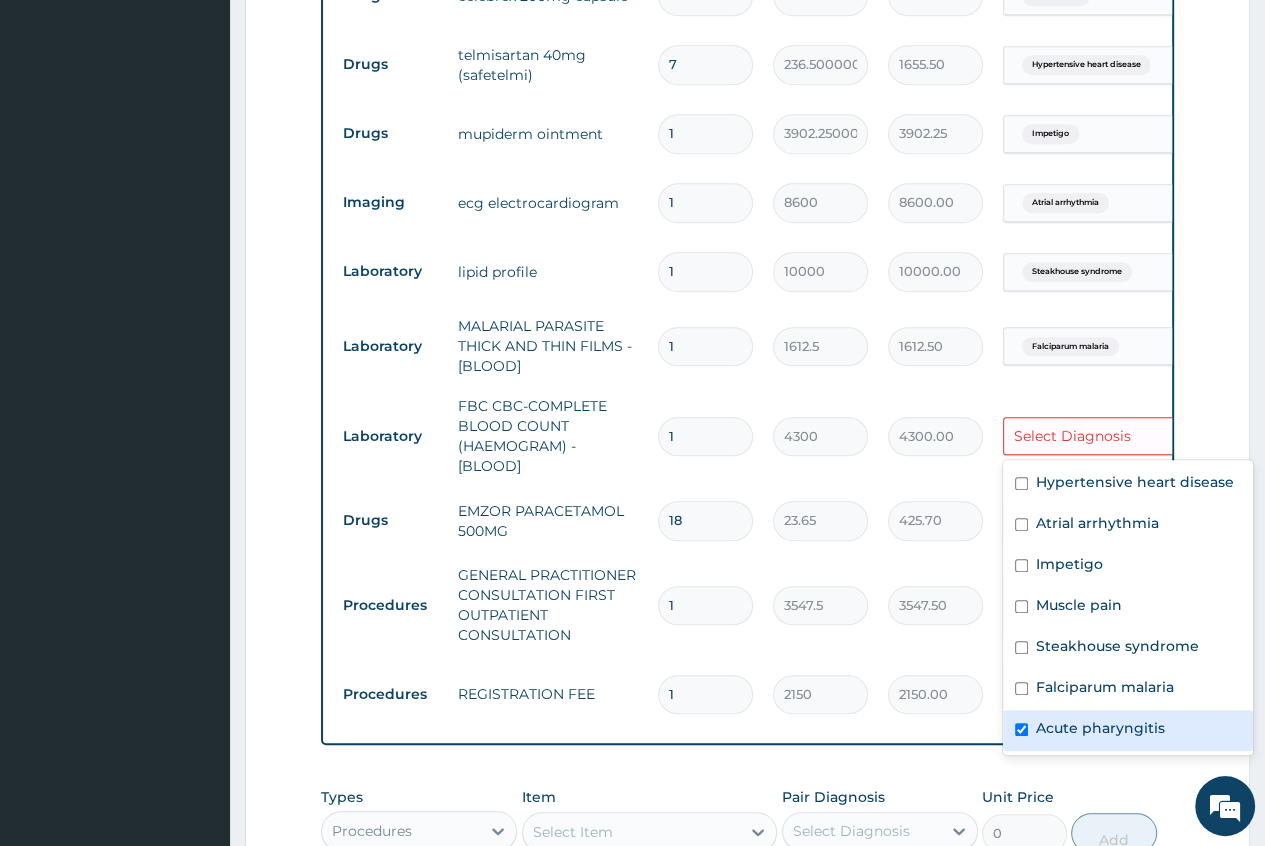 checkbox on "true" 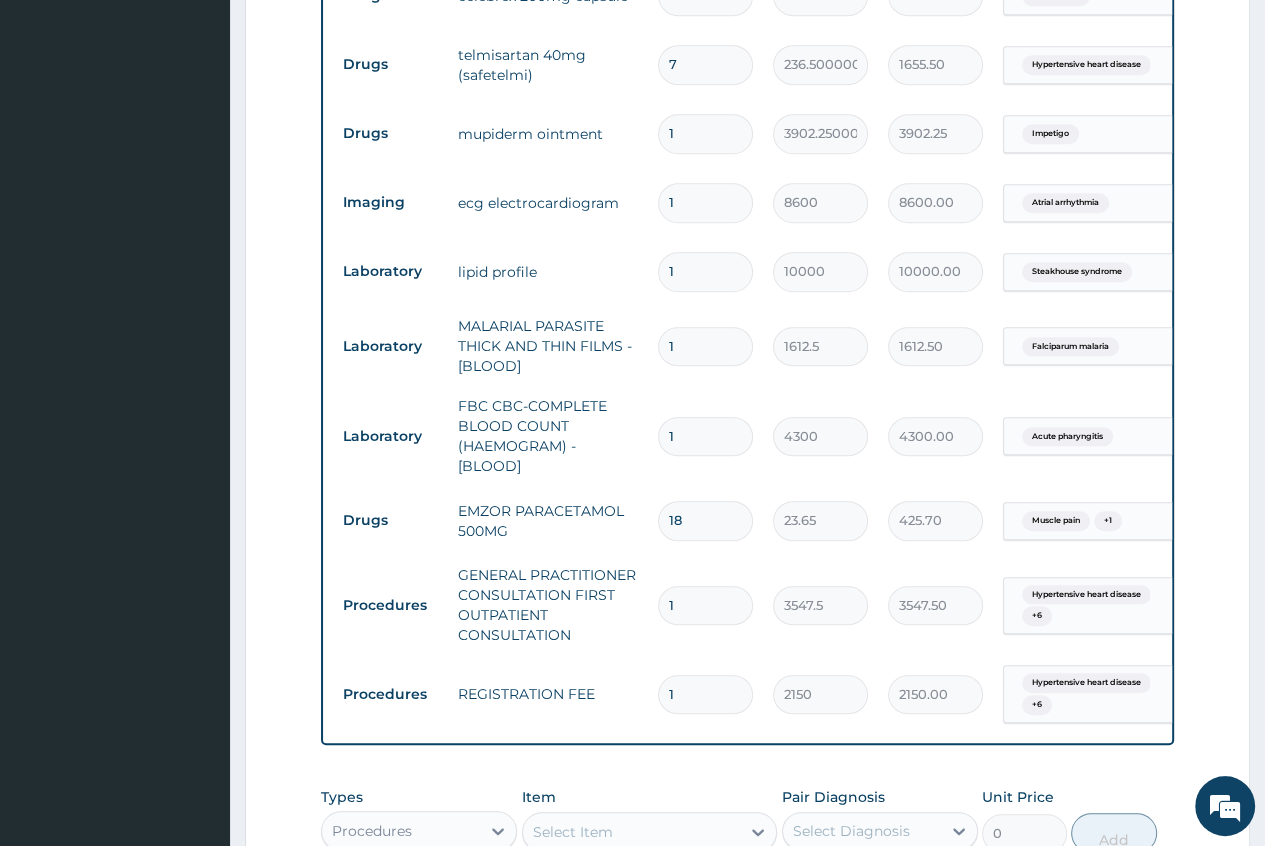 click on "Step  2  of 2 PA Code / Prescription Code PA/1307B6 Encounter Date 04-08-2025 Important Notice Please enter PA codes before entering items that are not attached to a PA code   All diagnoses entered must be linked to a claim item. Diagnosis & Claim Items that are visible but inactive cannot be edited because they were imported from an already approved PA code. Diagnosis Hypertensive heart disease Confirmed Atrial arrhythmia Query Impetigo Confirmed Muscle pain Confirmed Steakhouse syndrome Query Falciparum malaria Query Acute pharyngitis Confirmed NB: All diagnosis must be linked to a claim item Claim Items Type Name Quantity Unit Price Total Price Pair Diagnosis Actions Drugs telmisartan hydrochlorothiazide 40/12.5mg 7 177.375 1241.63 Hypertensive heart disease Delete Drugs amlodipine 5mg teva 7 100.51250000000002 703.59 Hypertensive heart disease Delete Drugs bisoprolol 2.5mg (concor) 14 236.50000000000003 3311.00 Atrial arrhythmia Delete Drugs celebrex 200mg capsule 14 402.05000000000007 5628.70 Muscle pain" at bounding box center [747, 80] 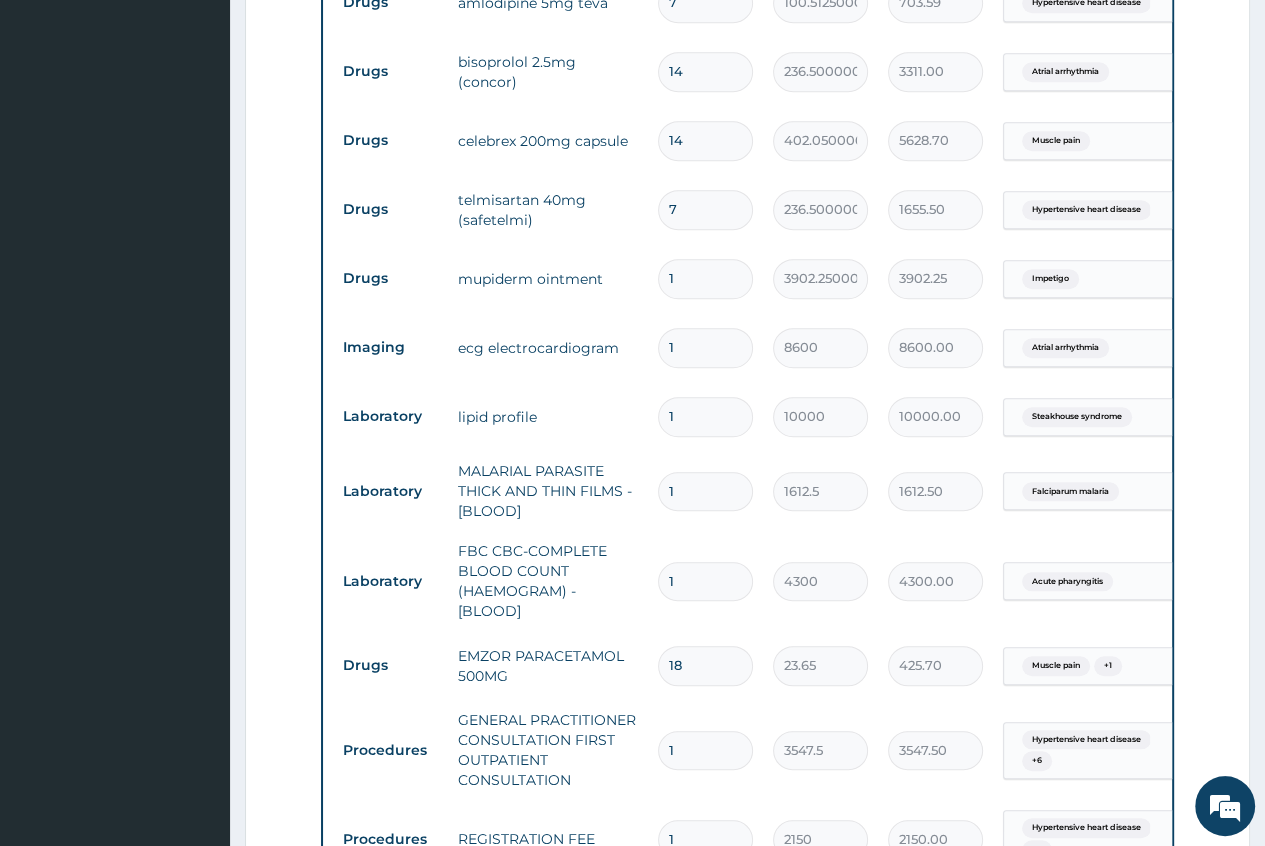 scroll, scrollTop: 1092, scrollLeft: 0, axis: vertical 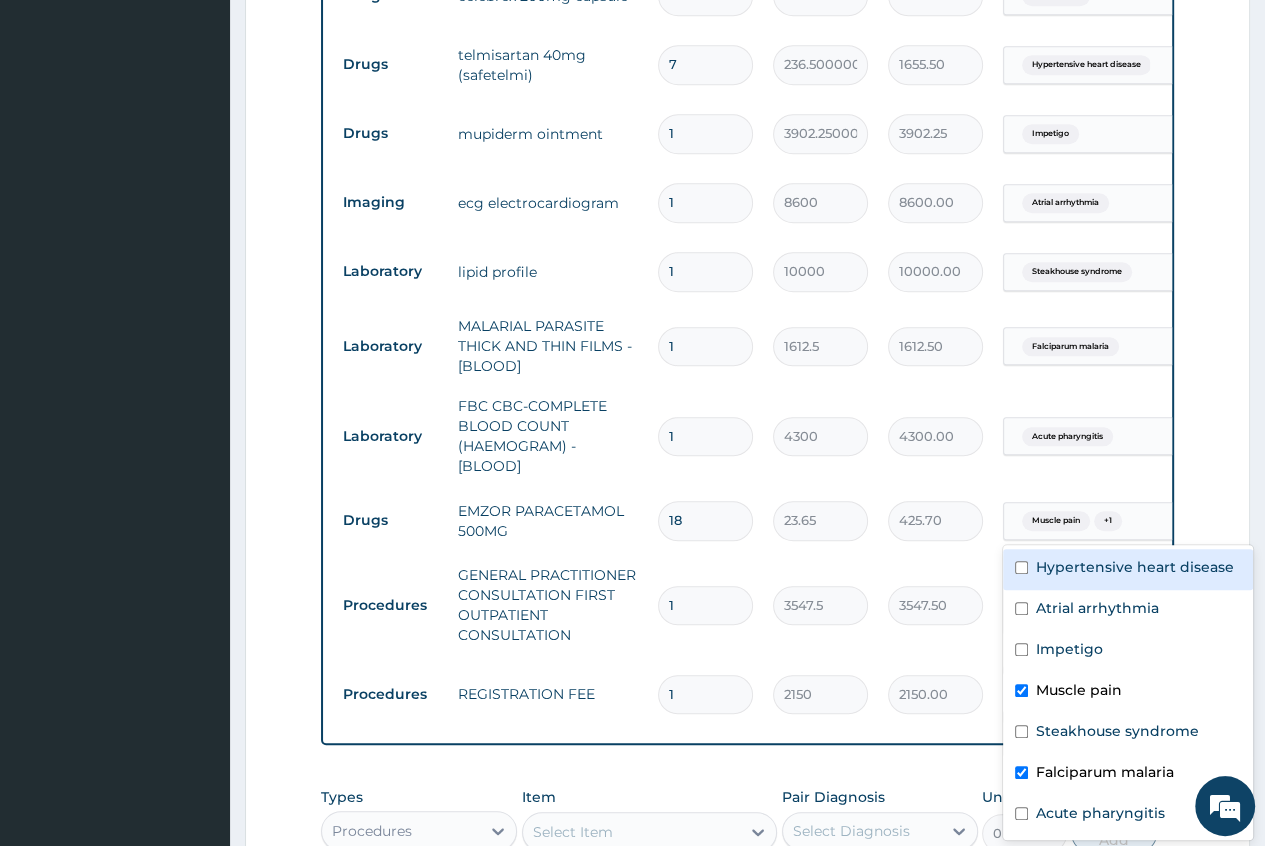 click on "Muscle pain" at bounding box center [1056, 521] 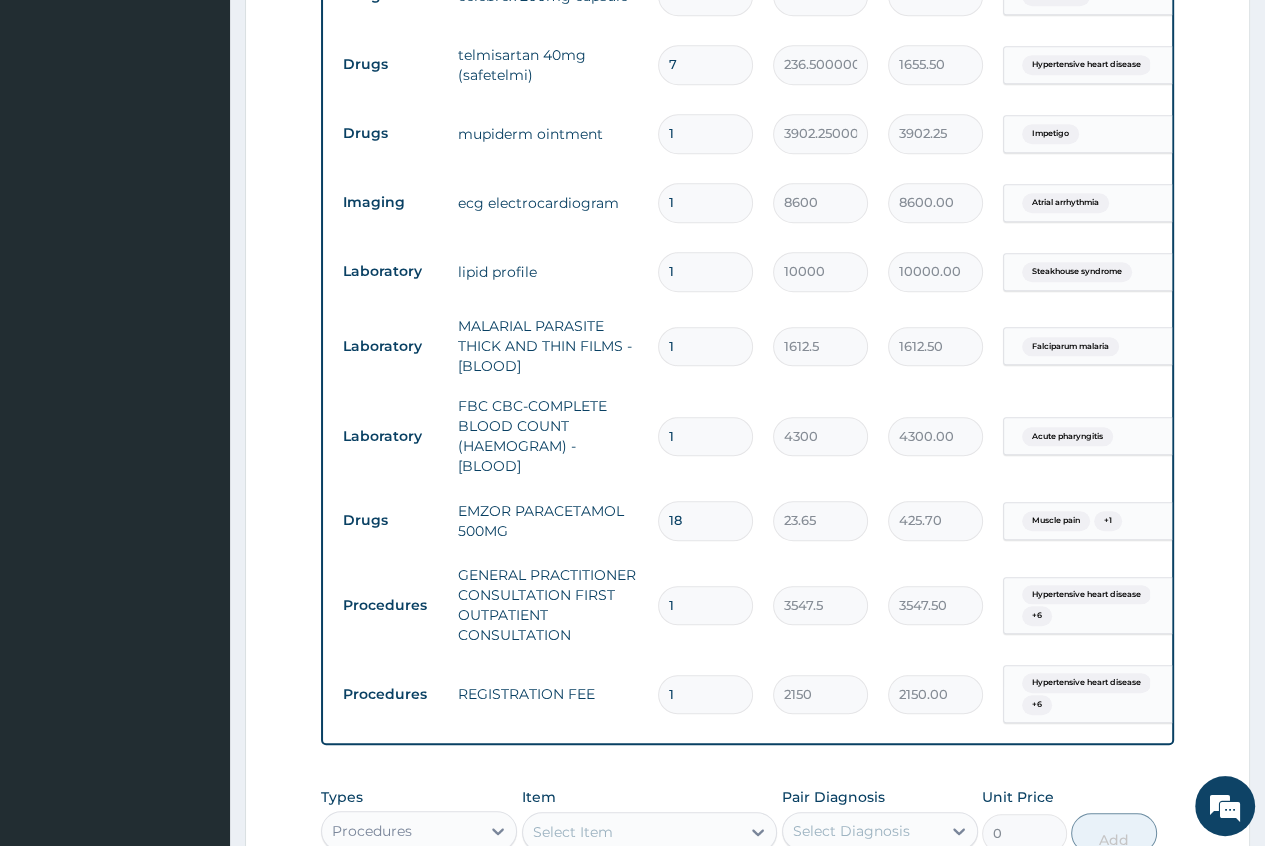 click on "Step  2  of 2 PA Code / Prescription Code PA/1307B6 Encounter Date 04-08-2025 Important Notice Please enter PA codes before entering items that are not attached to a PA code   All diagnoses entered must be linked to a claim item. Diagnosis & Claim Items that are visible but inactive cannot be edited because they were imported from an already approved PA code. Diagnosis Hypertensive heart disease Confirmed Atrial arrhythmia Query Impetigo Confirmed Muscle pain Confirmed Steakhouse syndrome Query Falciparum malaria Query Acute pharyngitis Confirmed NB: All diagnosis must be linked to a claim item Claim Items Type Name Quantity Unit Price Total Price Pair Diagnosis Actions Drugs telmisartan hydrochlorothiazide 40/12.5mg 7 177.375 1241.63 Hypertensive heart disease Delete Drugs amlodipine 5mg teva 7 100.51250000000002 703.59 Hypertensive heart disease Delete Drugs bisoprolol 2.5mg (concor) 14 236.50000000000003 3311.00 Atrial arrhythmia Delete Drugs celebrex 200mg capsule 14 402.05000000000007 5628.70 Muscle pain" at bounding box center (747, 80) 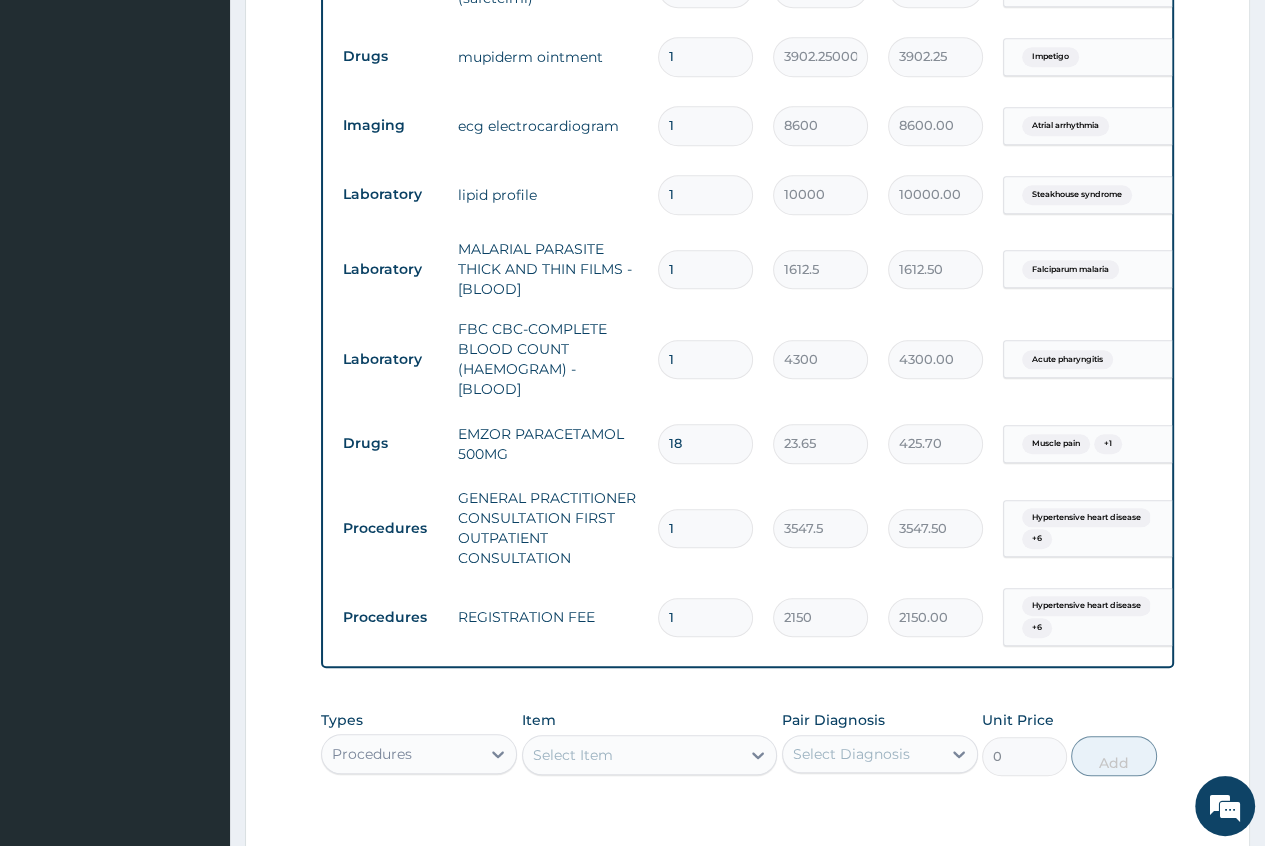 scroll, scrollTop: 1269, scrollLeft: 0, axis: vertical 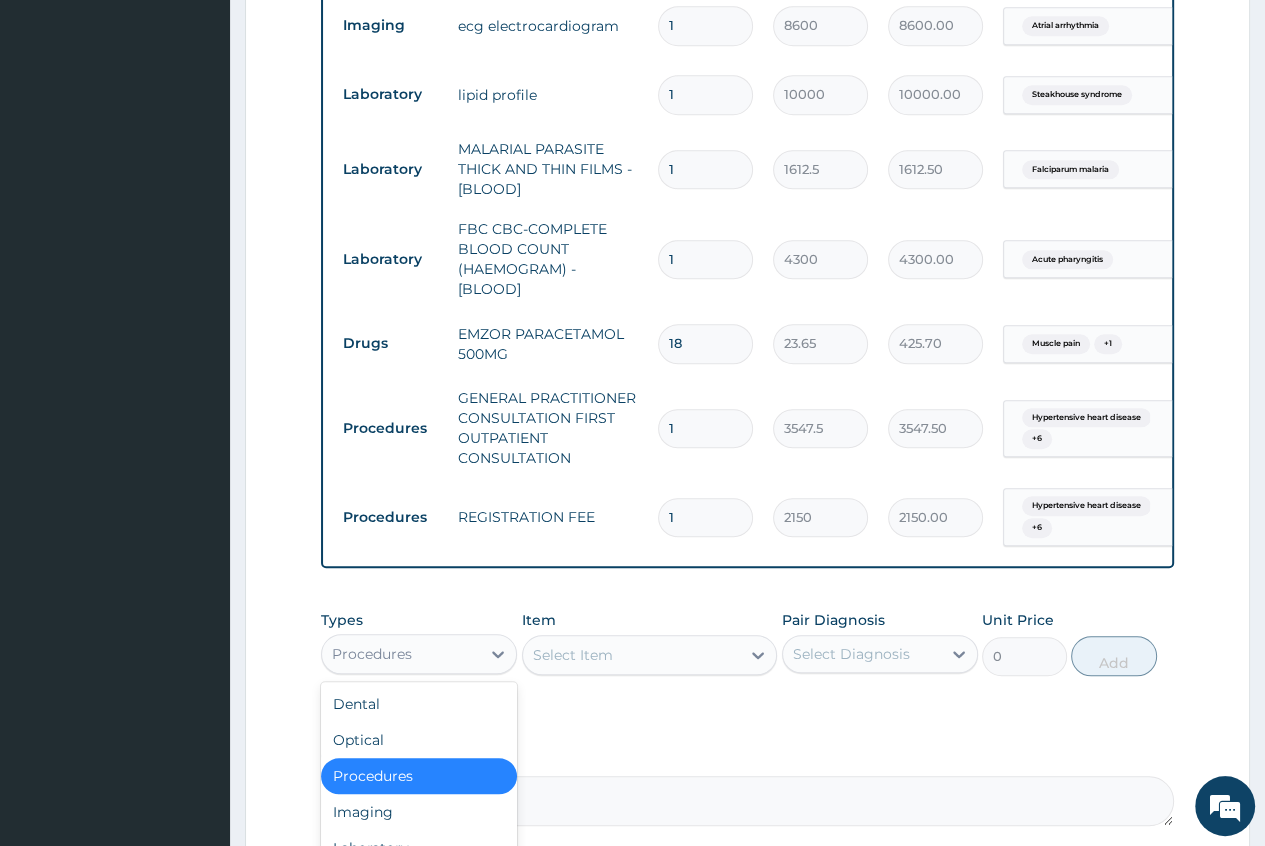 click on "Procedures" at bounding box center [401, 654] 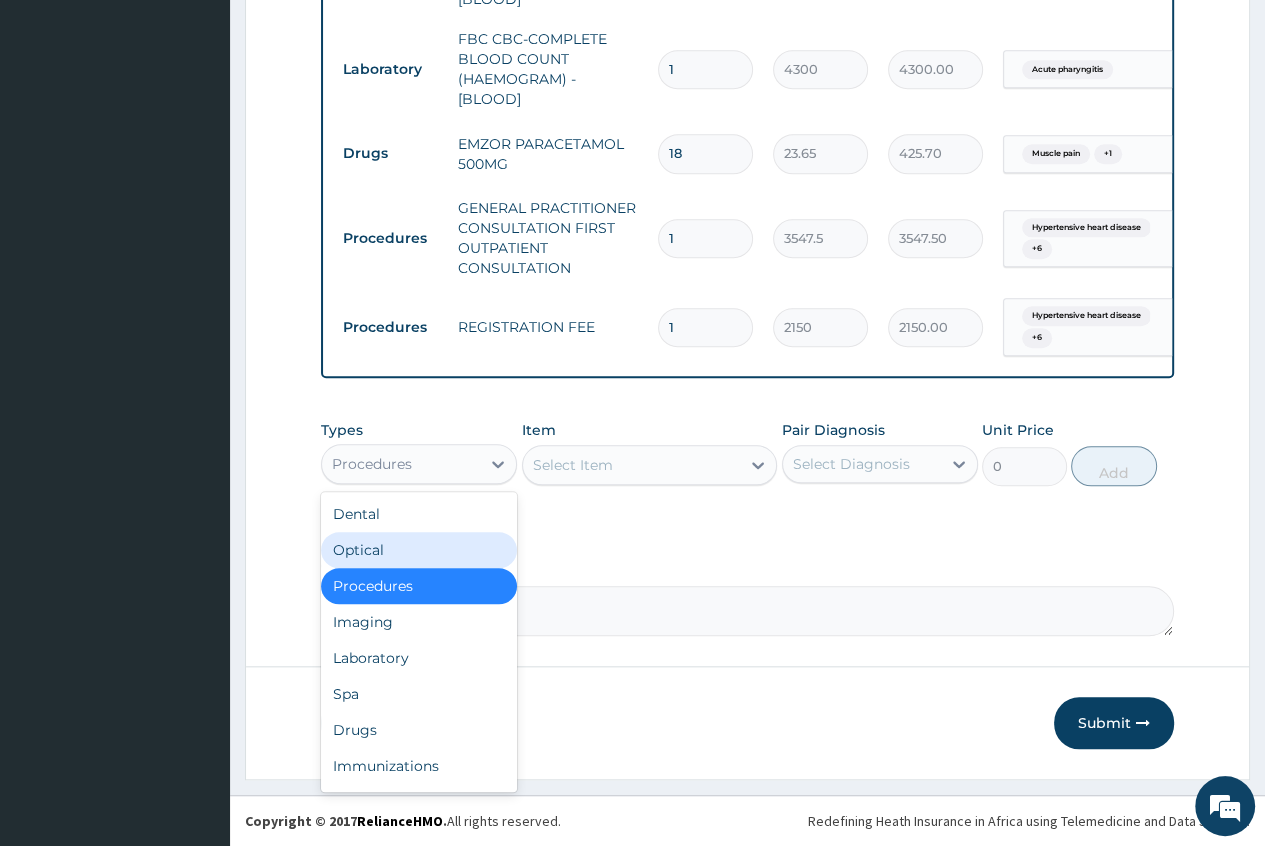 scroll, scrollTop: 1469, scrollLeft: 0, axis: vertical 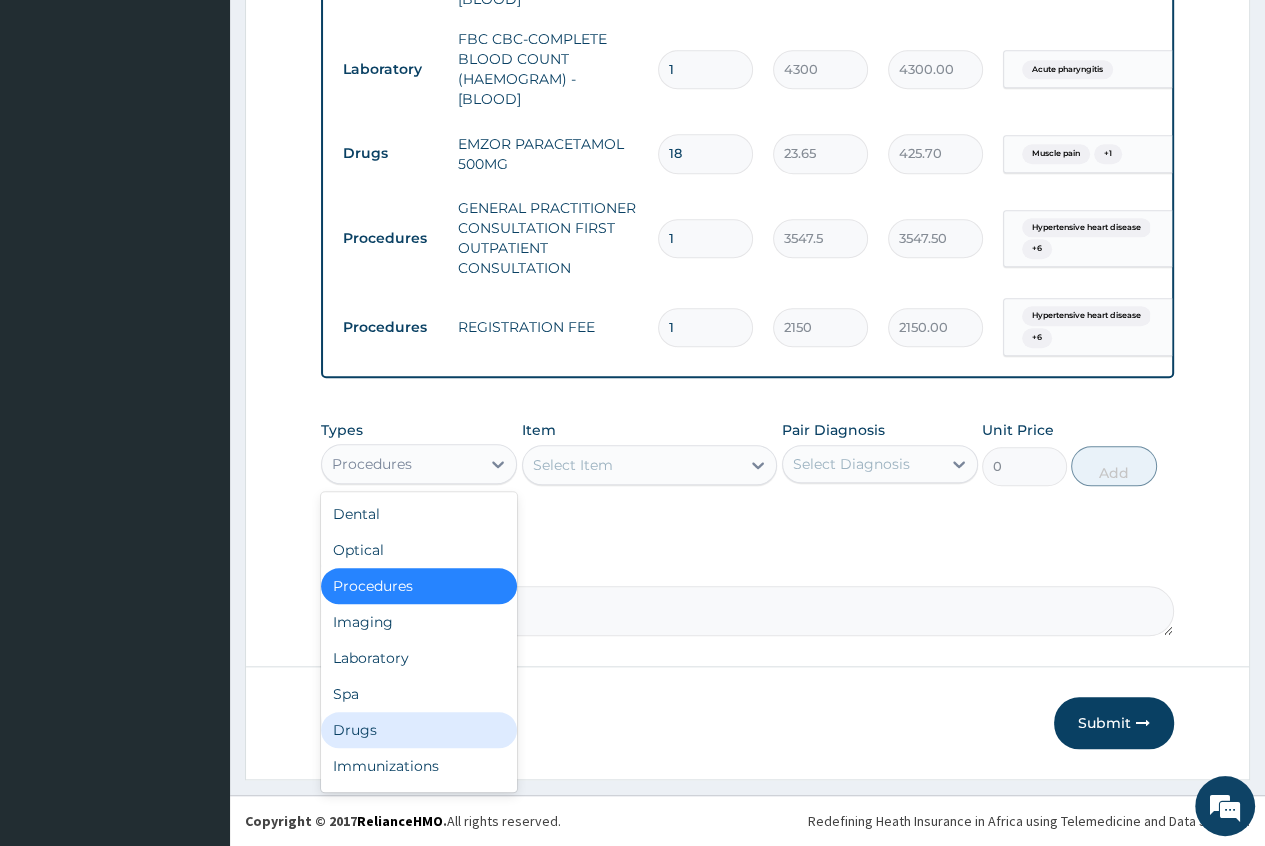 click on "Drugs" at bounding box center (419, 730) 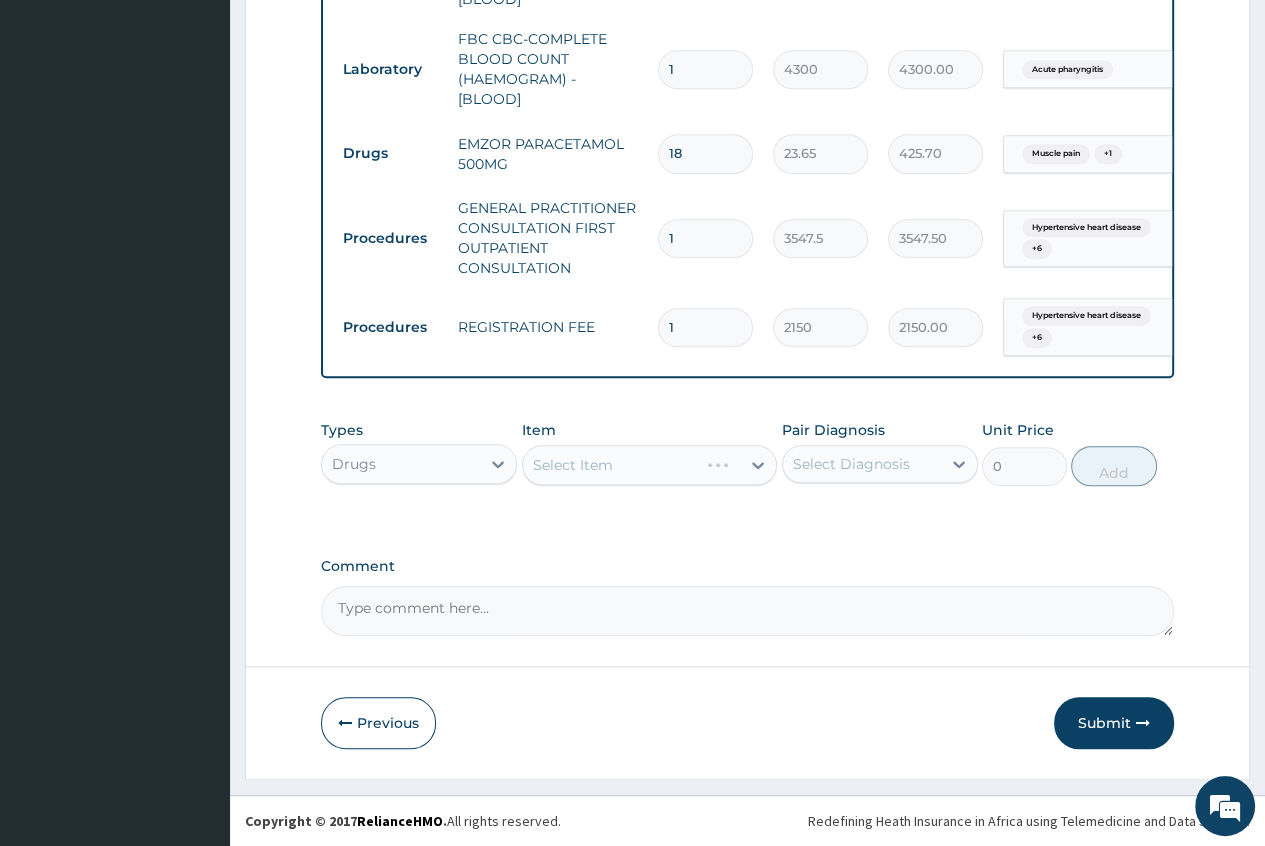 click on "Select Item" at bounding box center (650, 465) 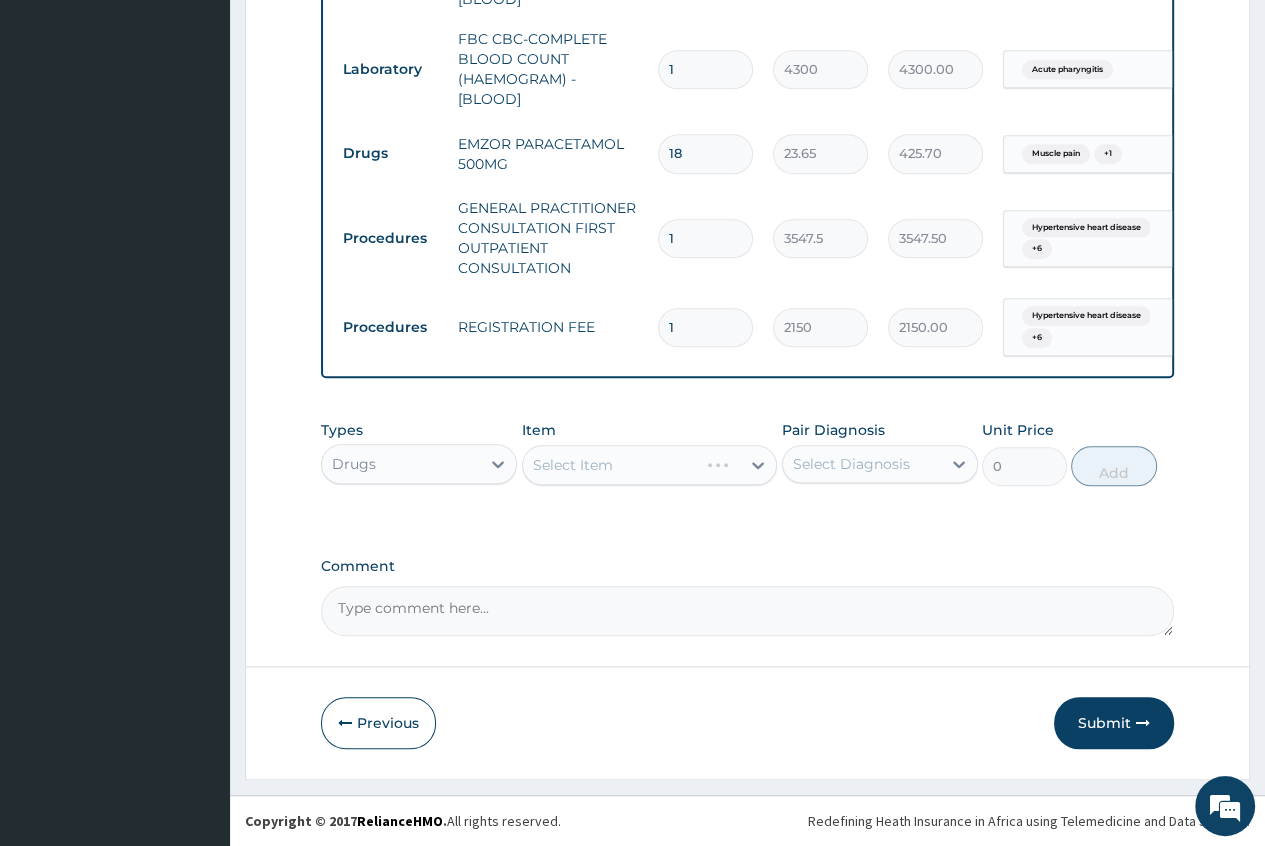 click on "Select Item" at bounding box center (650, 465) 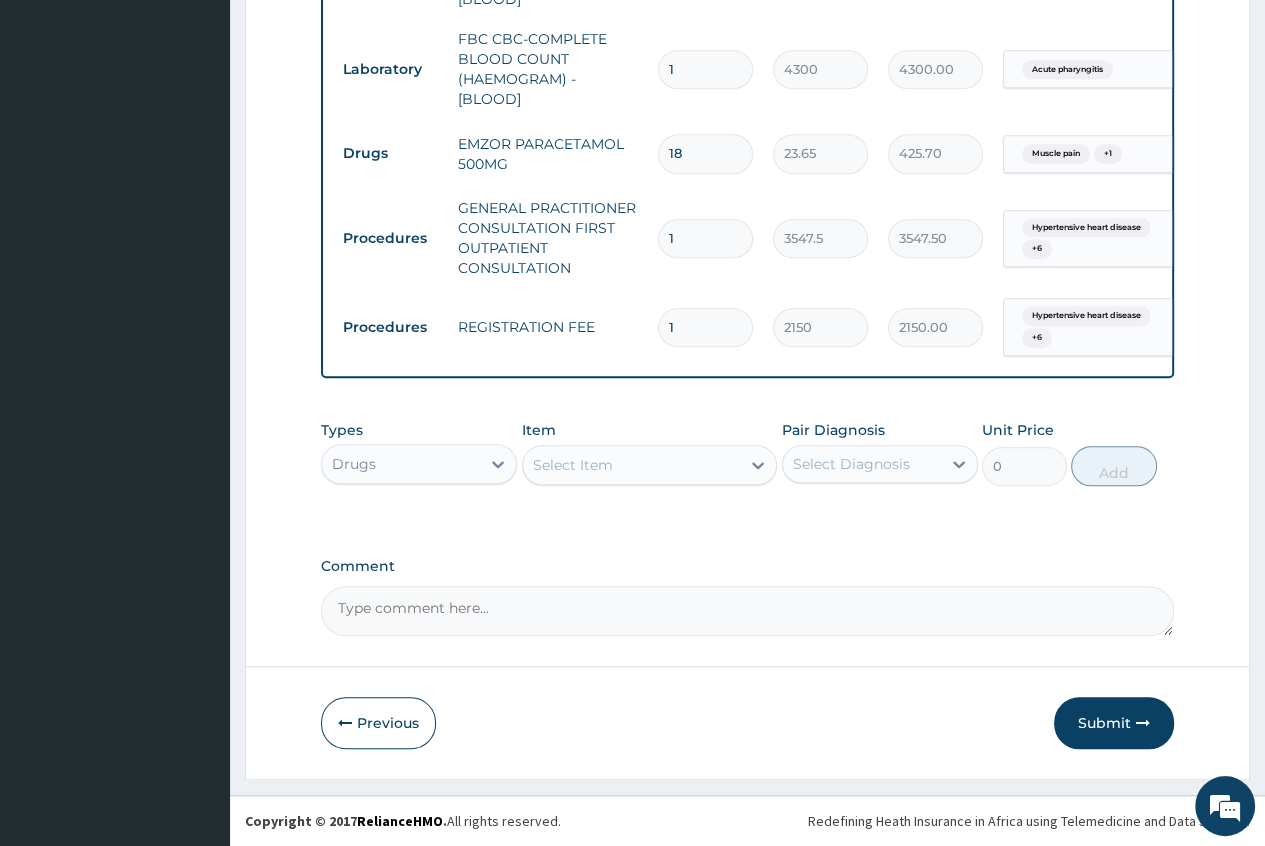 click on "Select Item" at bounding box center (573, 465) 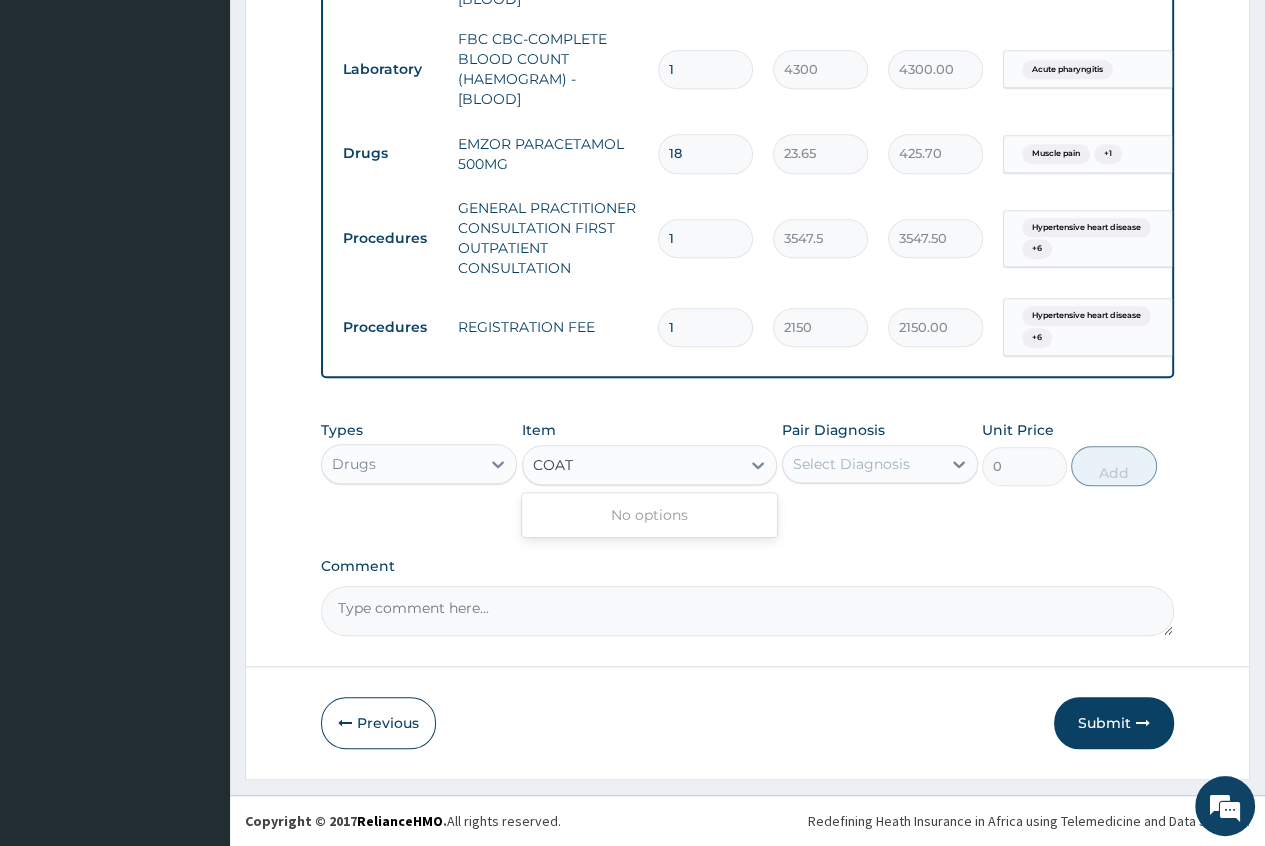type on "COA" 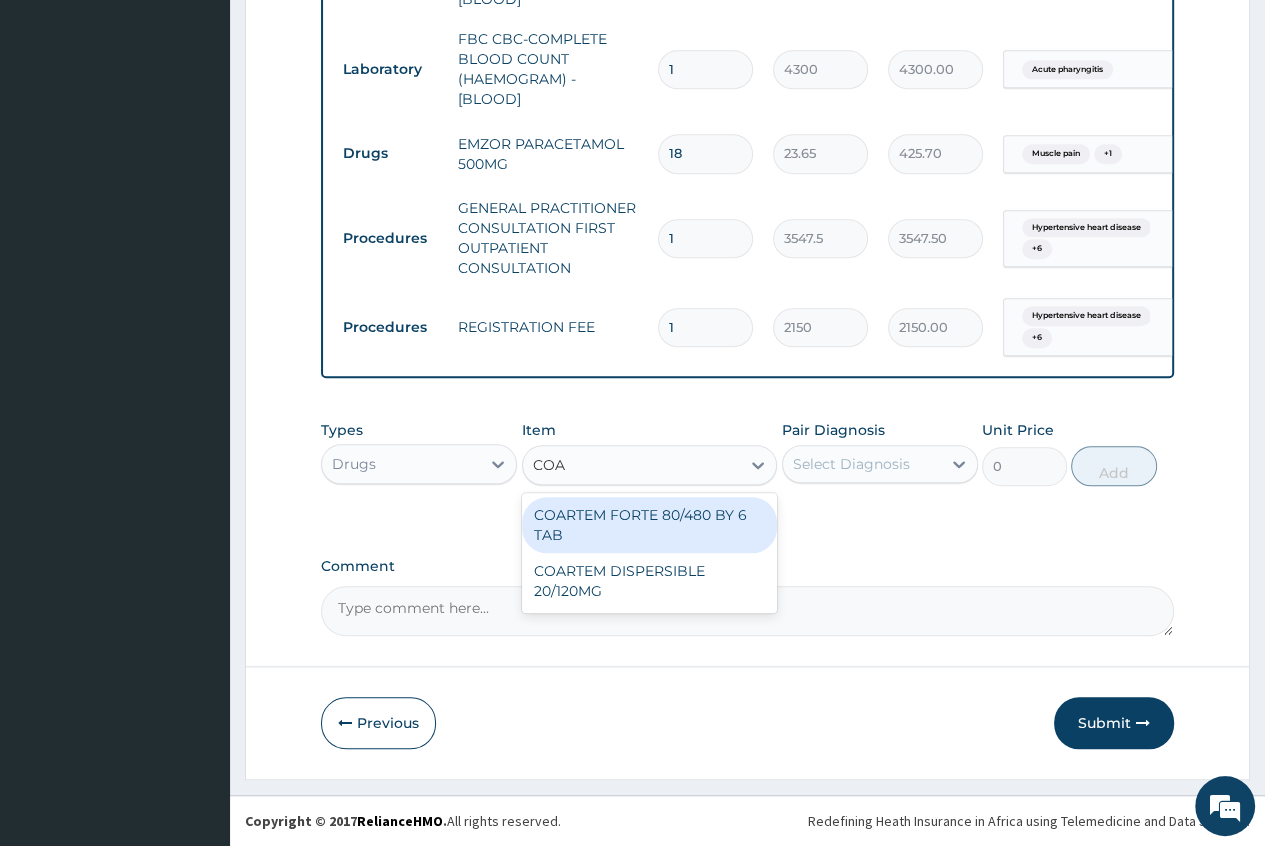 click on "COARTEM FORTE 80/480 BY 6 TAB" at bounding box center [650, 525] 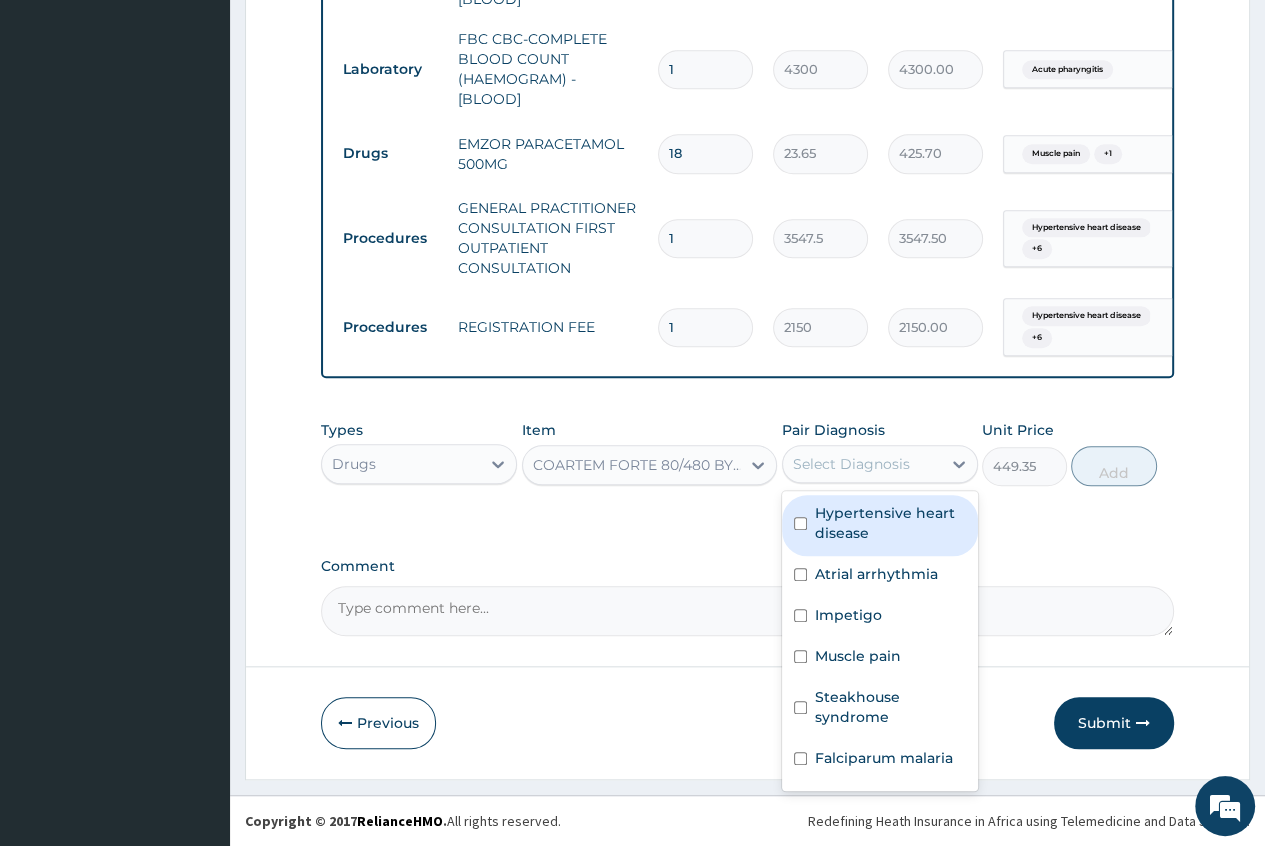 click on "Select Diagnosis" at bounding box center [851, 464] 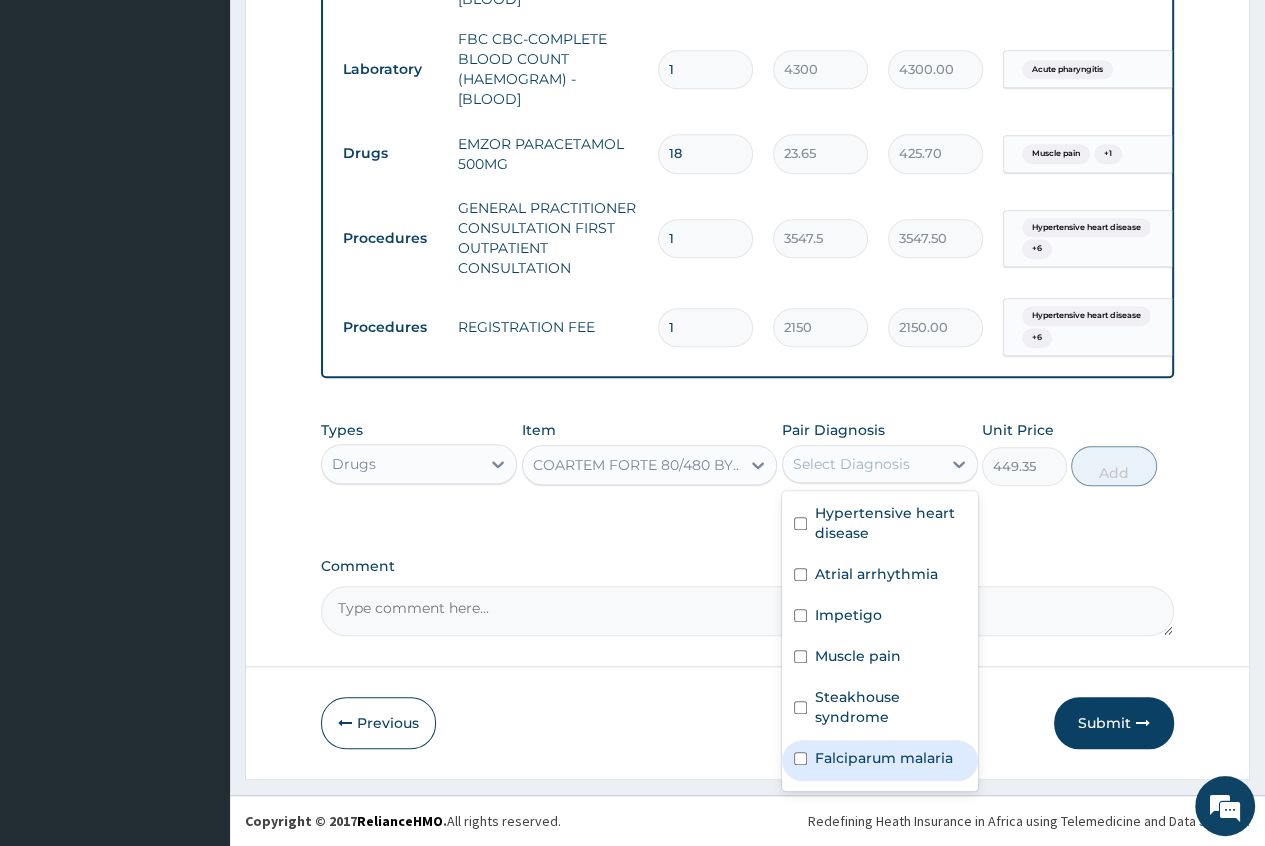 click on "Falciparum malaria" at bounding box center (884, 758) 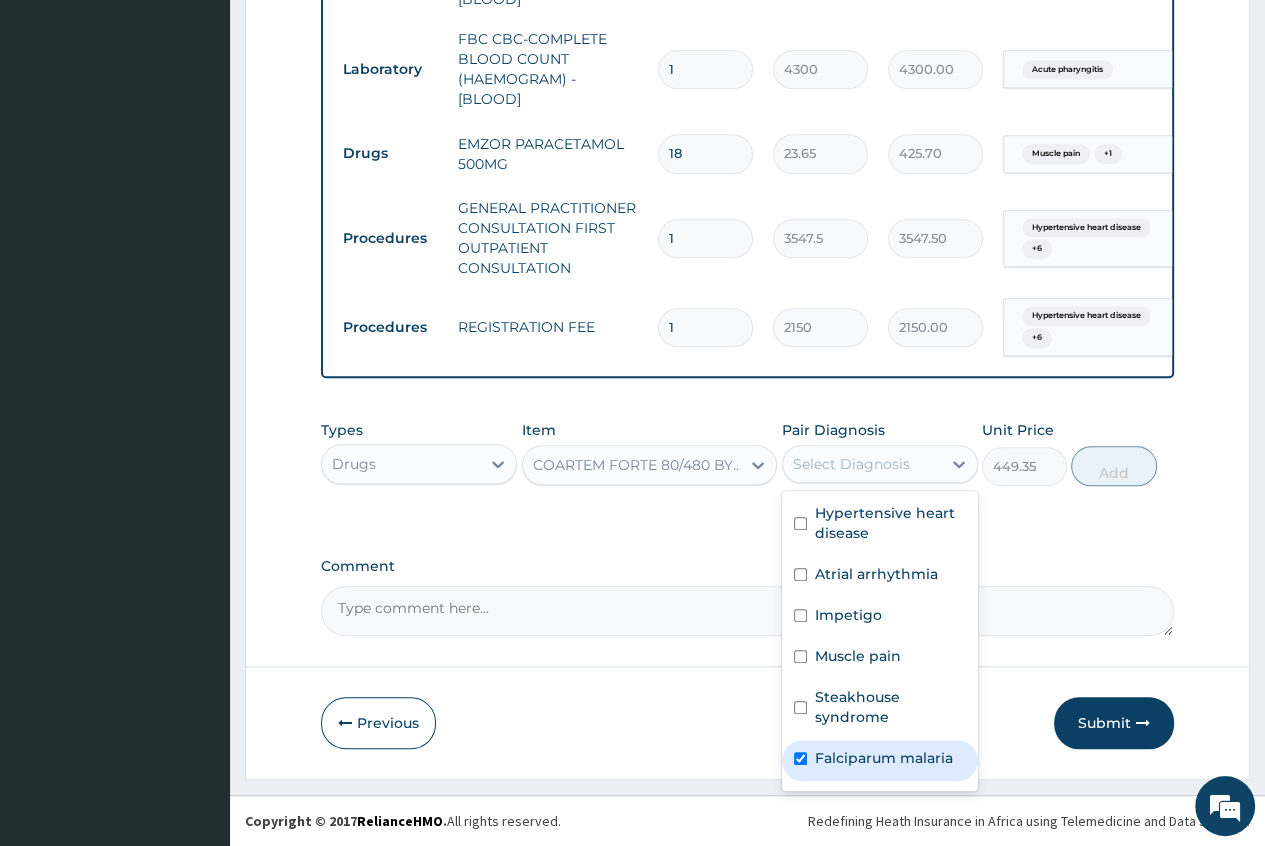 checkbox on "true" 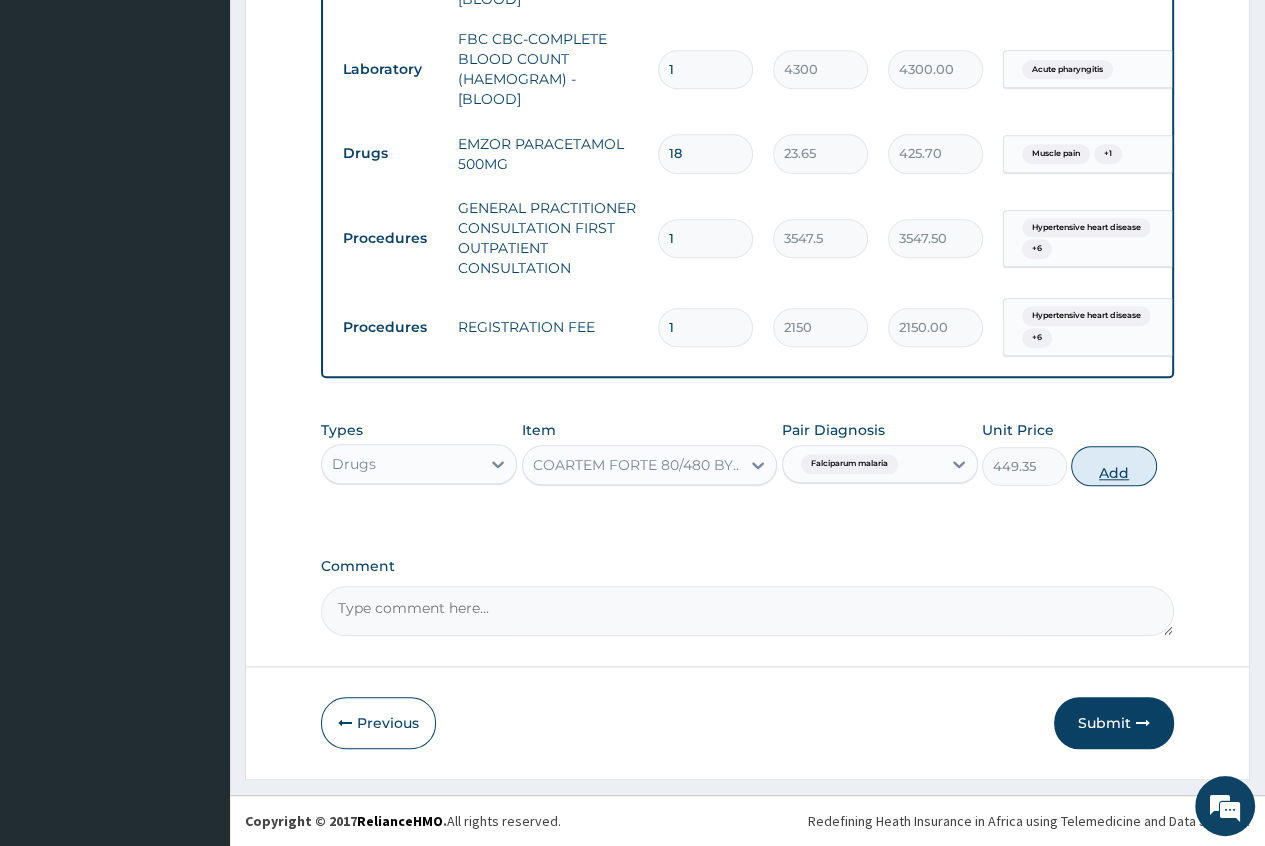 click on "Add" at bounding box center (1113, 466) 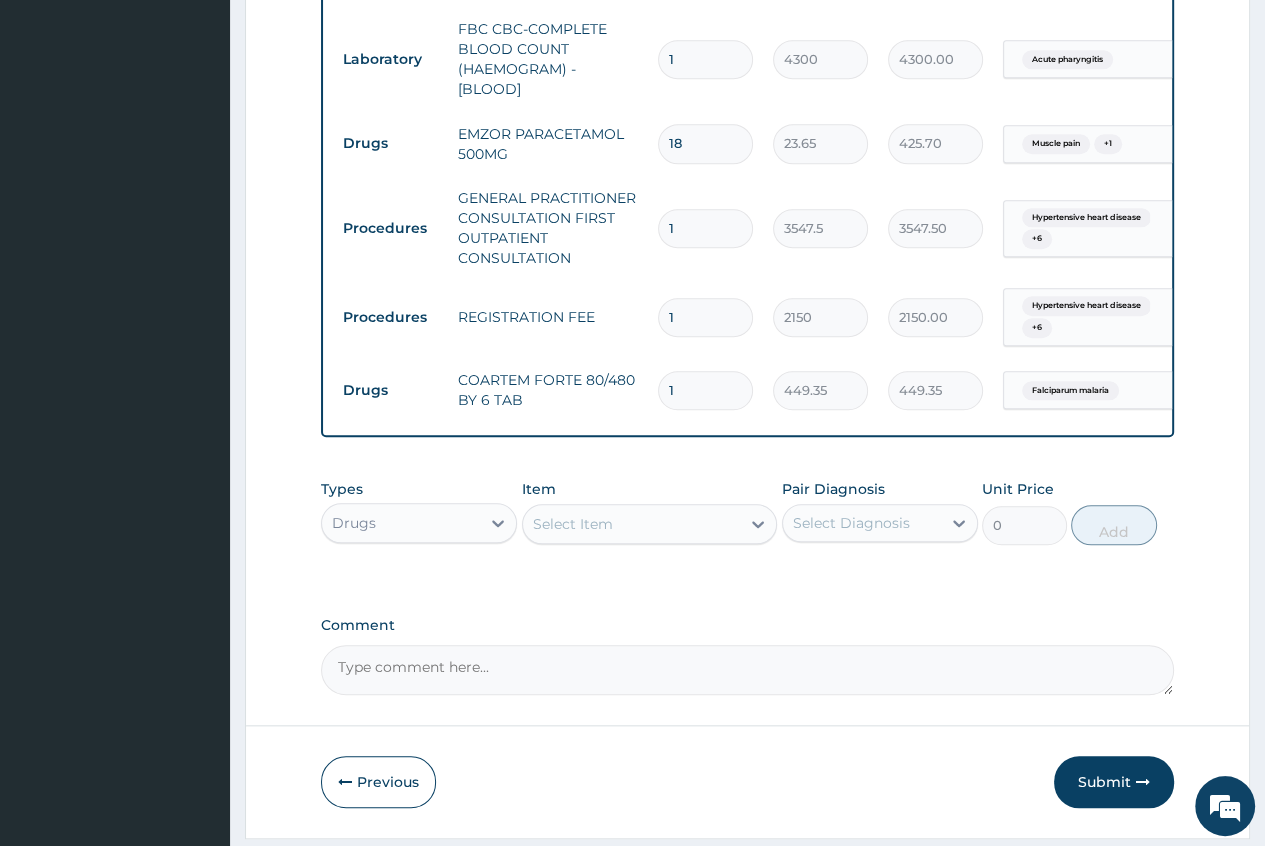 type 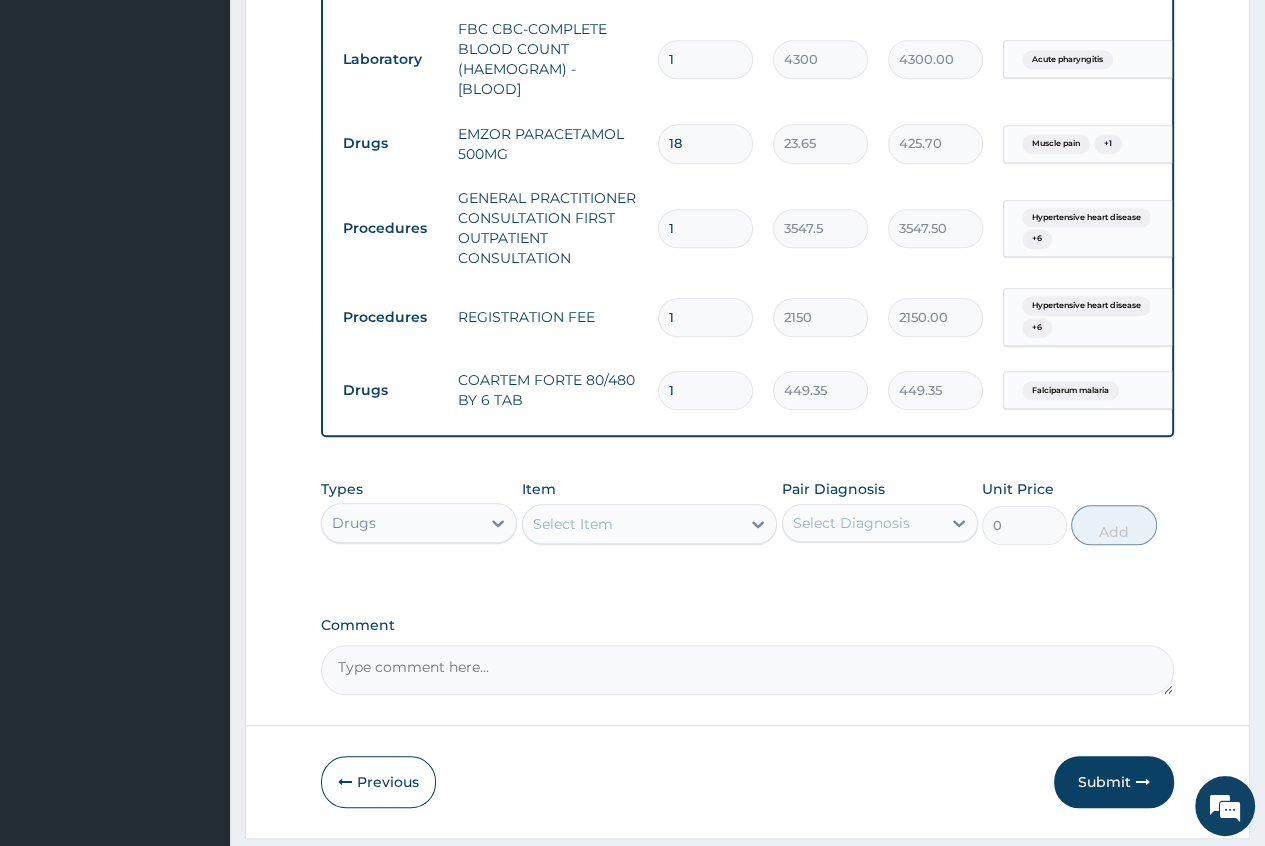 type on "0.00" 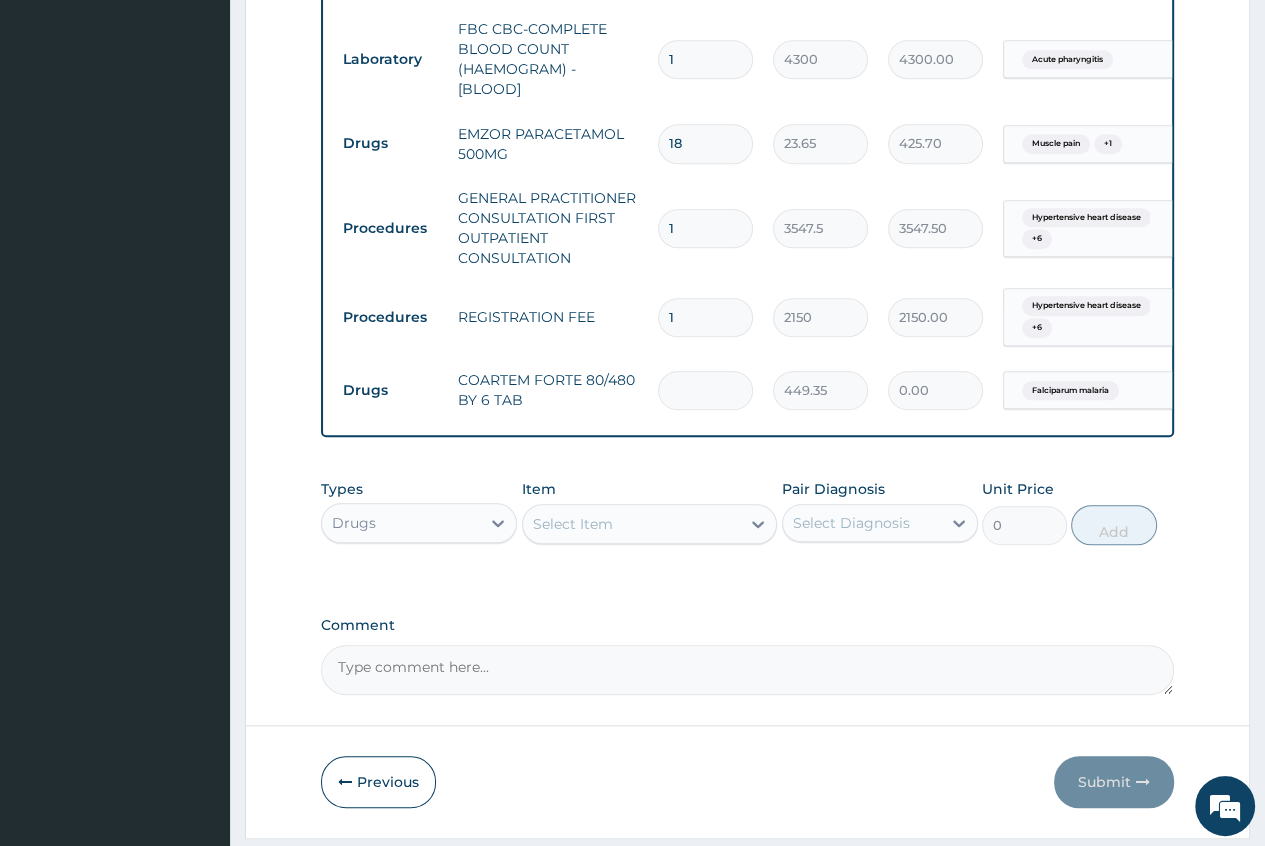type on "6" 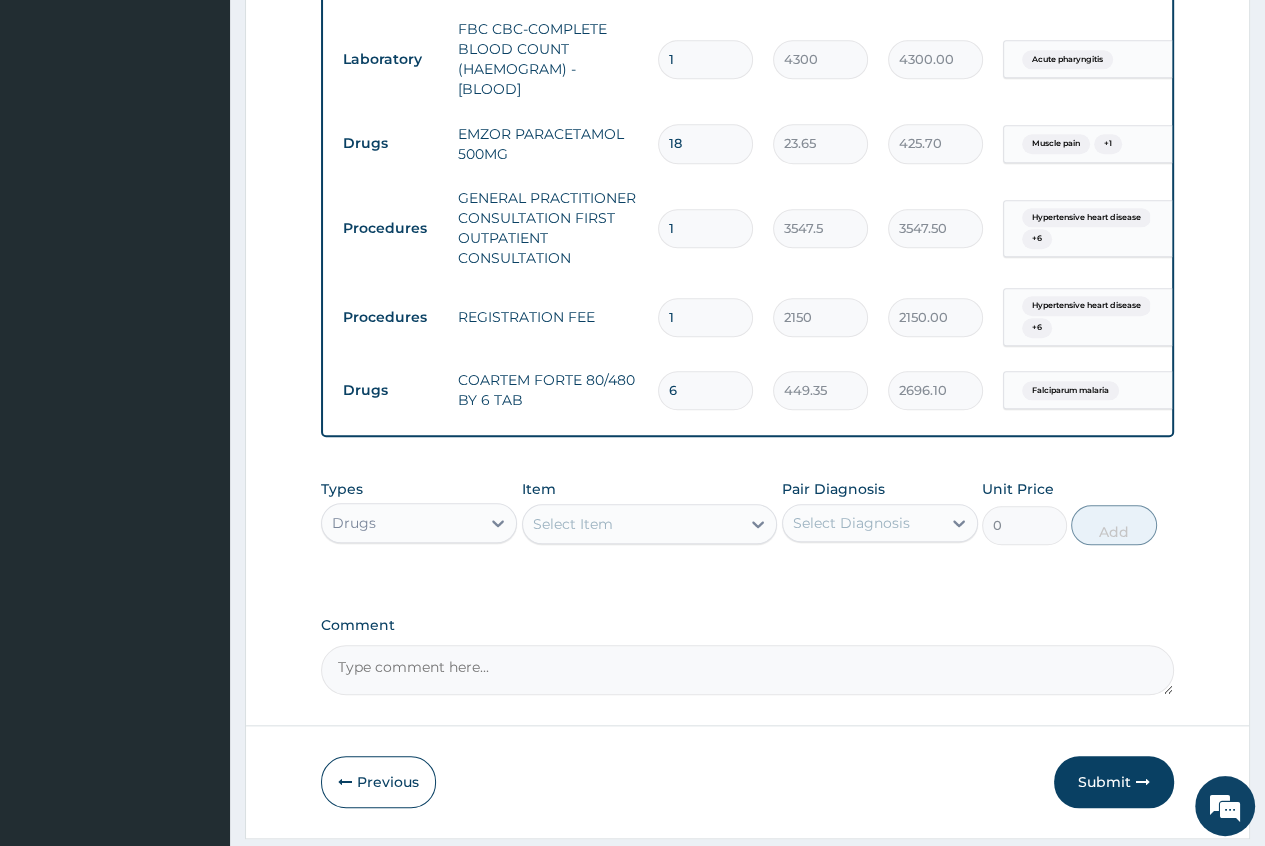type on "6" 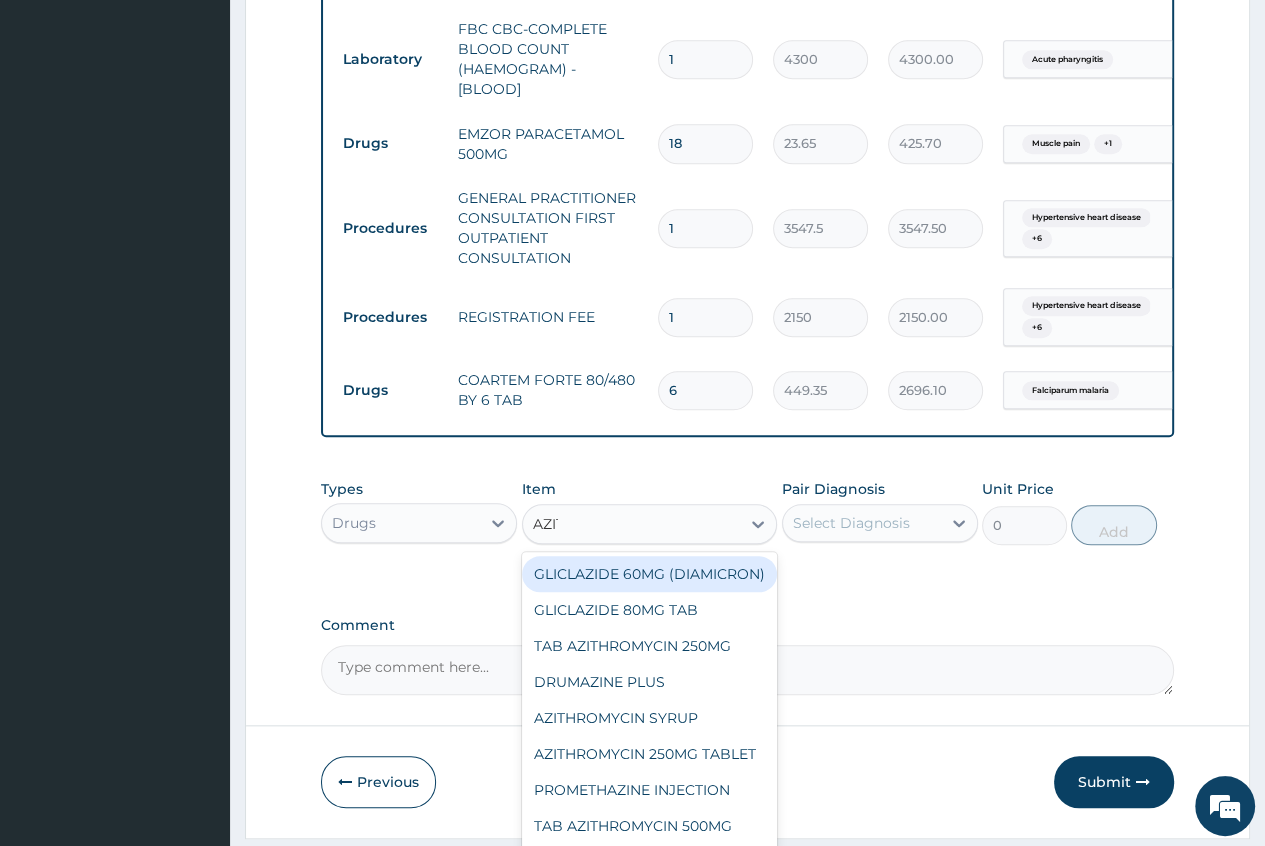 type on "AZITH" 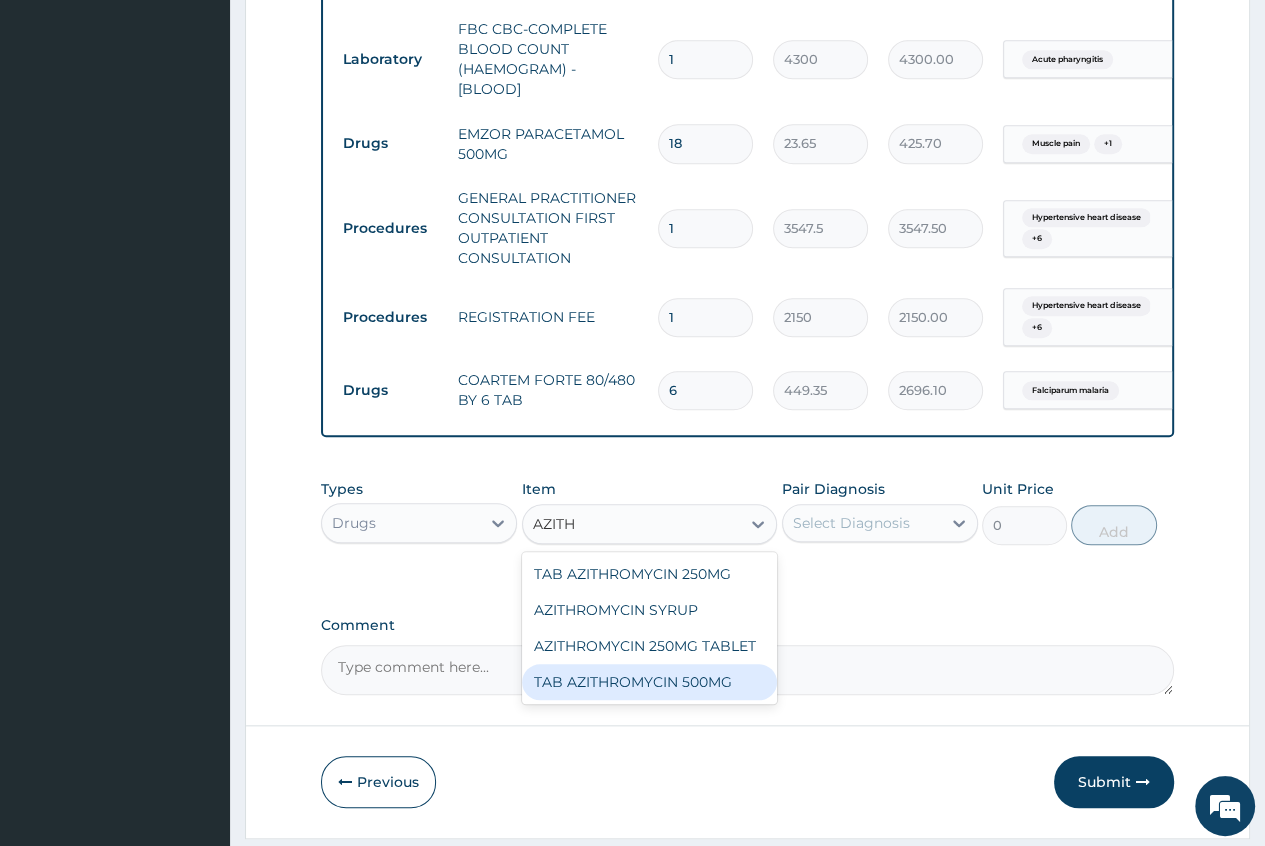 click on "TAB AZITHROMYCIN 500MG" at bounding box center (650, 682) 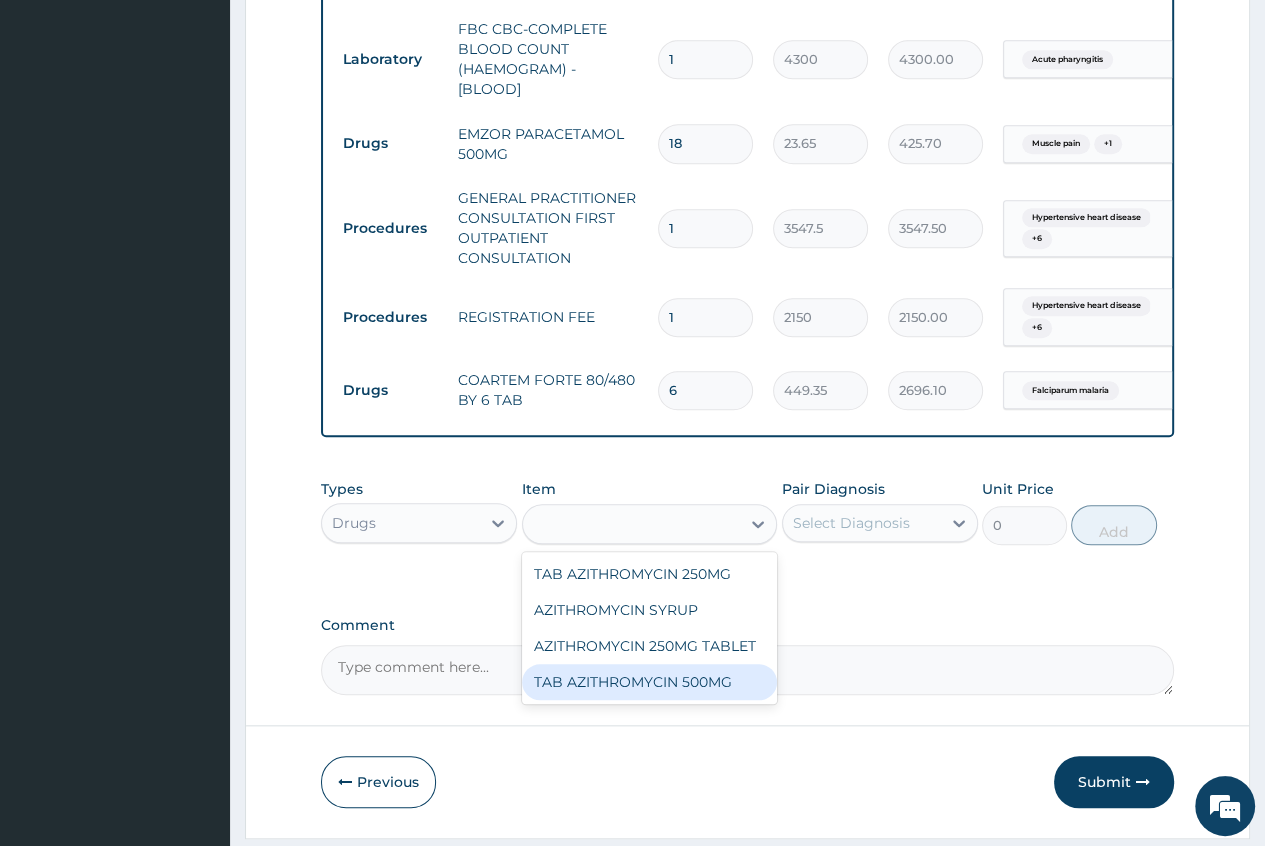 type on "350" 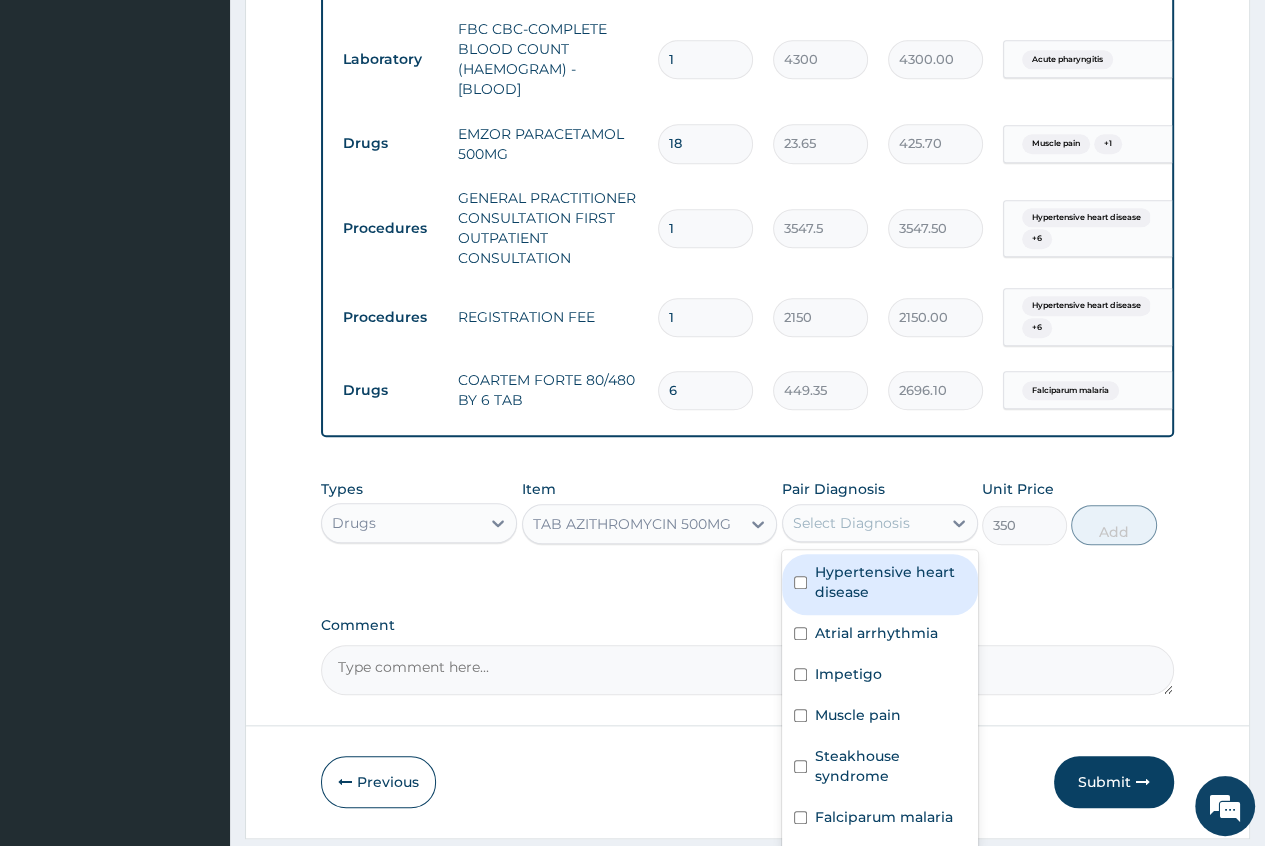 click on "Select Diagnosis" at bounding box center [851, 523] 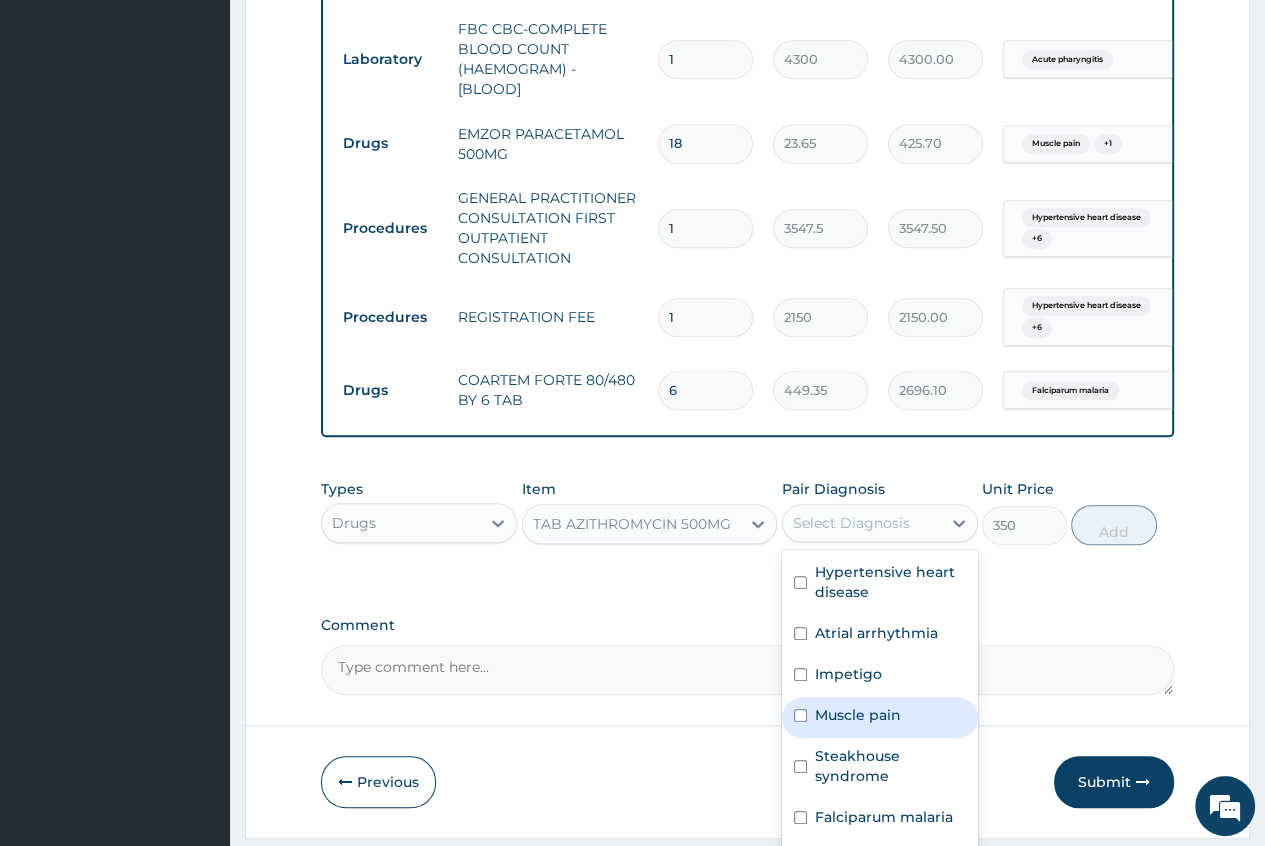scroll, scrollTop: 55, scrollLeft: 0, axis: vertical 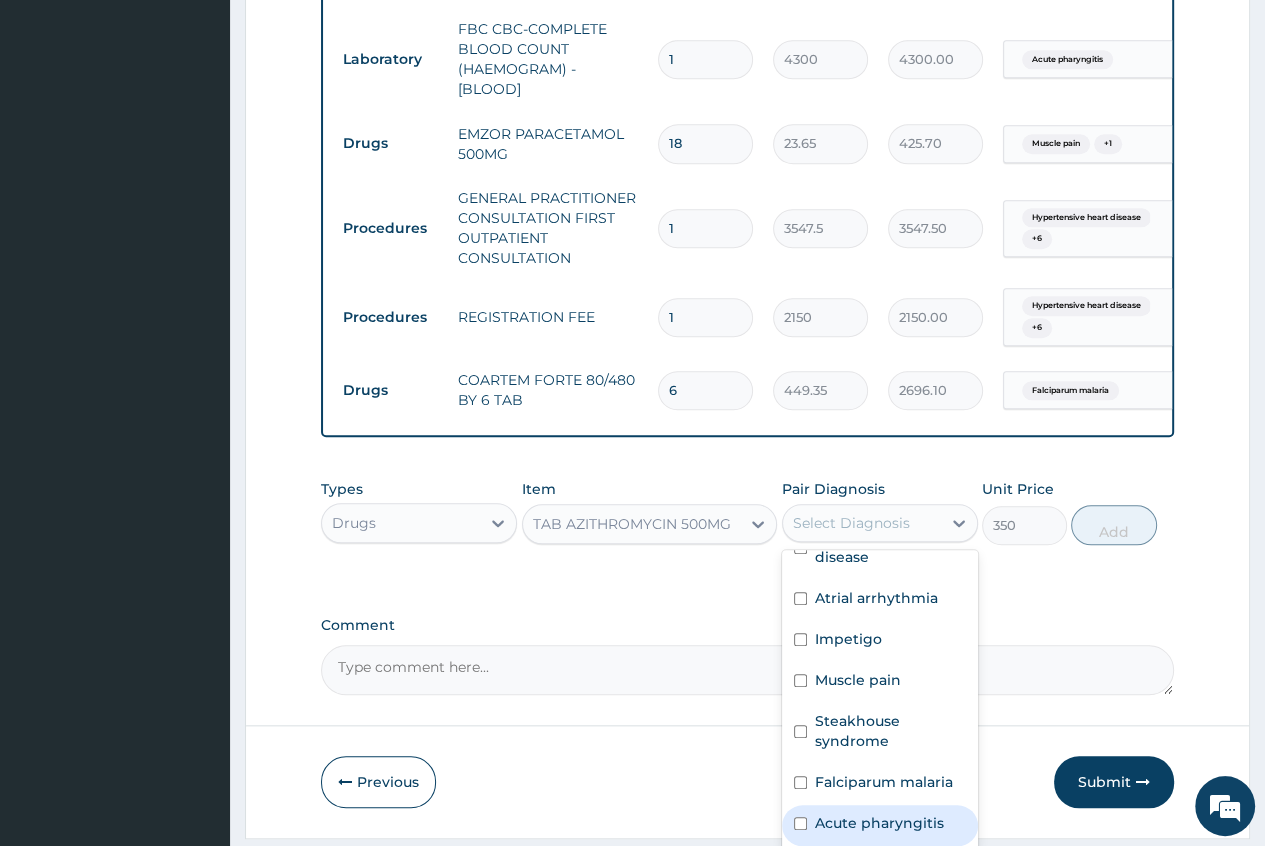 click on "Acute pharyngitis" at bounding box center [879, 823] 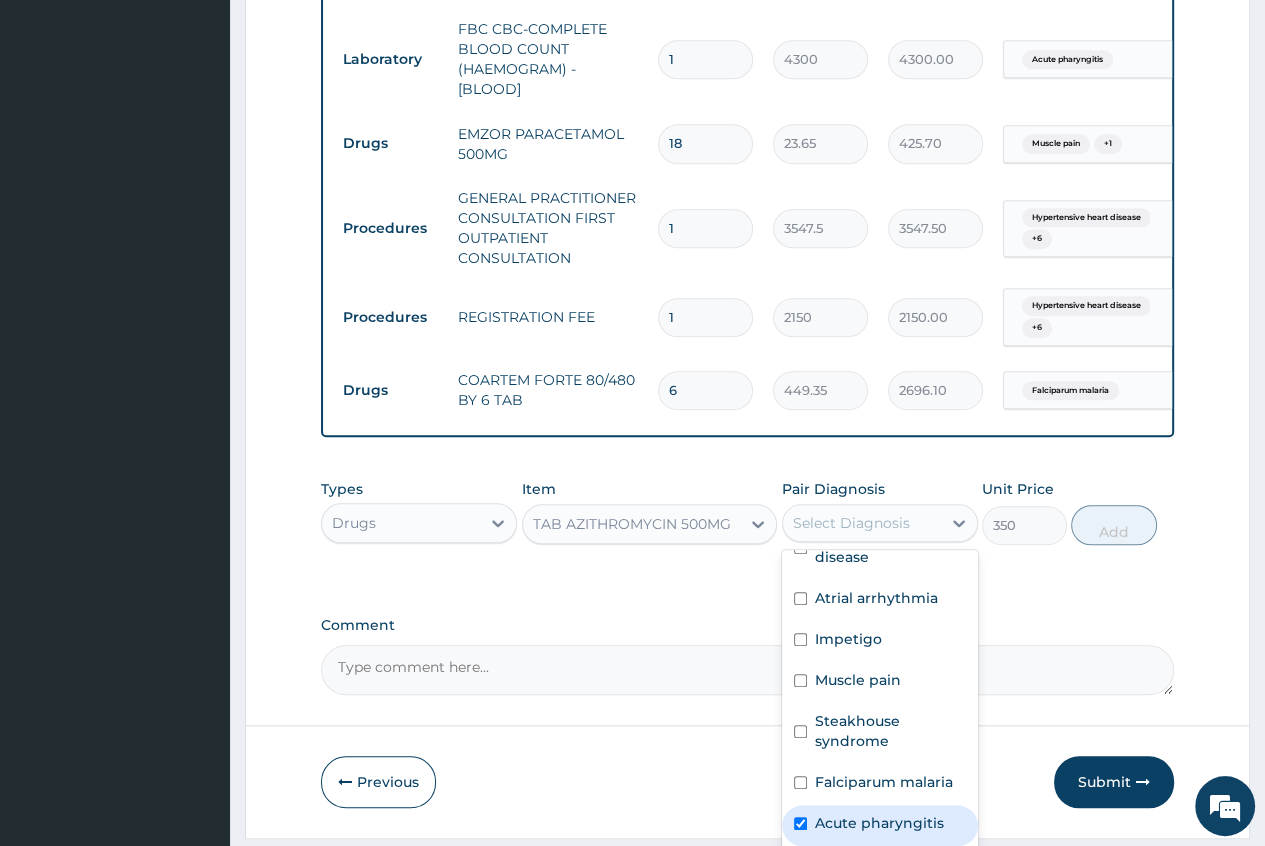 checkbox on "true" 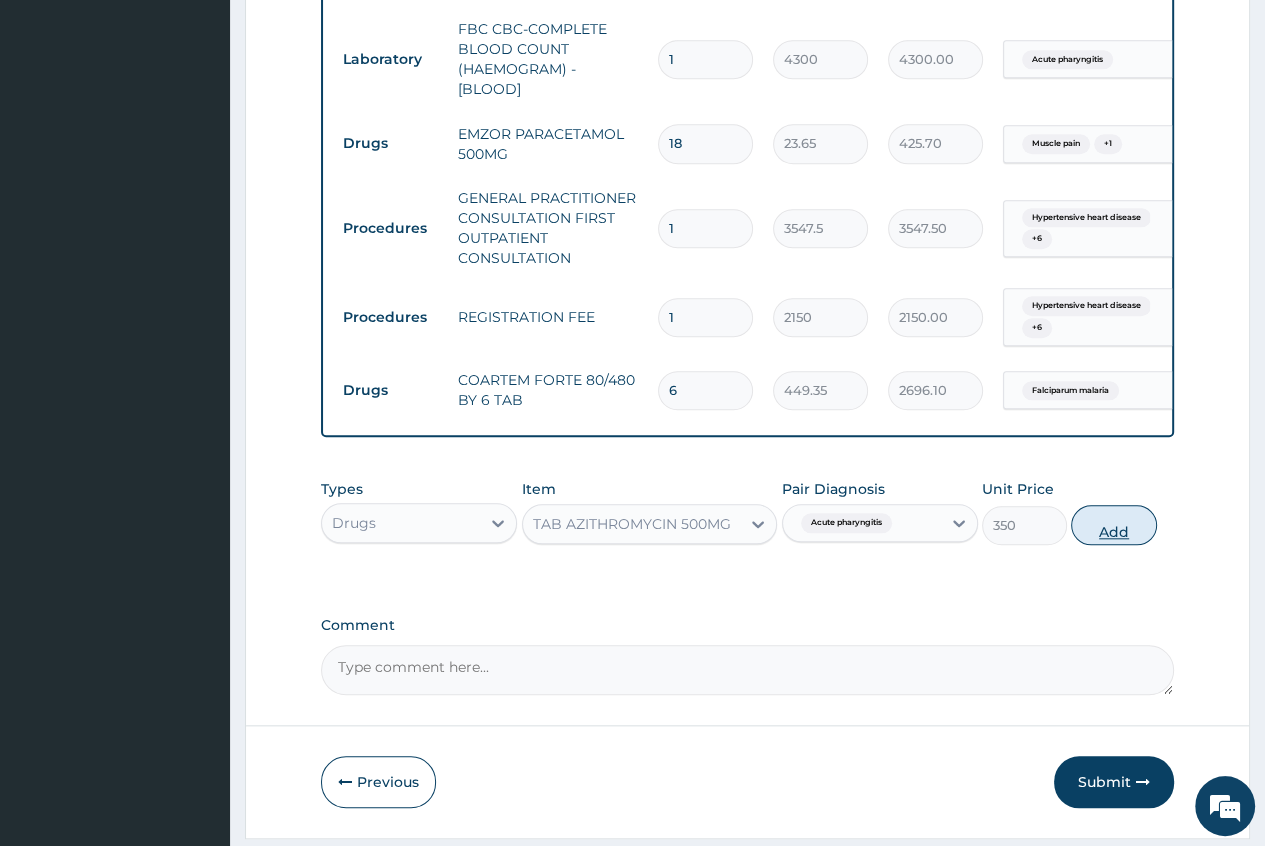 click on "Add" at bounding box center (1113, 525) 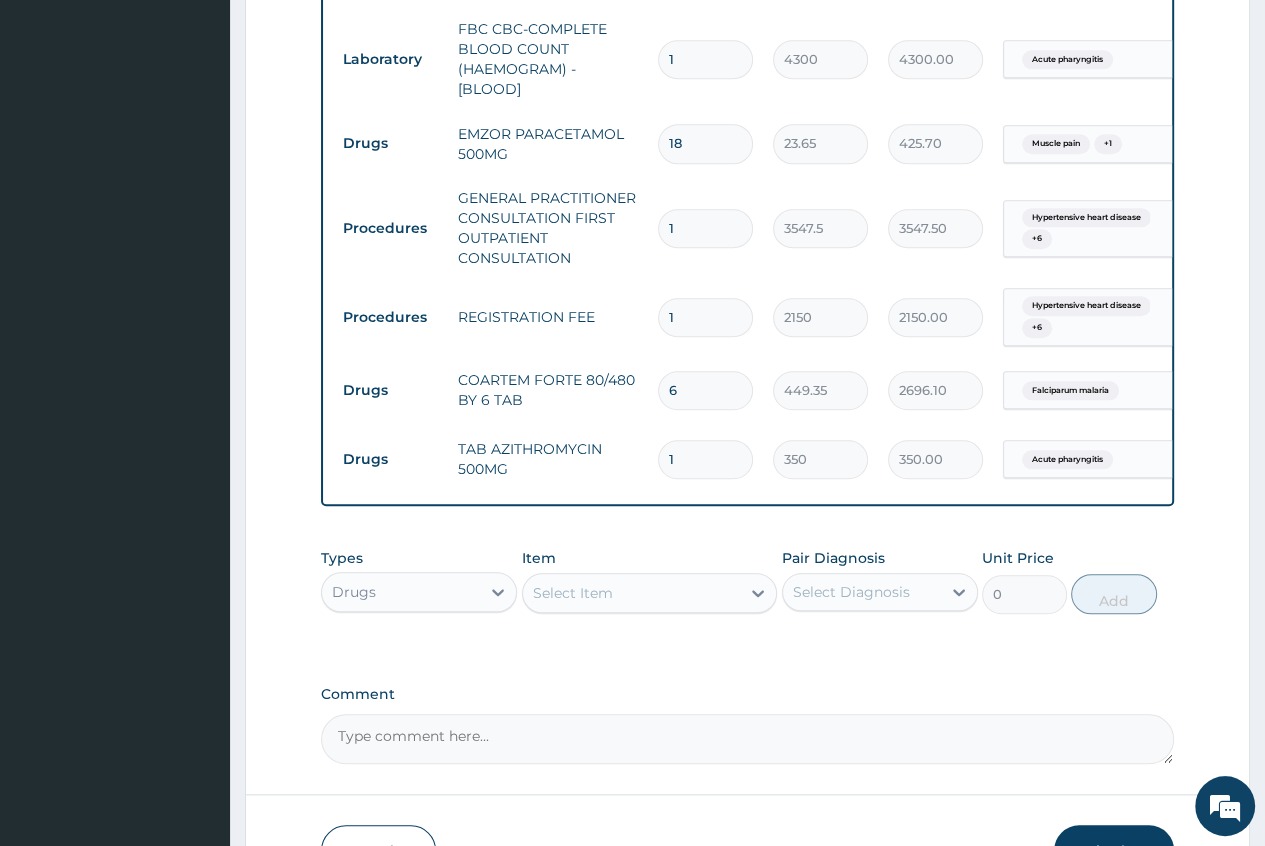 type 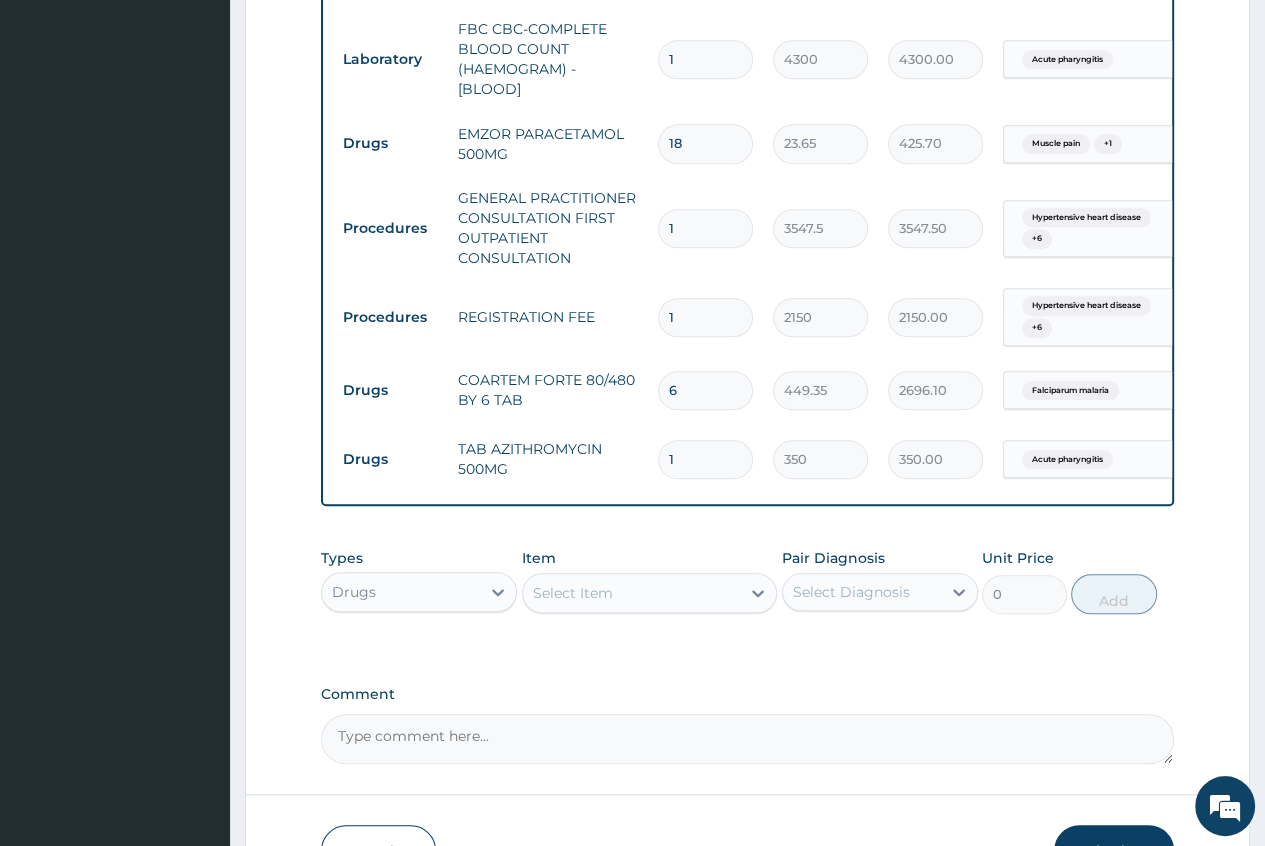 type on "0.00" 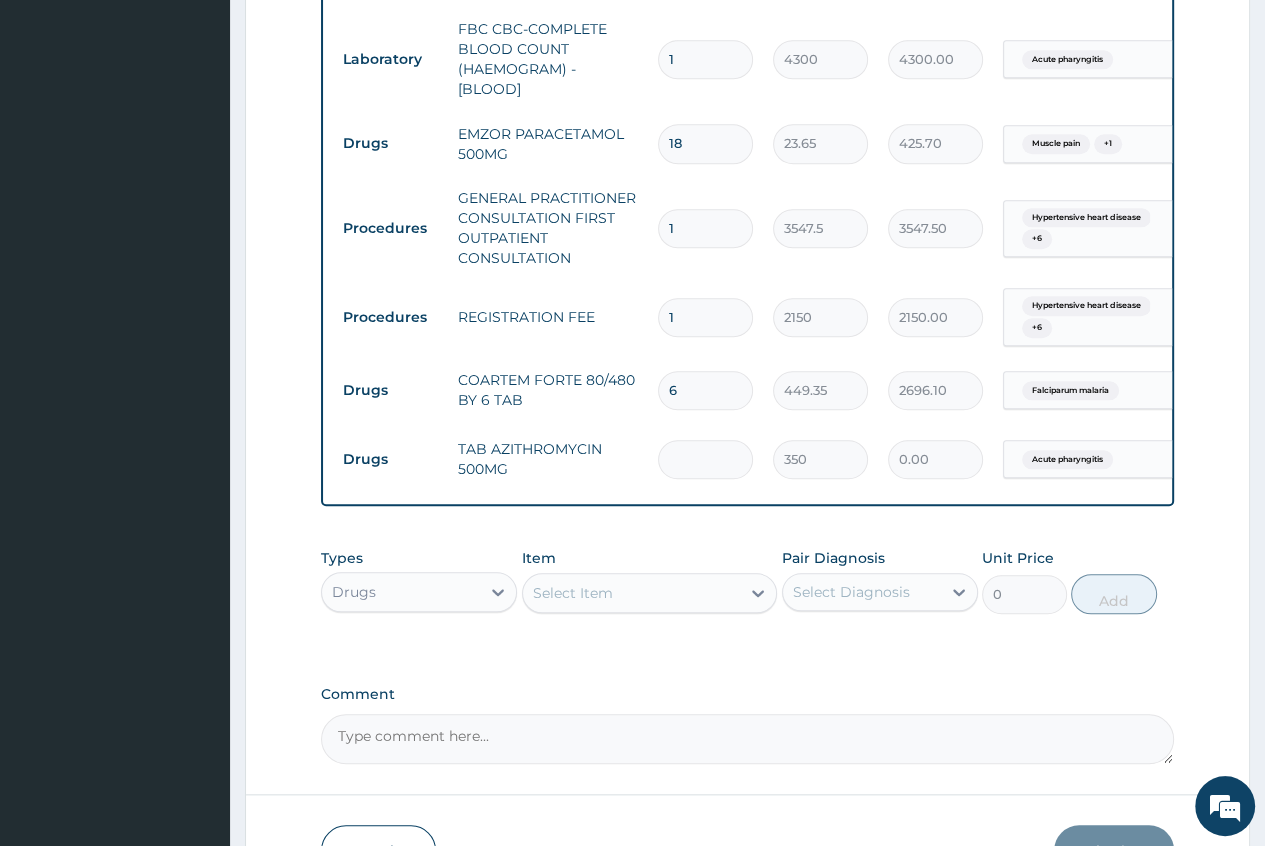 type on "5" 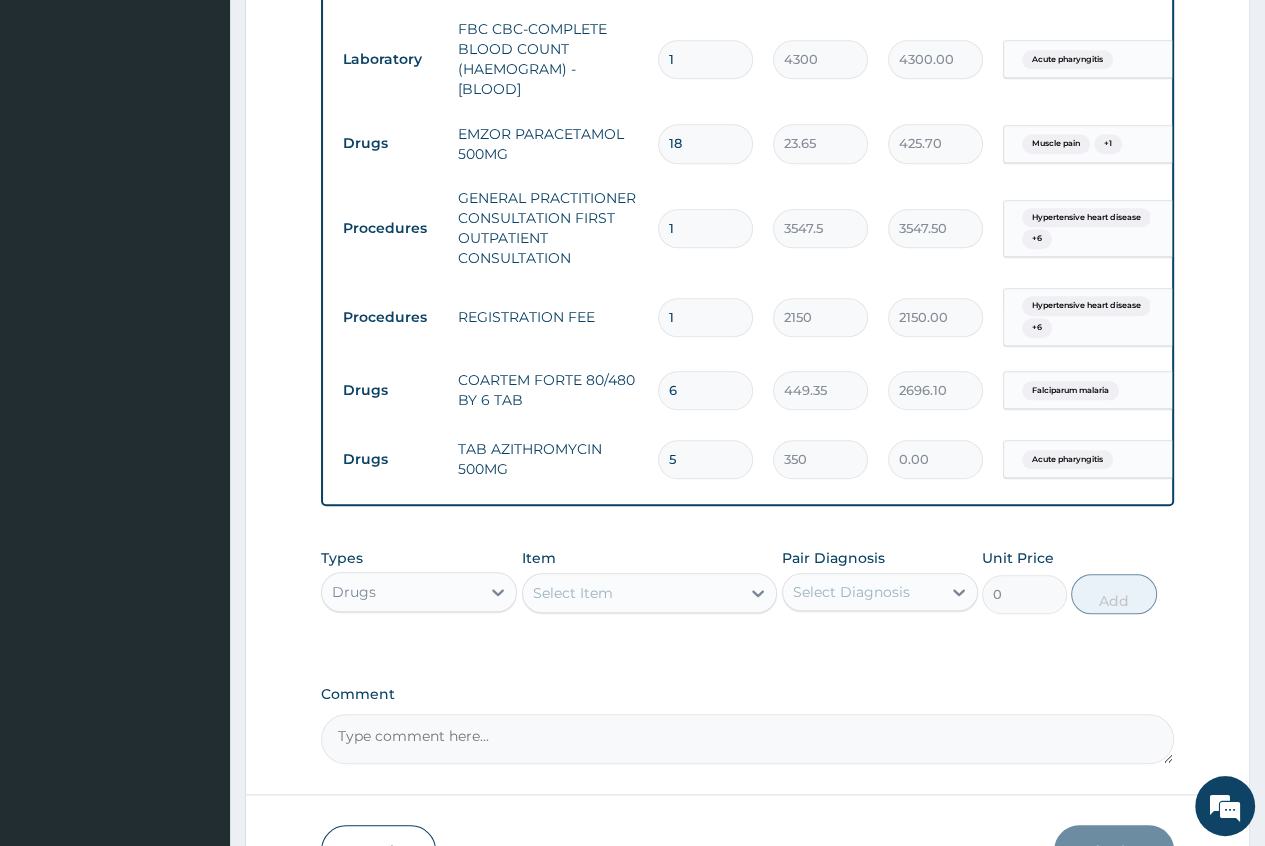 type on "1750.00" 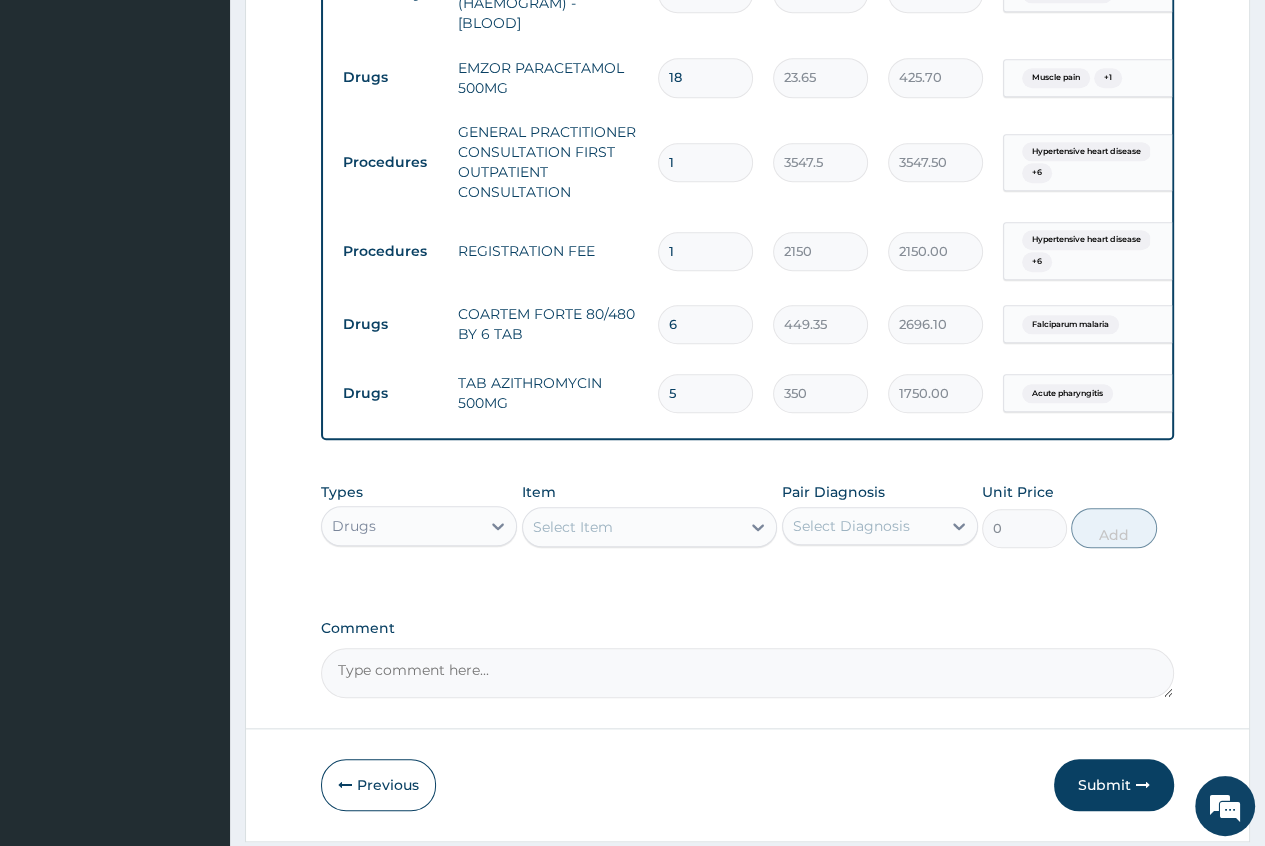 scroll, scrollTop: 1607, scrollLeft: 0, axis: vertical 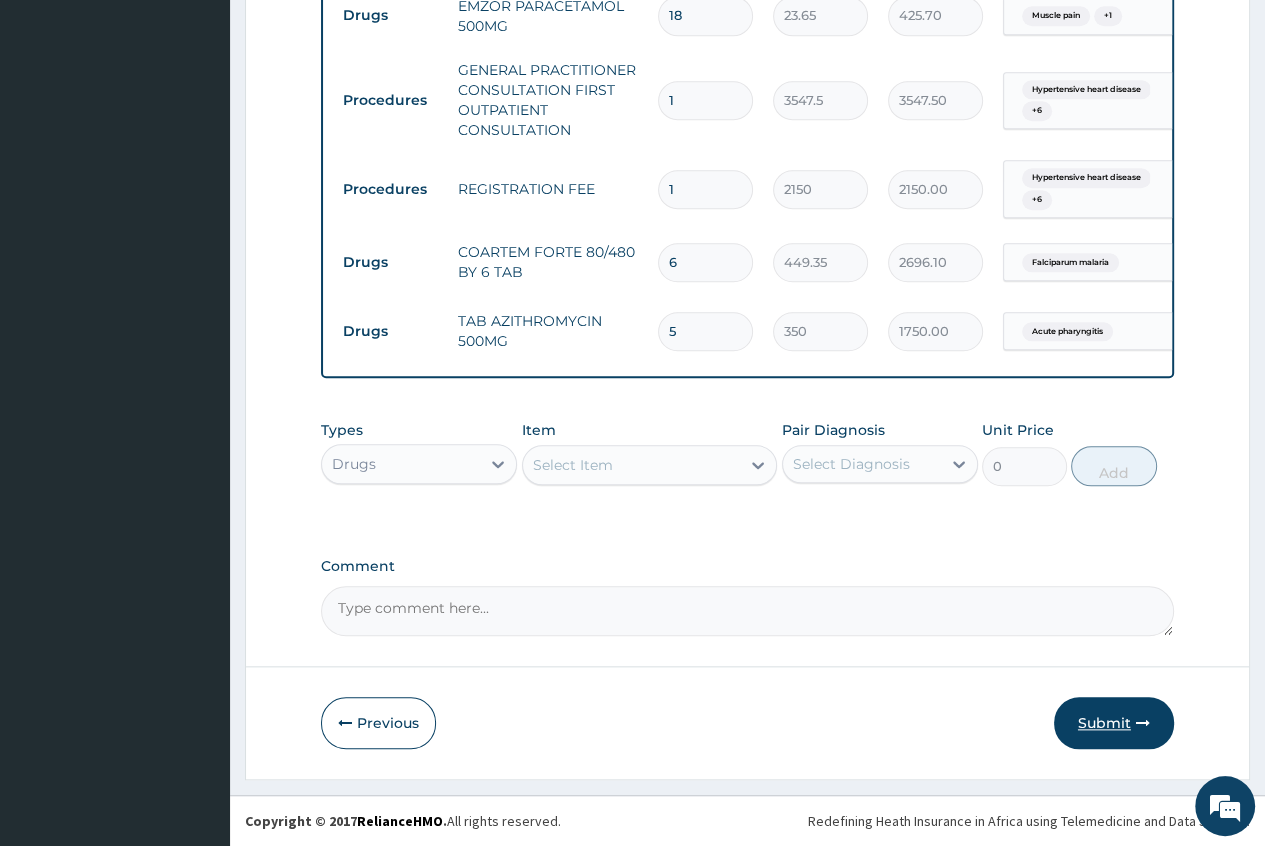 type on "5" 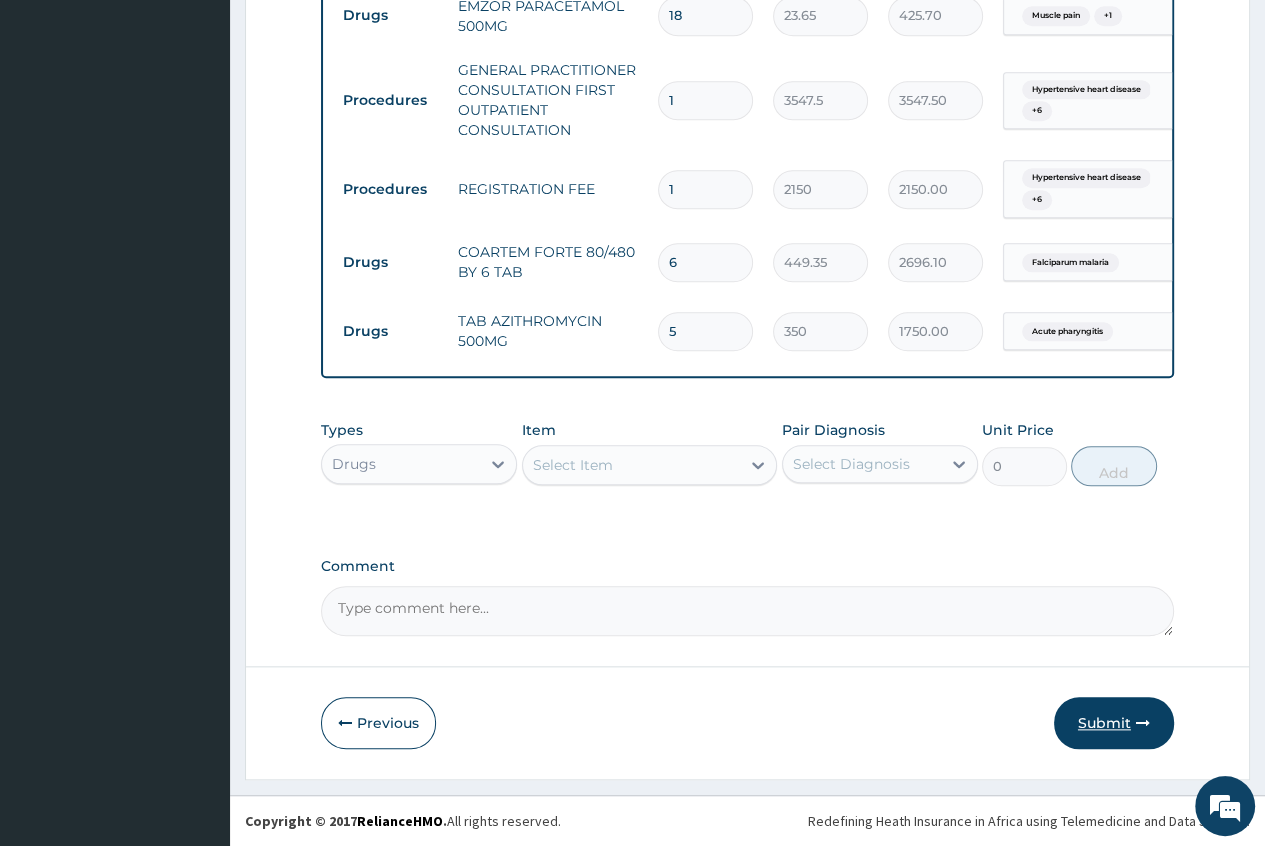 click on "Submit" at bounding box center [1114, 723] 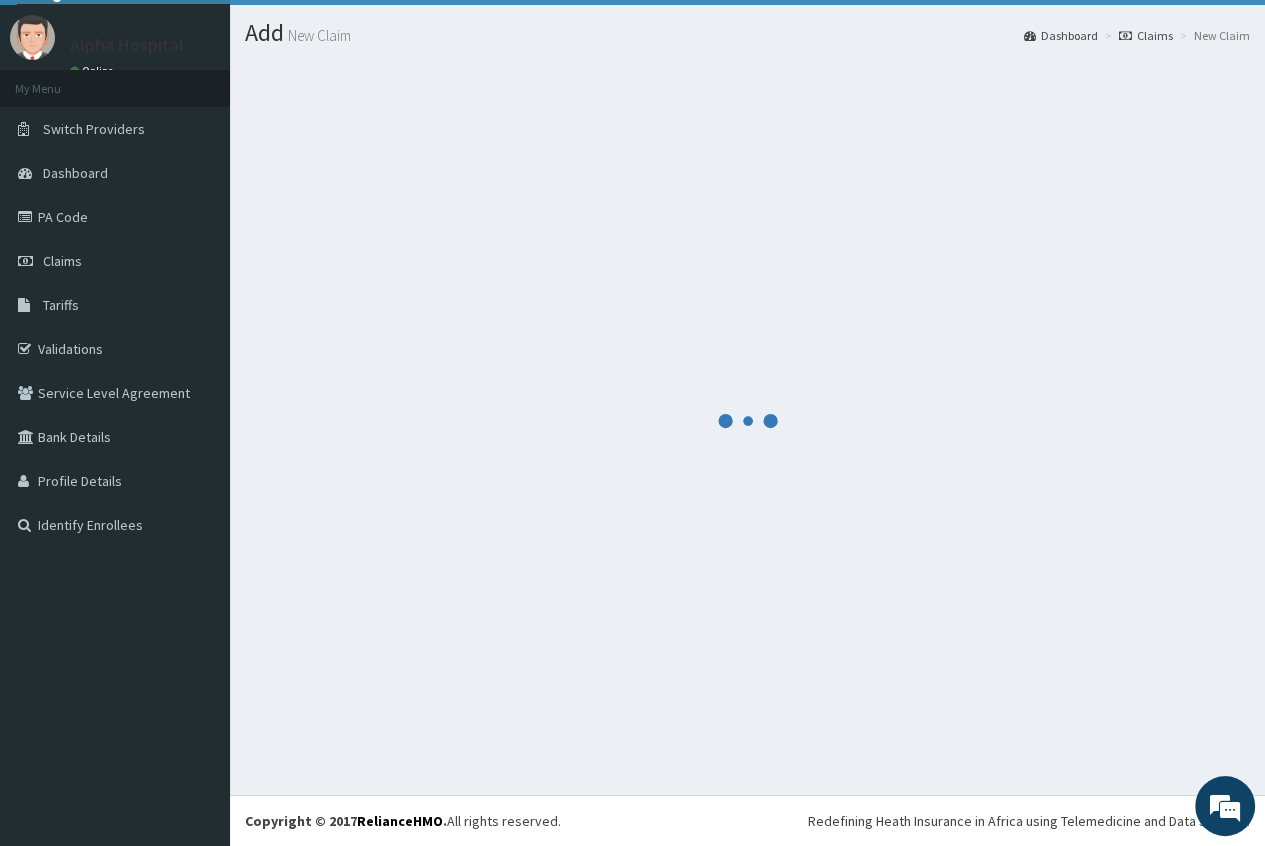 scroll, scrollTop: 1607, scrollLeft: 0, axis: vertical 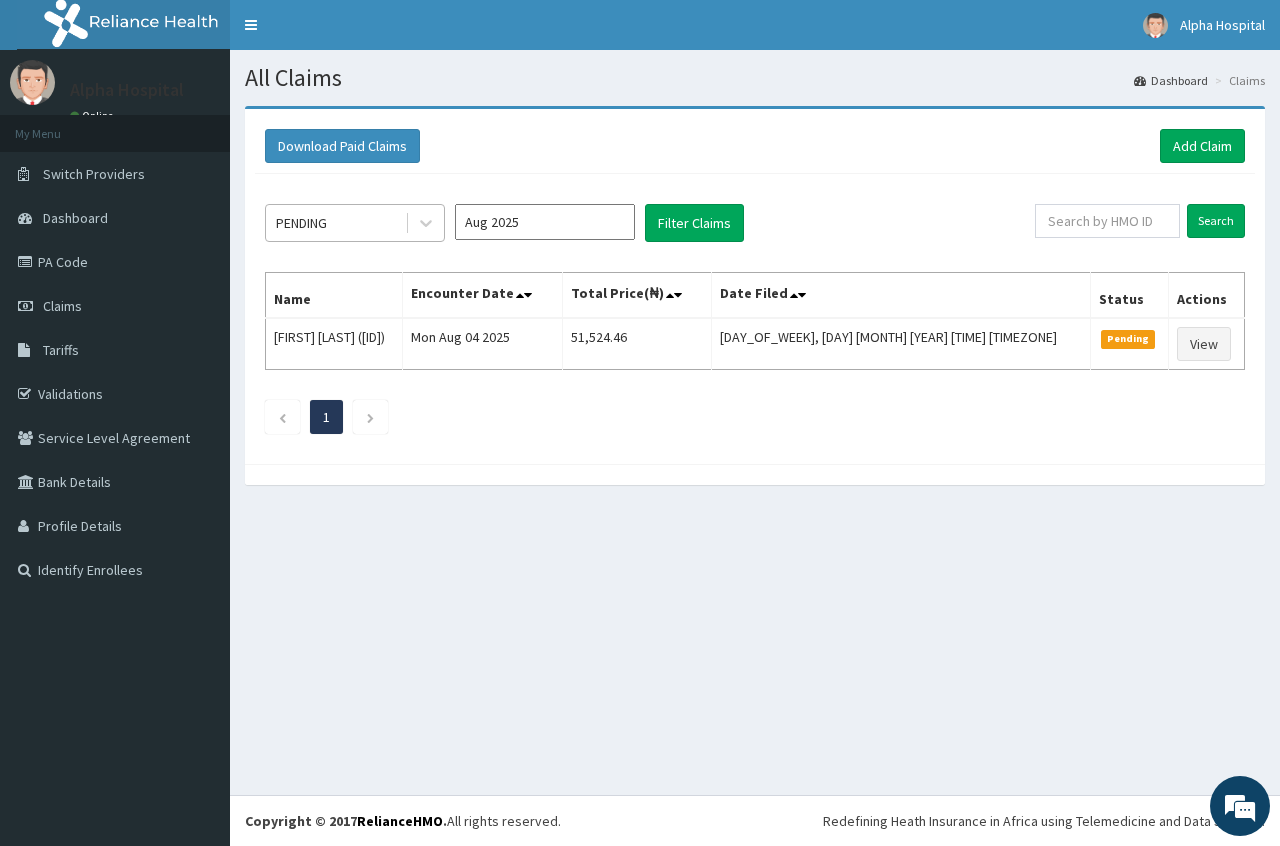 click on "PENDING" at bounding box center [301, 223] 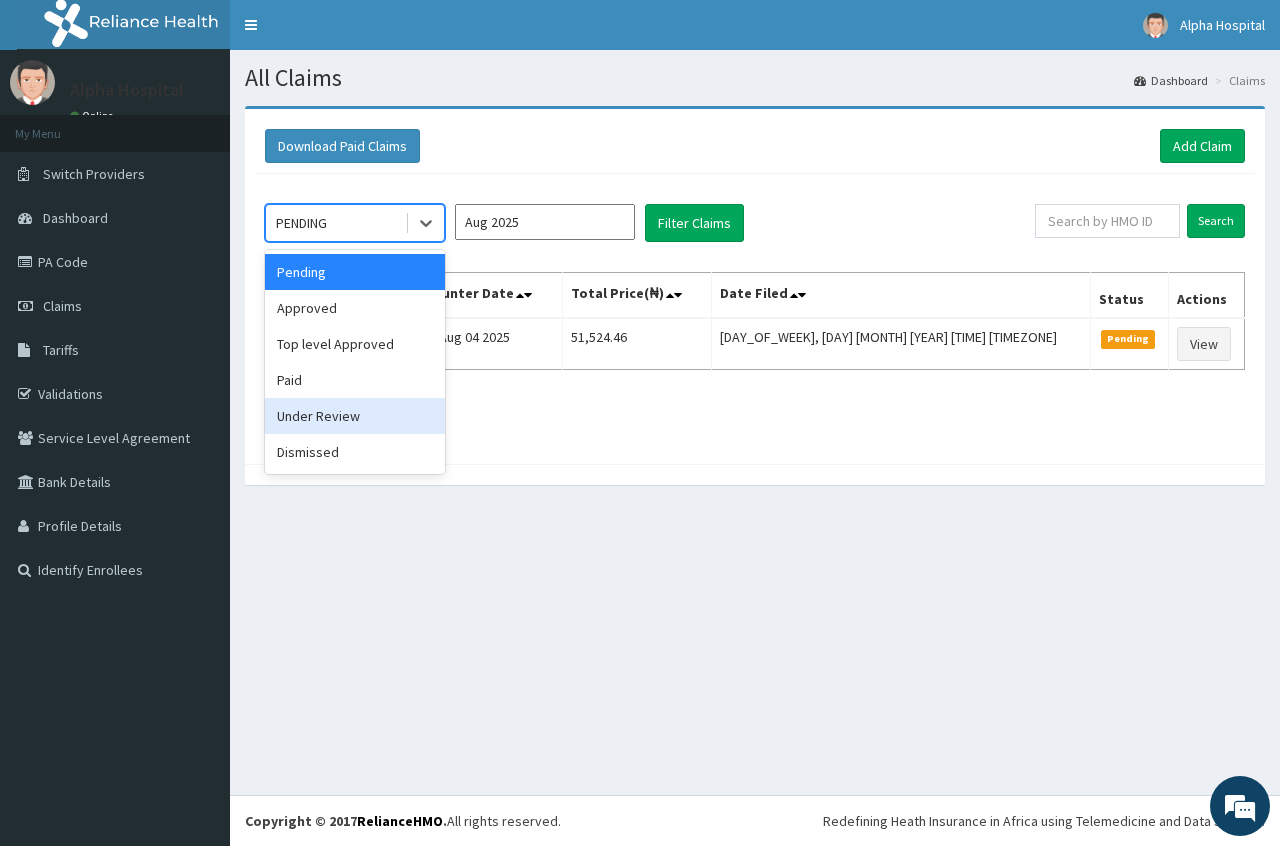 click on "Under Review" at bounding box center [355, 416] 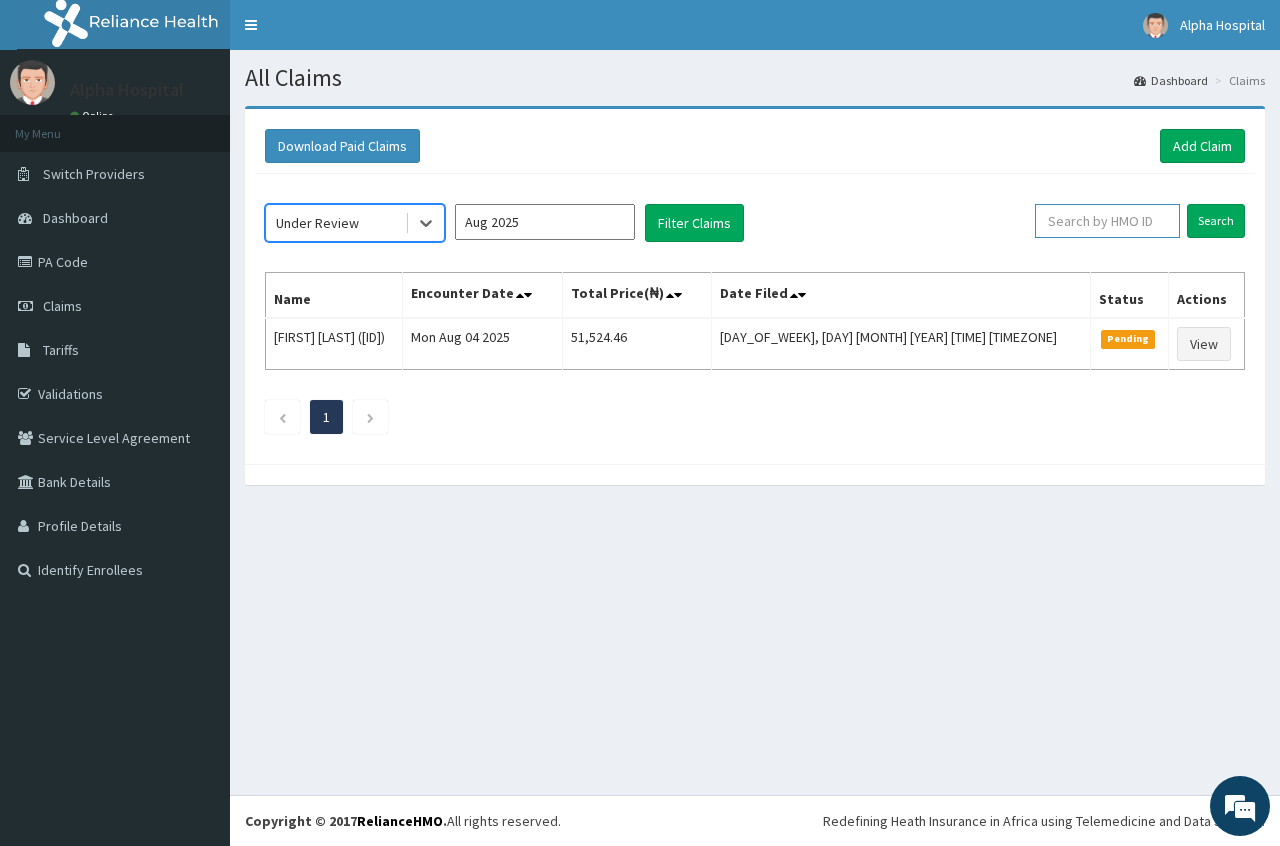 click at bounding box center [1107, 221] 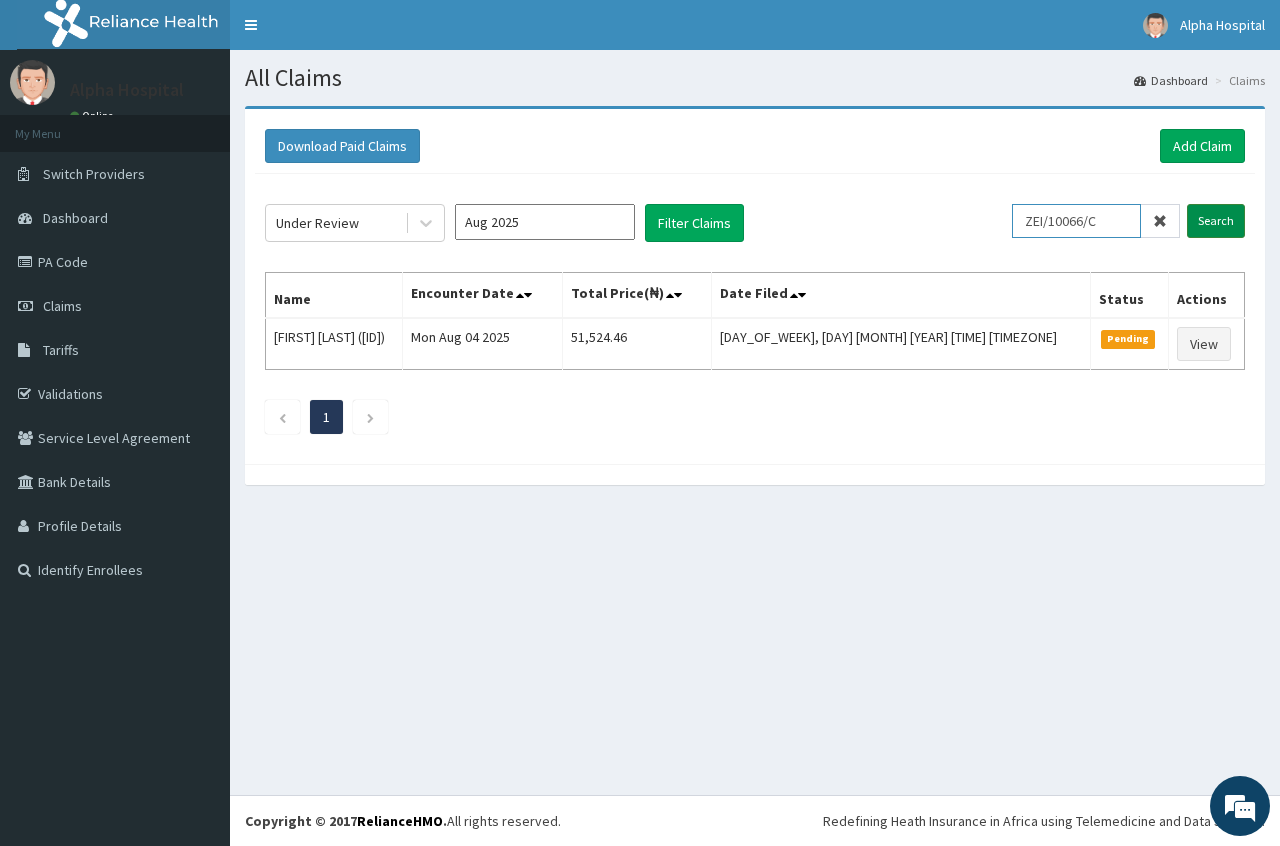 type on "ZEI/10066/C" 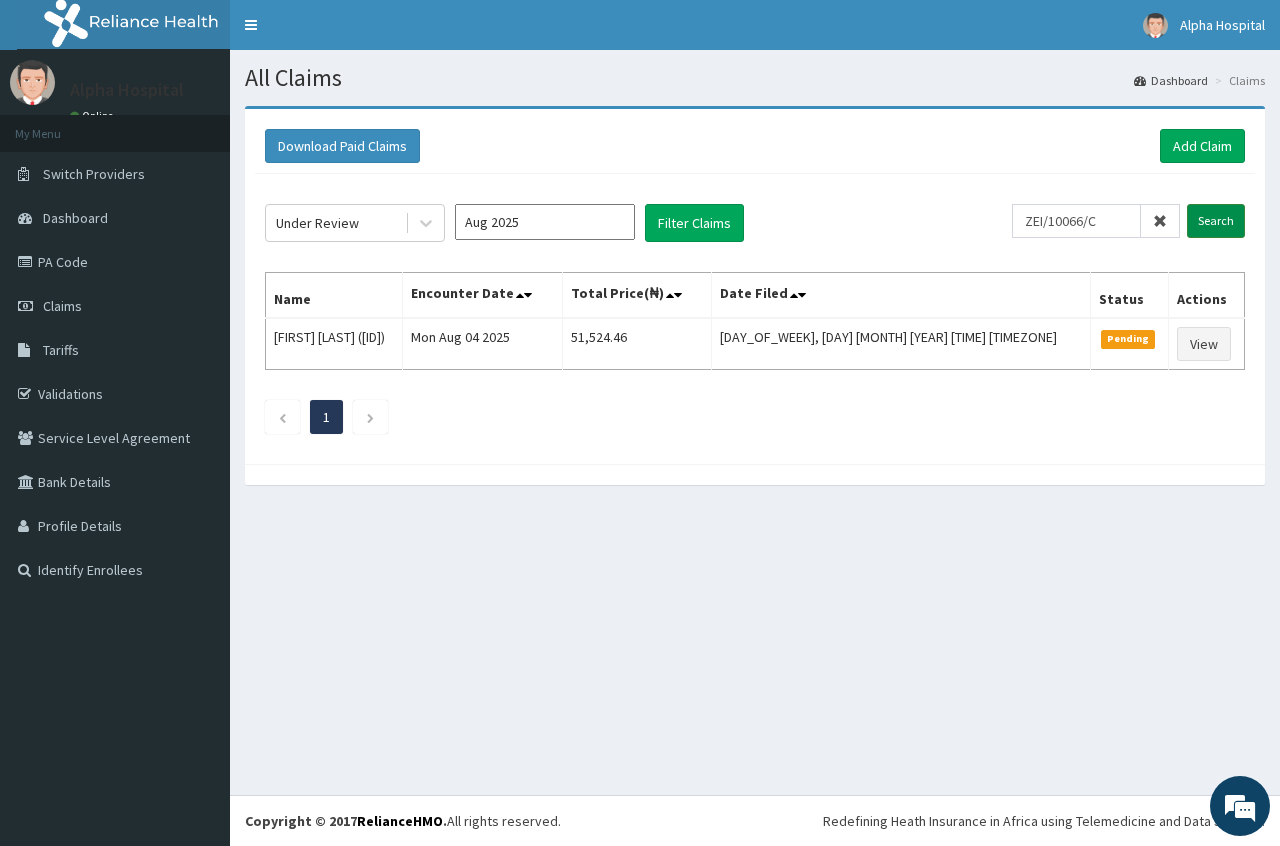 click on "Search" at bounding box center (1216, 221) 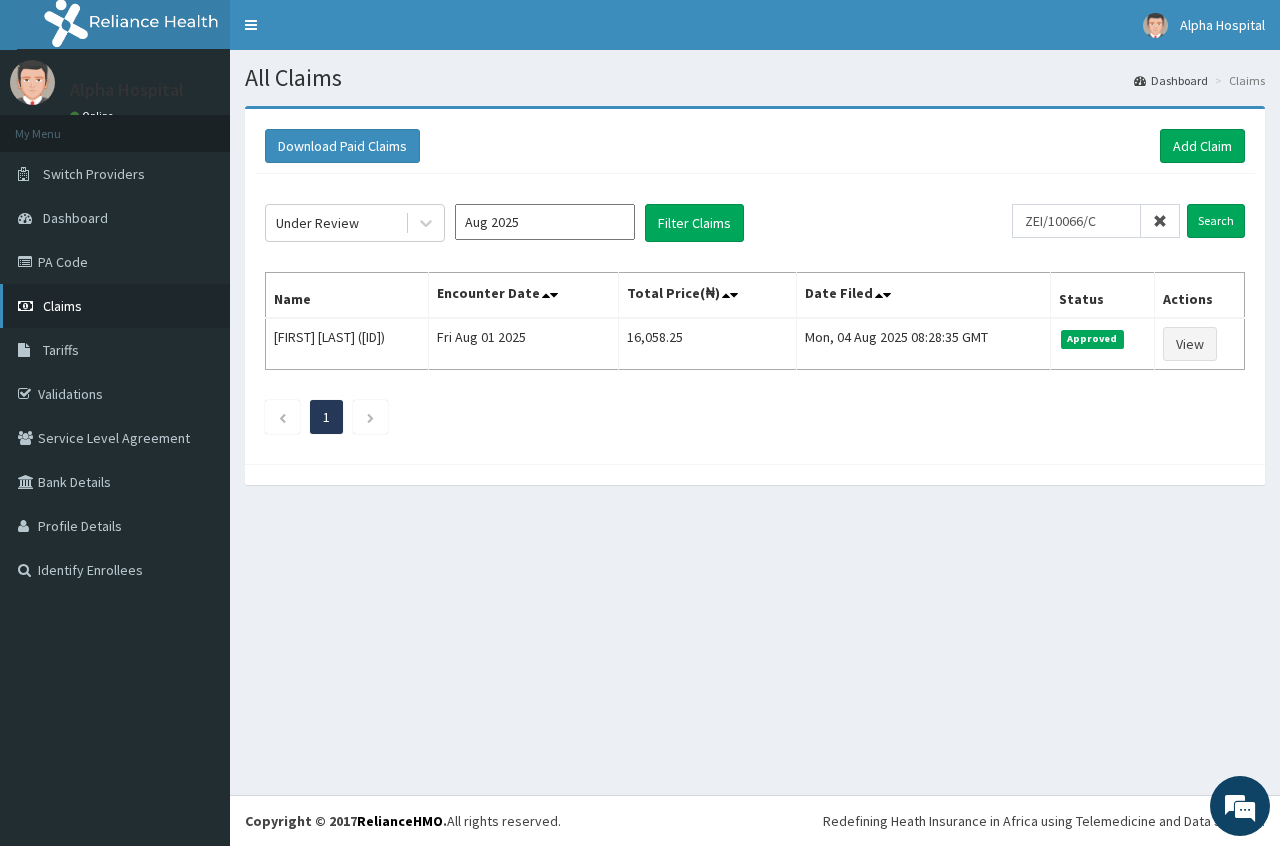 click on "Claims" at bounding box center [62, 306] 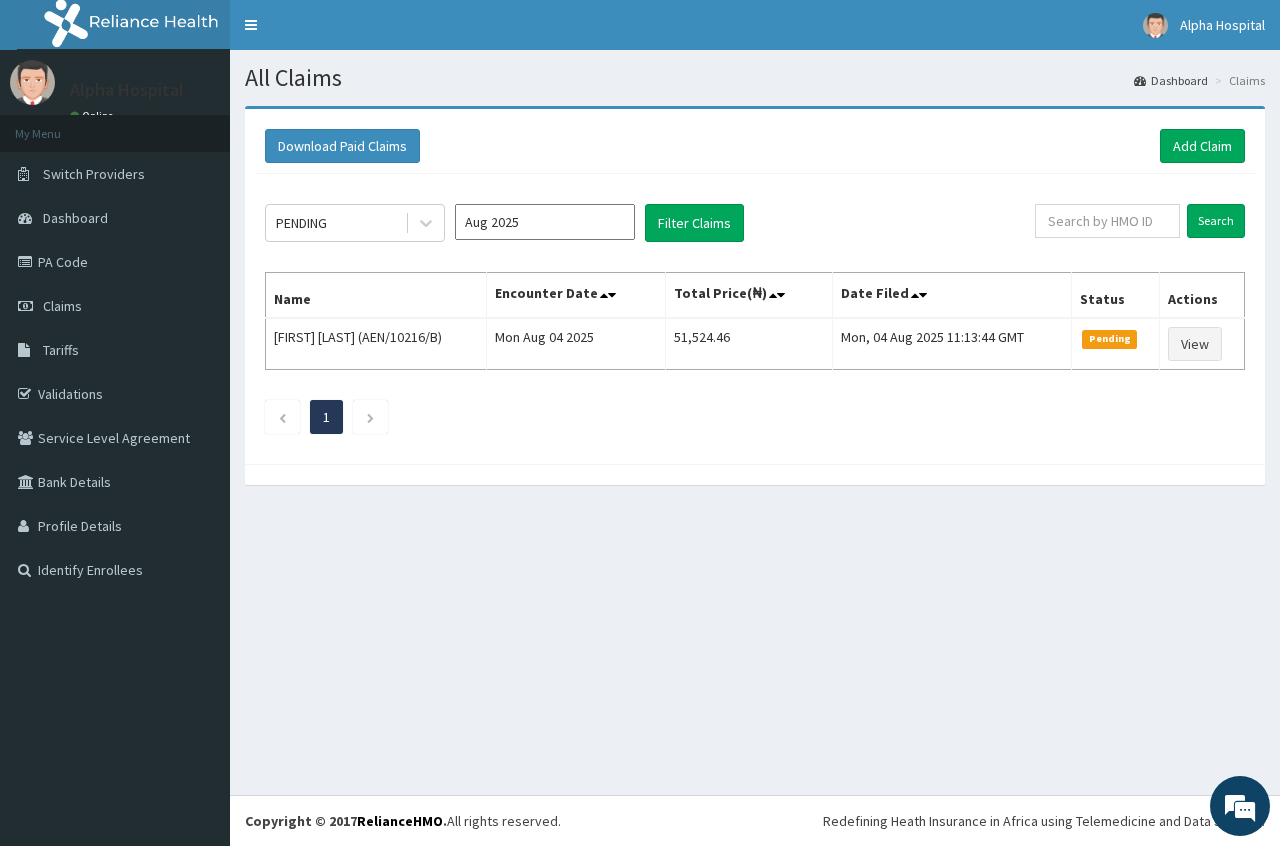 scroll, scrollTop: 0, scrollLeft: 0, axis: both 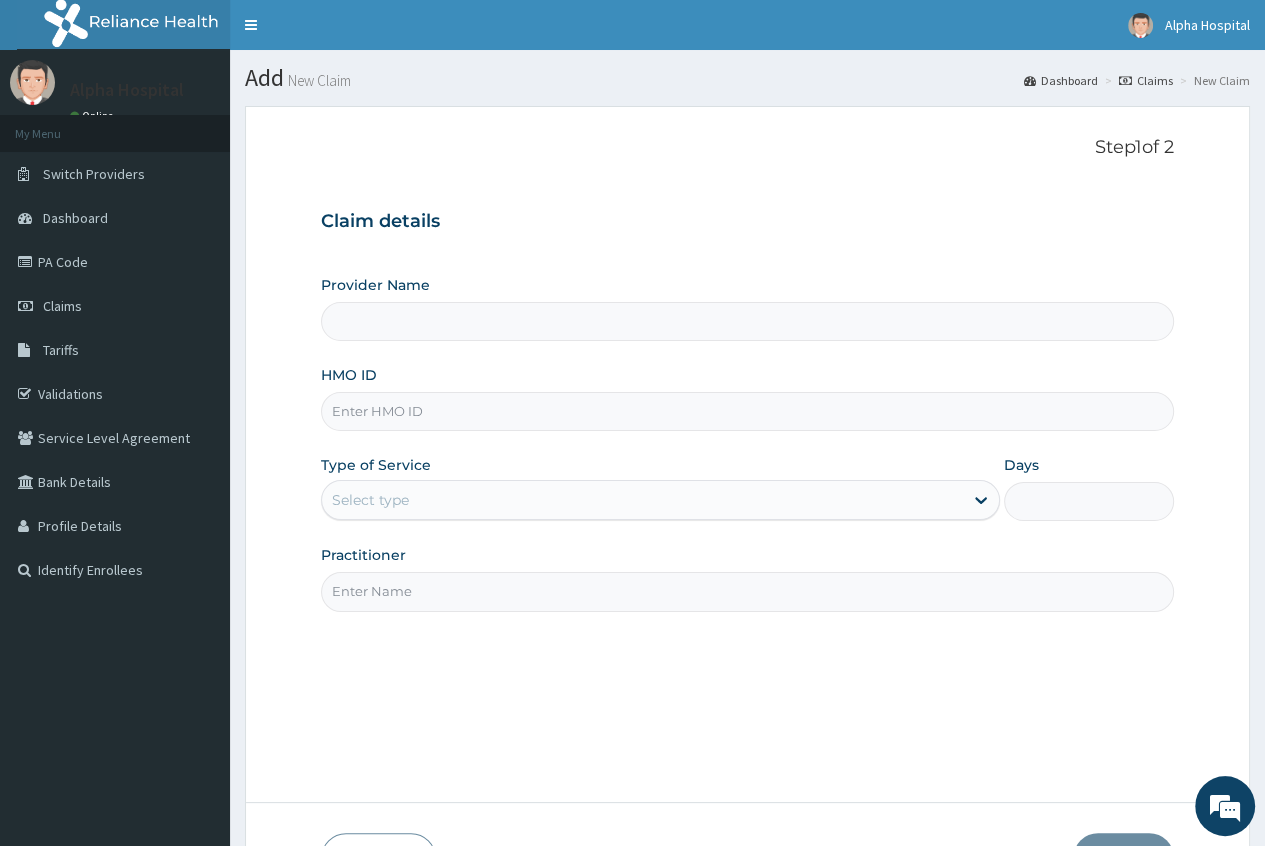 click on "Provider Name" at bounding box center (747, 321) 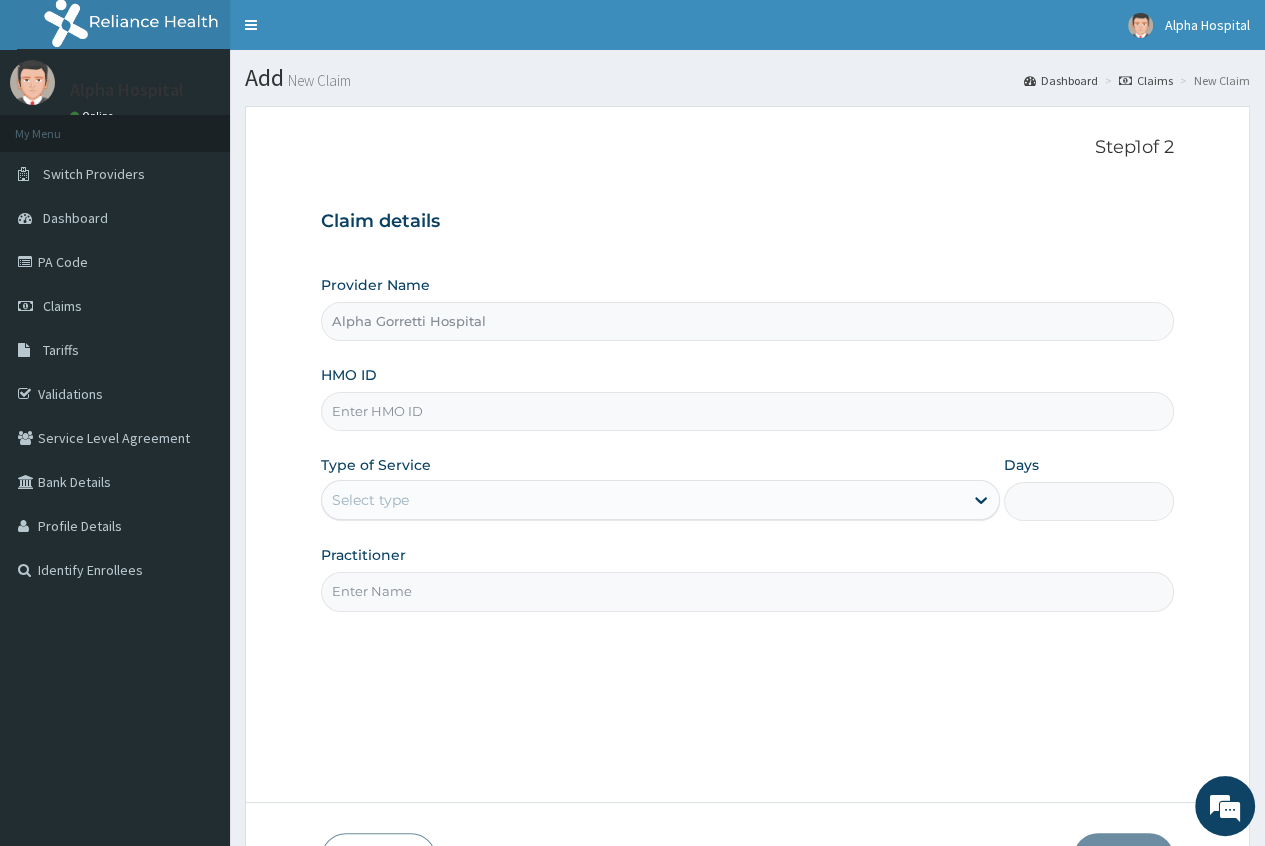 click on "HMO ID" at bounding box center (747, 411) 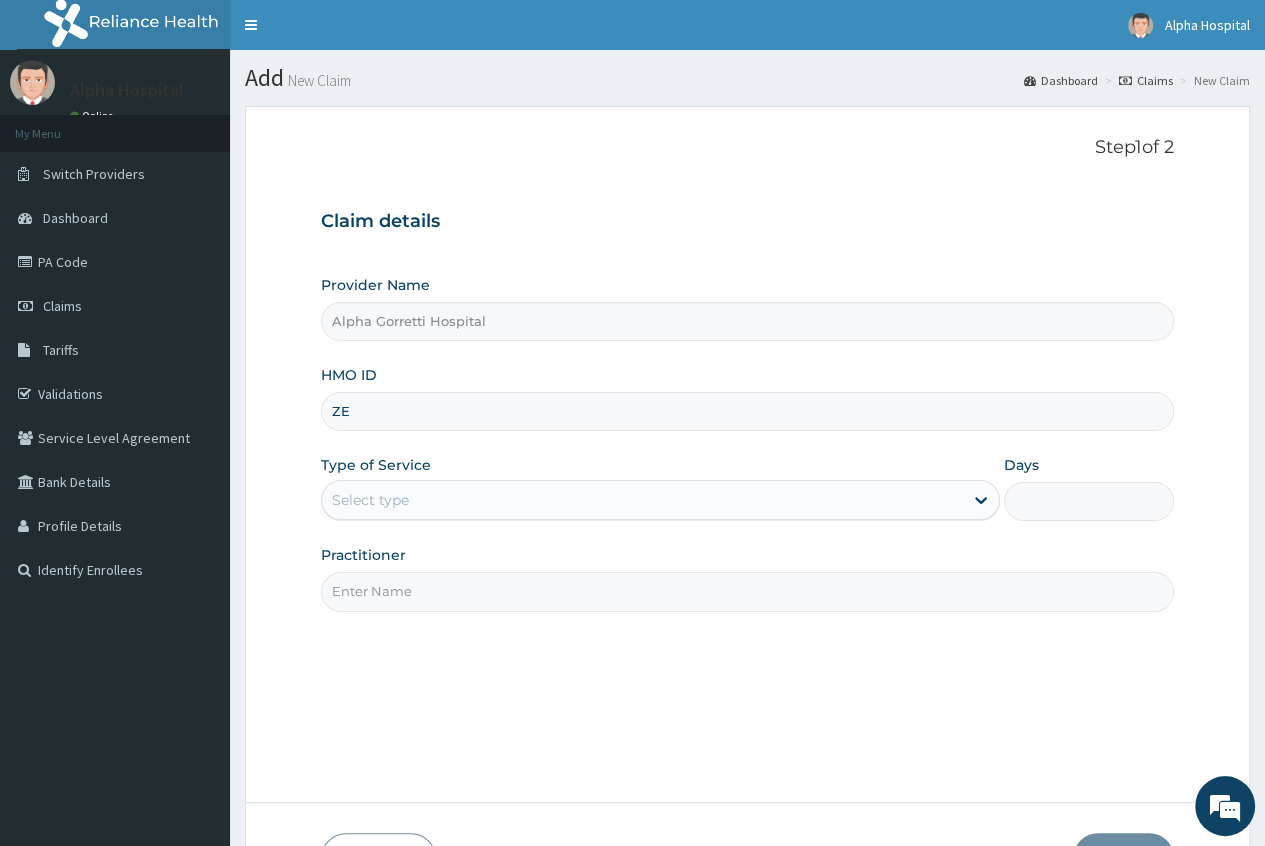 scroll, scrollTop: 0, scrollLeft: 0, axis: both 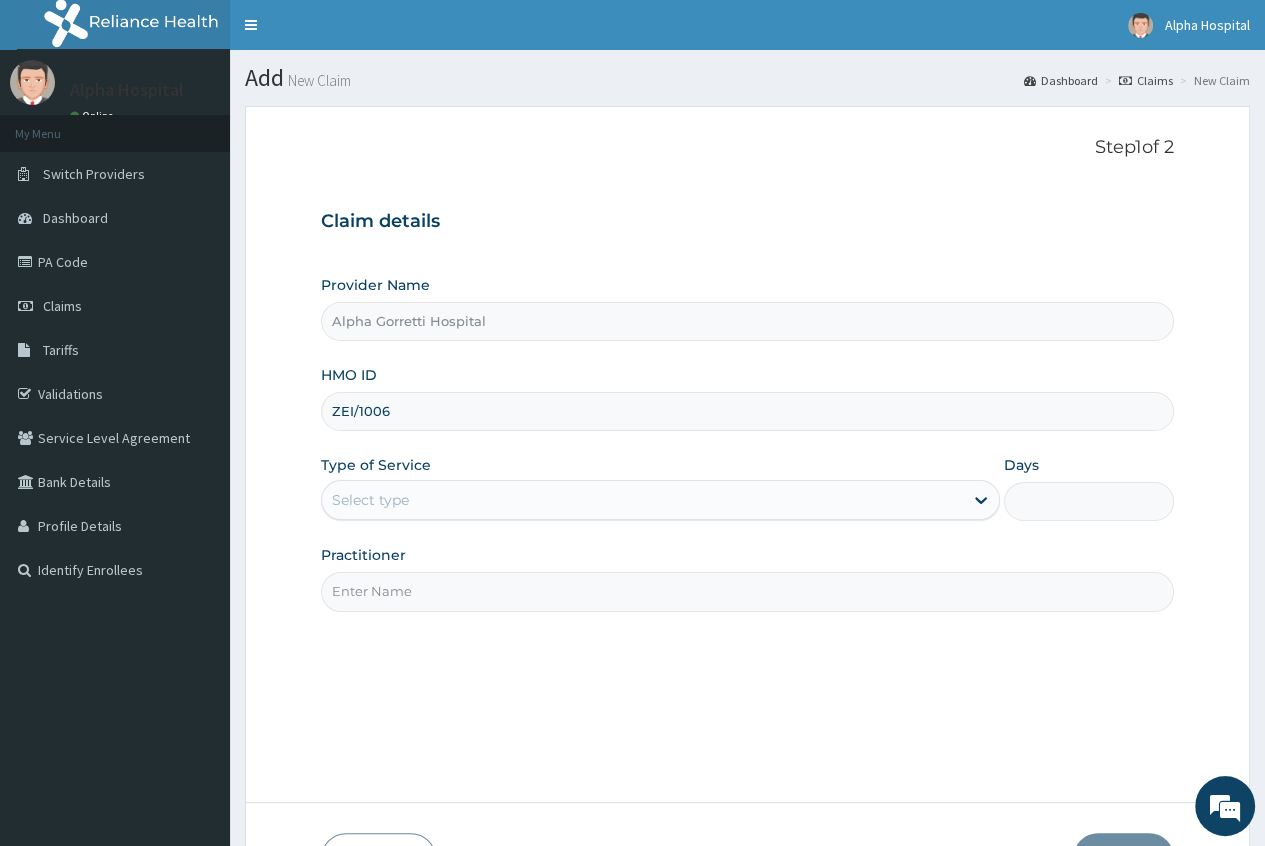 type on "zei/10066/c" 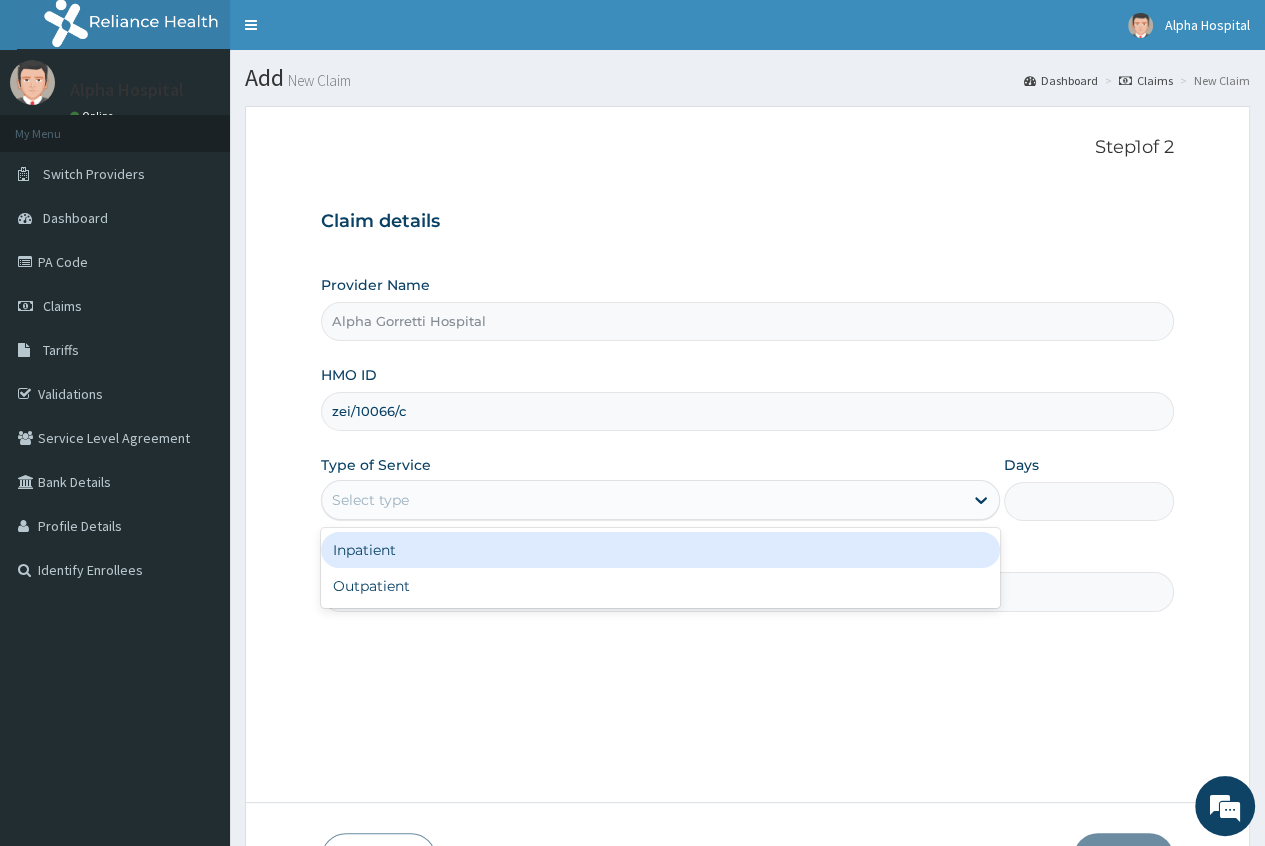 click on "Select type" at bounding box center (642, 500) 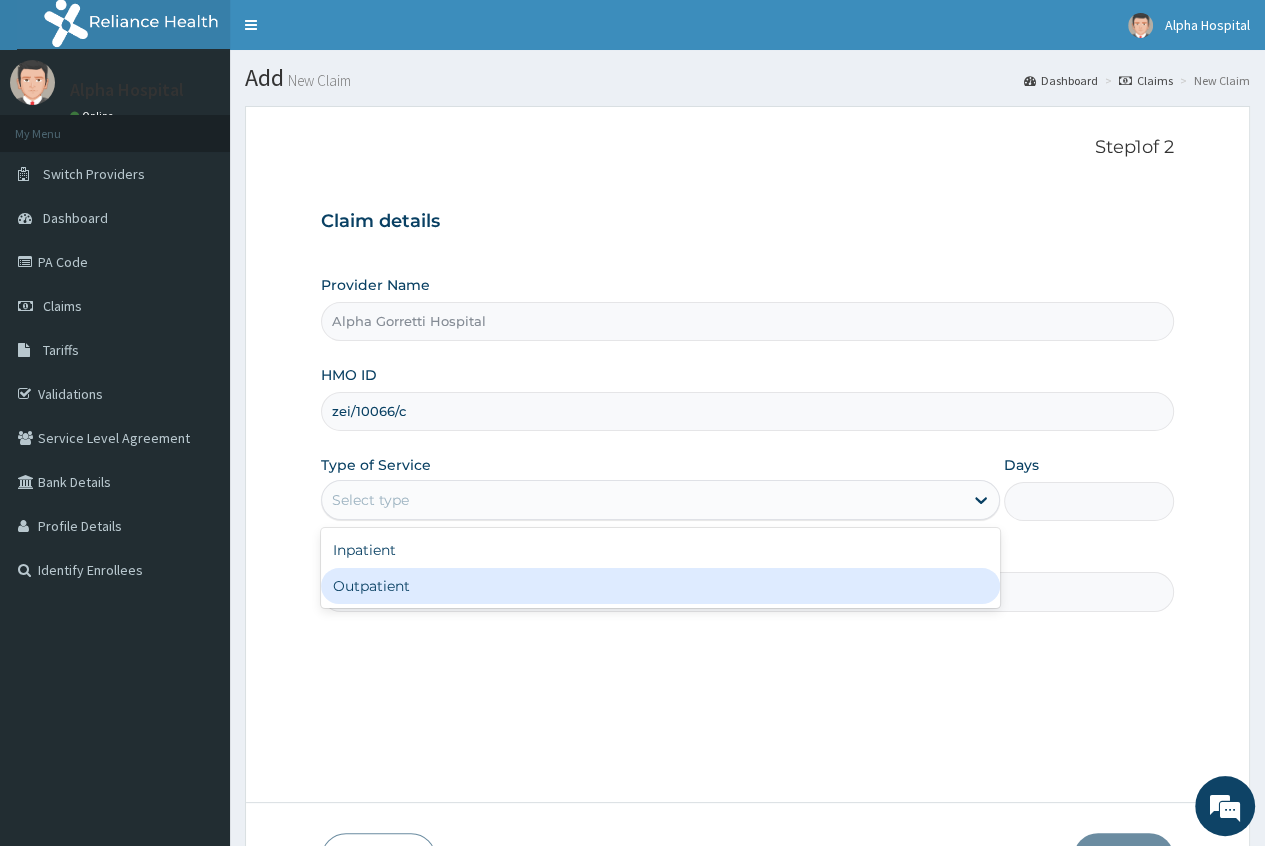 click on "Outpatient" at bounding box center (660, 586) 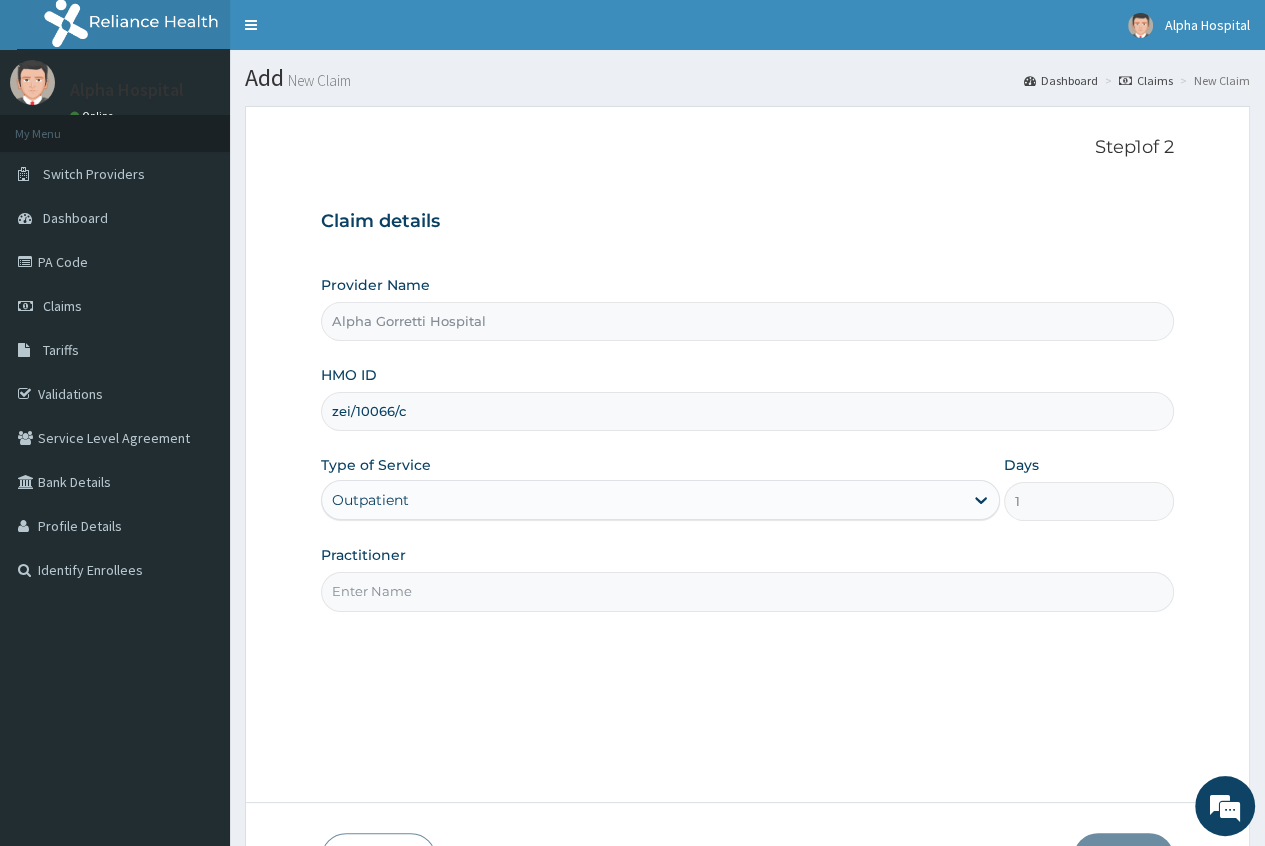 click on "Practitioner" at bounding box center (747, 591) 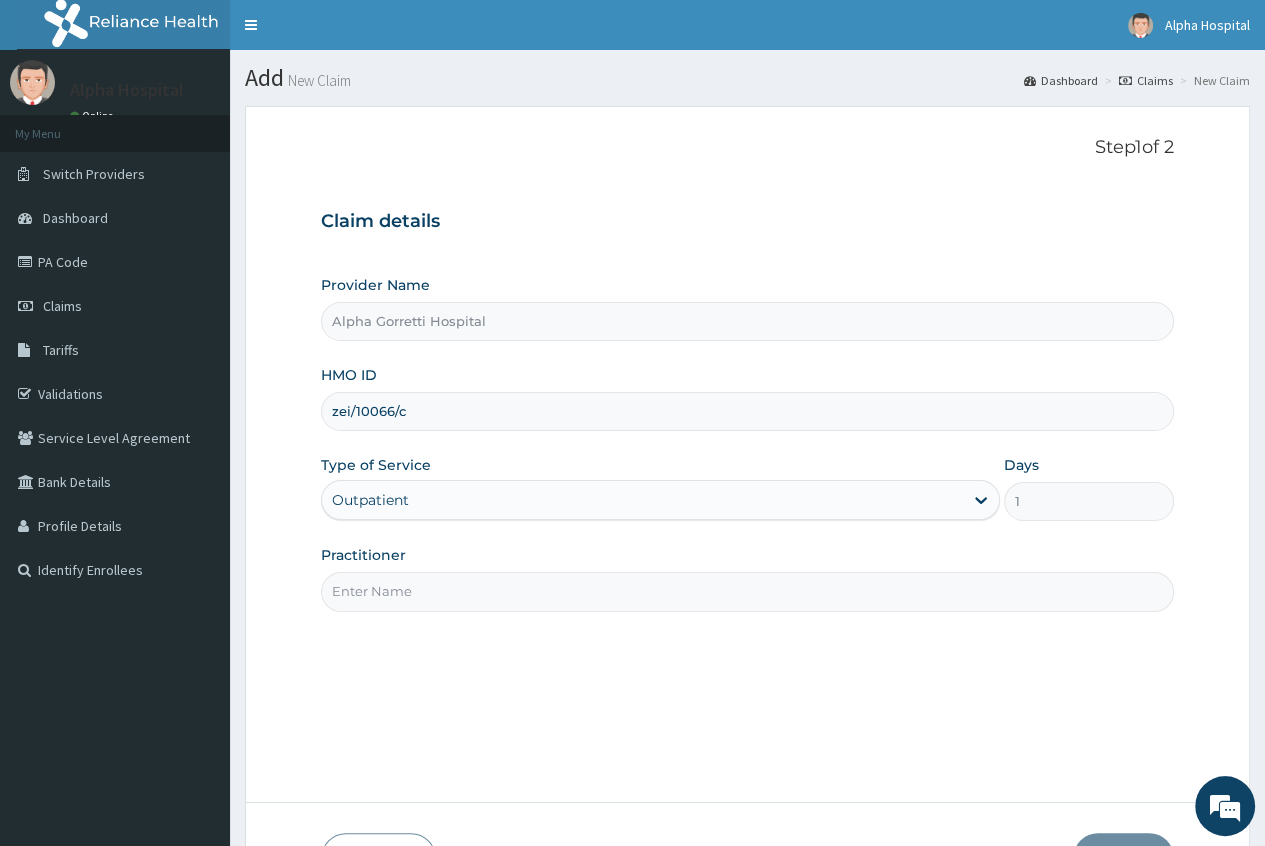 type on "DR. [LAST] [LAST]" 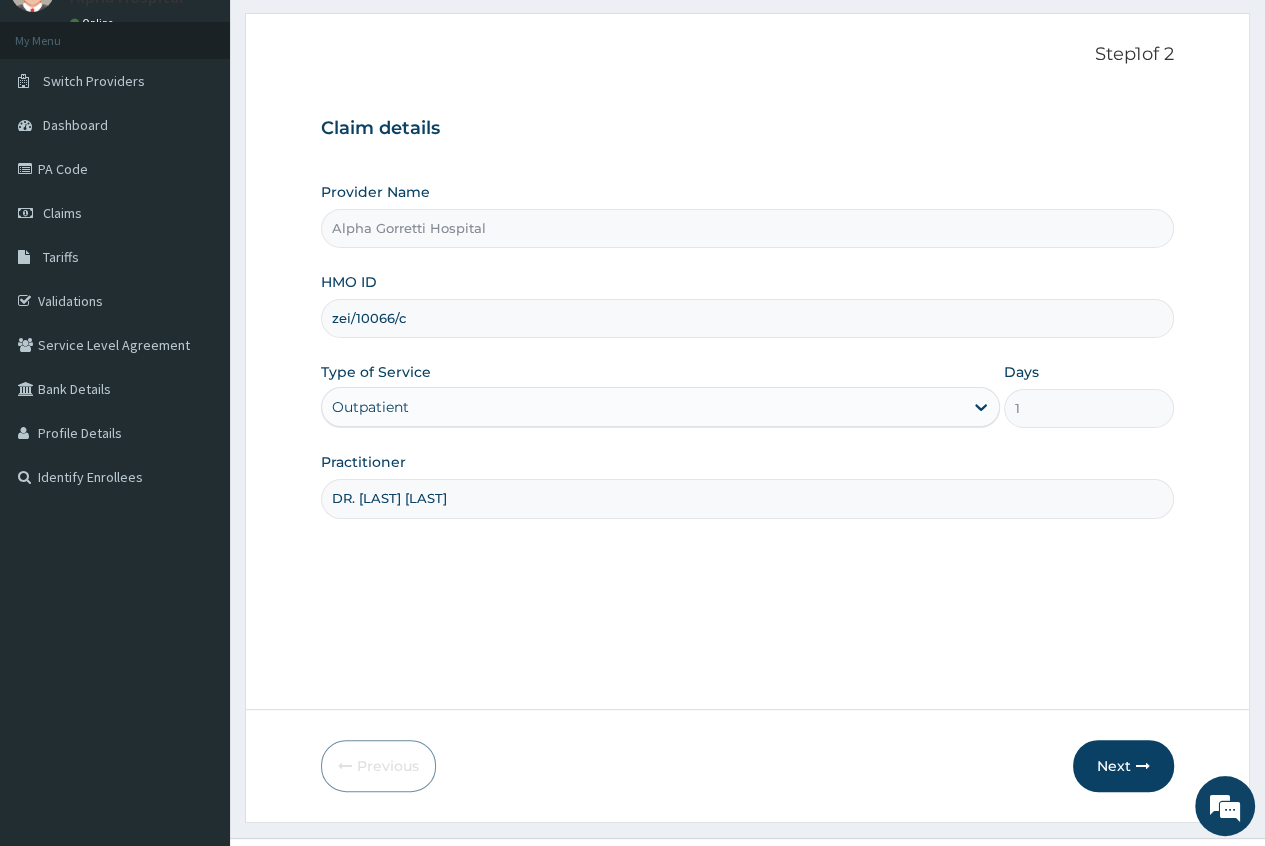 scroll, scrollTop: 135, scrollLeft: 0, axis: vertical 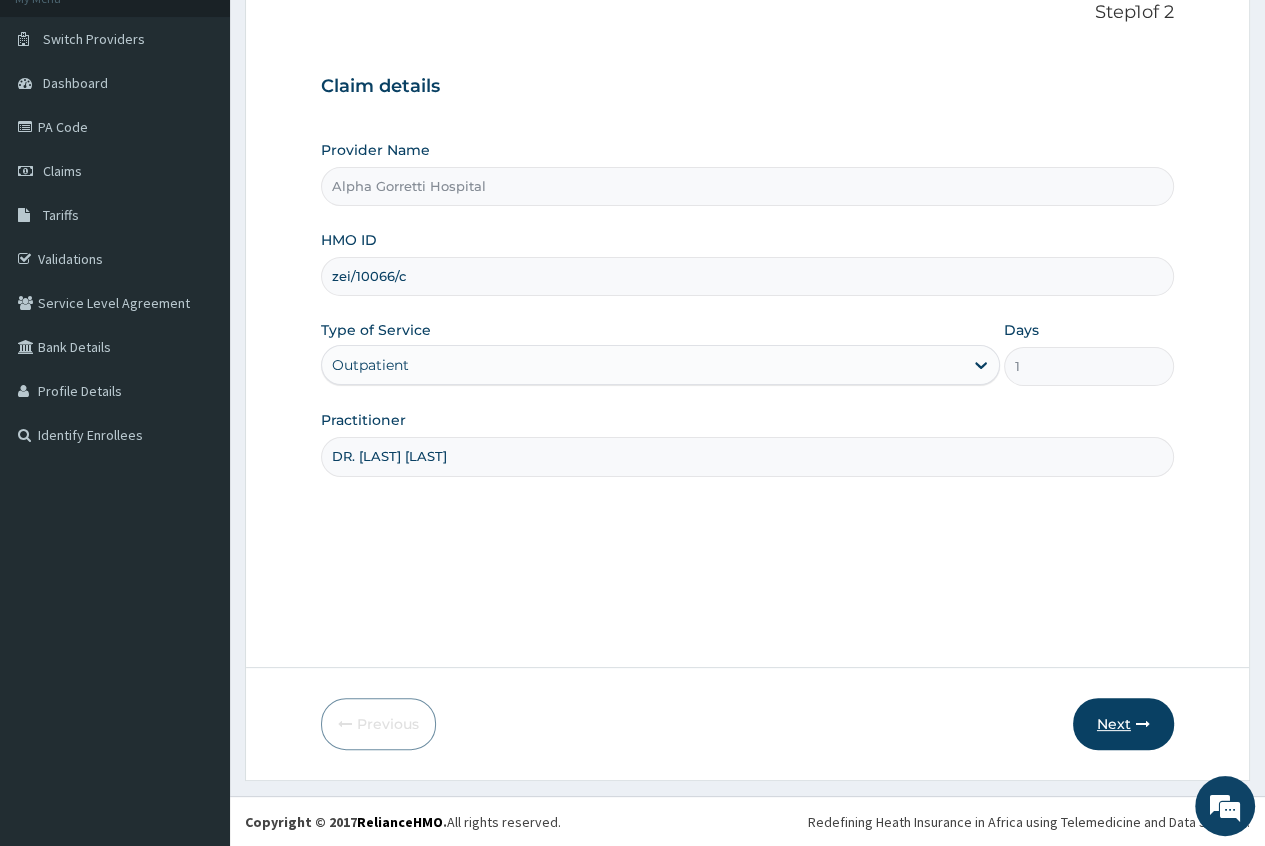 click on "Next" at bounding box center (1123, 724) 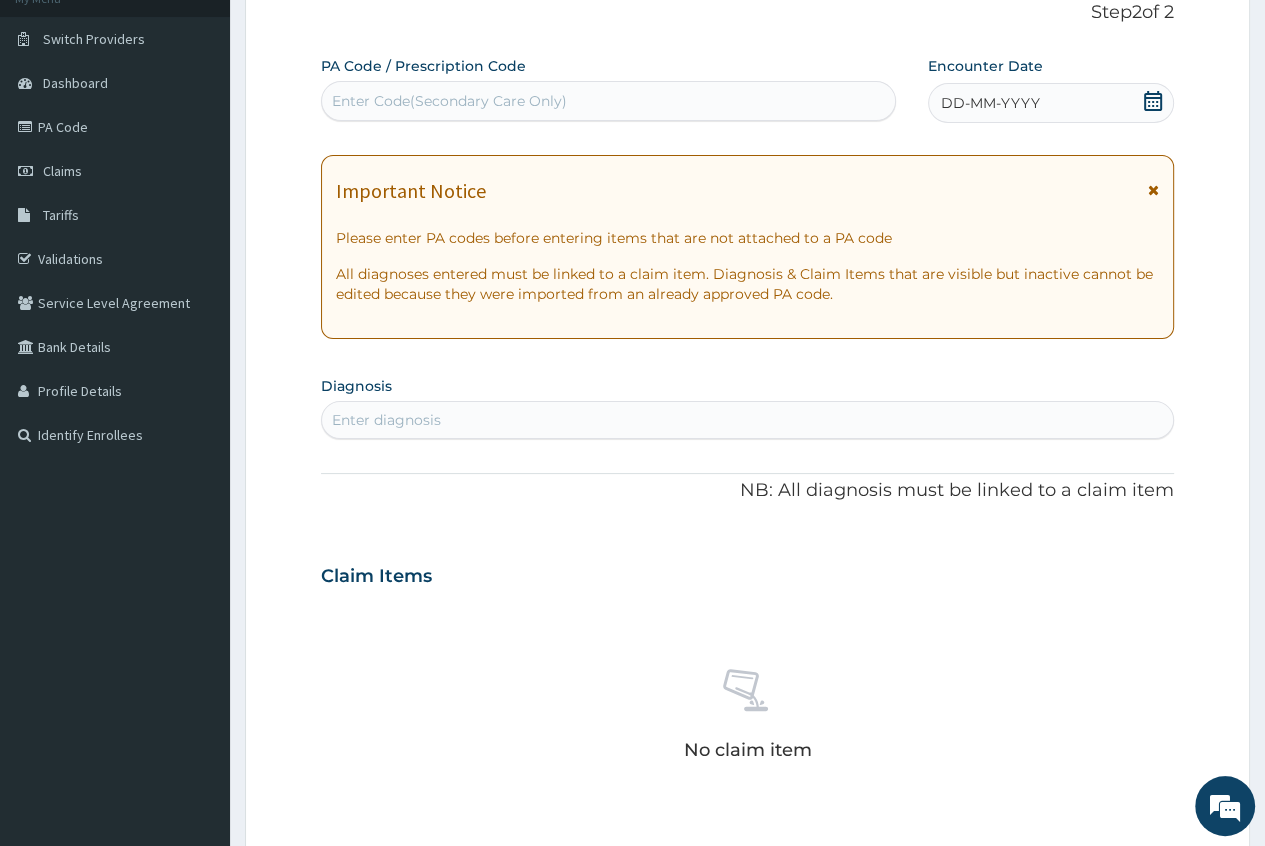 click on "Enter diagnosis" at bounding box center [747, 420] 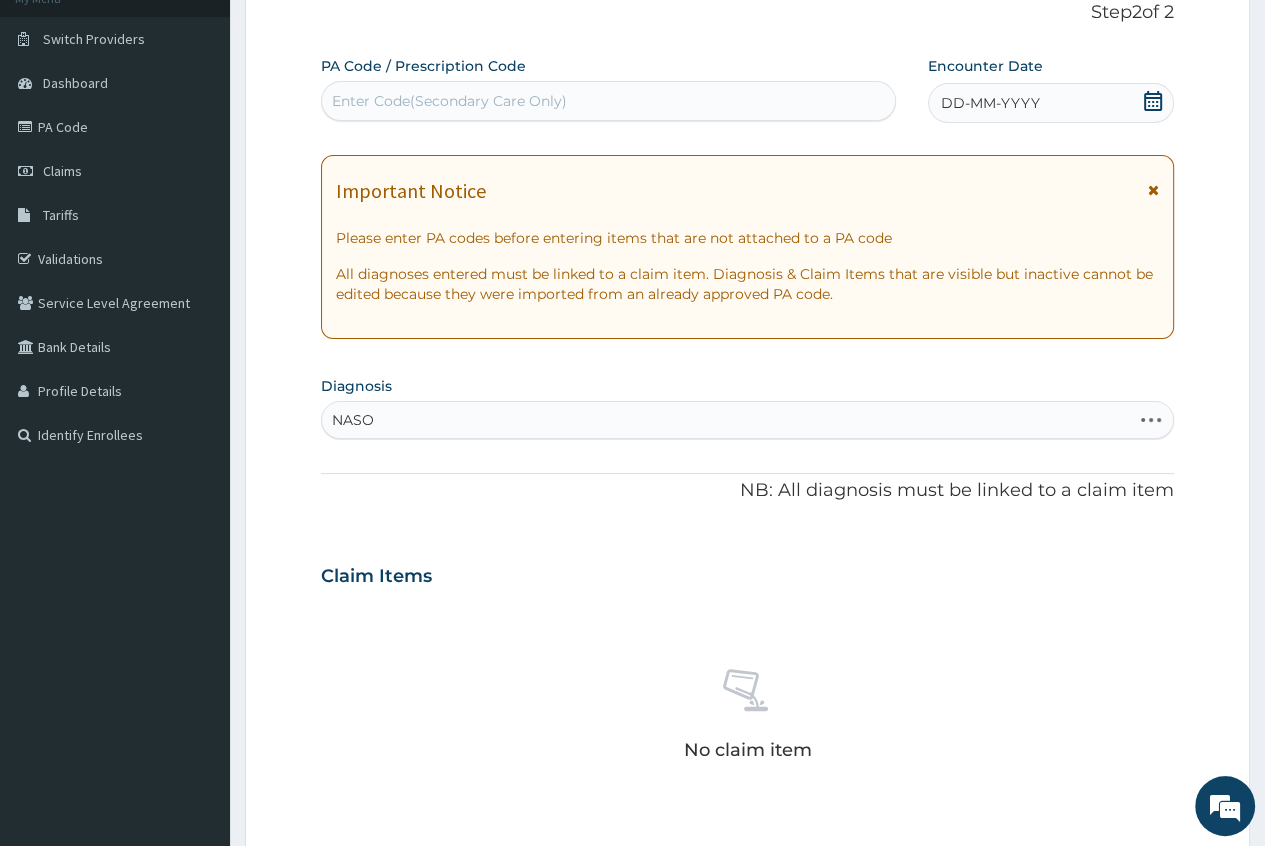 type on "NASOP" 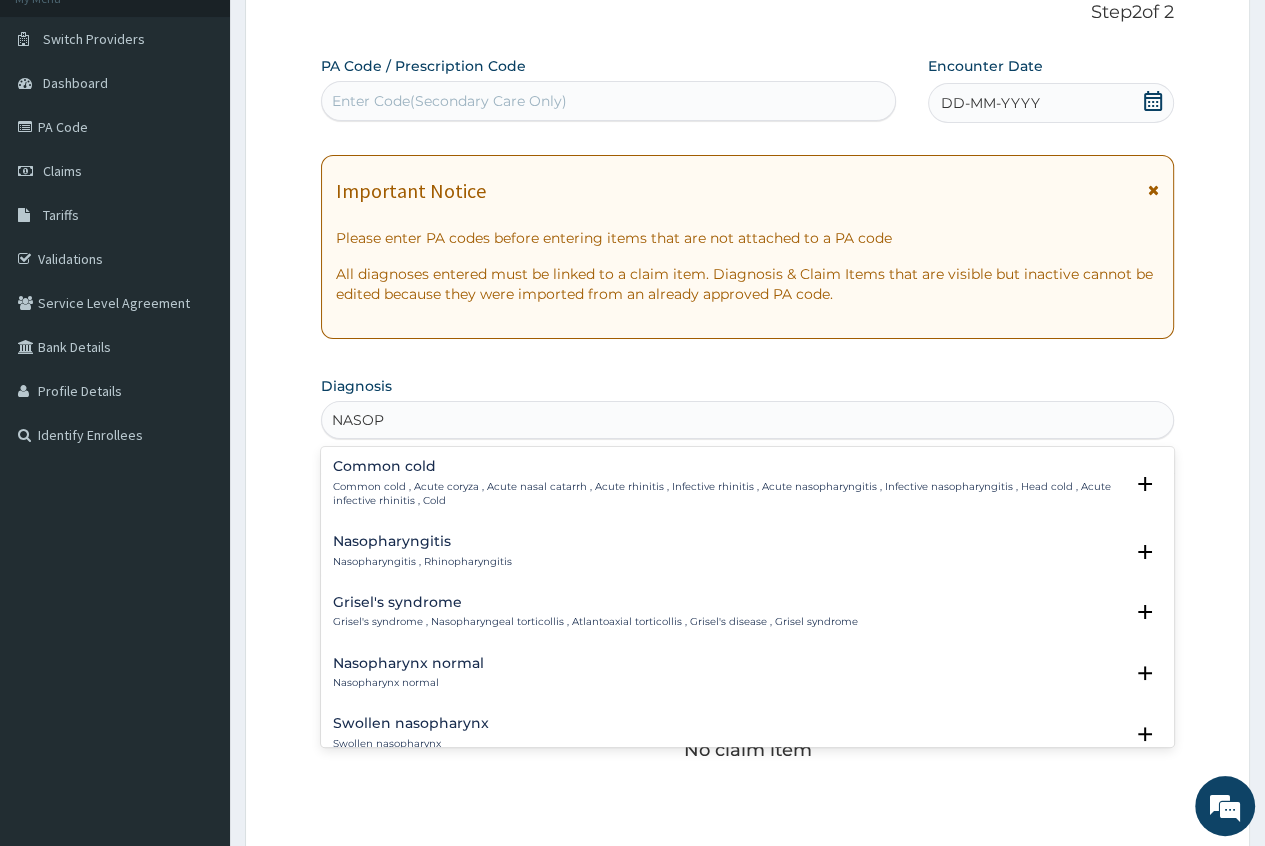click on "Common cold" at bounding box center [728, 466] 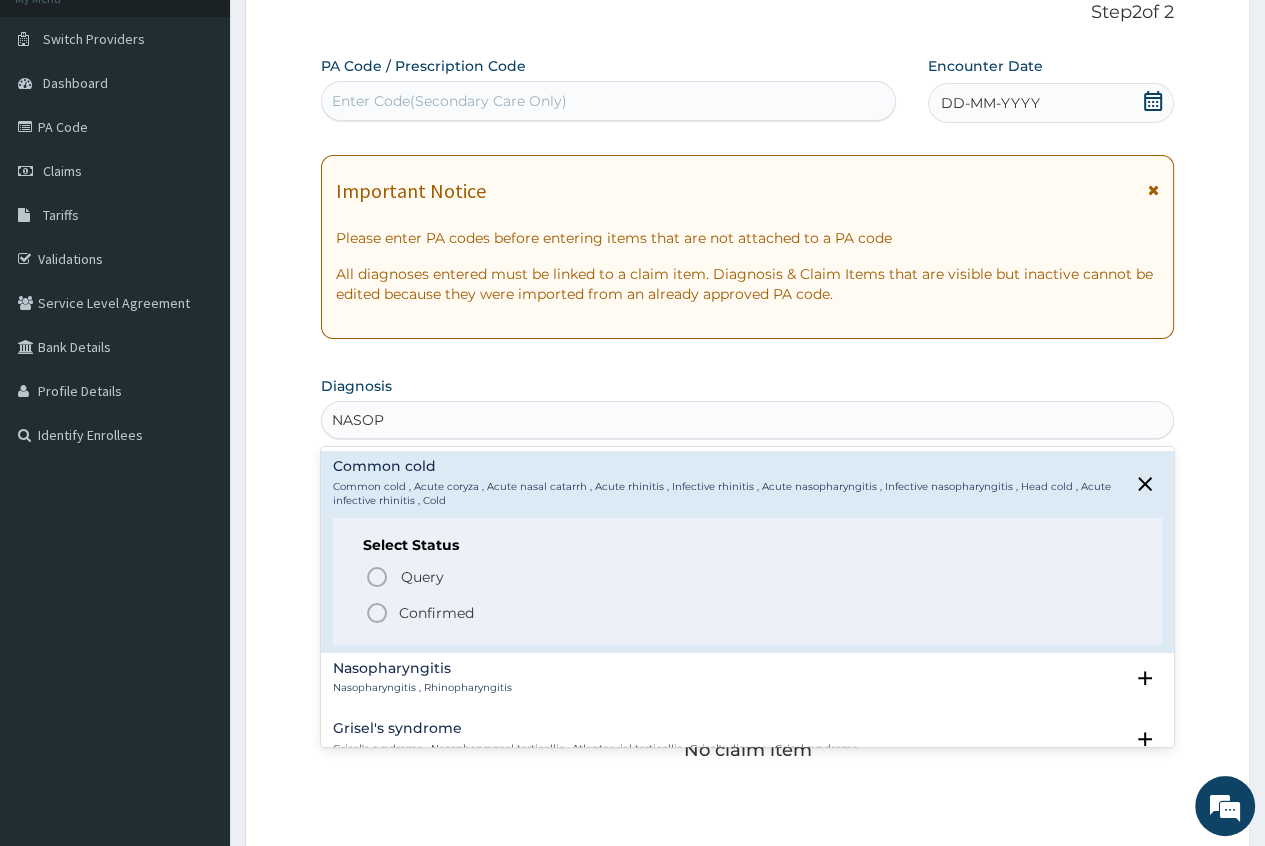 click on "Confirmed" at bounding box center [436, 613] 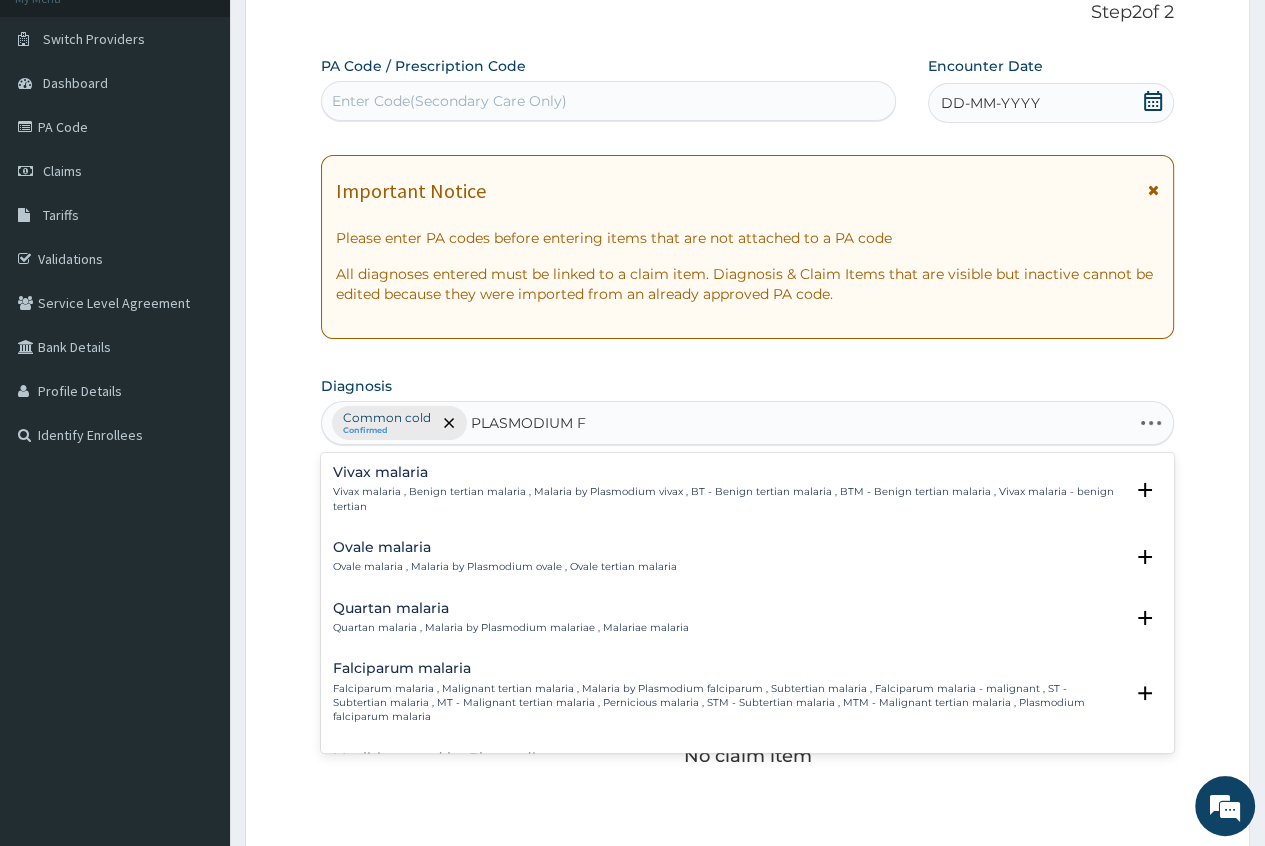 type on "PLASMODIUM FA" 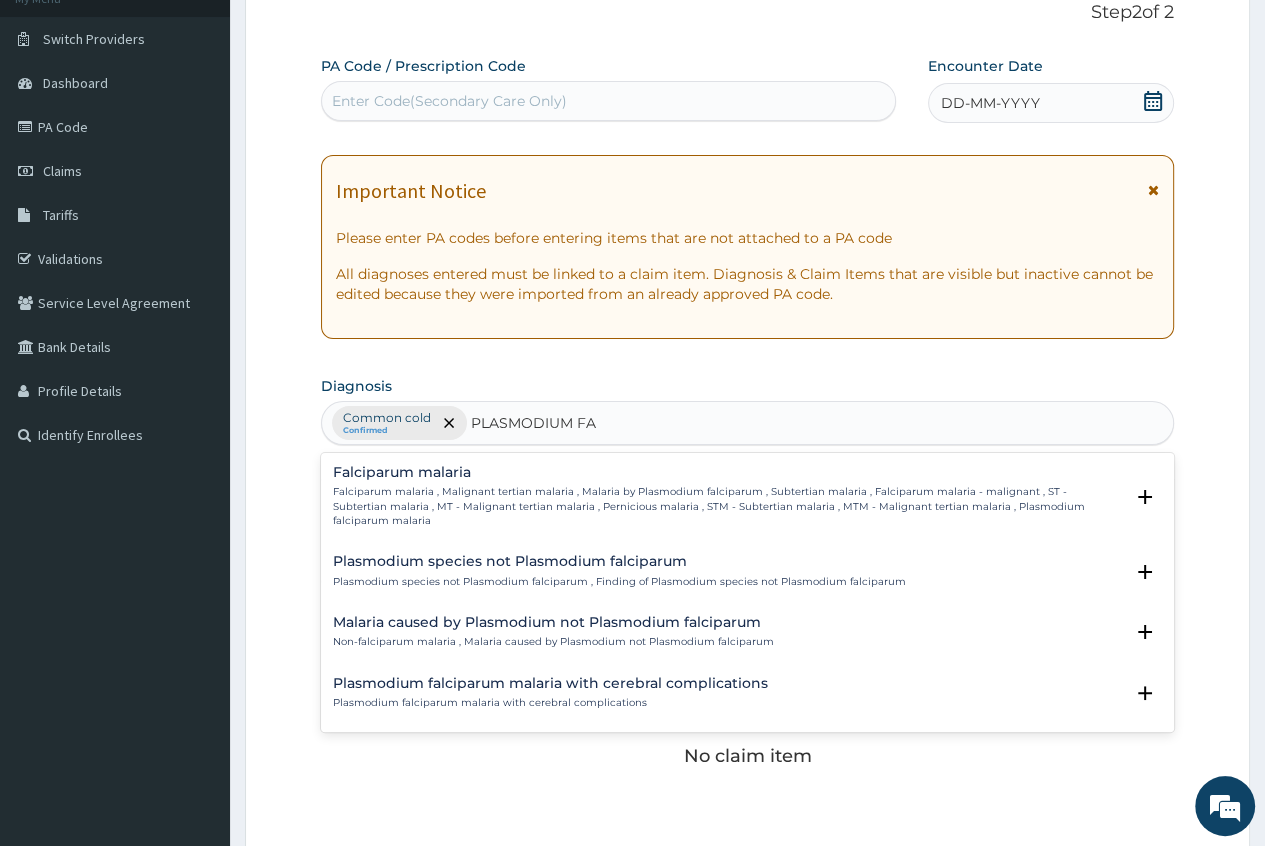 click on "Falciparum malaria , Malignant tertian malaria , Malaria by Plasmodium falciparum , Subtertian malaria , Falciparum malaria - malignant , ST - Subtertian malaria , MT - Malignant tertian malaria , Pernicious malaria , STM - Subtertian malaria , MTM - Malignant tertian malaria , Plasmodium falciparum malaria" at bounding box center [728, 506] 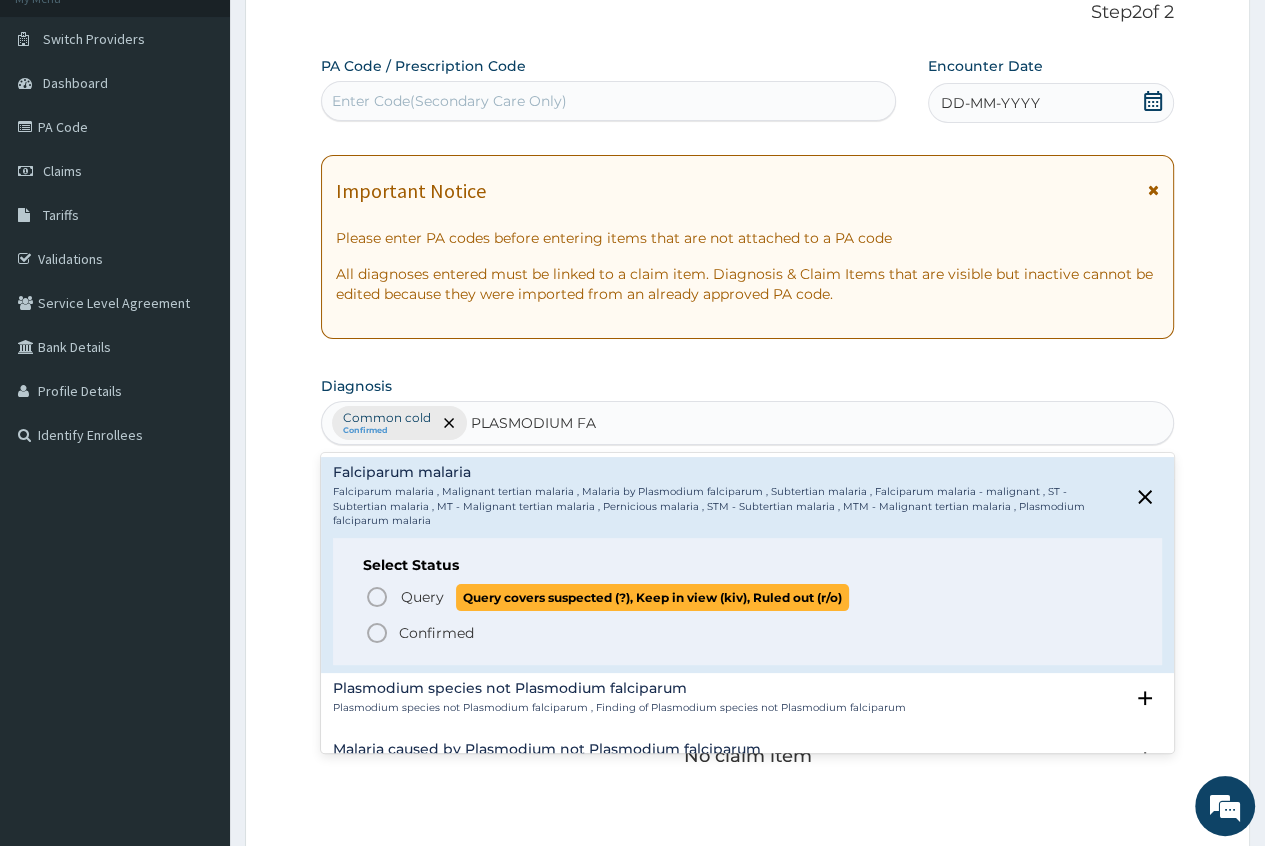 click on "Query" at bounding box center (422, 597) 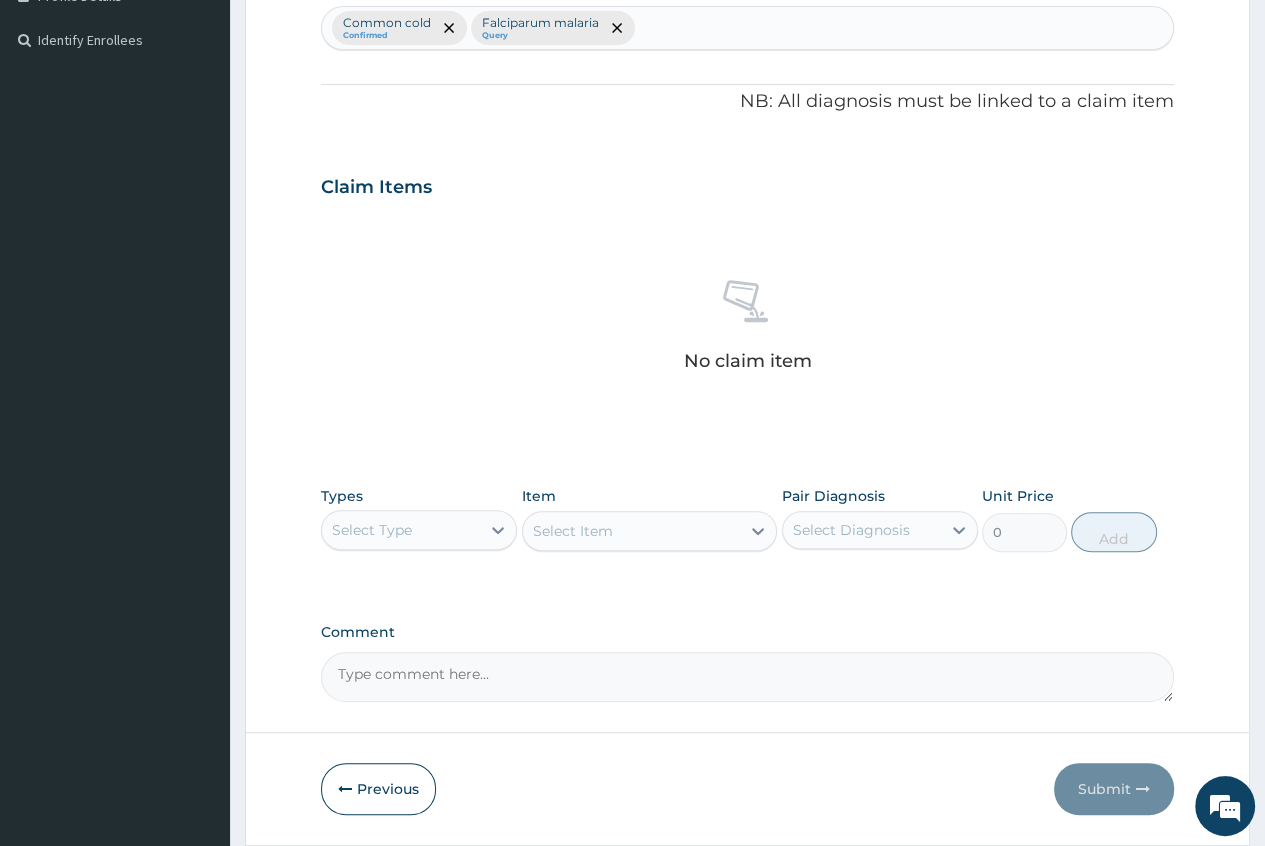 scroll, scrollTop: 535, scrollLeft: 0, axis: vertical 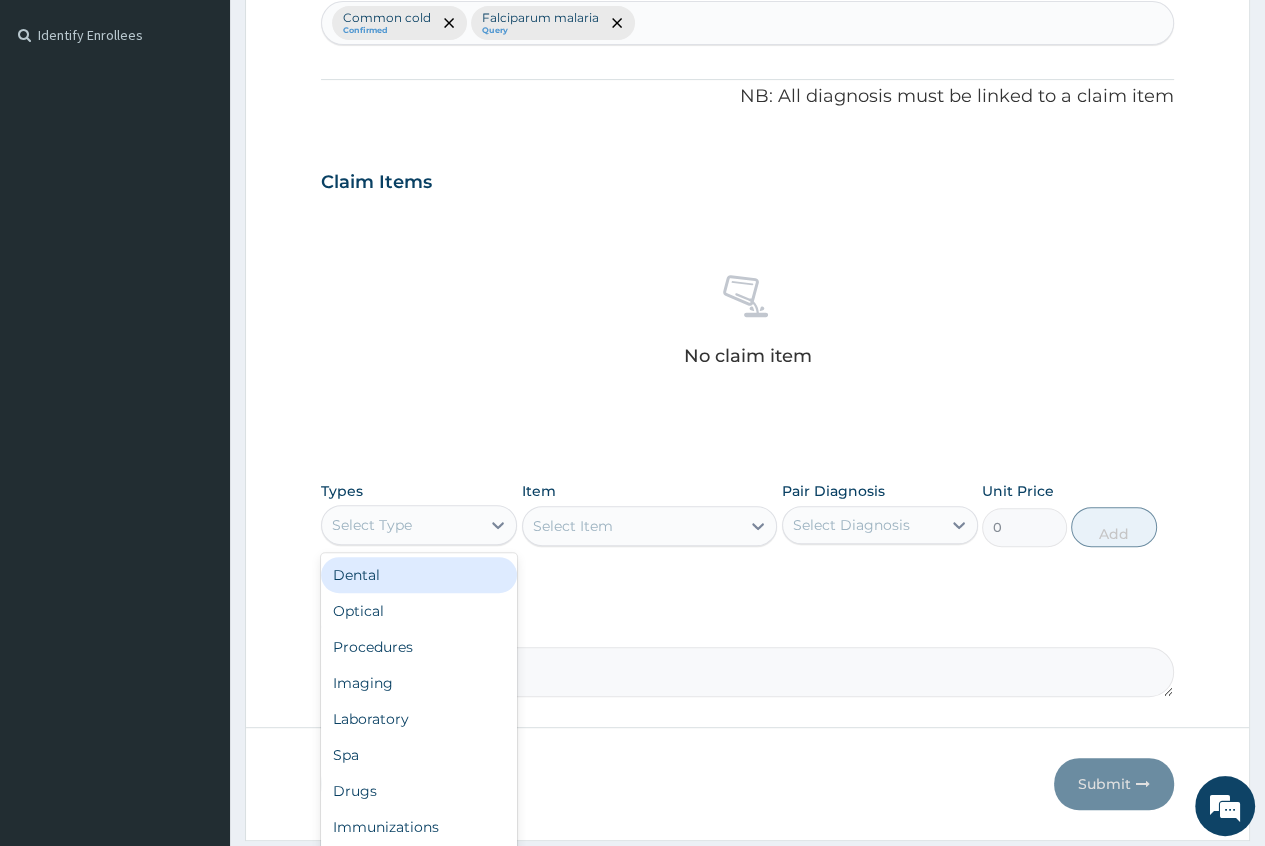 click on "Select Type" at bounding box center [401, 525] 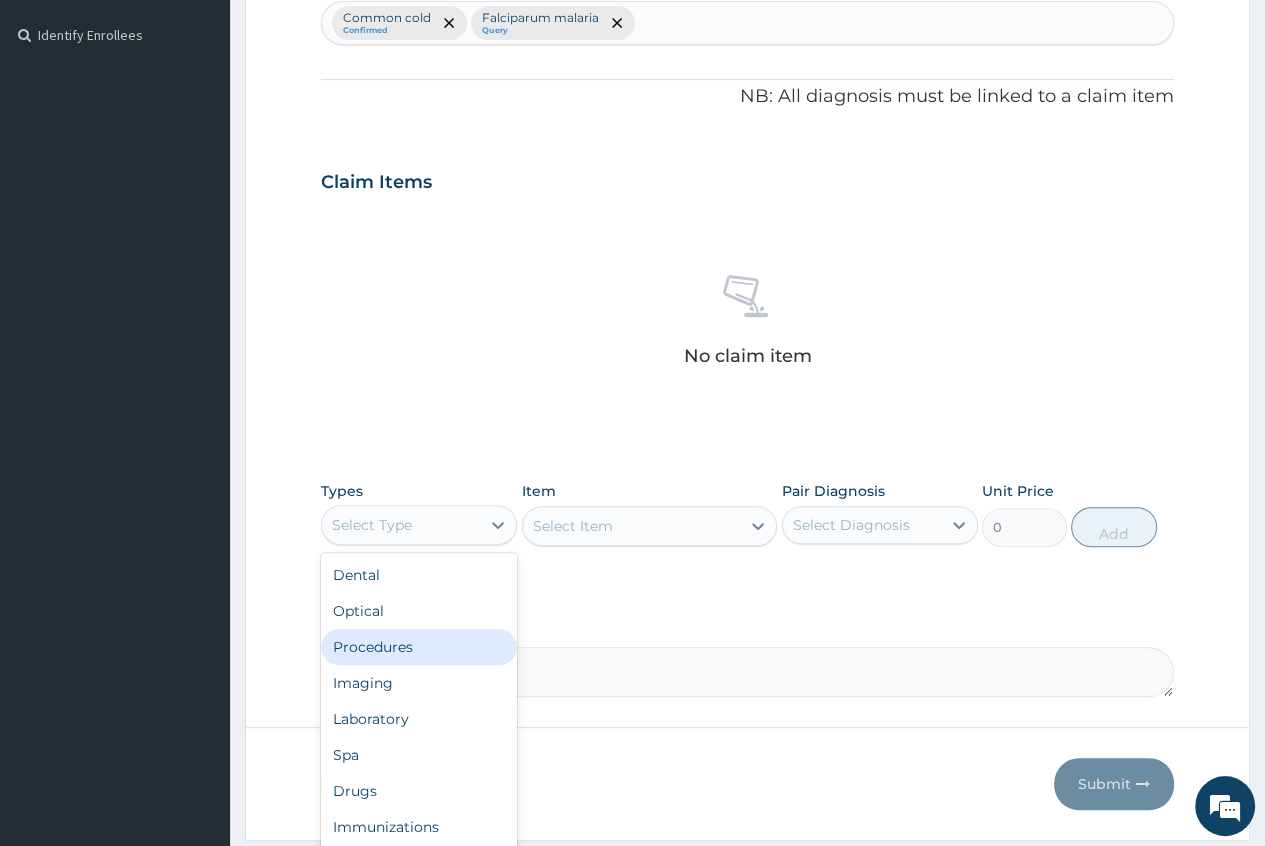 click on "Procedures" at bounding box center (419, 647) 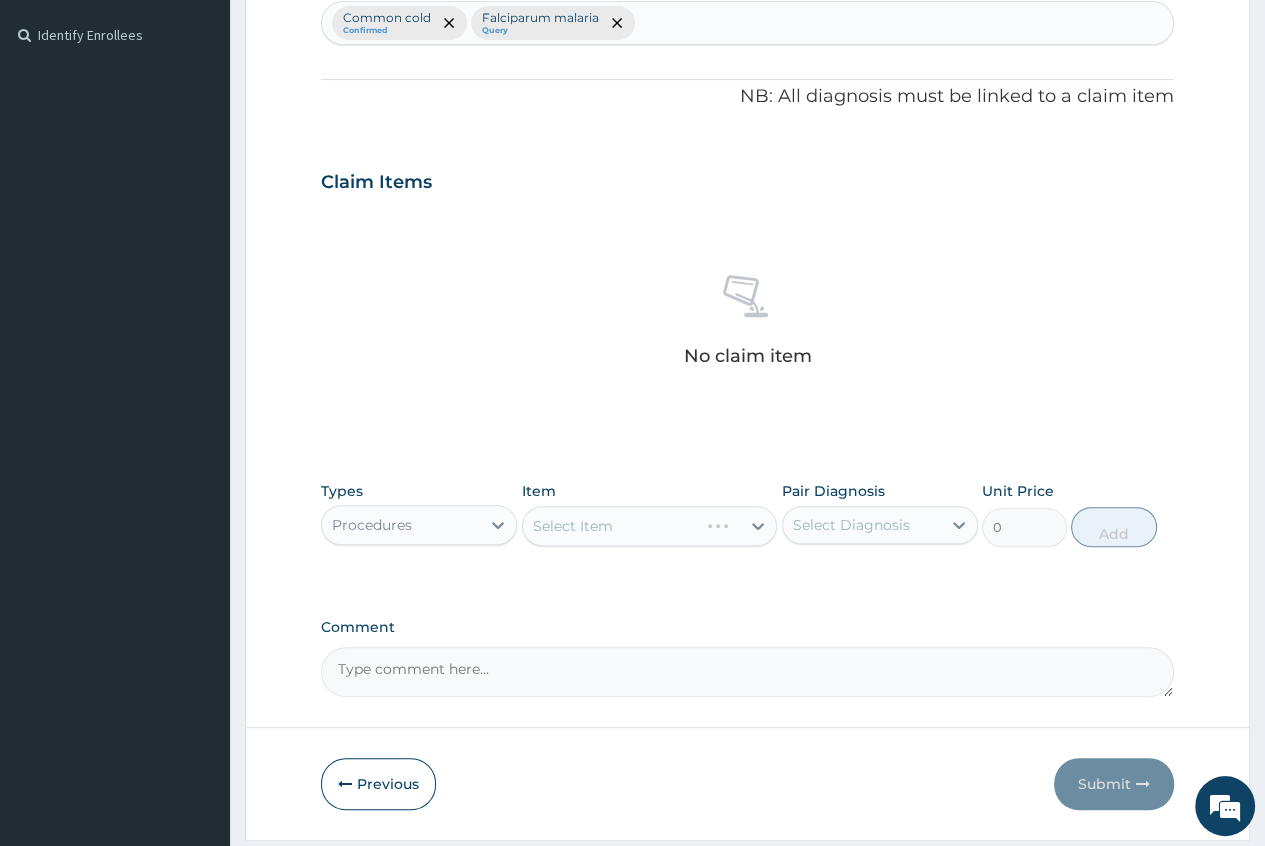 click on "Select Item" at bounding box center (650, 526) 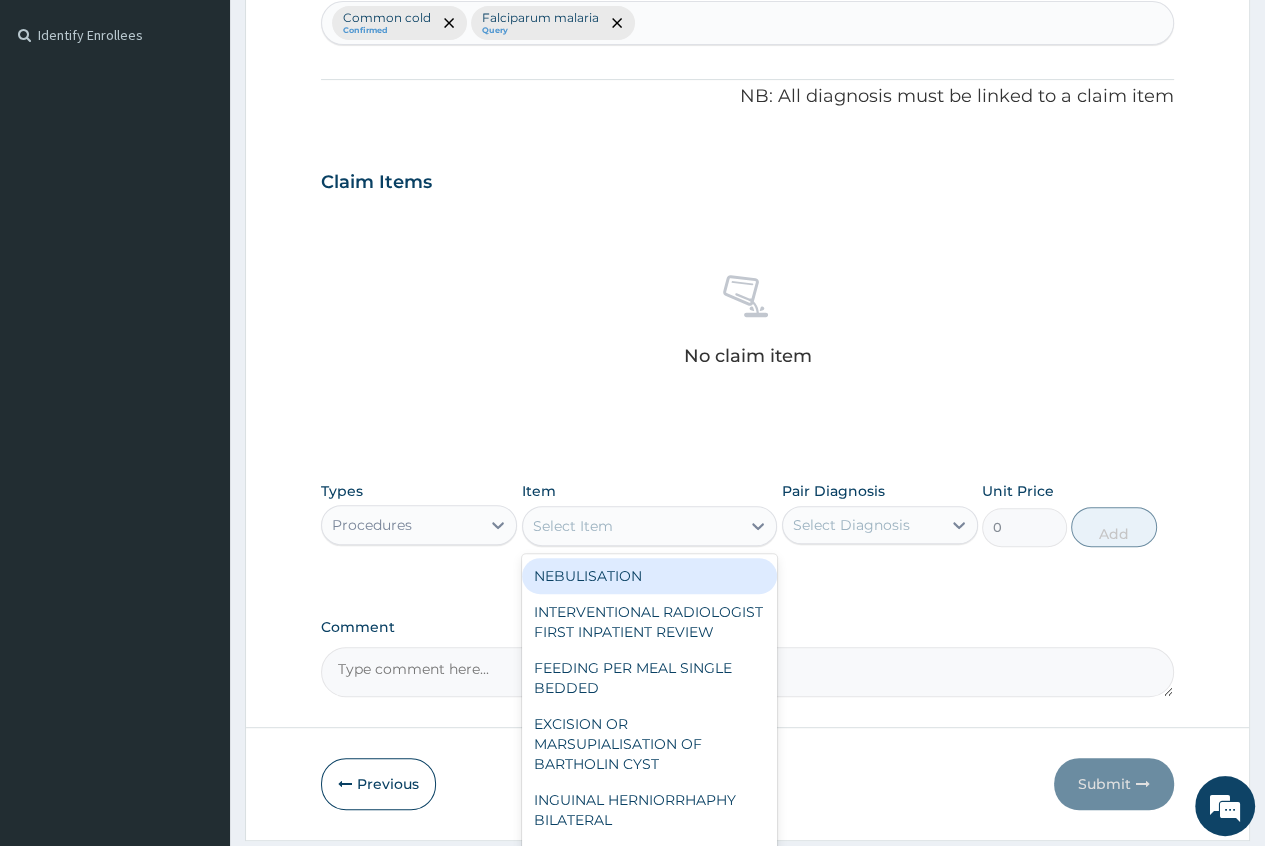 click on "Select Item" at bounding box center (573, 526) 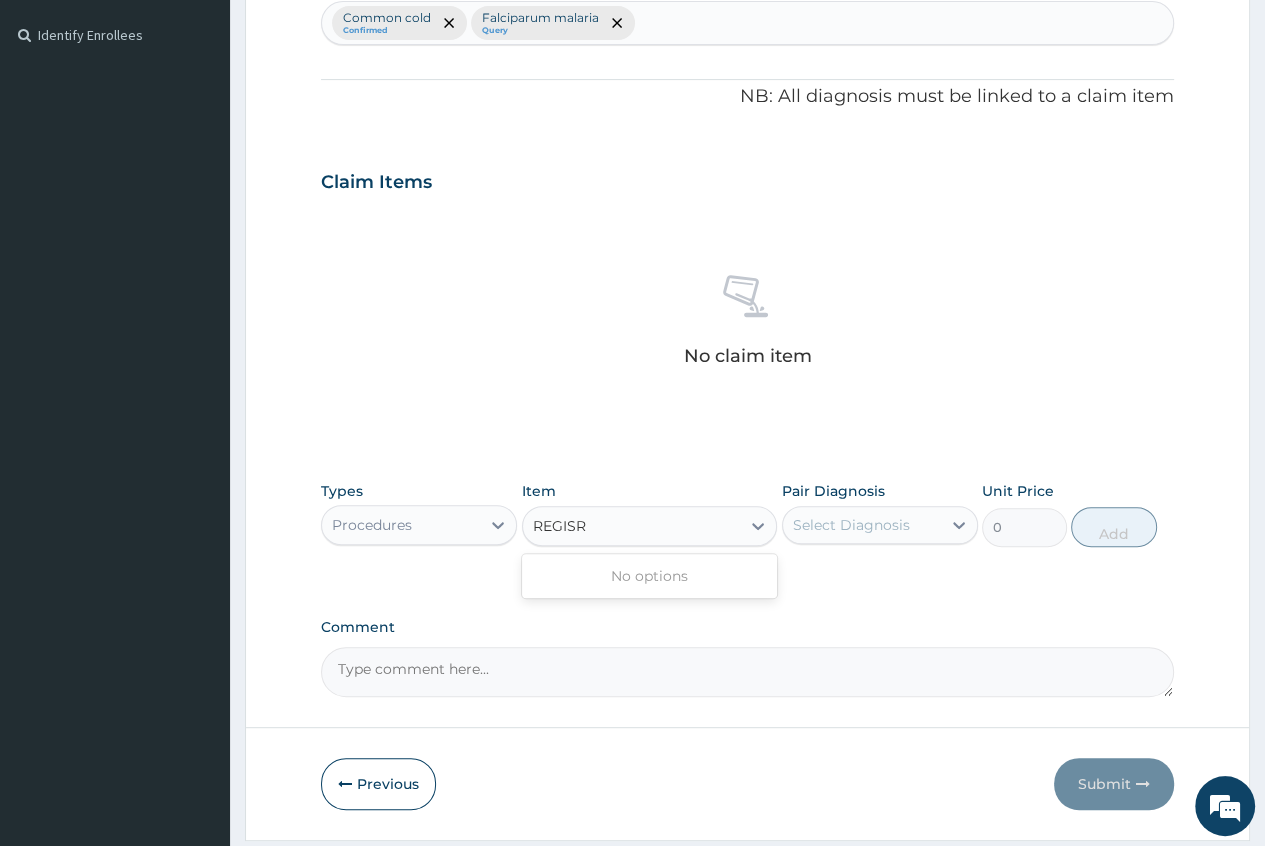 type on "REGIS" 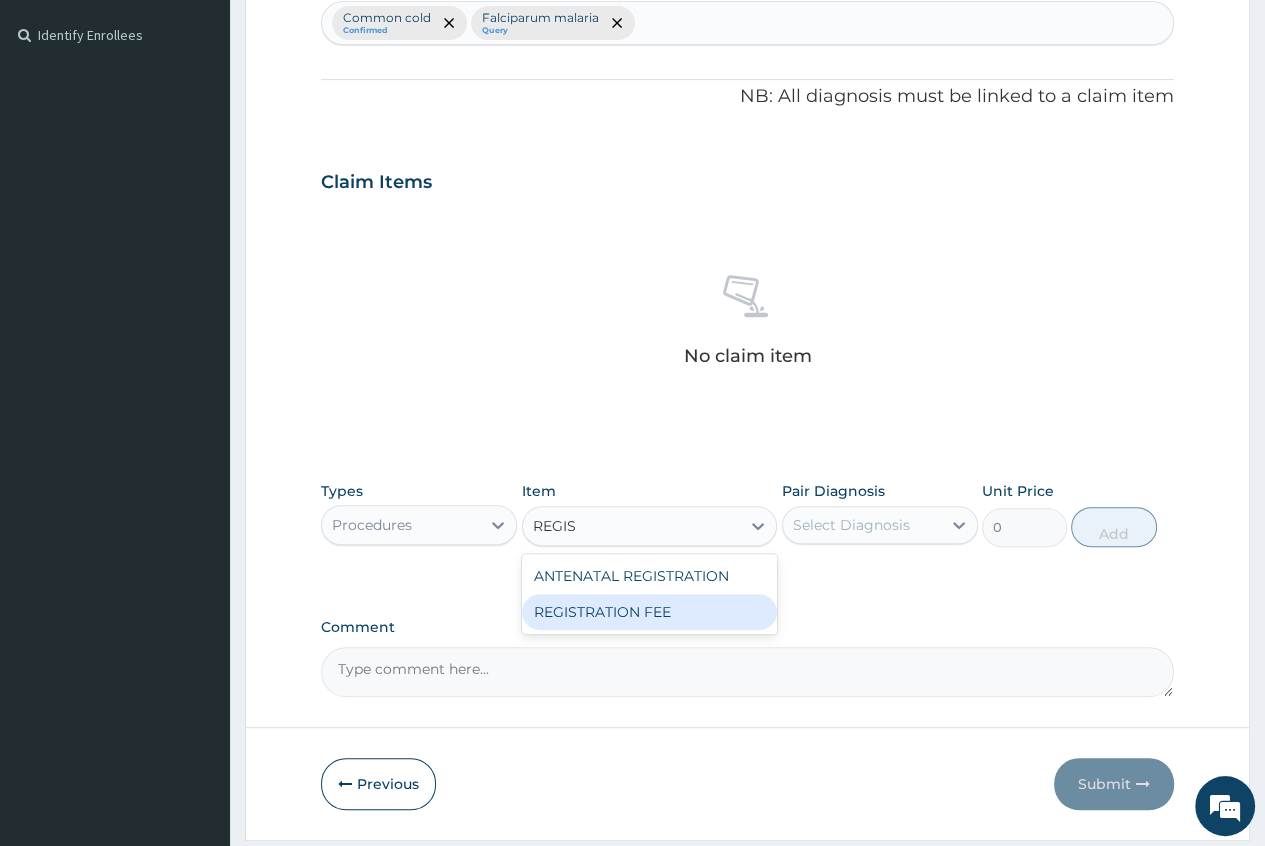 click on "REGISTRATION FEE" at bounding box center [650, 612] 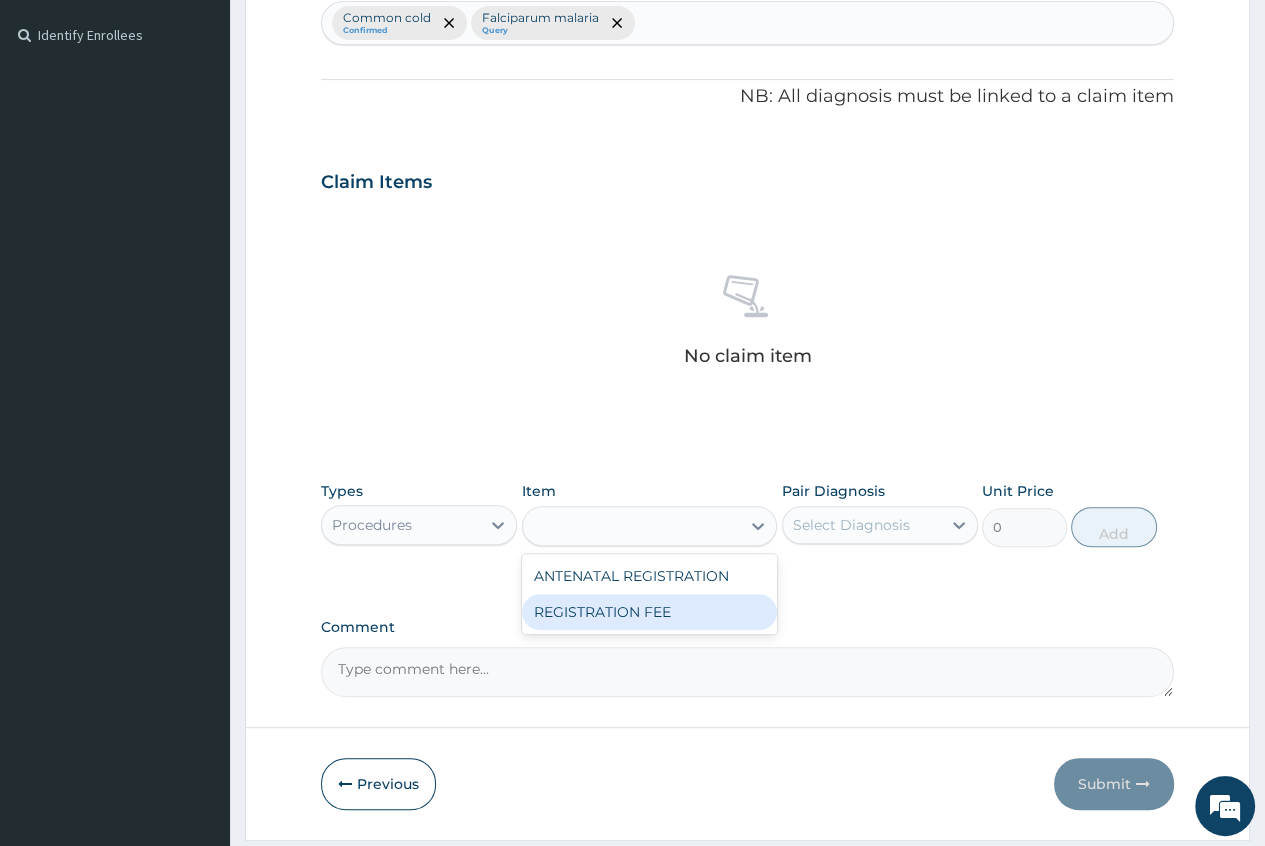 type on "2150" 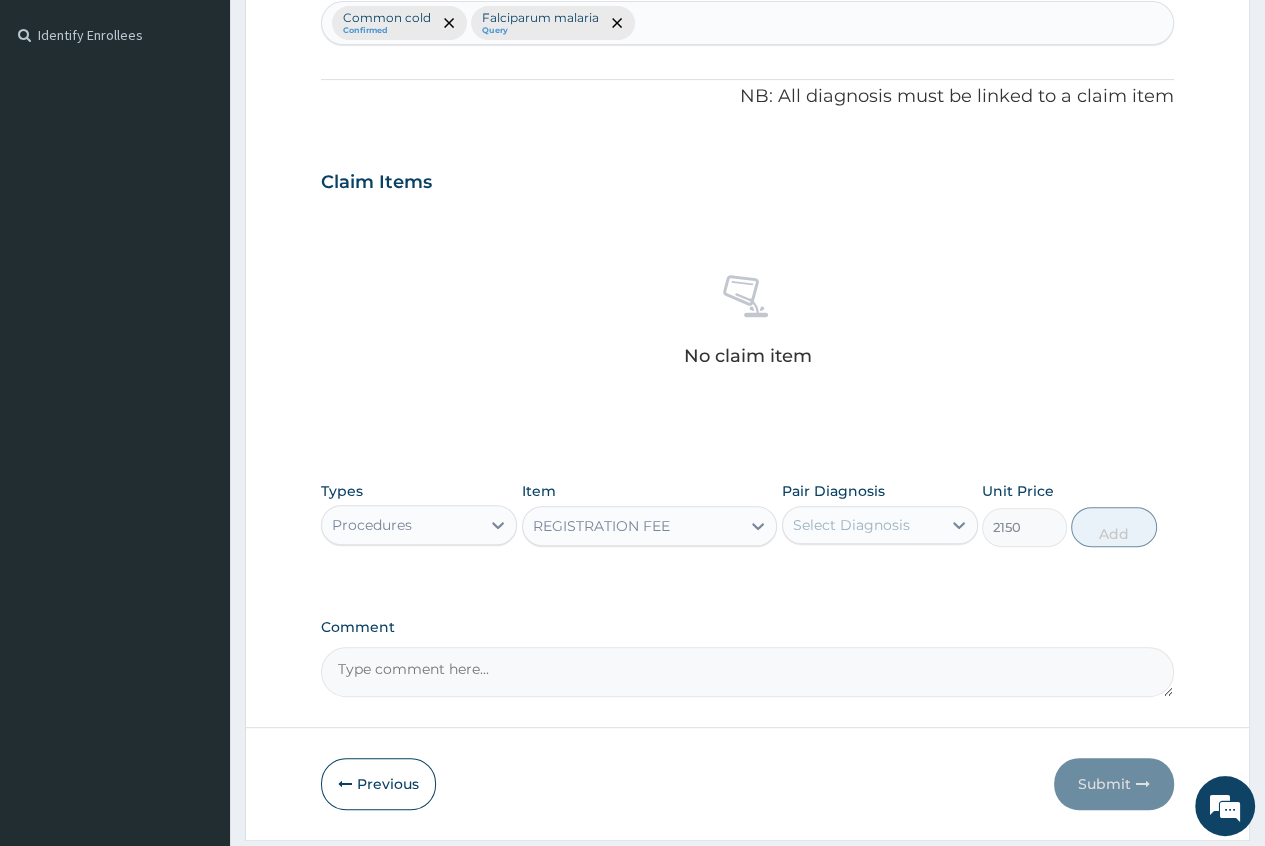 click on "Select Diagnosis" at bounding box center [851, 525] 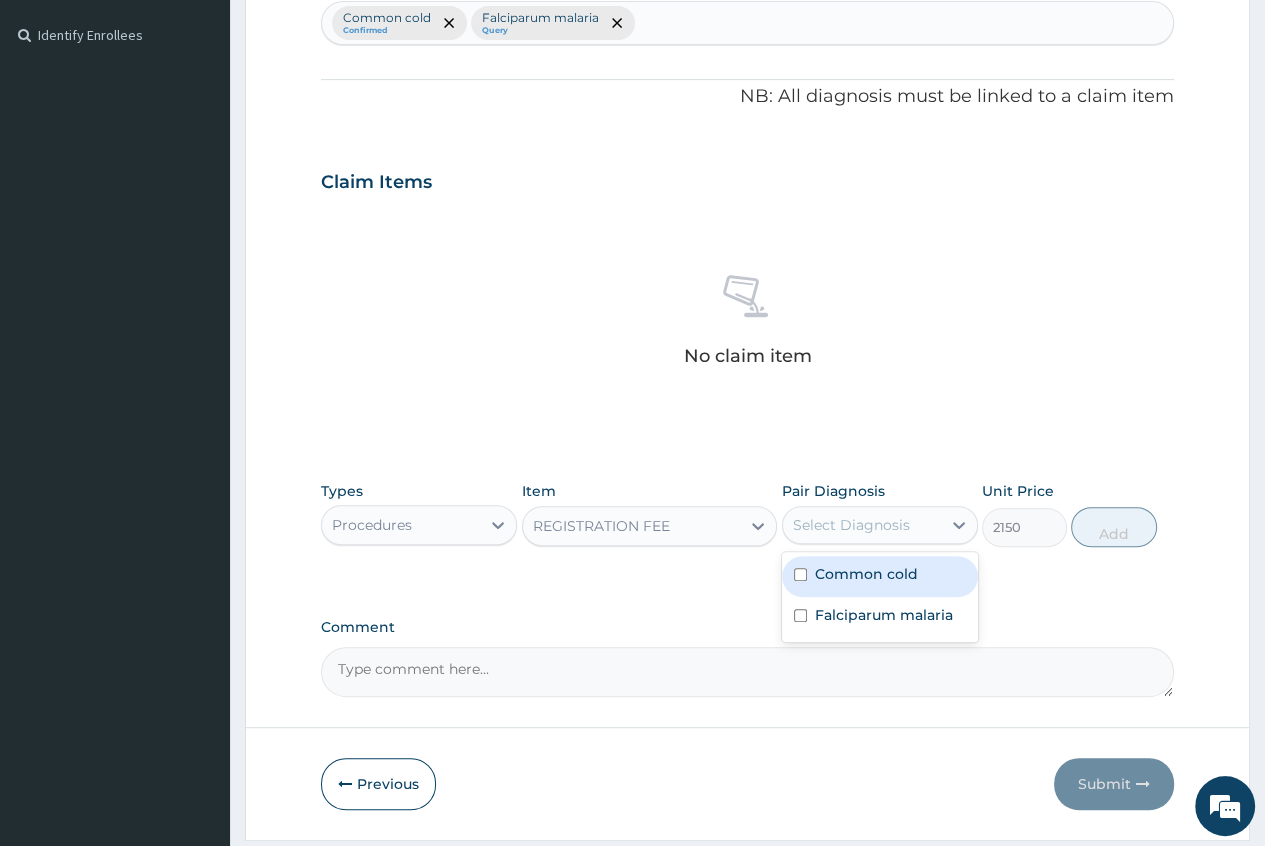 drag, startPoint x: 800, startPoint y: 578, endPoint x: 792, endPoint y: 597, distance: 20.615528 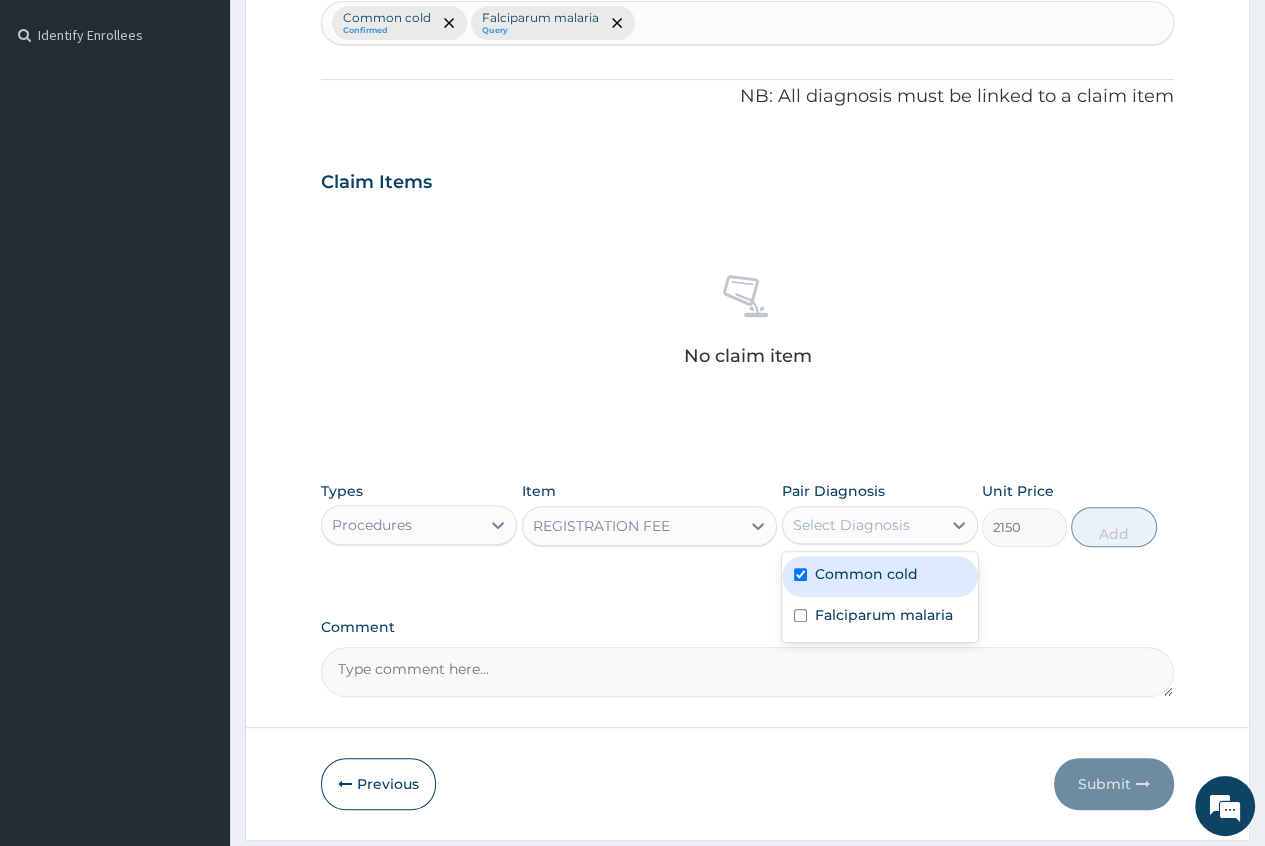 checkbox on "true" 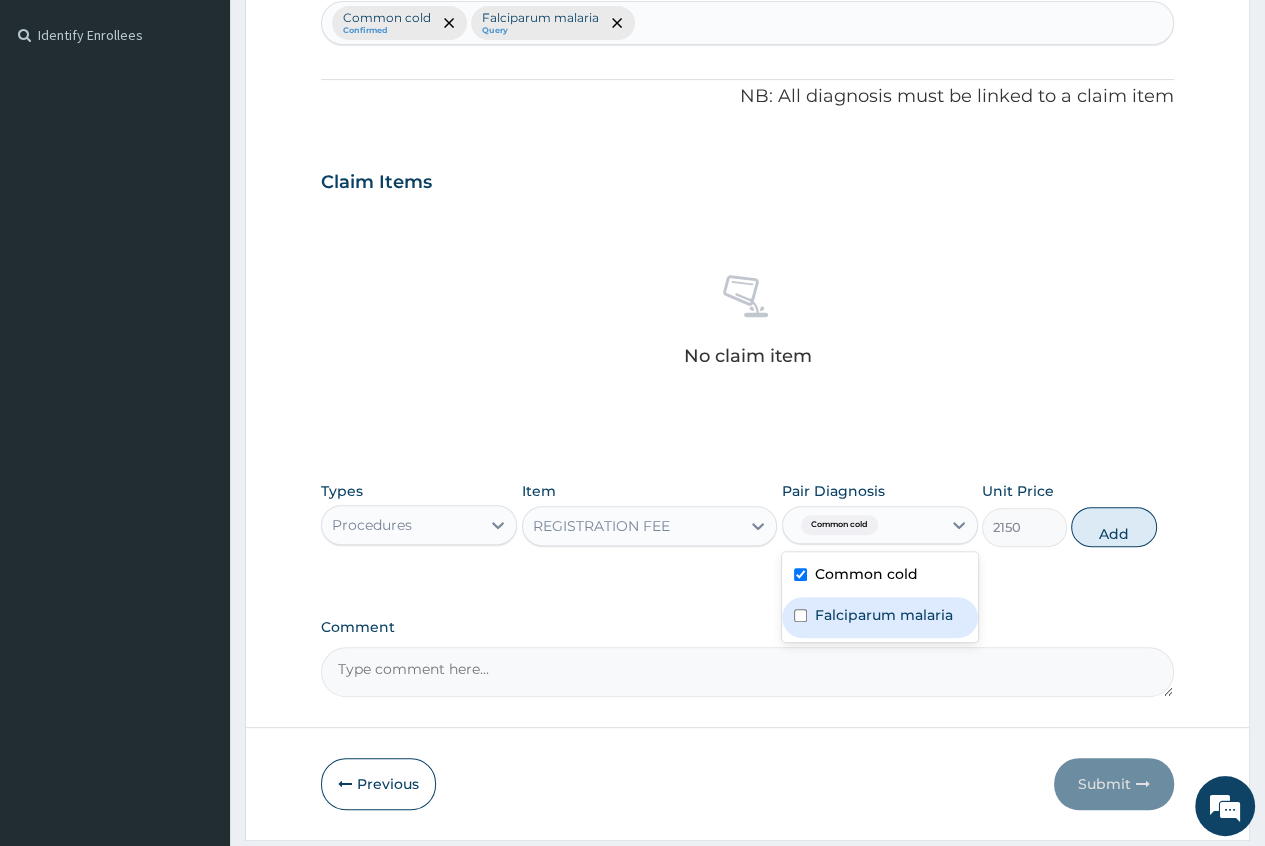 click on "Falciparum malaria" at bounding box center [880, 617] 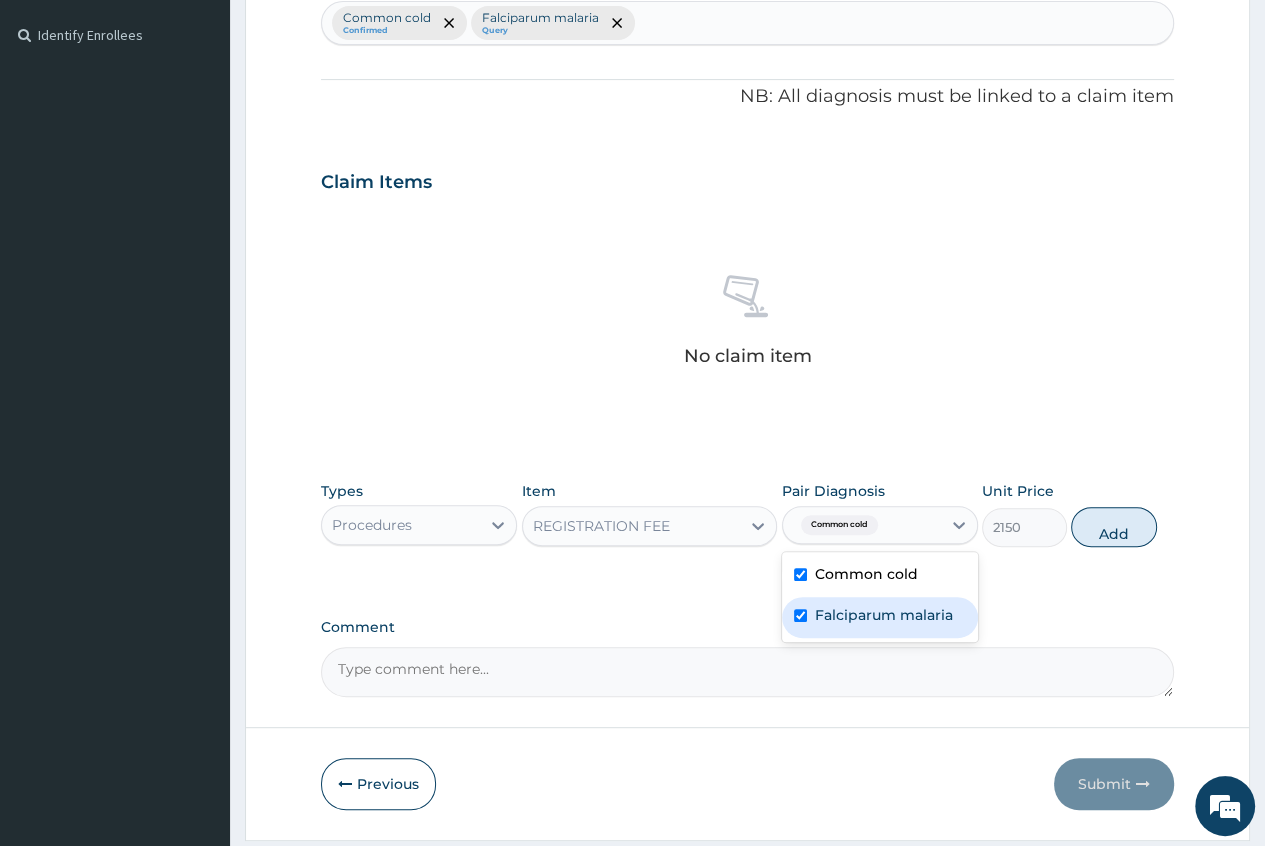 checkbox on "true" 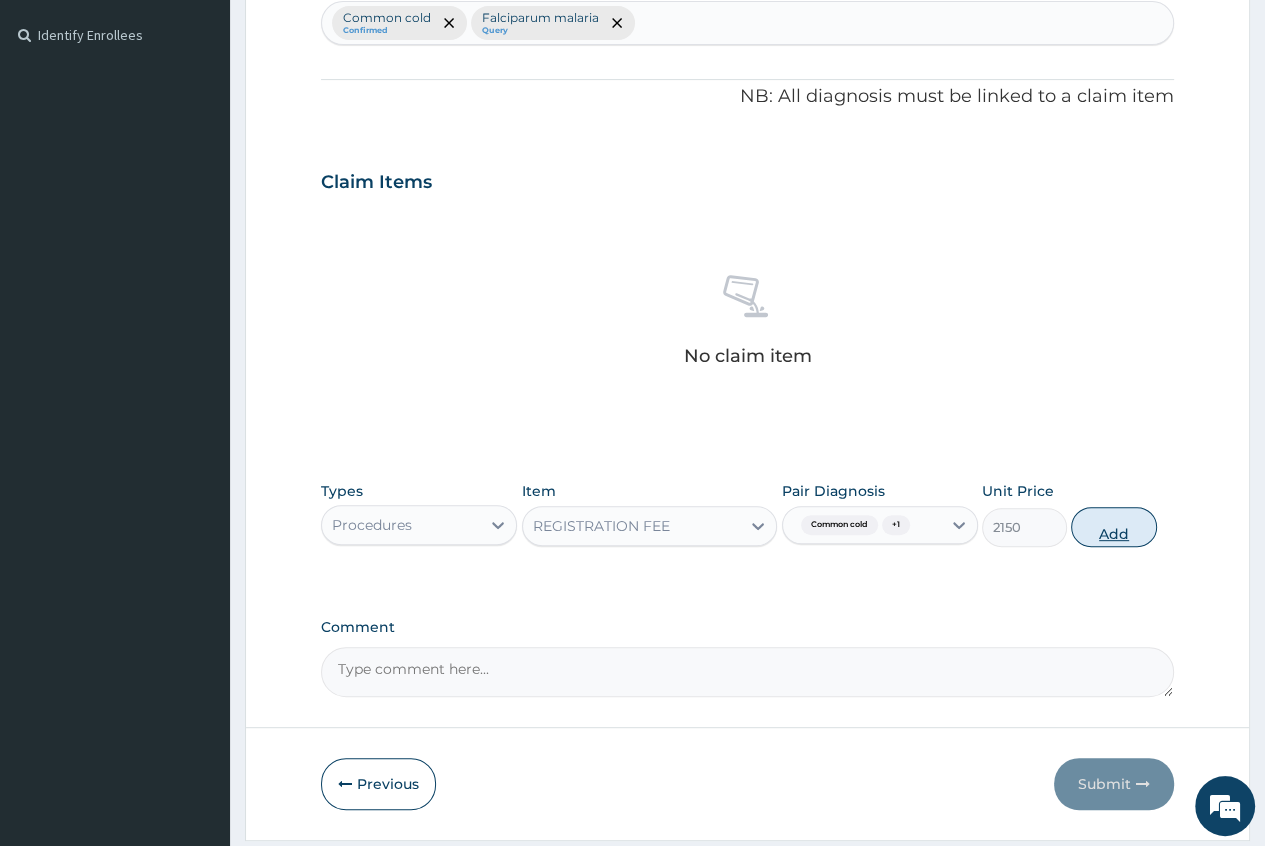 click on "Add" at bounding box center (1113, 527) 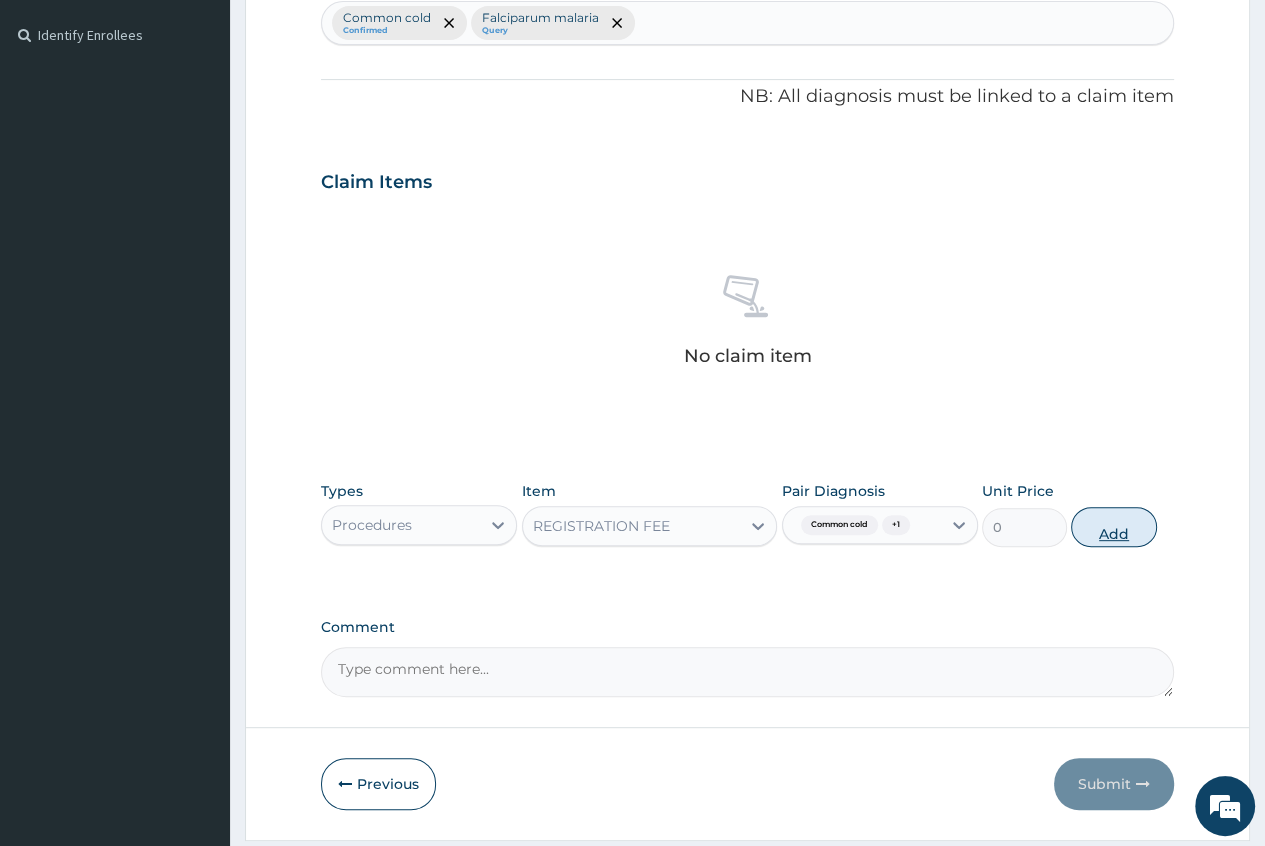scroll, scrollTop: 513, scrollLeft: 0, axis: vertical 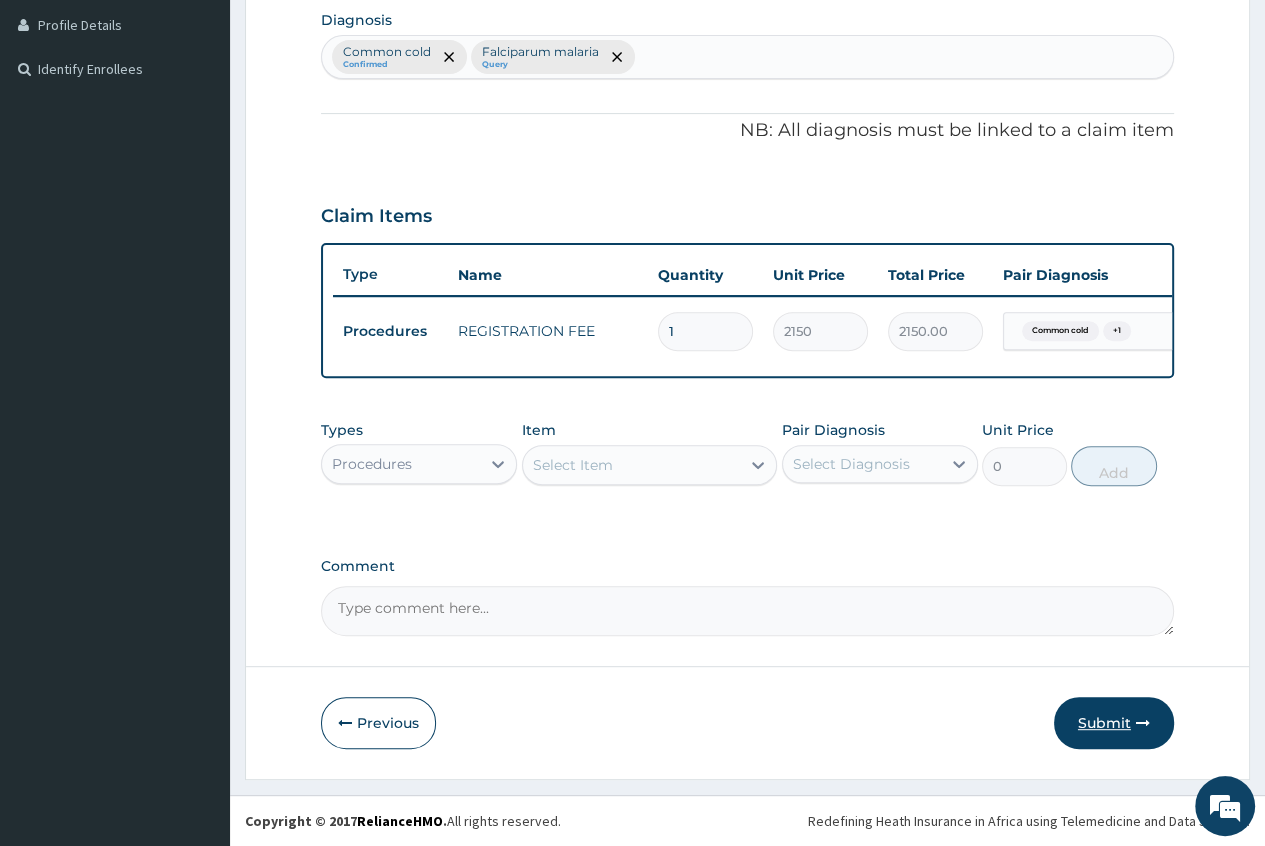 click on "Submit" at bounding box center [1114, 723] 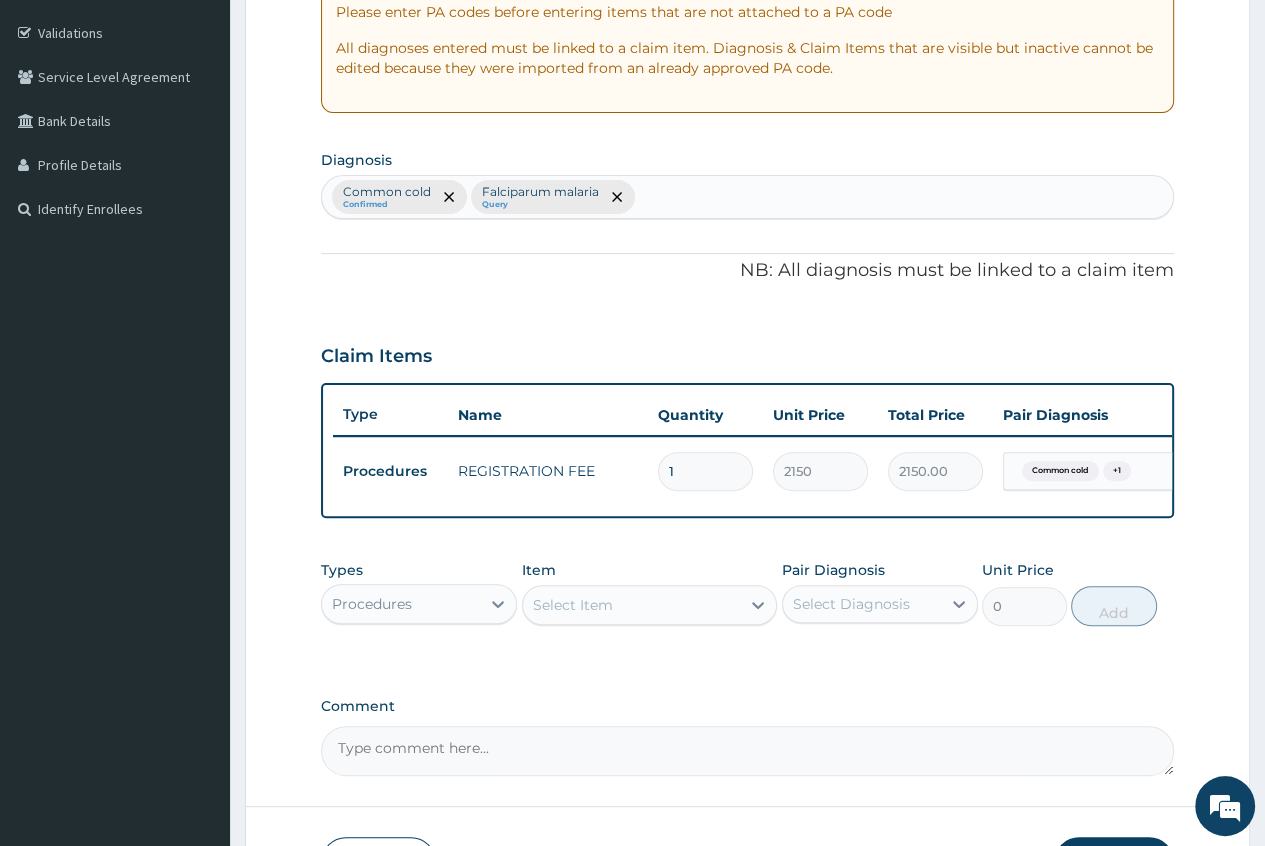 scroll, scrollTop: 113, scrollLeft: 0, axis: vertical 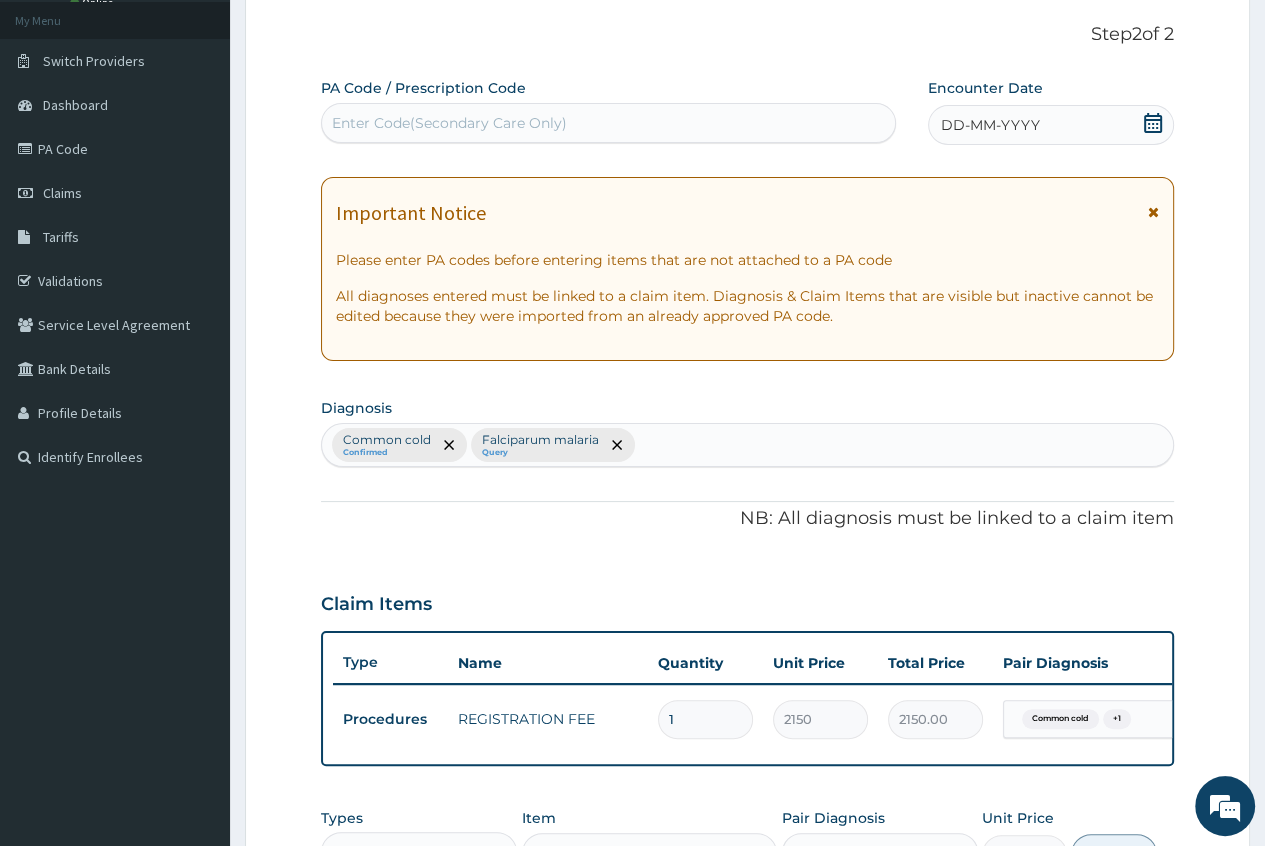 click 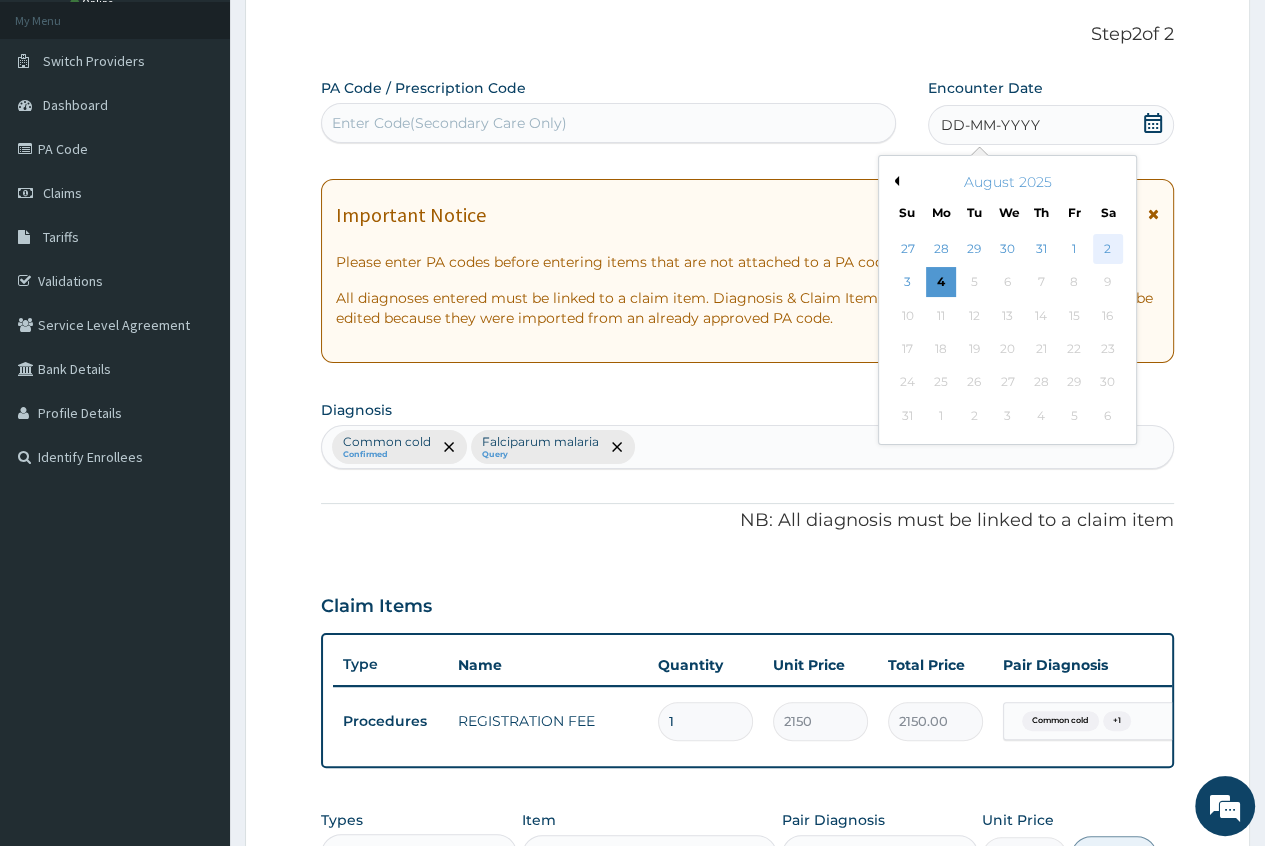 click on "2" at bounding box center (1107, 249) 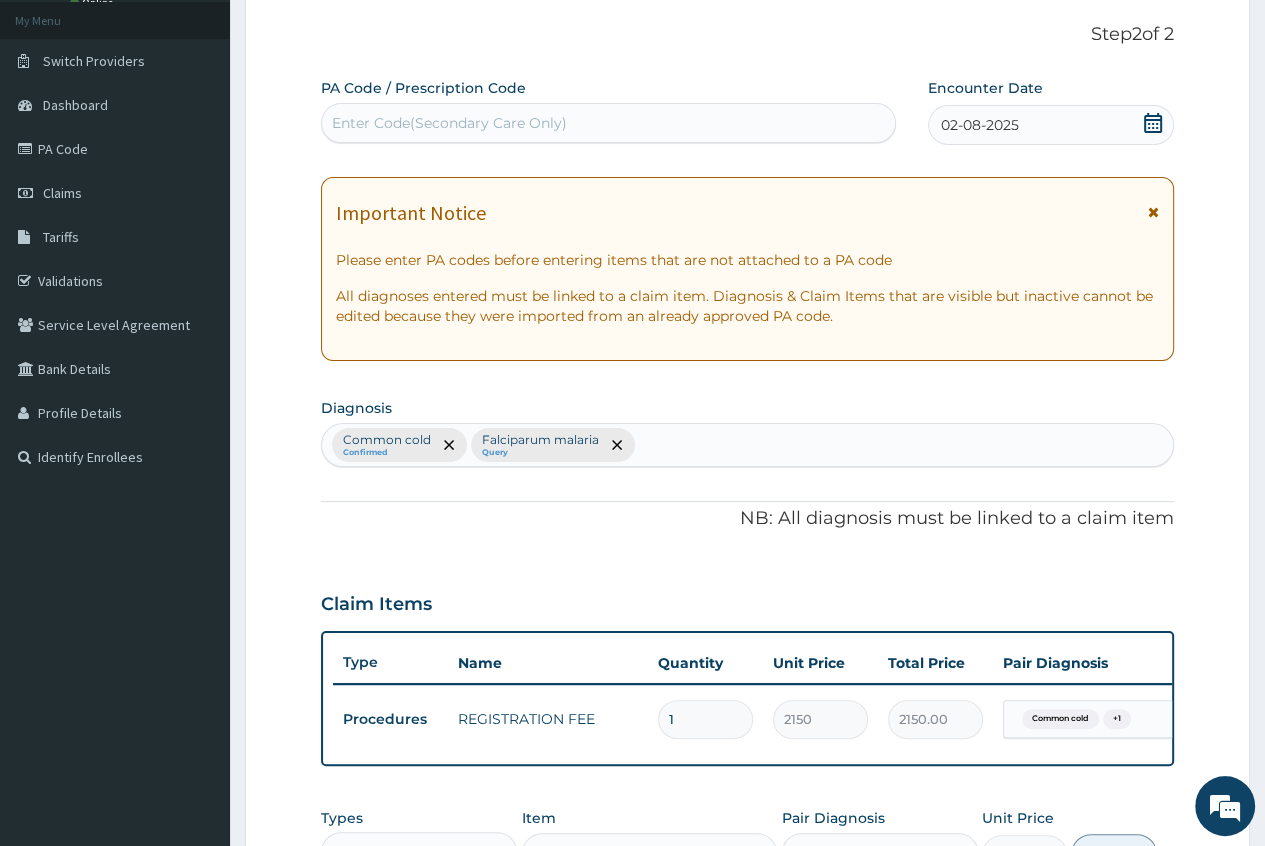 click 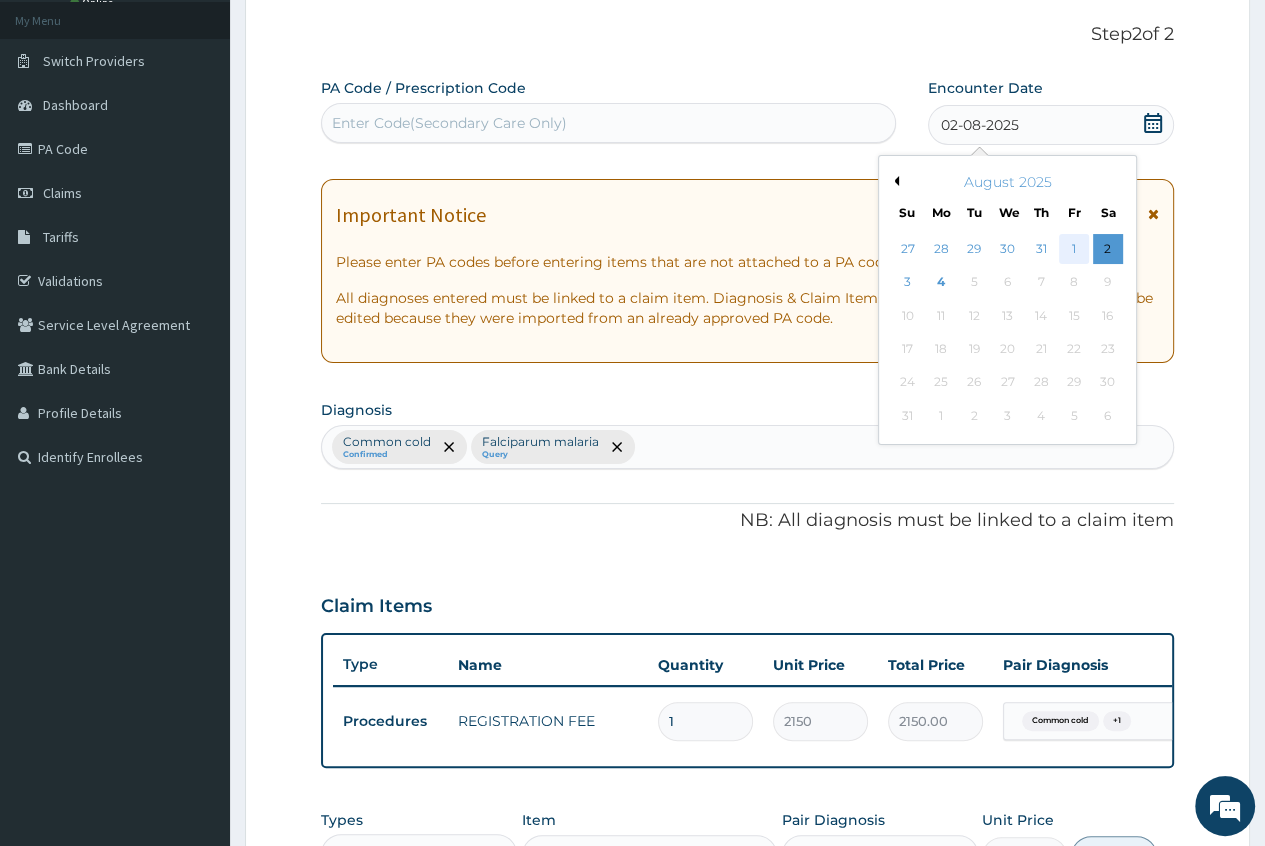 click on "1" at bounding box center (1074, 249) 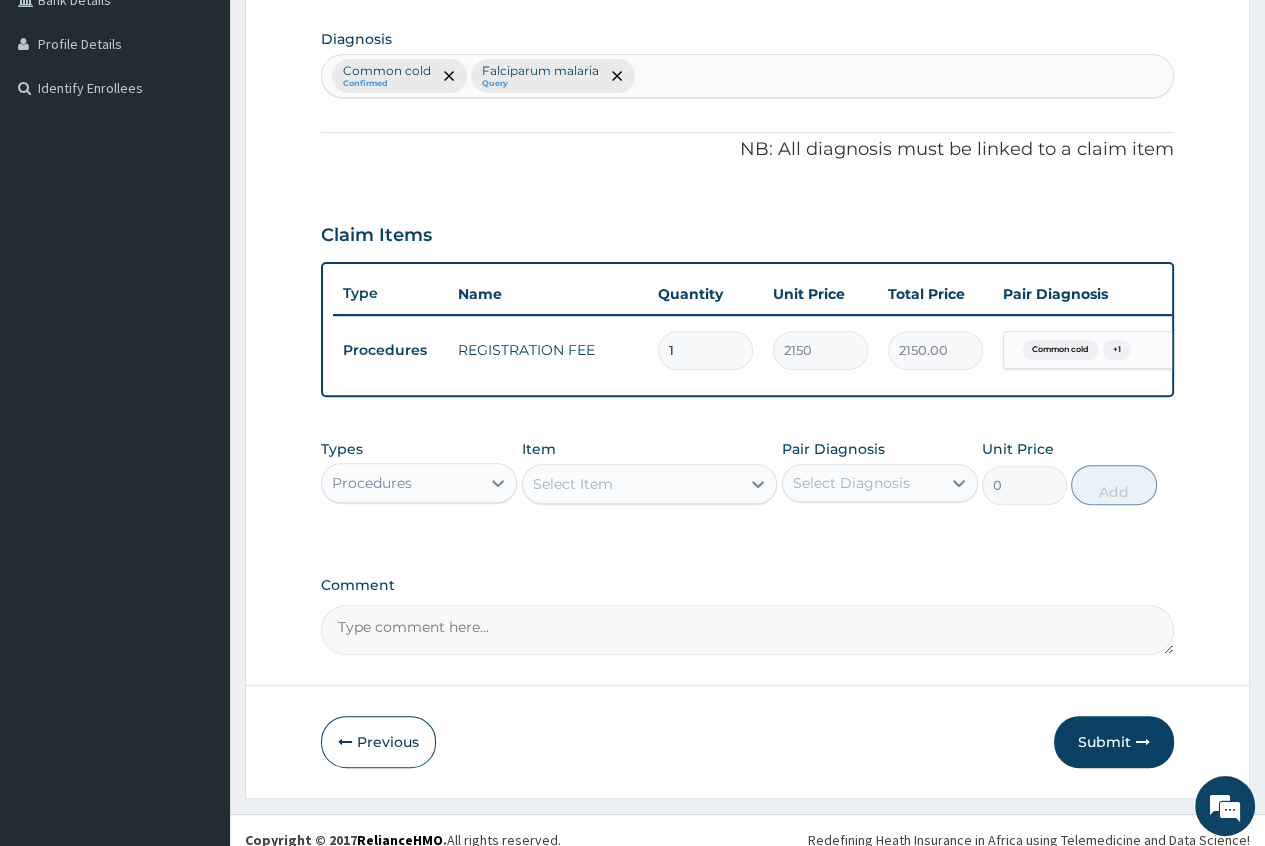 scroll, scrollTop: 513, scrollLeft: 0, axis: vertical 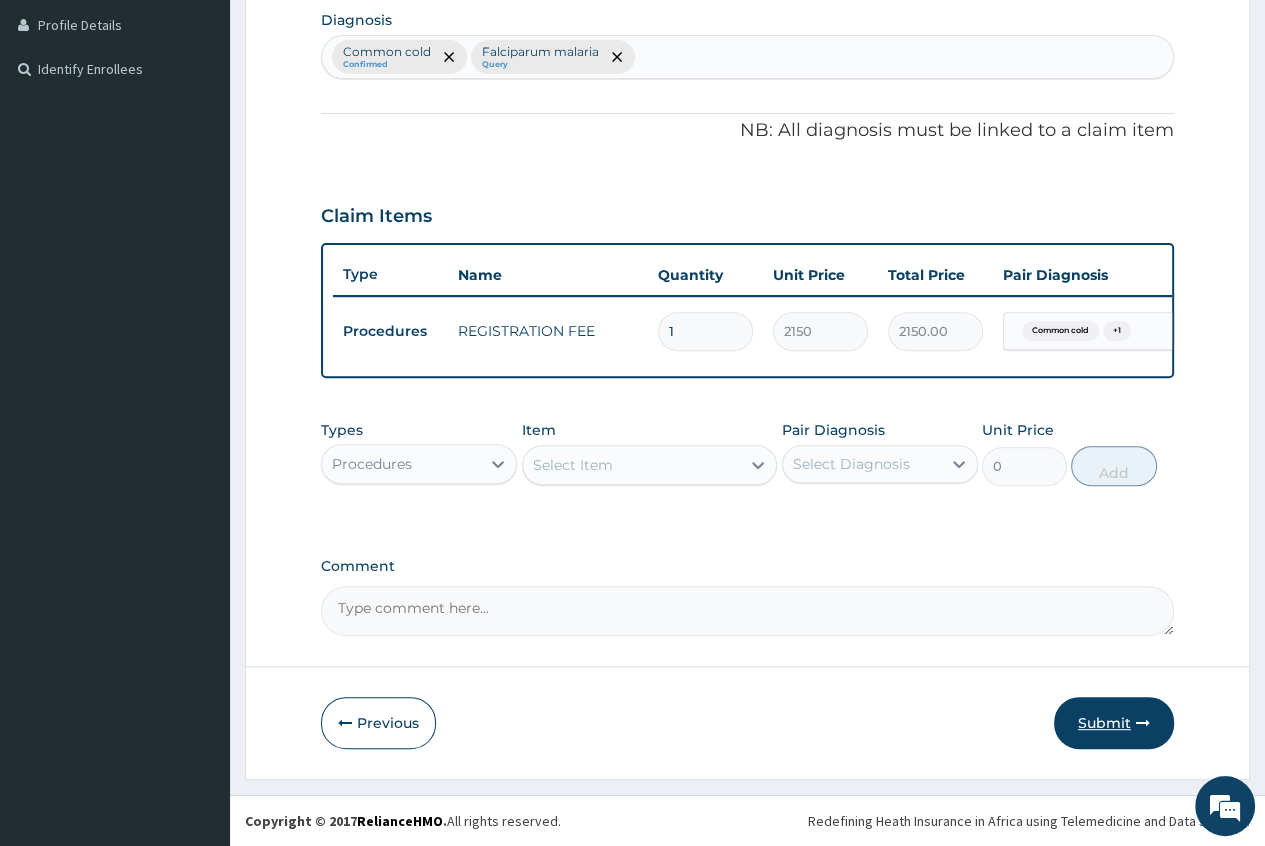 click on "Submit" at bounding box center (1114, 723) 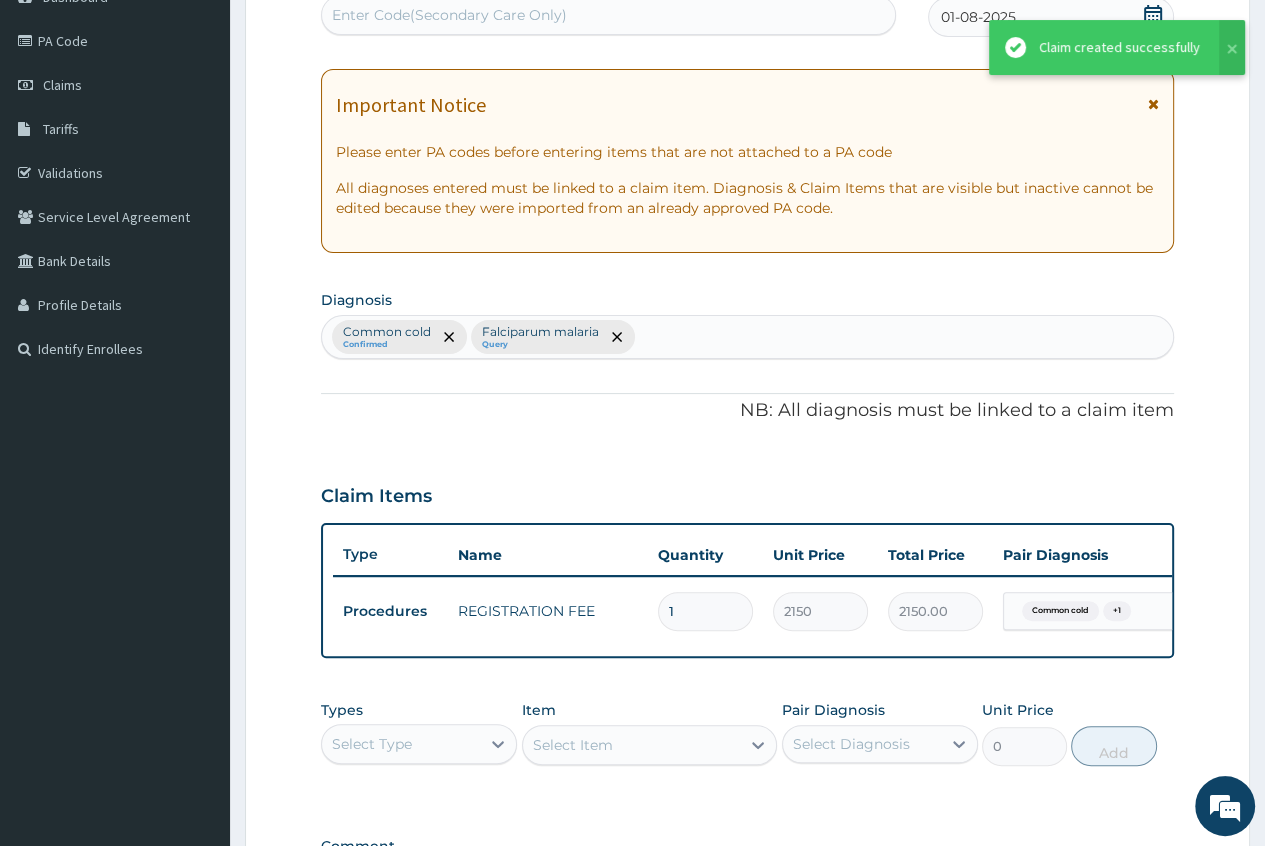 scroll, scrollTop: 13, scrollLeft: 0, axis: vertical 